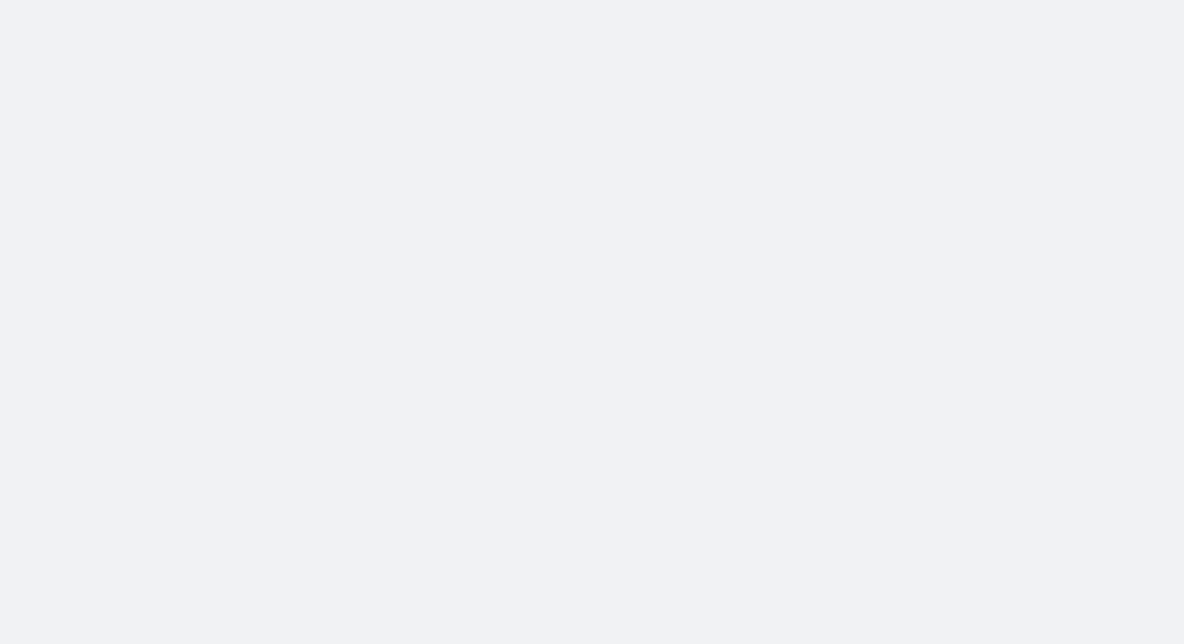 scroll, scrollTop: 0, scrollLeft: 0, axis: both 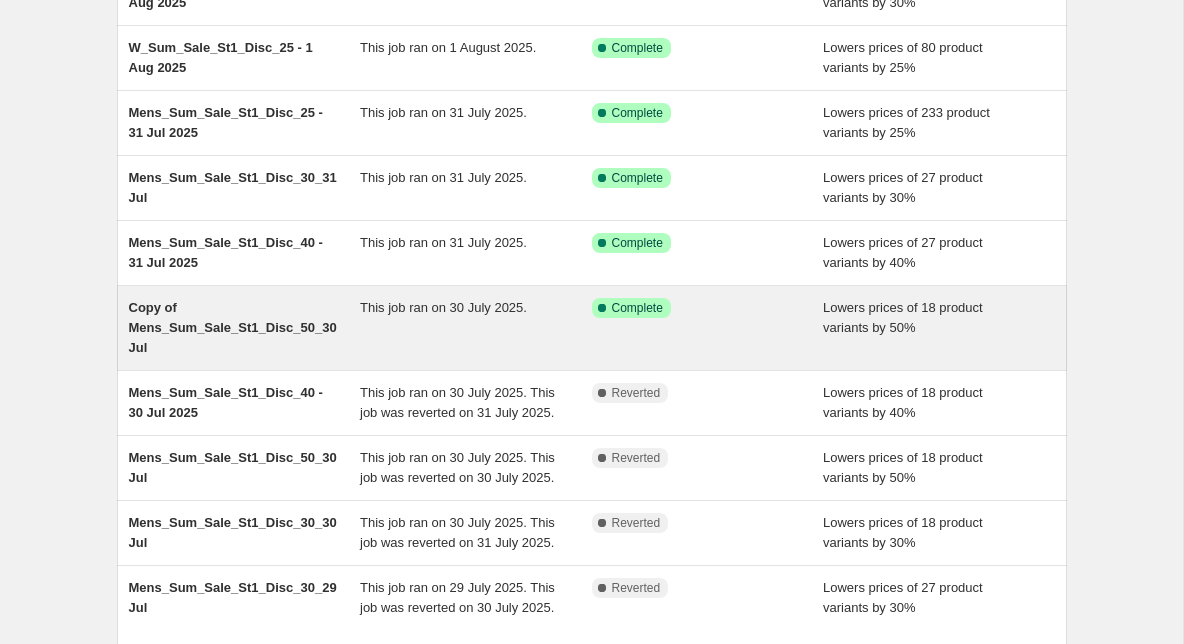 click on "Copy of Mens_Sum_Sale_St1_Disc_50_30 Jul" at bounding box center [233, 327] 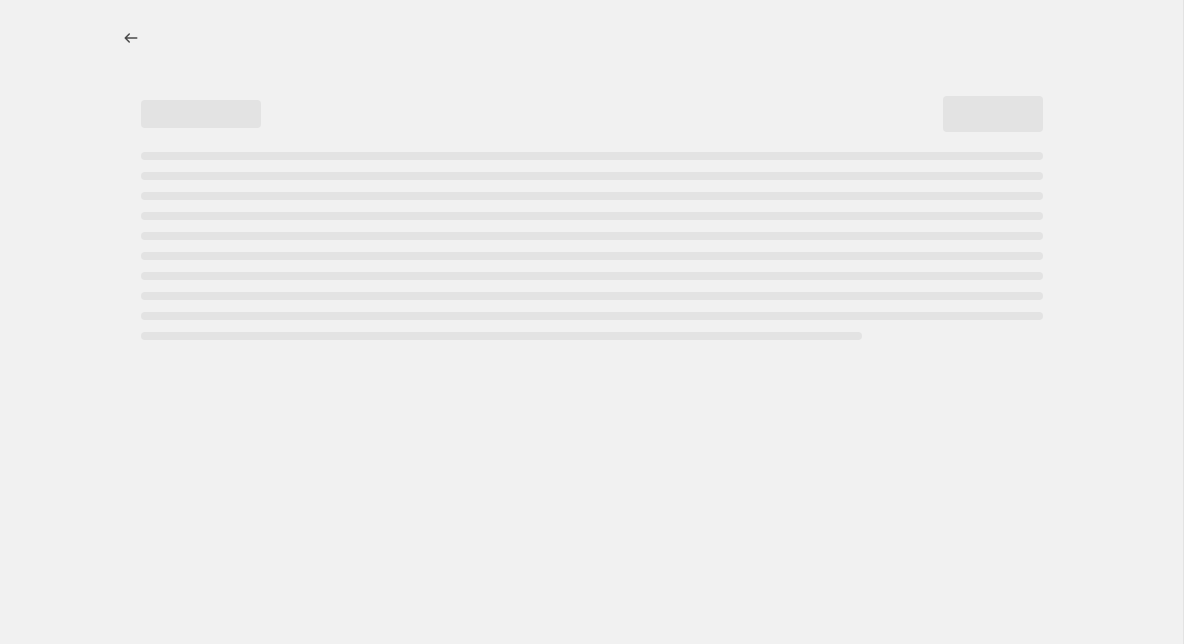 scroll, scrollTop: 0, scrollLeft: 0, axis: both 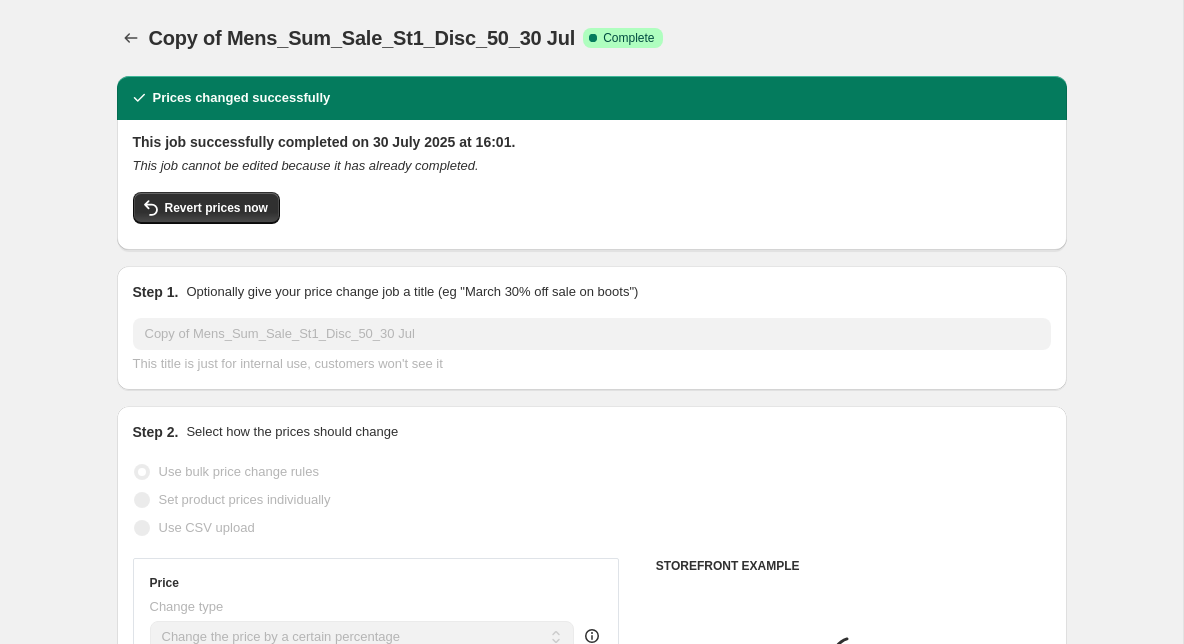 select on "tag" 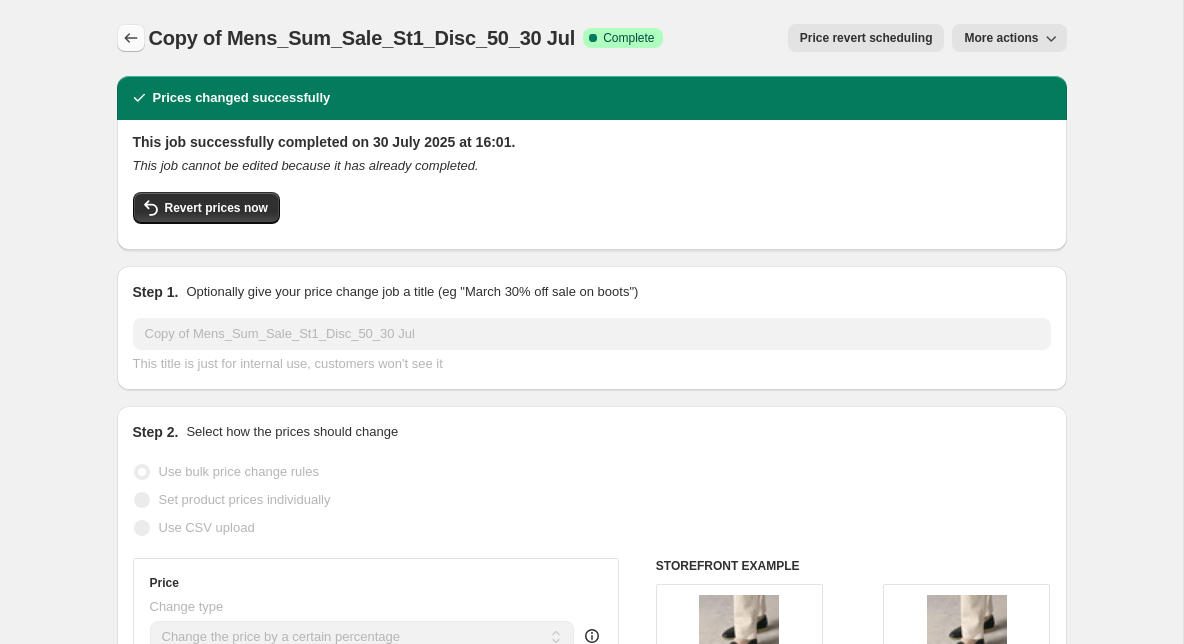 click 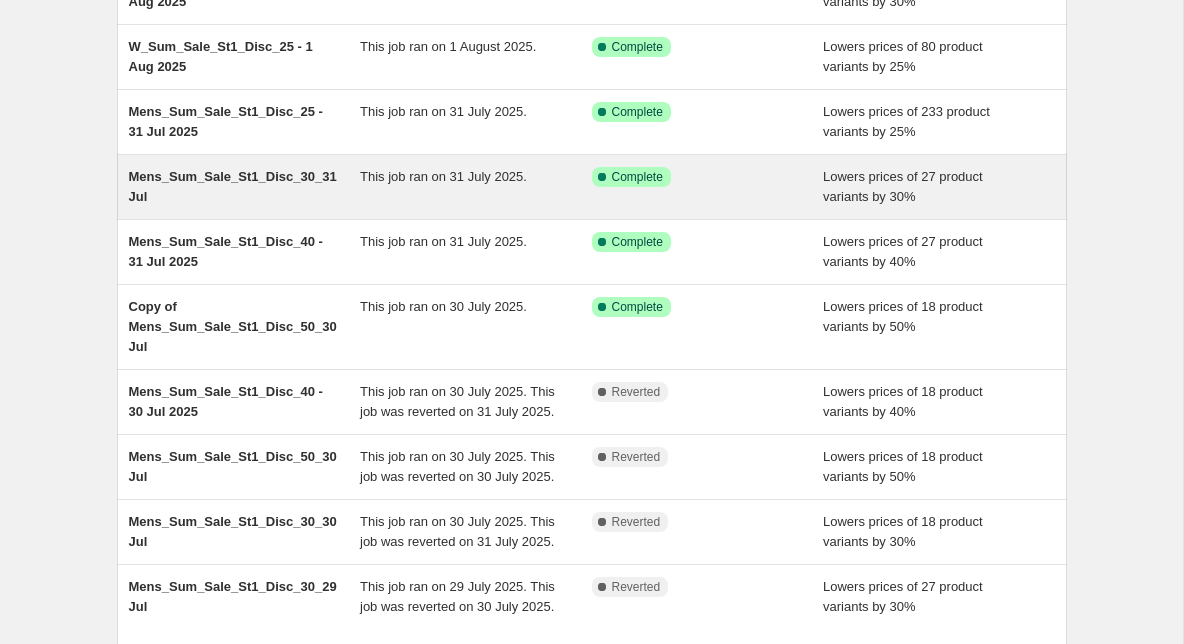 scroll, scrollTop: 244, scrollLeft: 0, axis: vertical 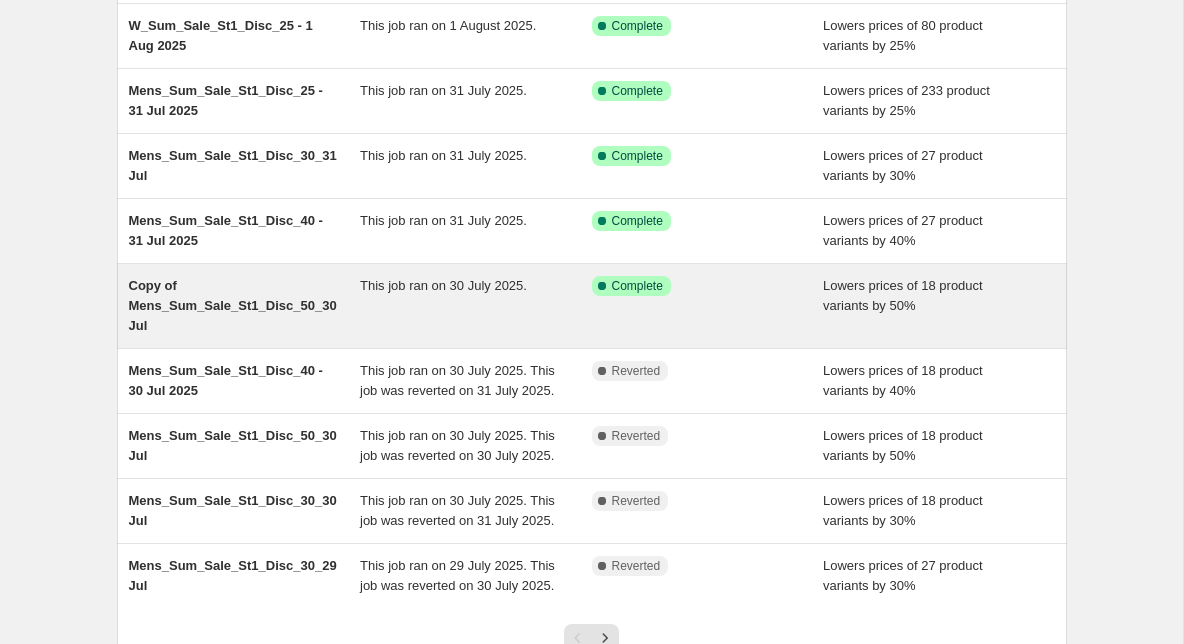 click on "Copy of Mens_Sum_Sale_St1_Disc_50_30 Jul" at bounding box center [245, 306] 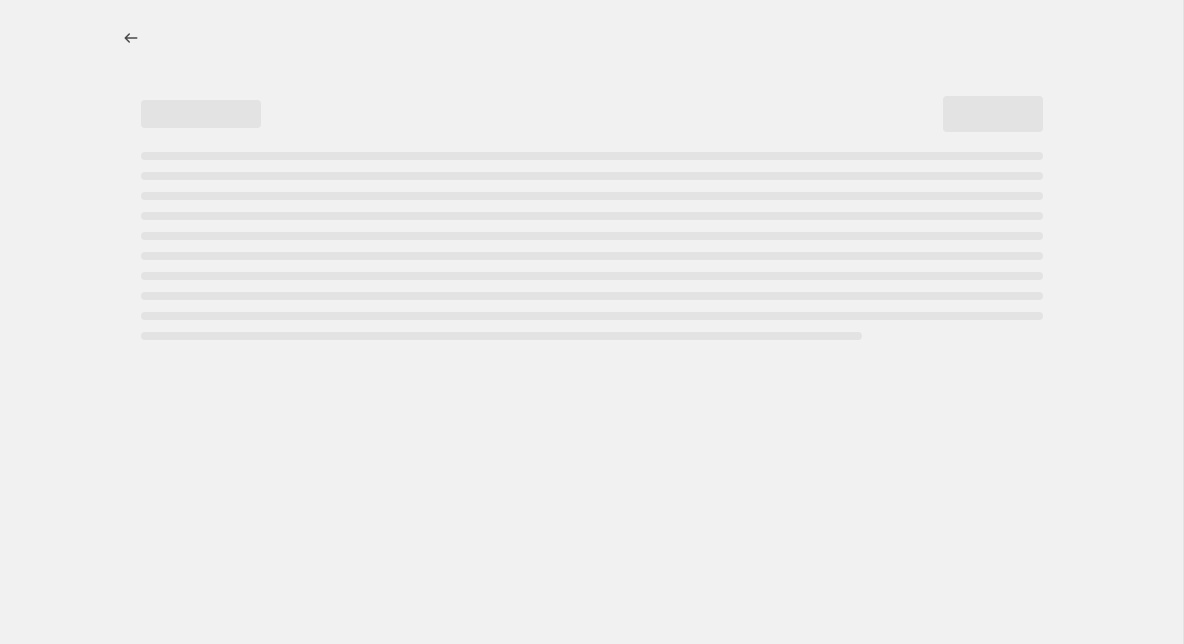 select on "percentage" 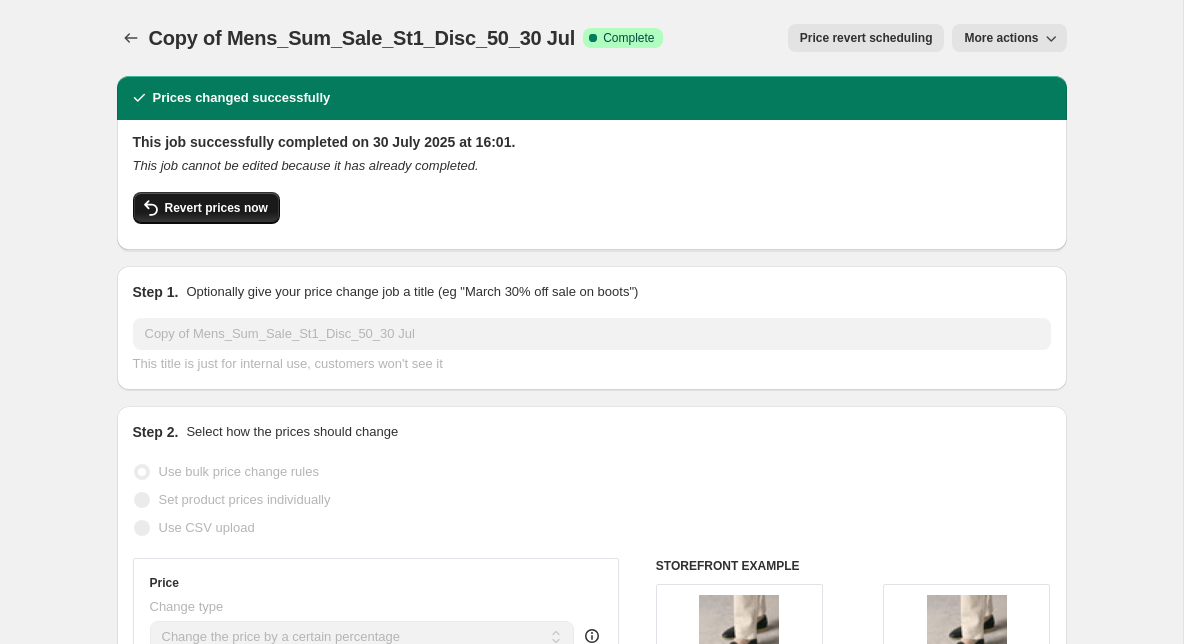 click on "Revert prices now" at bounding box center (206, 208) 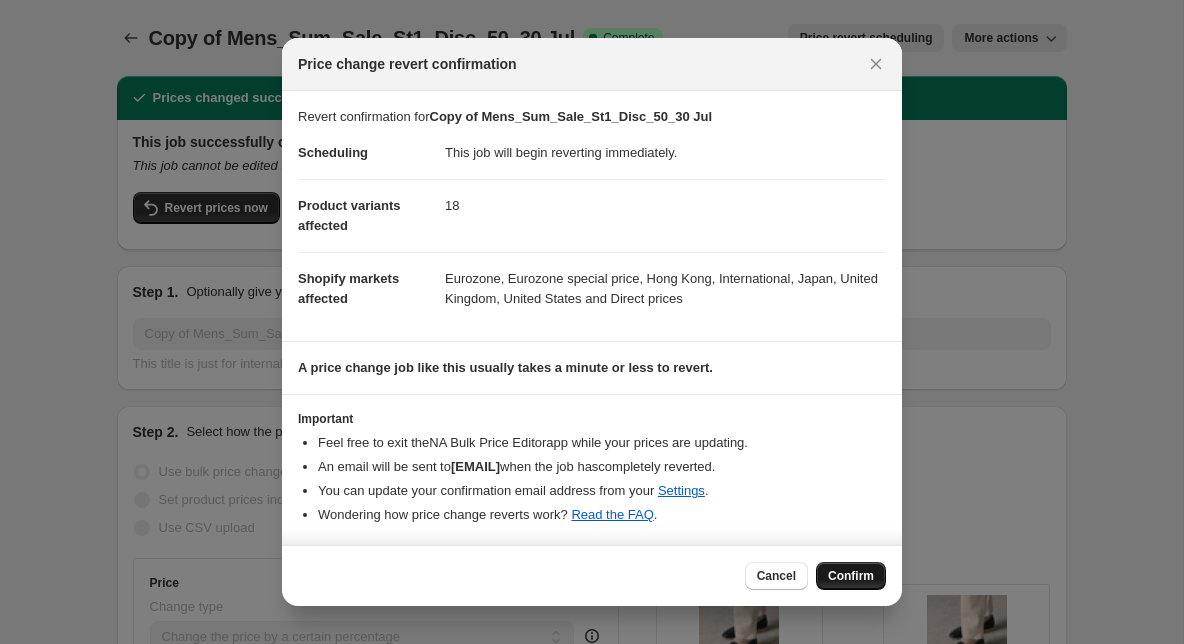 click on "Confirm" at bounding box center (851, 576) 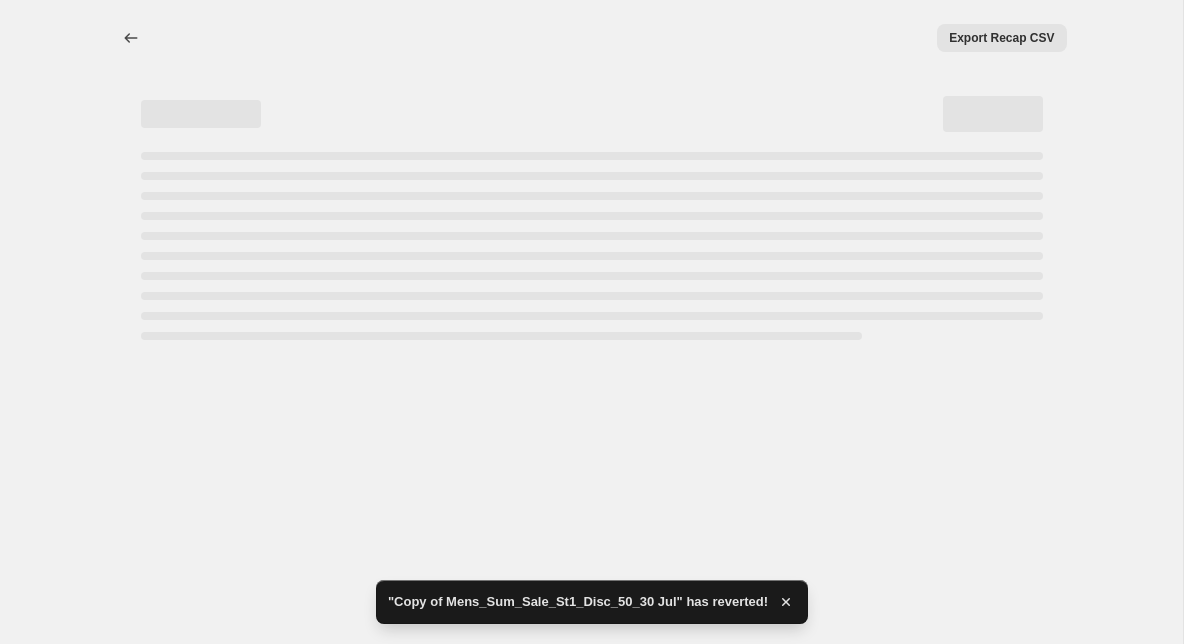 scroll, scrollTop: 0, scrollLeft: 0, axis: both 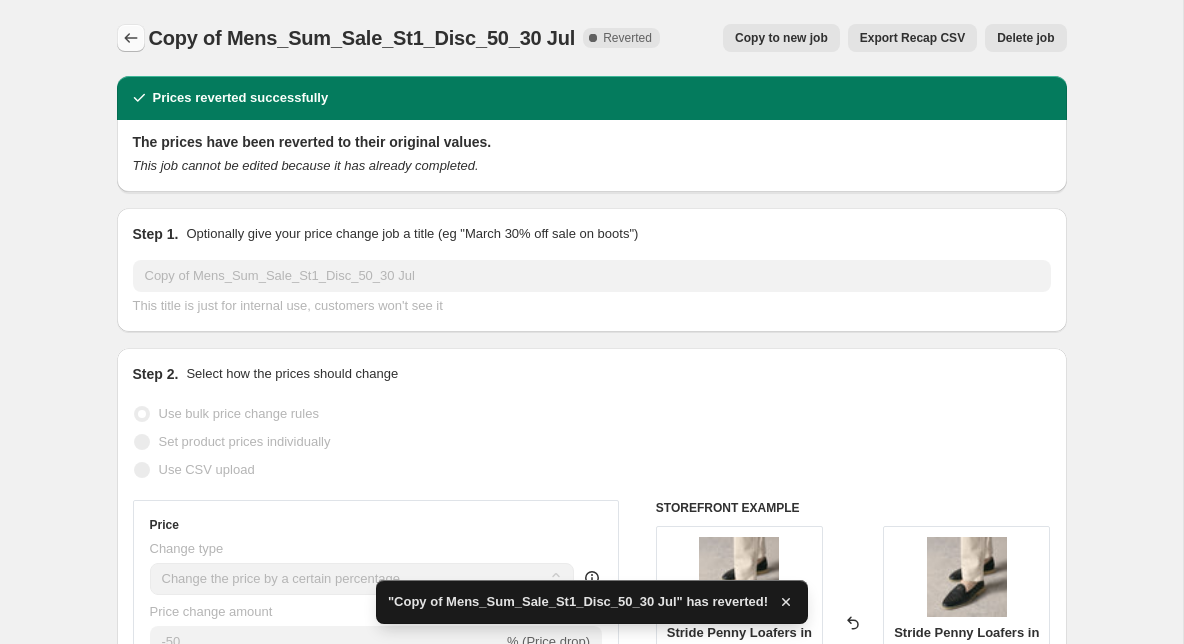 click 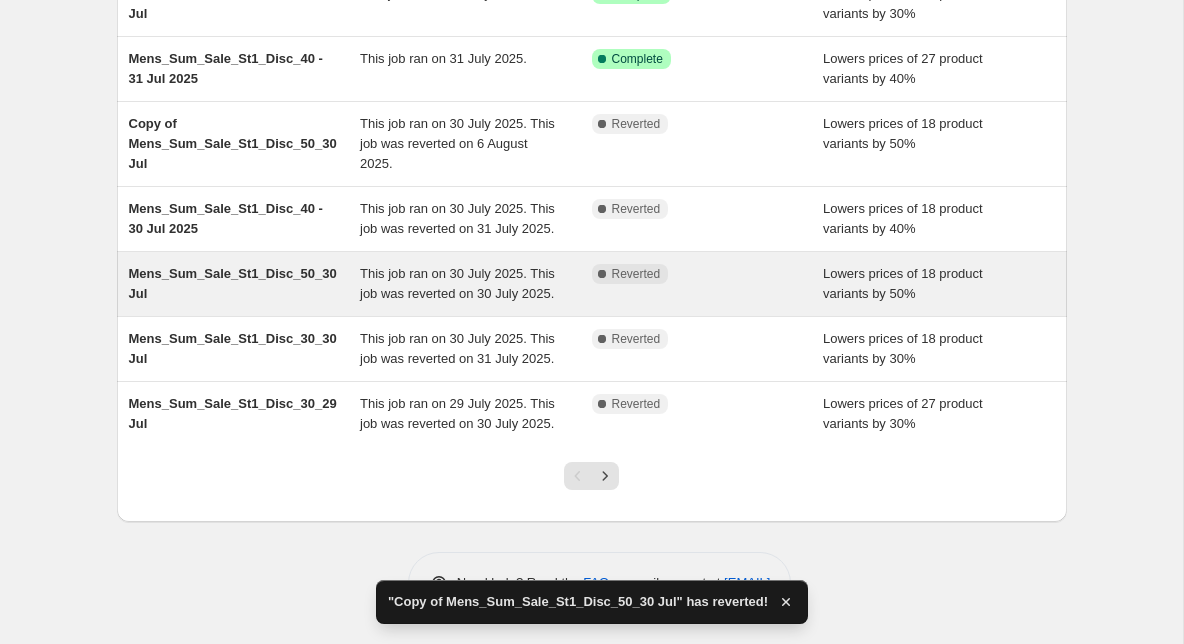 scroll, scrollTop: 486, scrollLeft: 0, axis: vertical 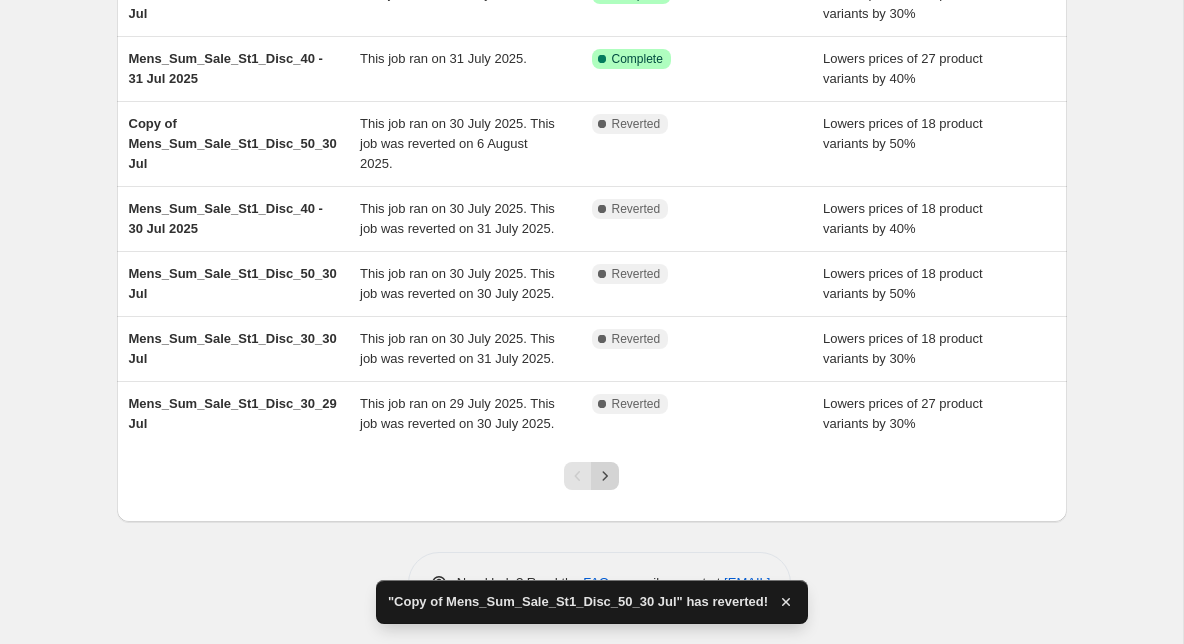 click 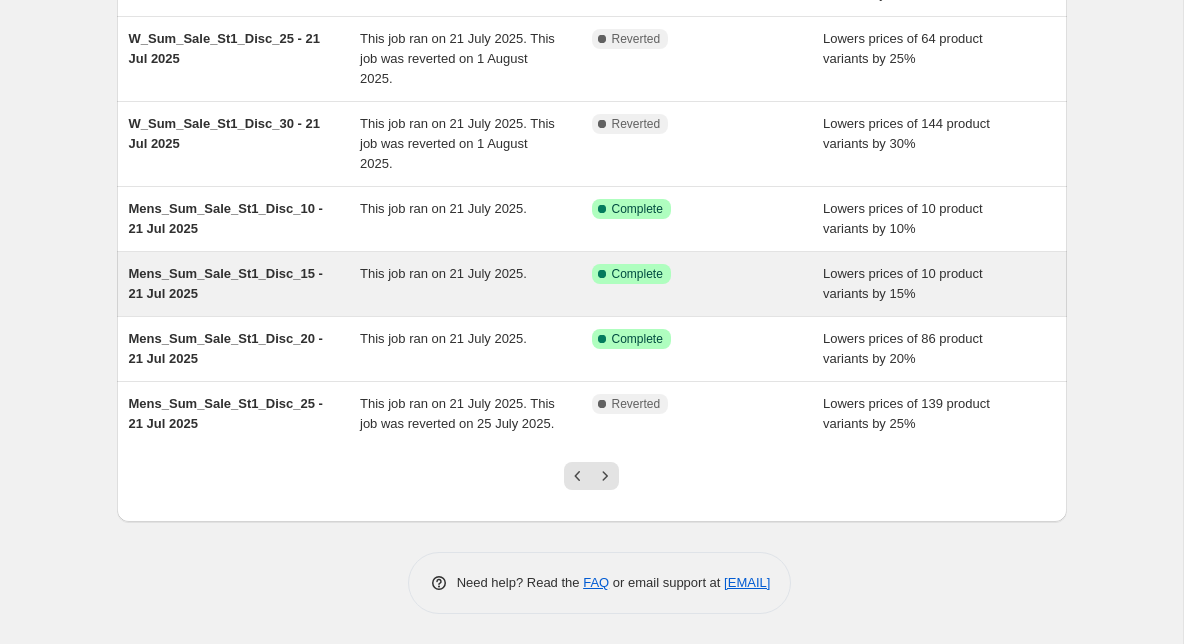 scroll, scrollTop: 454, scrollLeft: 0, axis: vertical 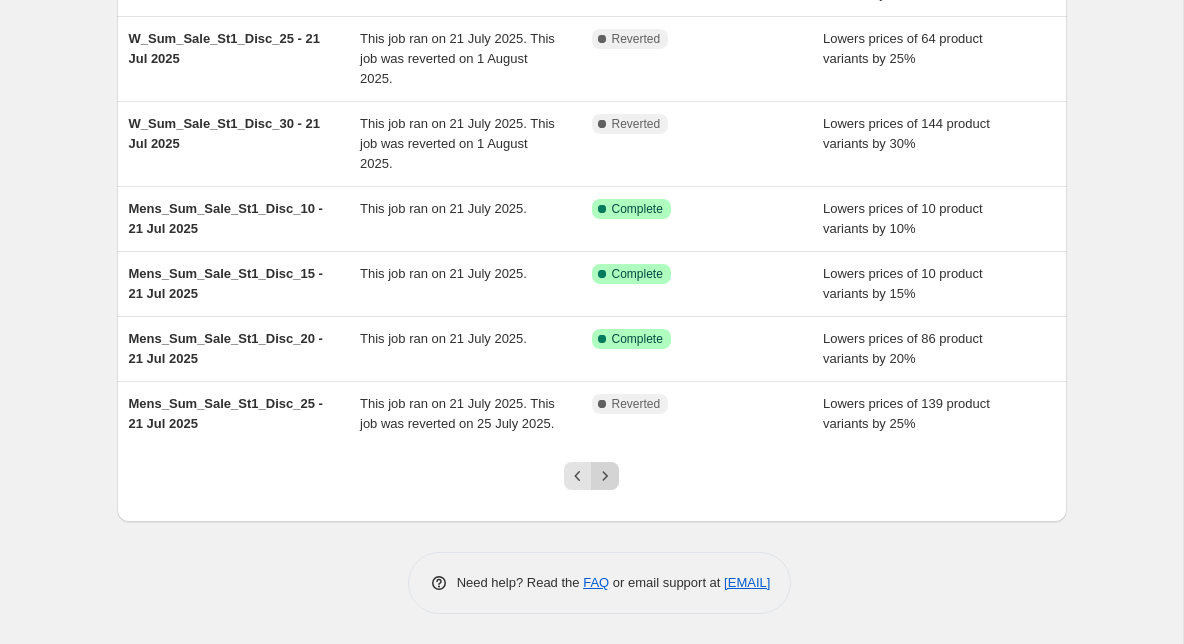 click 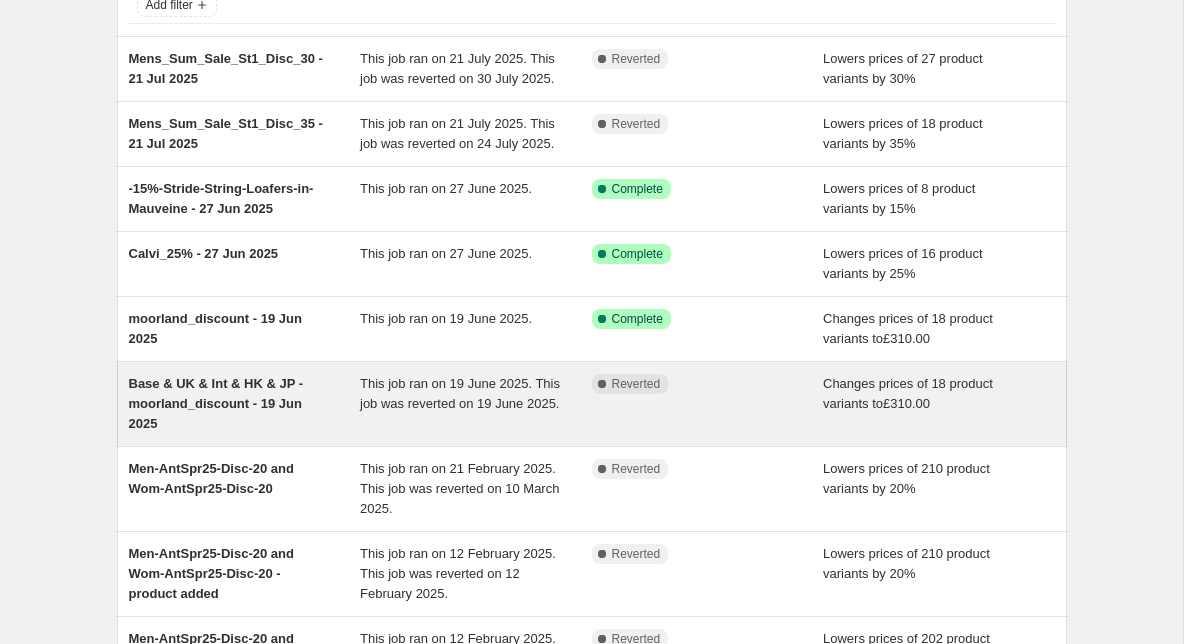 scroll, scrollTop: 160, scrollLeft: 0, axis: vertical 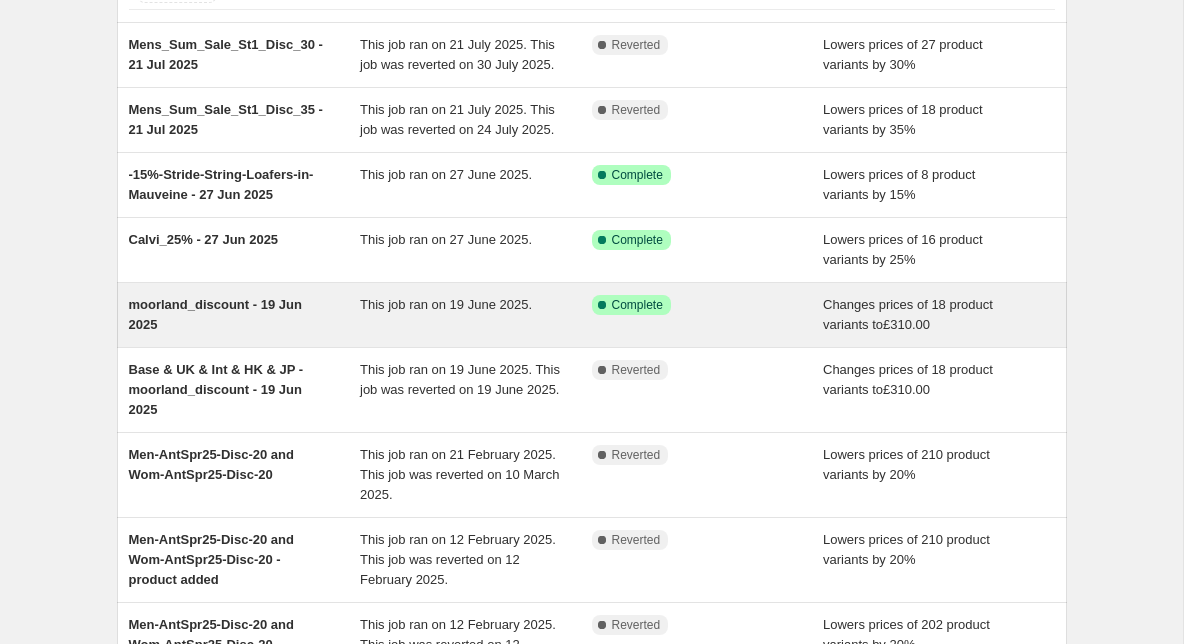 click on "moorland_discount - 19 Jun 2025" at bounding box center (245, 315) 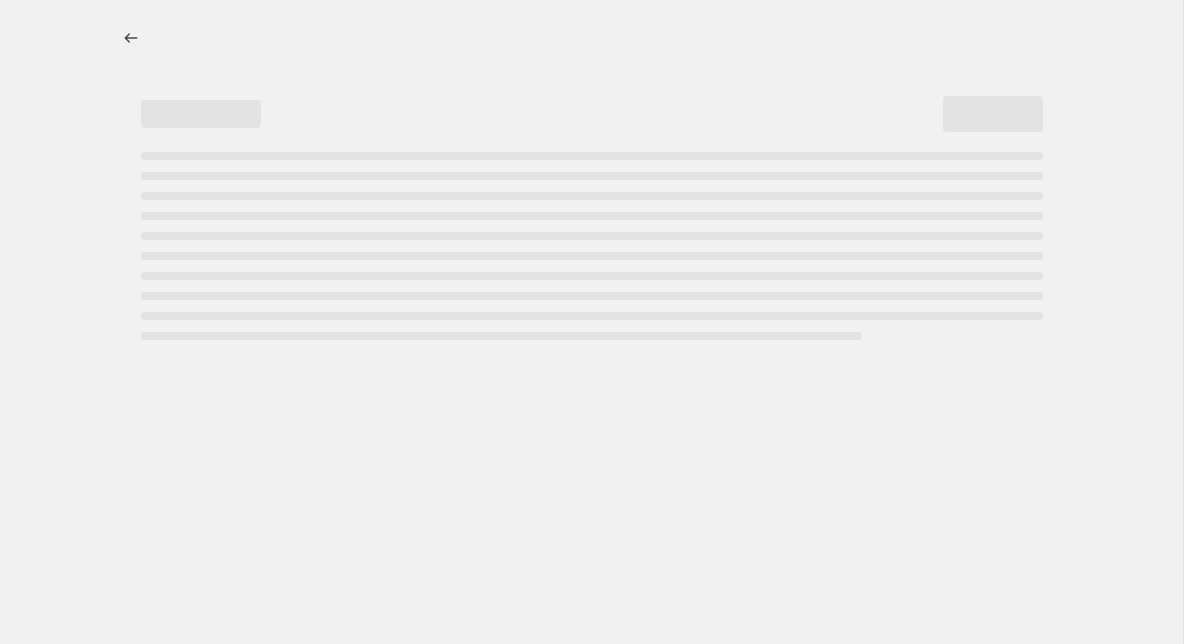 scroll, scrollTop: 0, scrollLeft: 0, axis: both 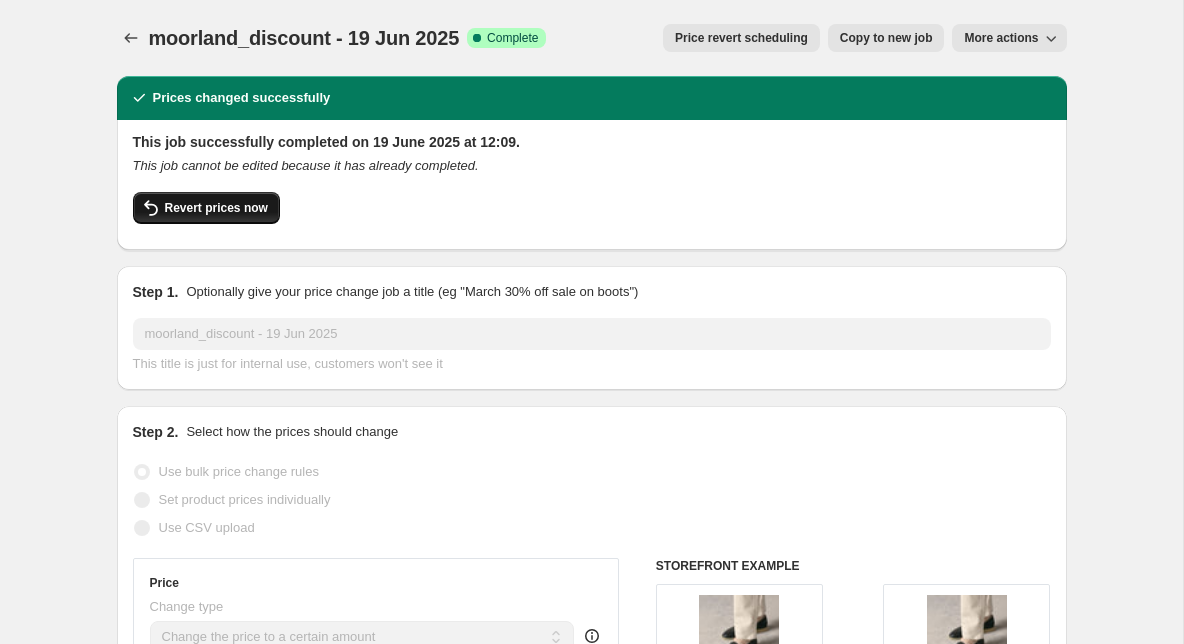 click on "Revert prices now" at bounding box center (216, 208) 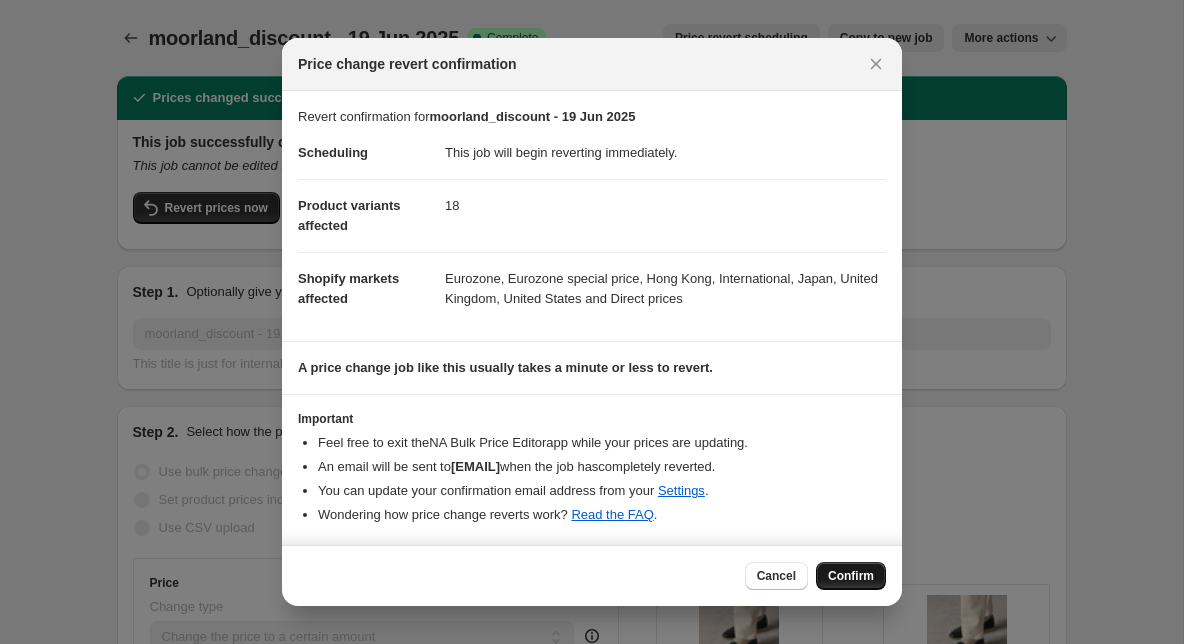 click on "Confirm" at bounding box center [851, 576] 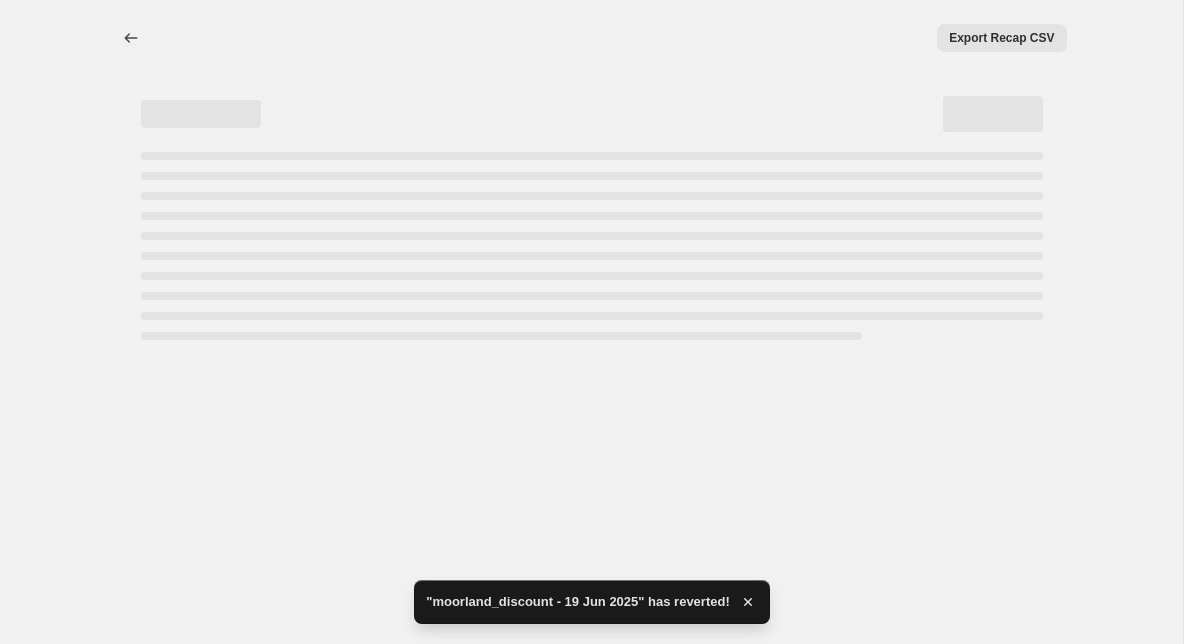select on "tag" 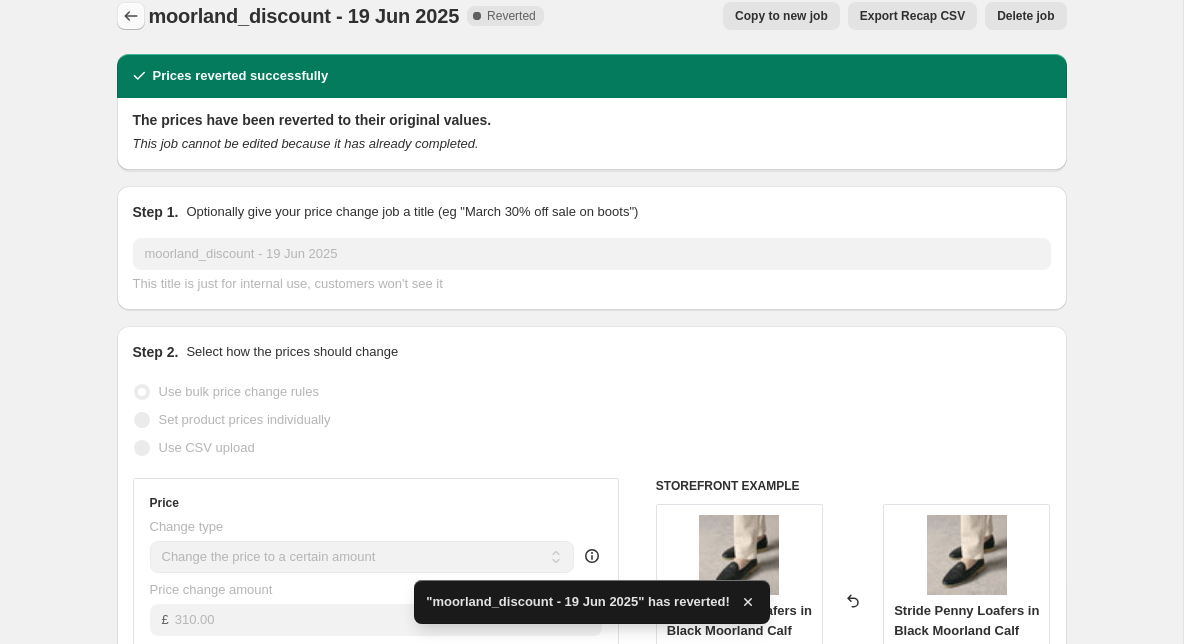 scroll, scrollTop: 23, scrollLeft: 0, axis: vertical 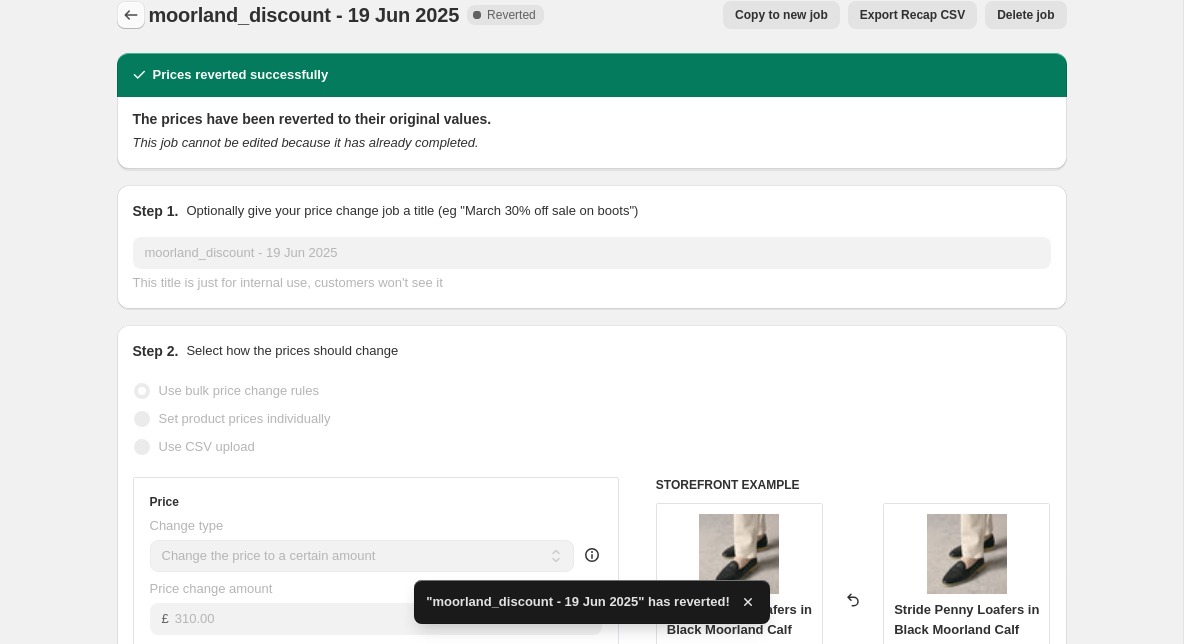 click 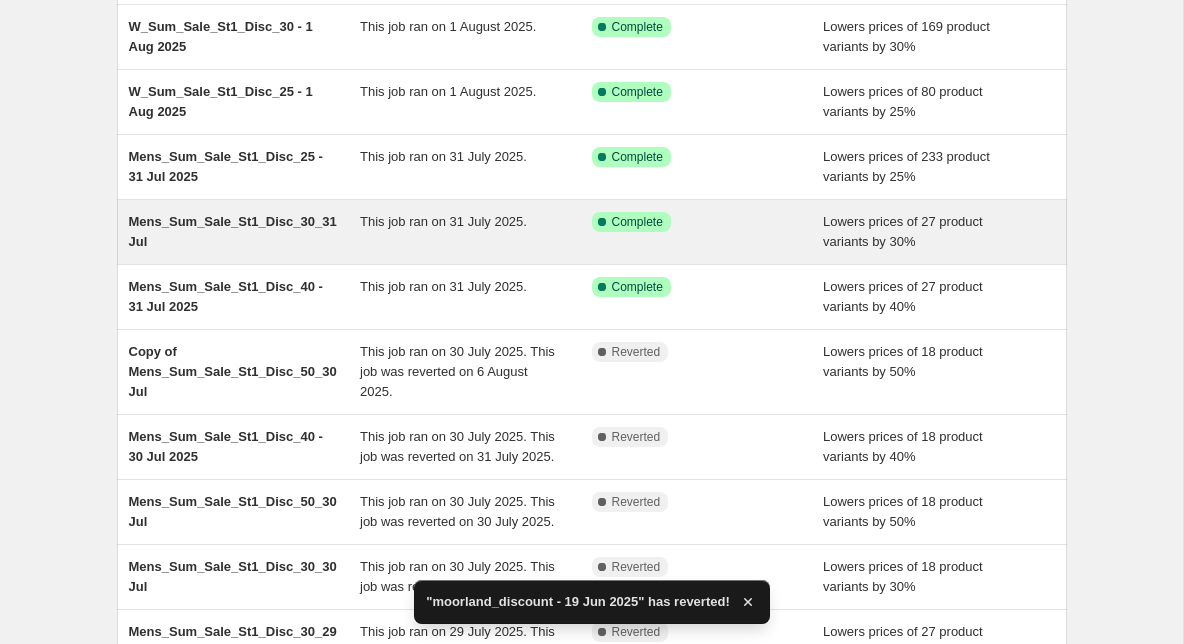 scroll, scrollTop: 179, scrollLeft: 0, axis: vertical 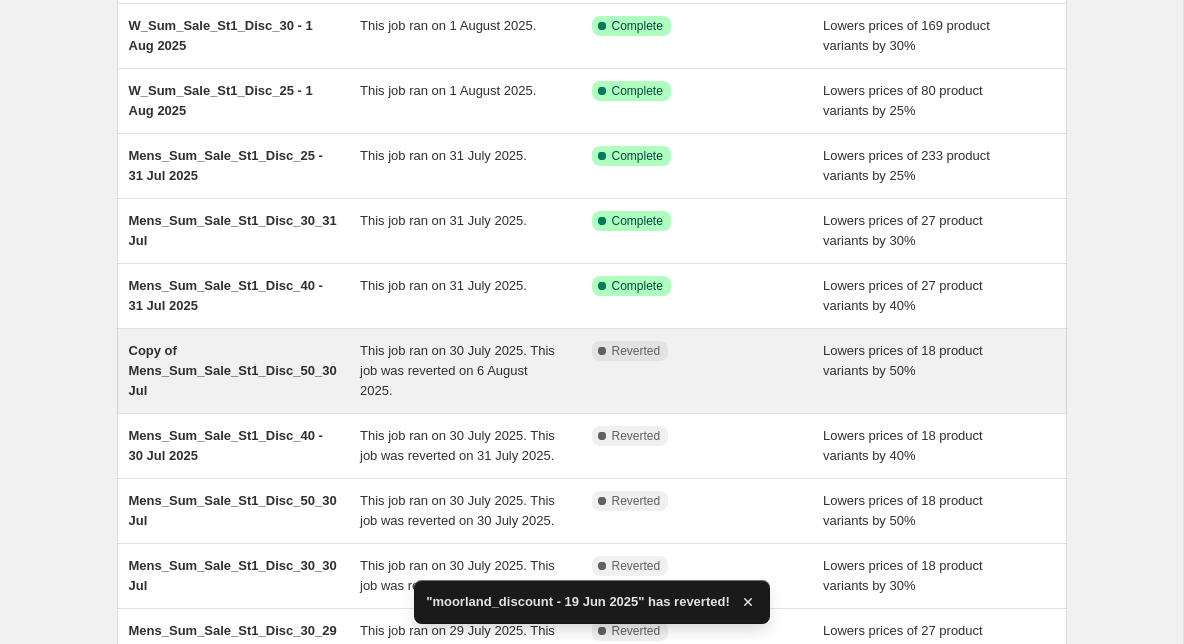 click on "Copy of Mens_Sum_Sale_St1_Disc_50_30 Jul" at bounding box center (245, 371) 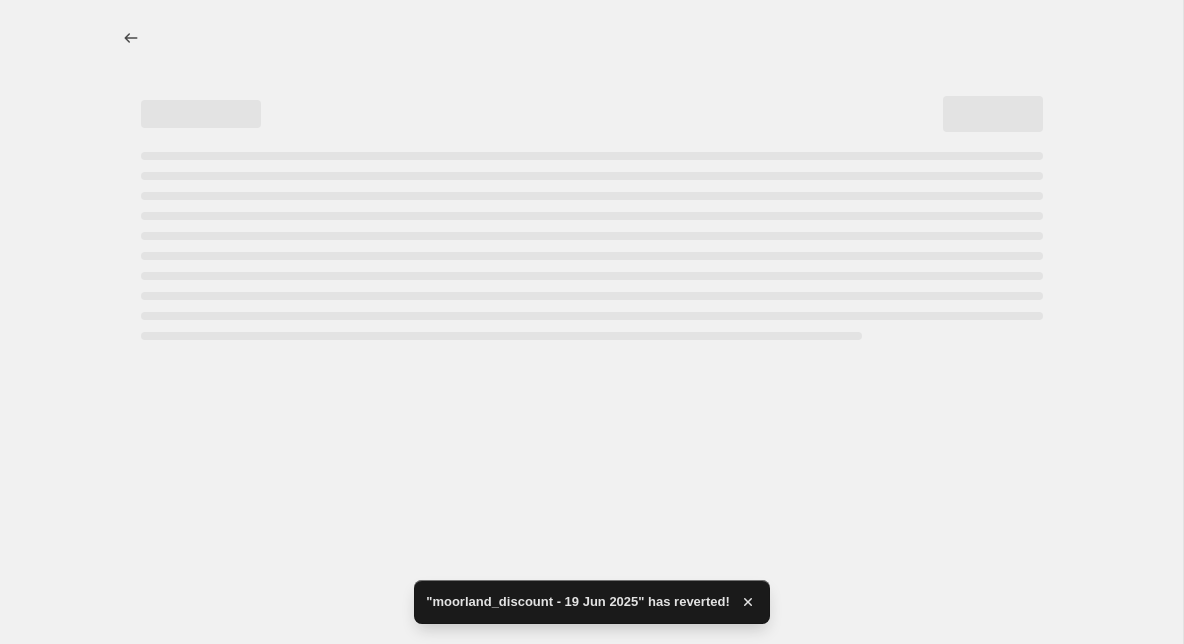 scroll, scrollTop: 0, scrollLeft: 0, axis: both 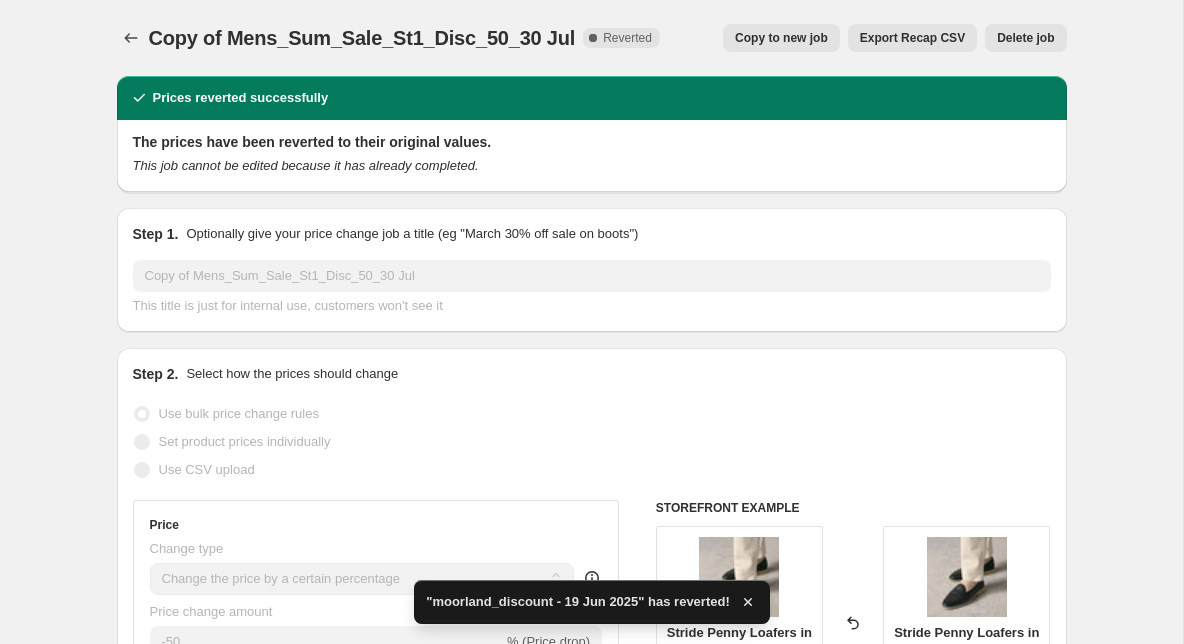 click on "Copy to new job" at bounding box center [781, 38] 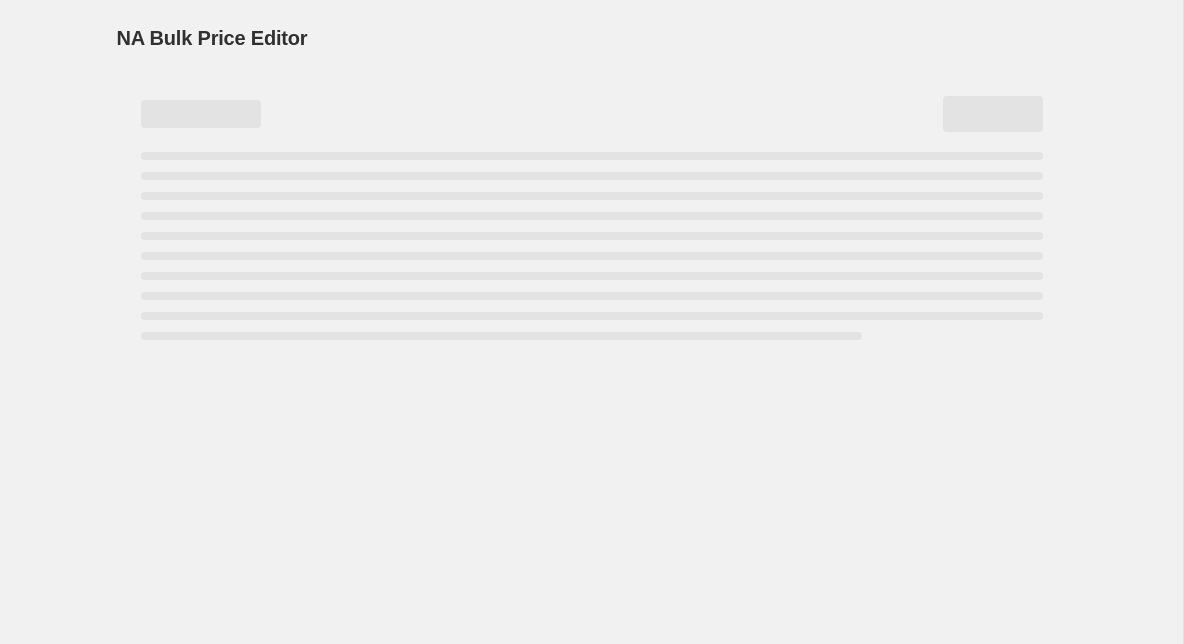select on "percentage" 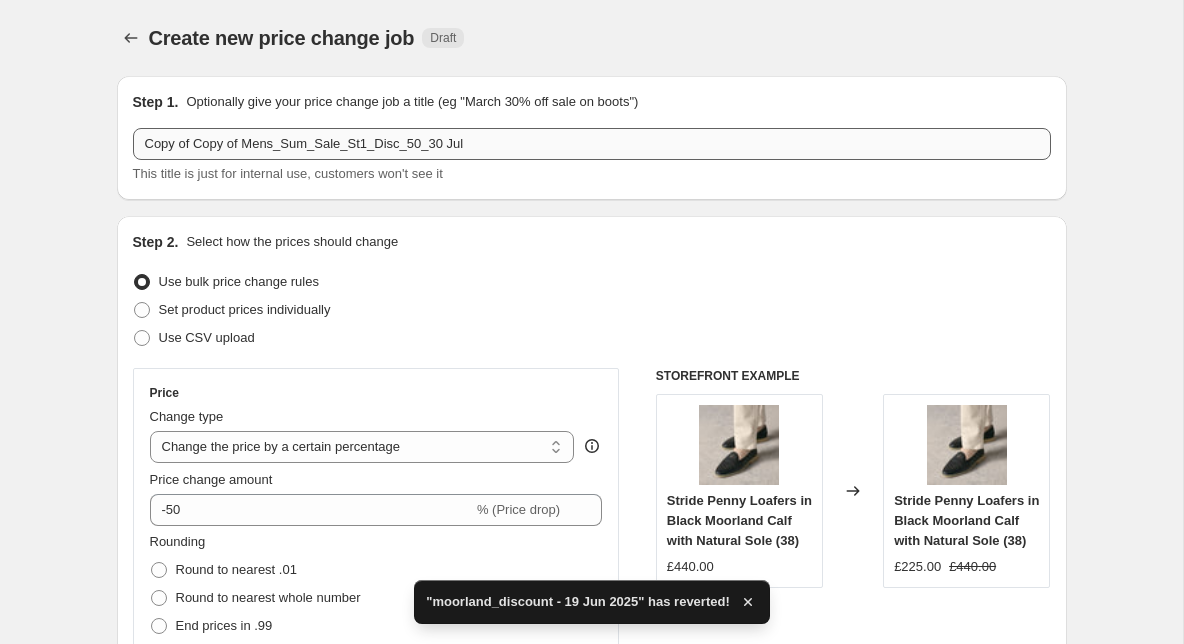scroll, scrollTop: 1, scrollLeft: 0, axis: vertical 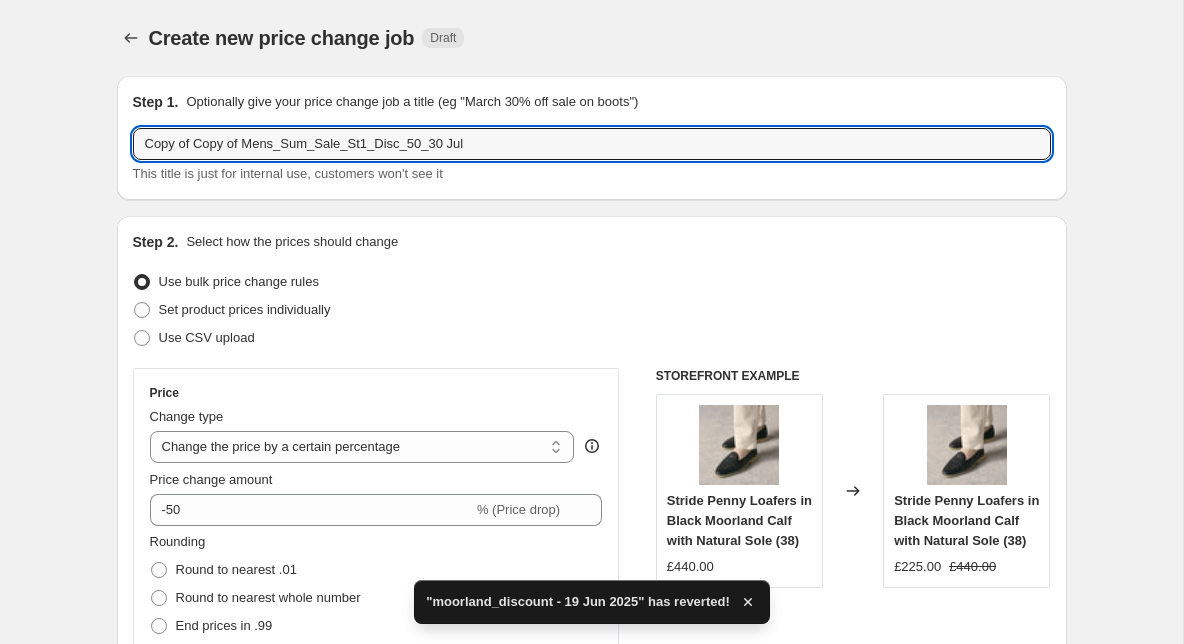 drag, startPoint x: 247, startPoint y: 143, endPoint x: 95, endPoint y: 137, distance: 152.11838 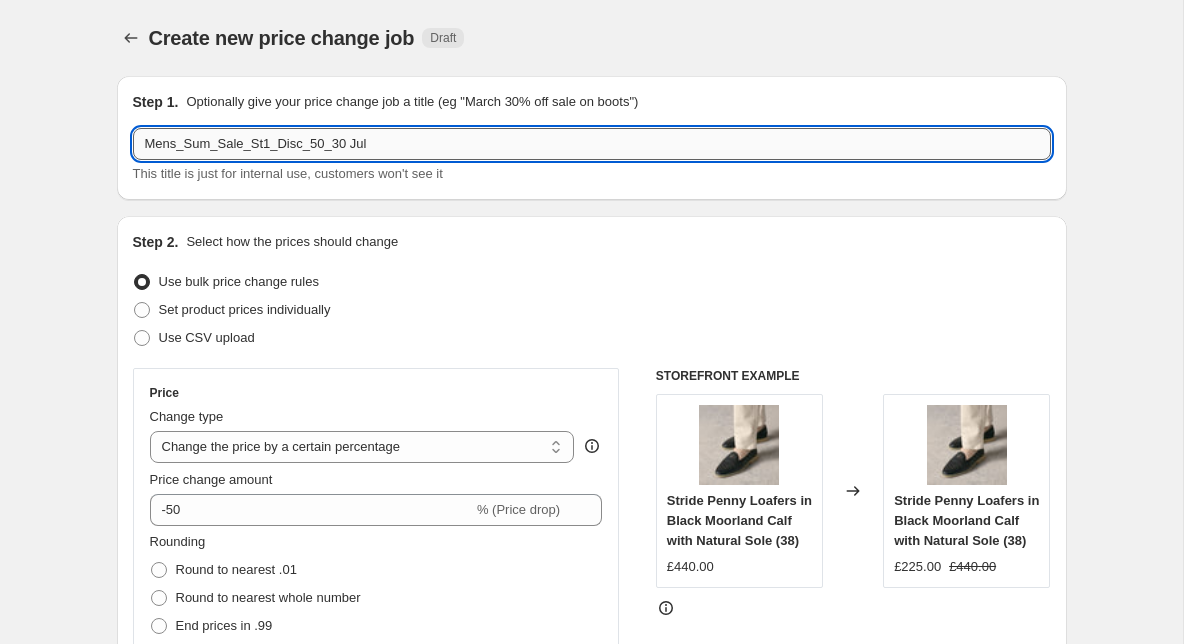 drag, startPoint x: 329, startPoint y: 144, endPoint x: 338, endPoint y: 150, distance: 10.816654 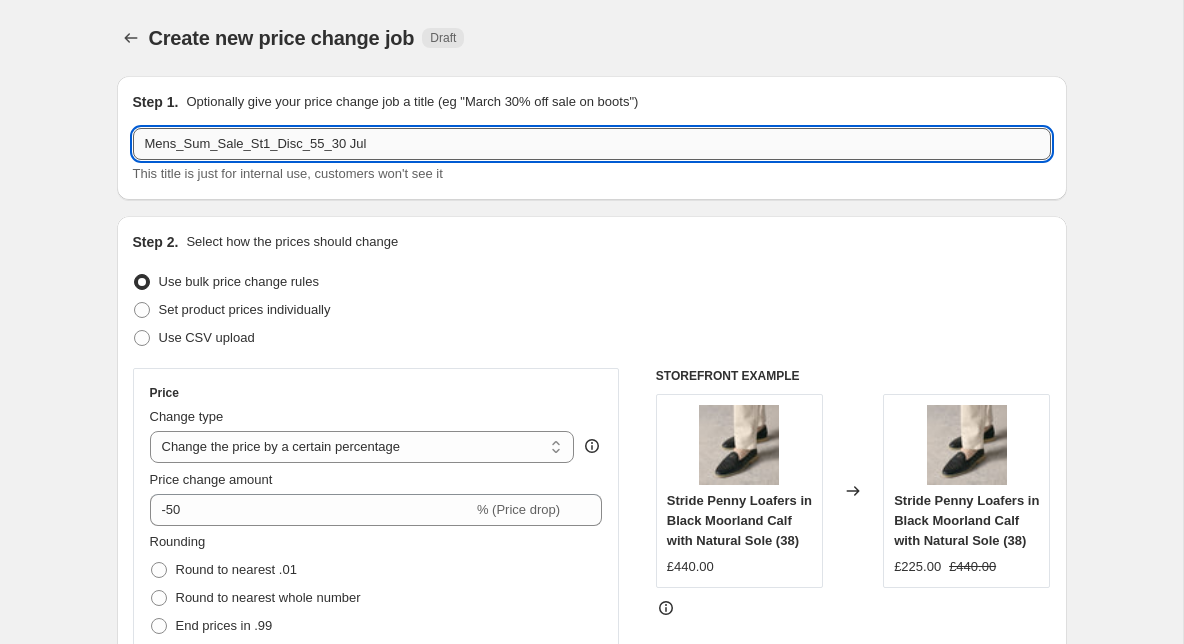 click on "Mens_Sum_Sale_St1_Disc_55_30 Jul" at bounding box center (592, 144) 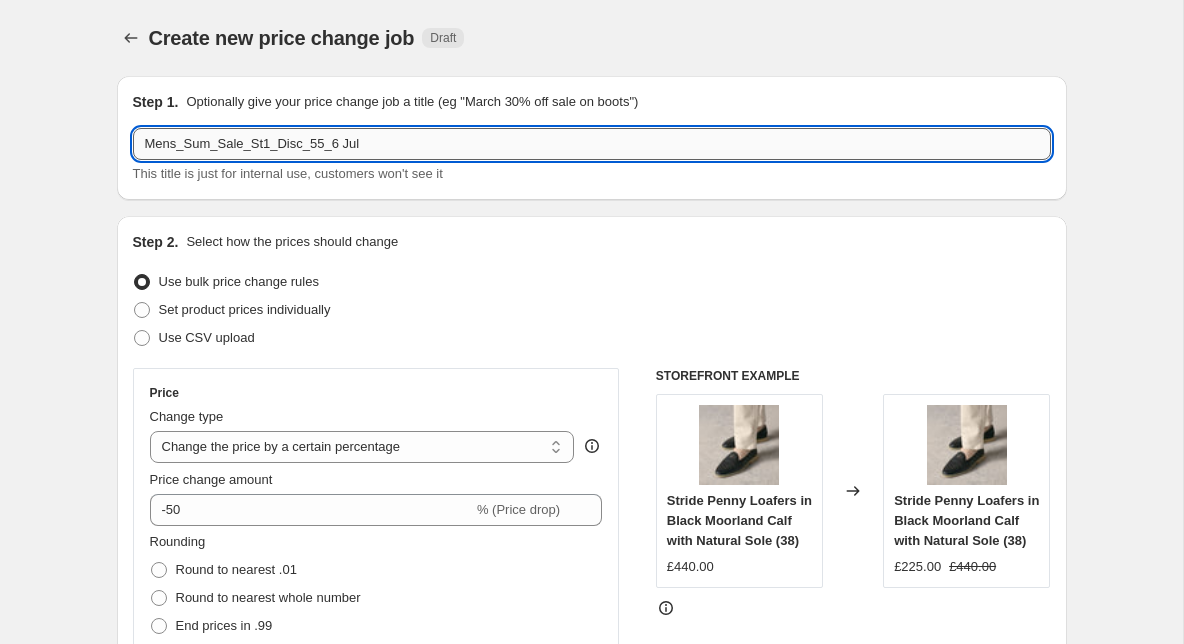 click on "Mens_Sum_Sale_St1_Disc_55_6 Jul" at bounding box center [592, 144] 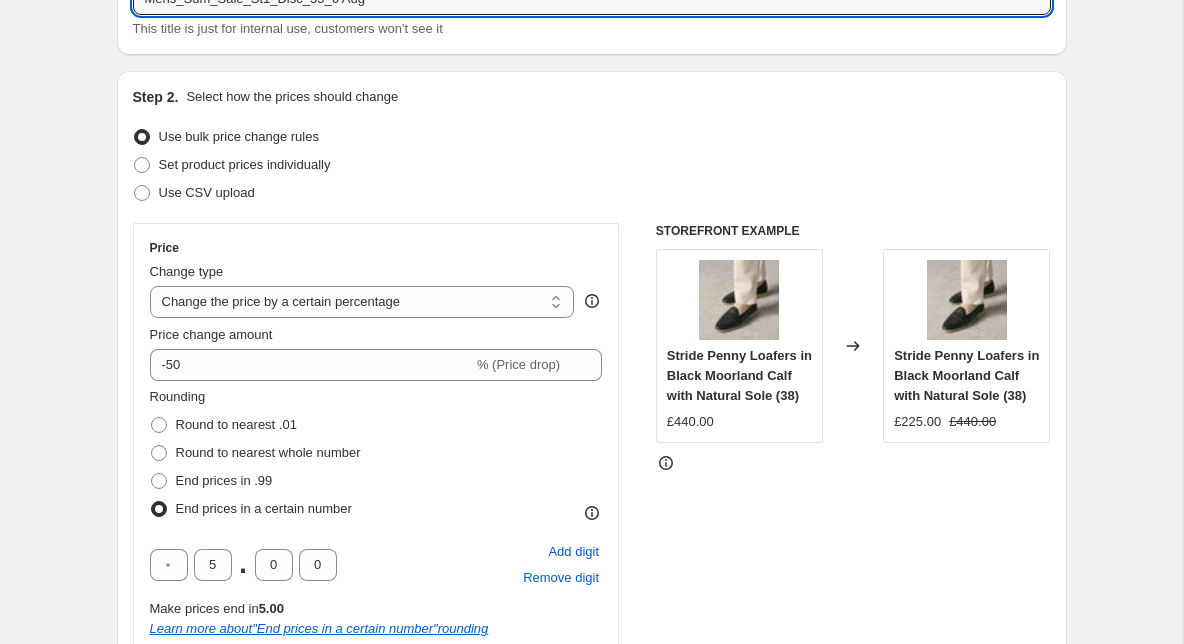 scroll, scrollTop: 194, scrollLeft: 0, axis: vertical 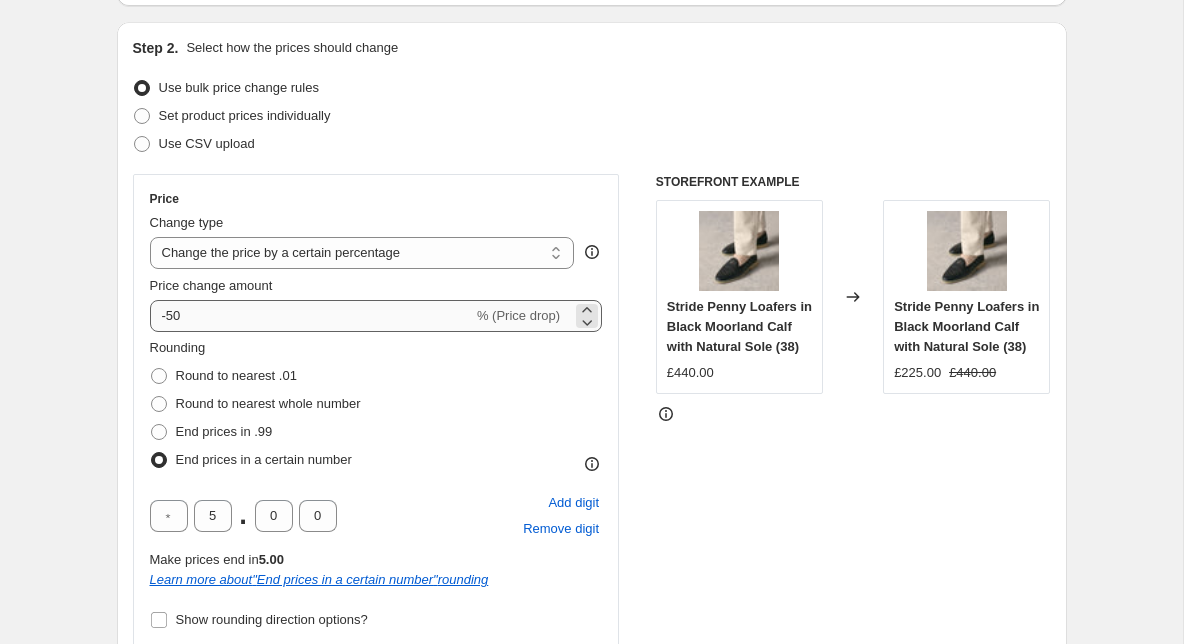 type on "Mens_Sum_Sale_St1_Disc_55_6 Aug" 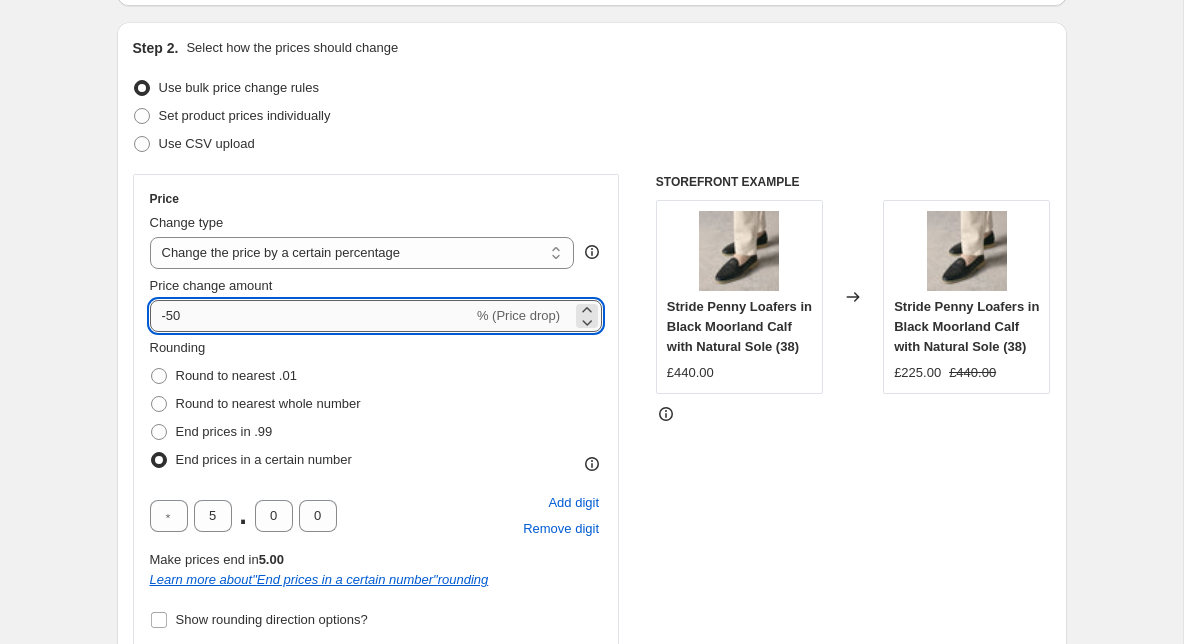 click on "-50" at bounding box center (311, 316) 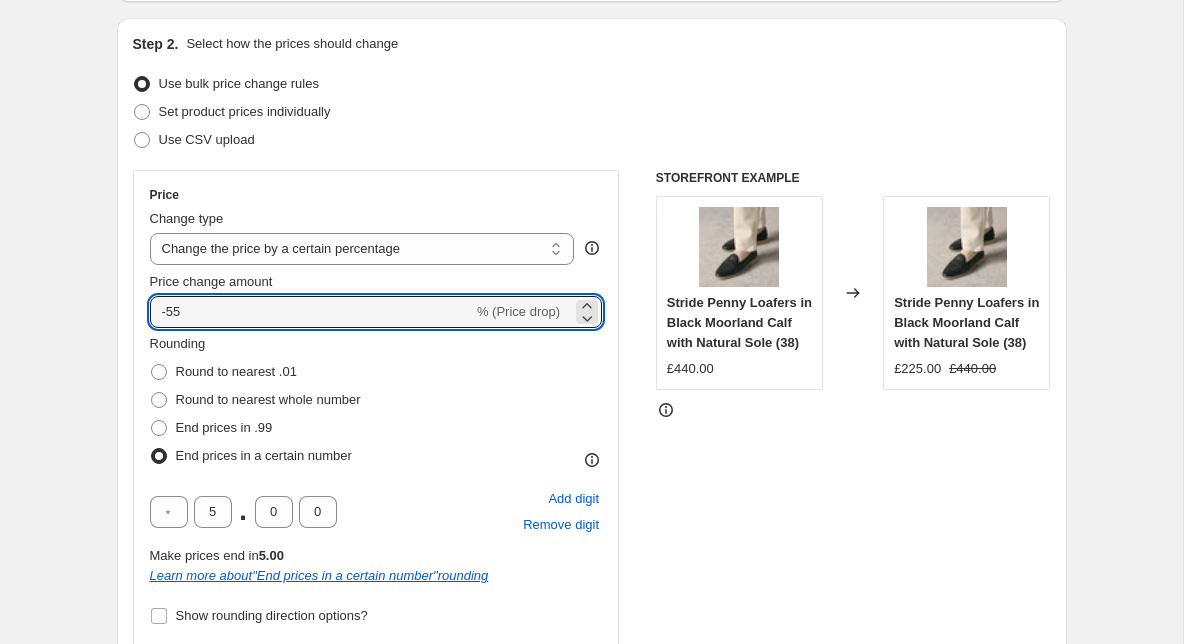 scroll, scrollTop: 204, scrollLeft: 0, axis: vertical 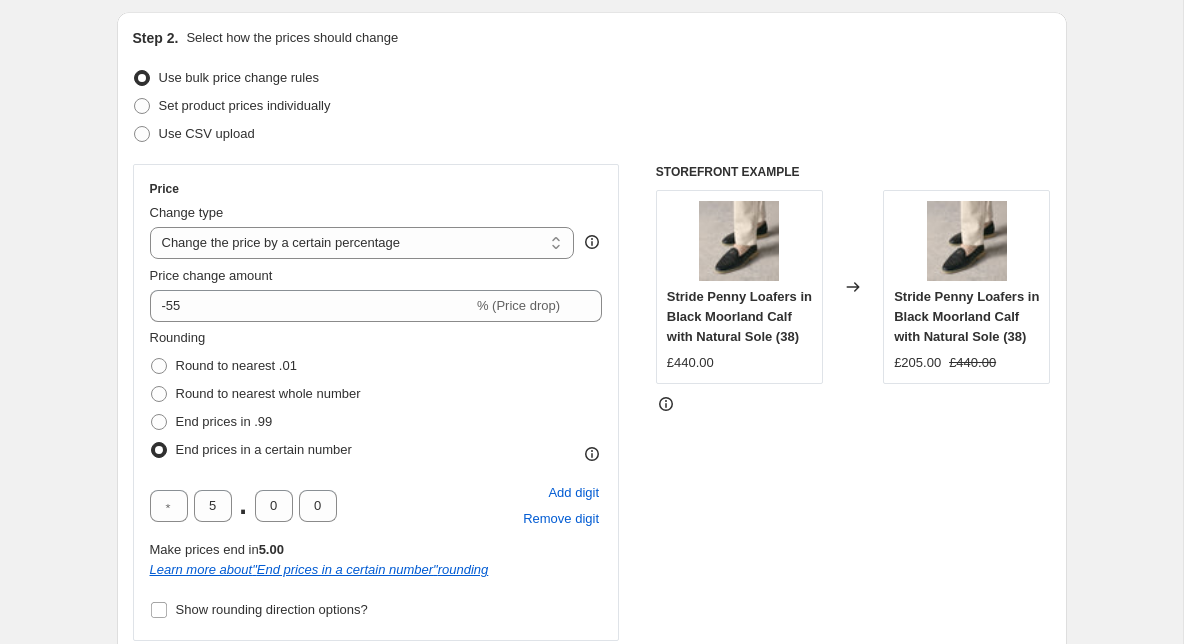 click on "Rounding Round to nearest .01 Round to nearest whole number End prices in .99 End prices in a certain number" at bounding box center [376, 396] 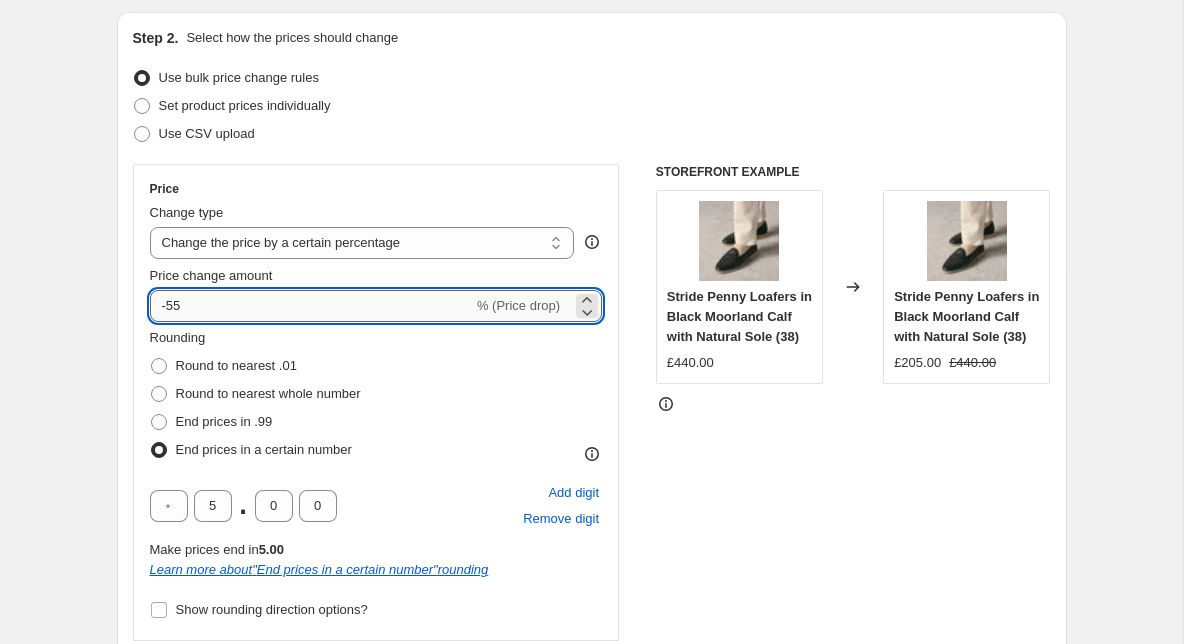 click on "-55" at bounding box center (311, 306) 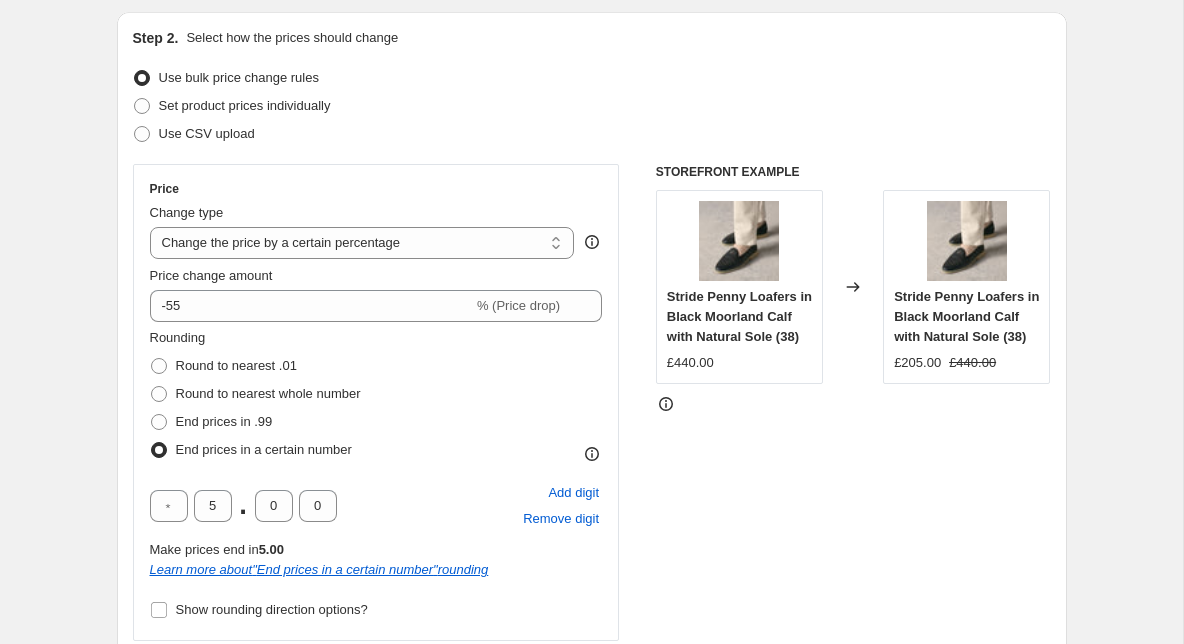 scroll, scrollTop: 227, scrollLeft: 0, axis: vertical 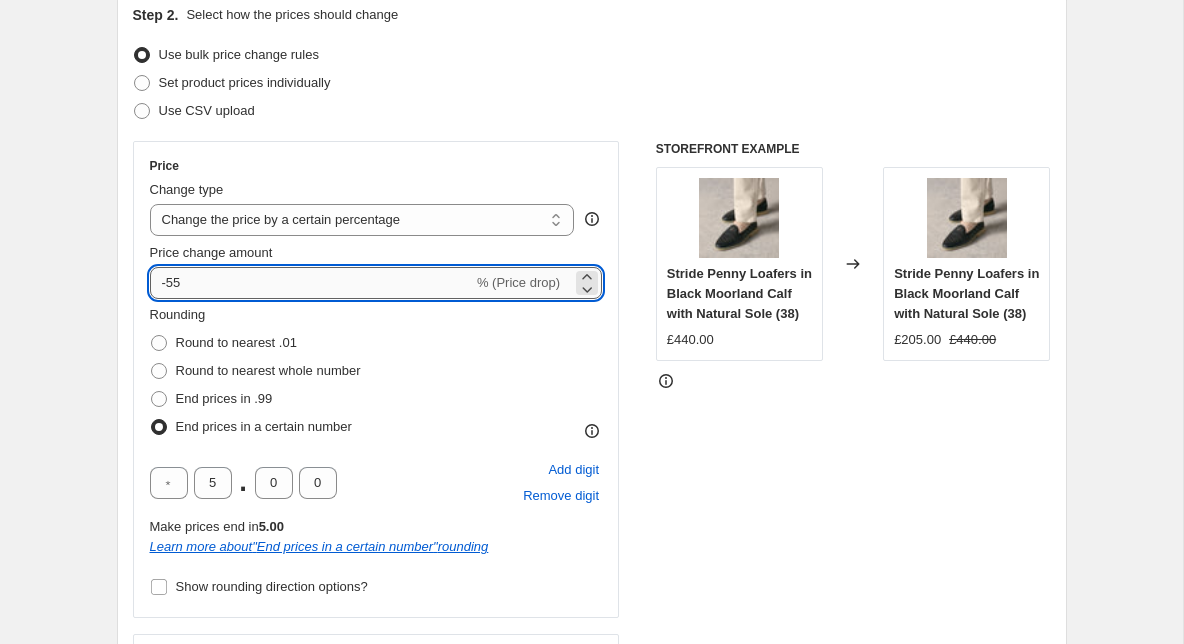 click on "-55" at bounding box center [311, 283] 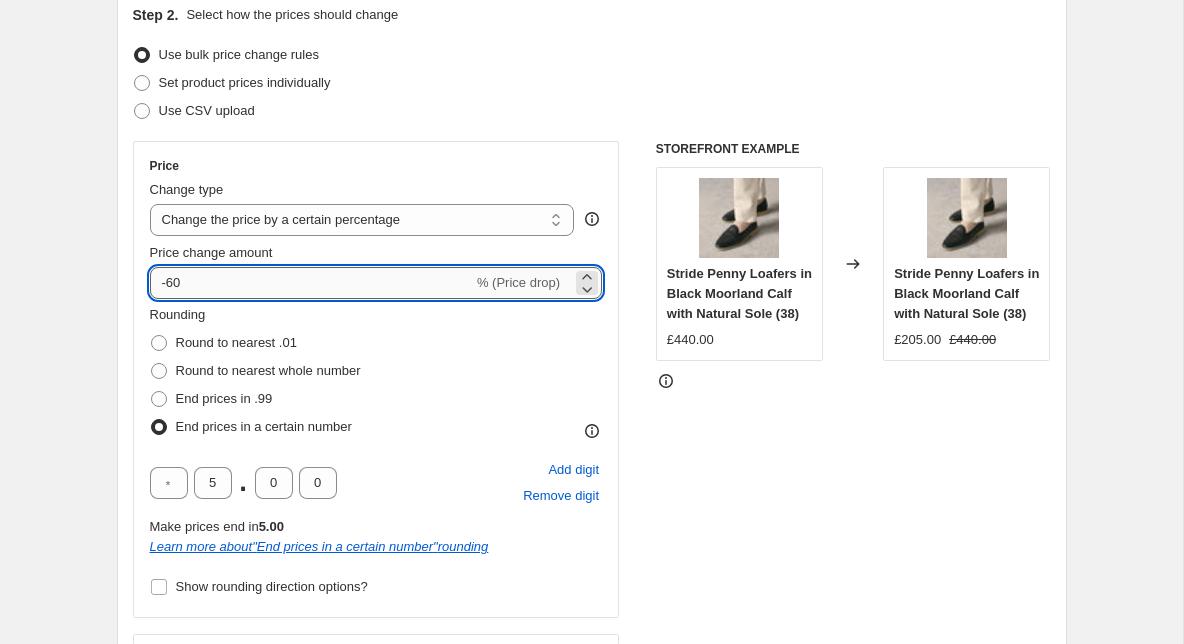 type on "-6" 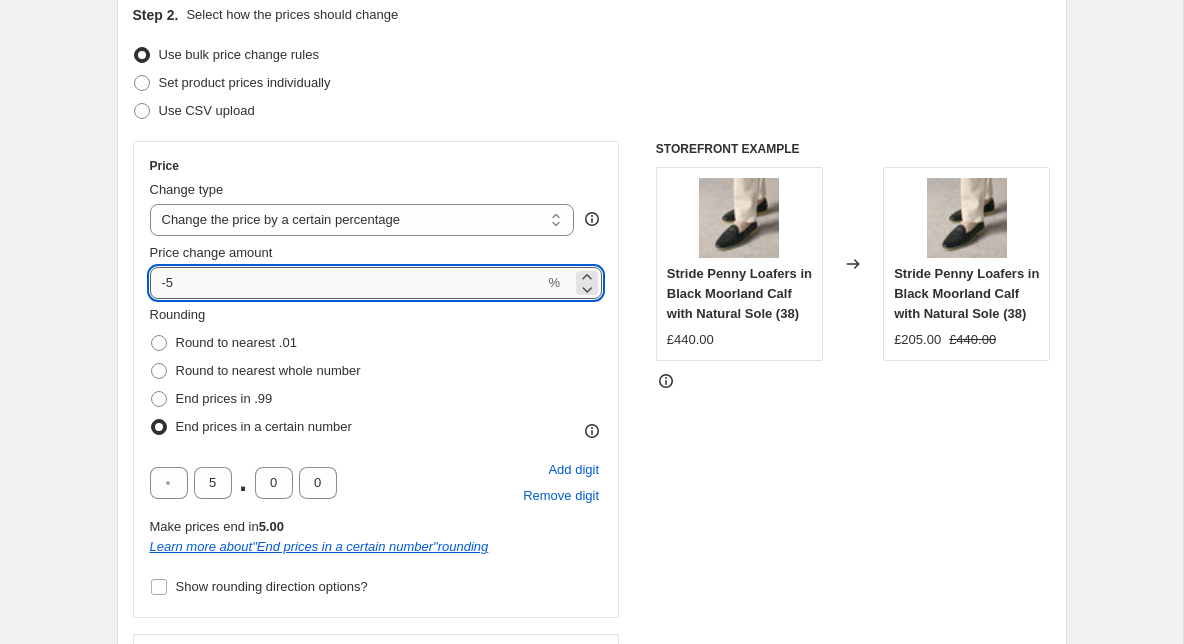 type on "-55" 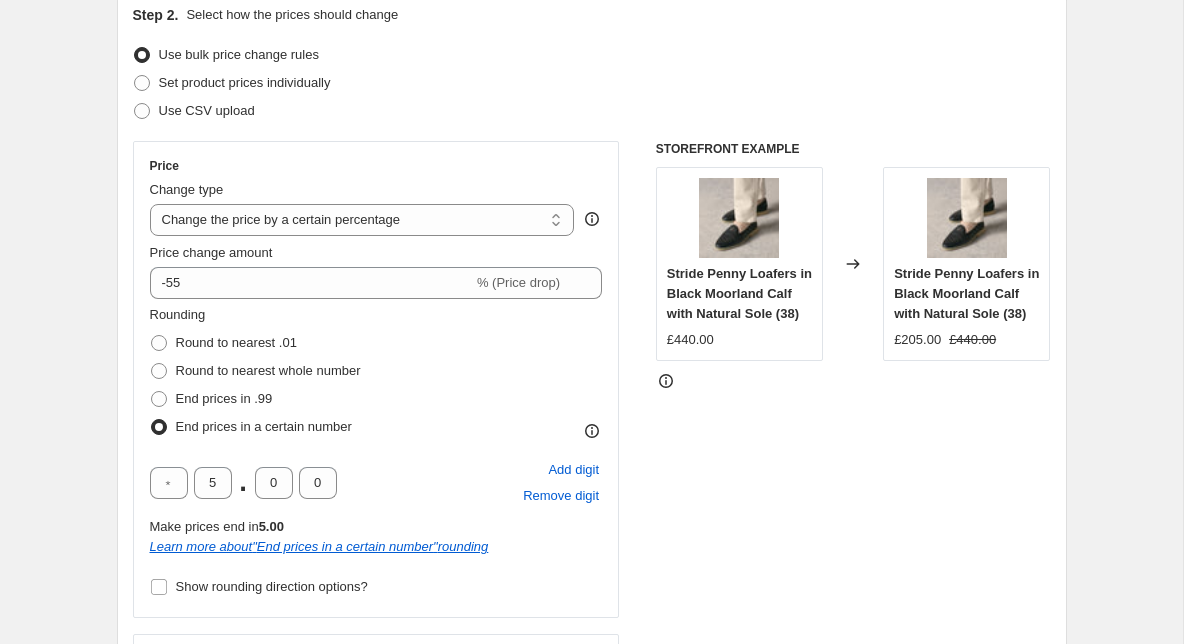 click on "Rounding Round to nearest .01 Round to nearest whole number End prices in .99 End prices in a certain number" at bounding box center (376, 373) 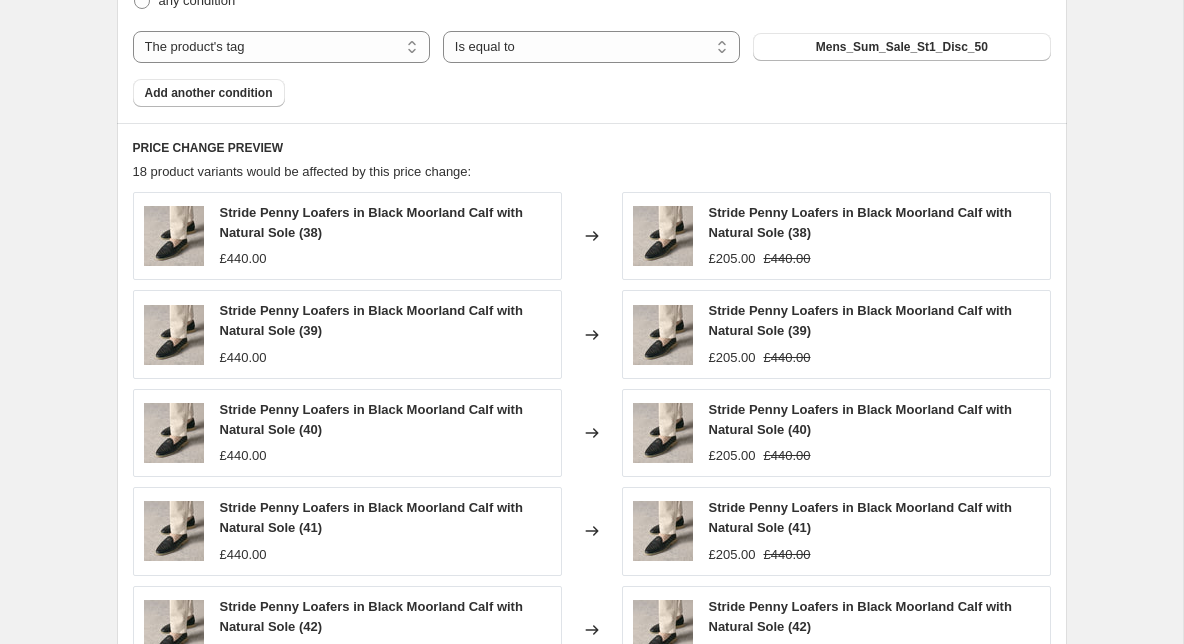 scroll, scrollTop: 1329, scrollLeft: 0, axis: vertical 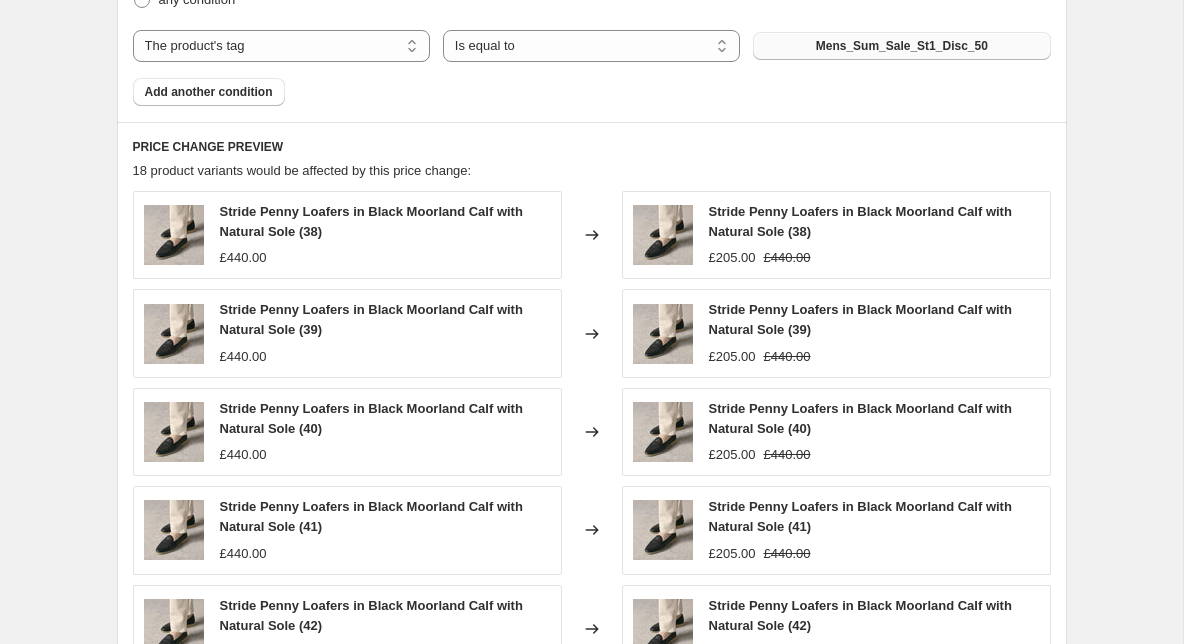click on "Mens_Sum_Sale_St1_Disc_50" at bounding box center [901, 46] 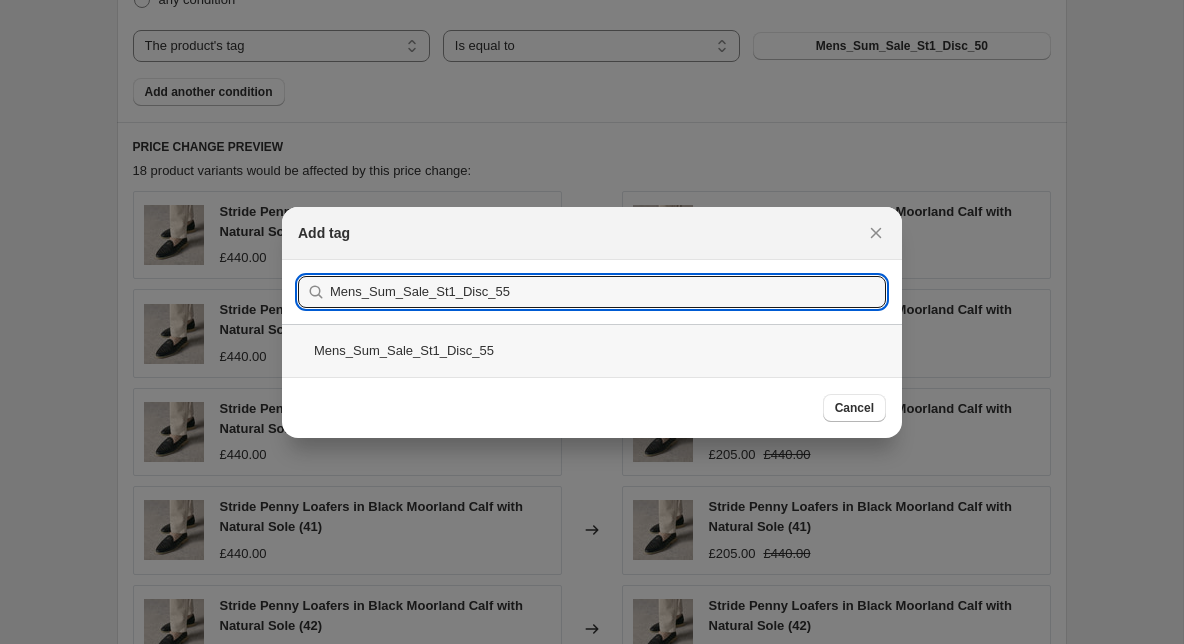type on "Mens_Sum_Sale_St1_Disc_55" 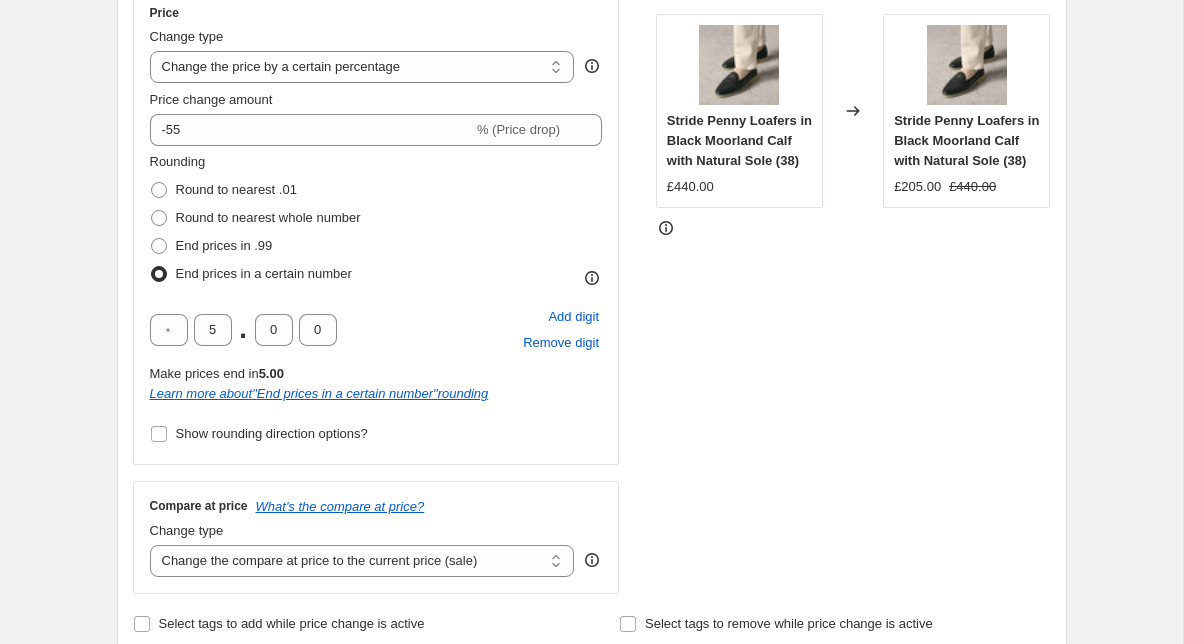 scroll, scrollTop: 366, scrollLeft: 0, axis: vertical 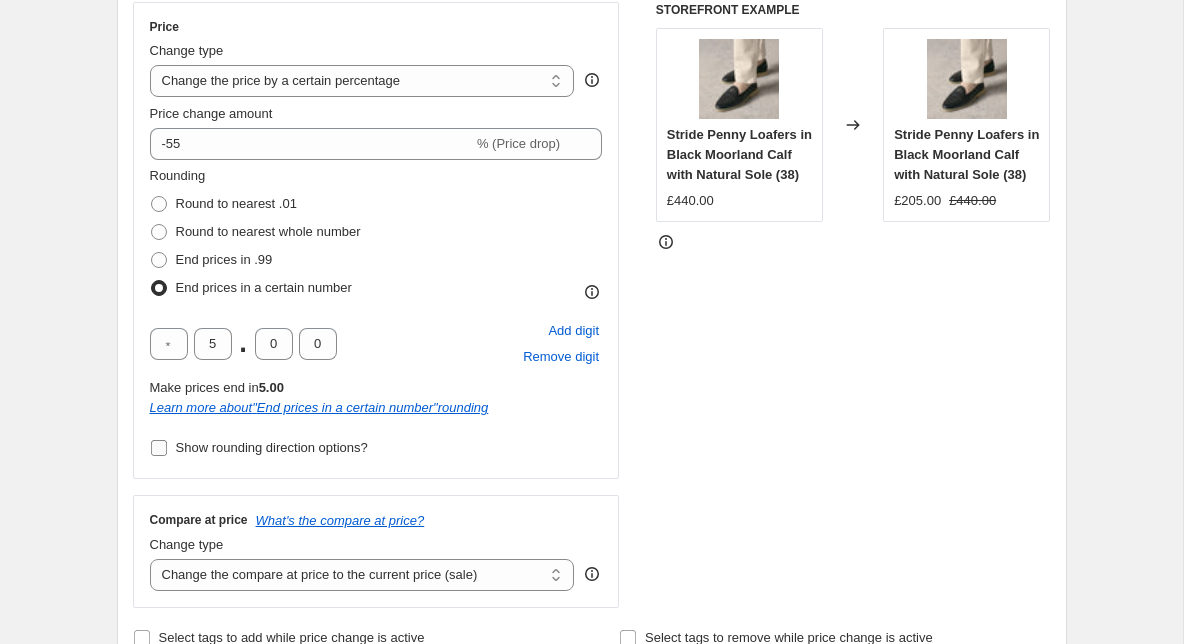 click on "Show rounding direction options?" at bounding box center [272, 447] 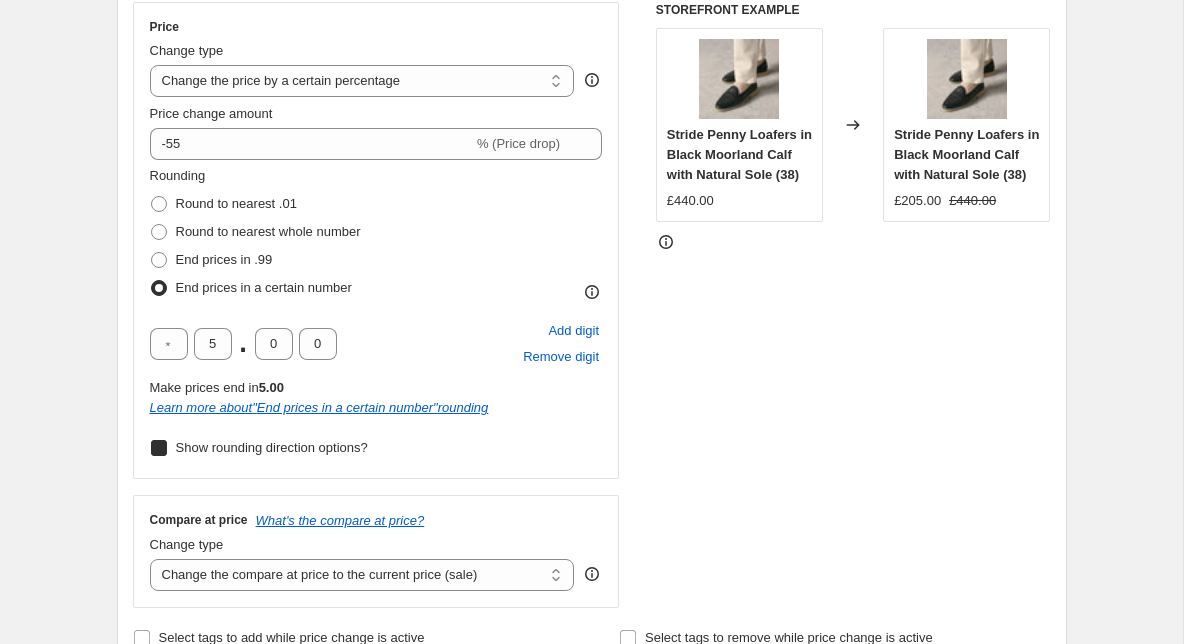 checkbox on "true" 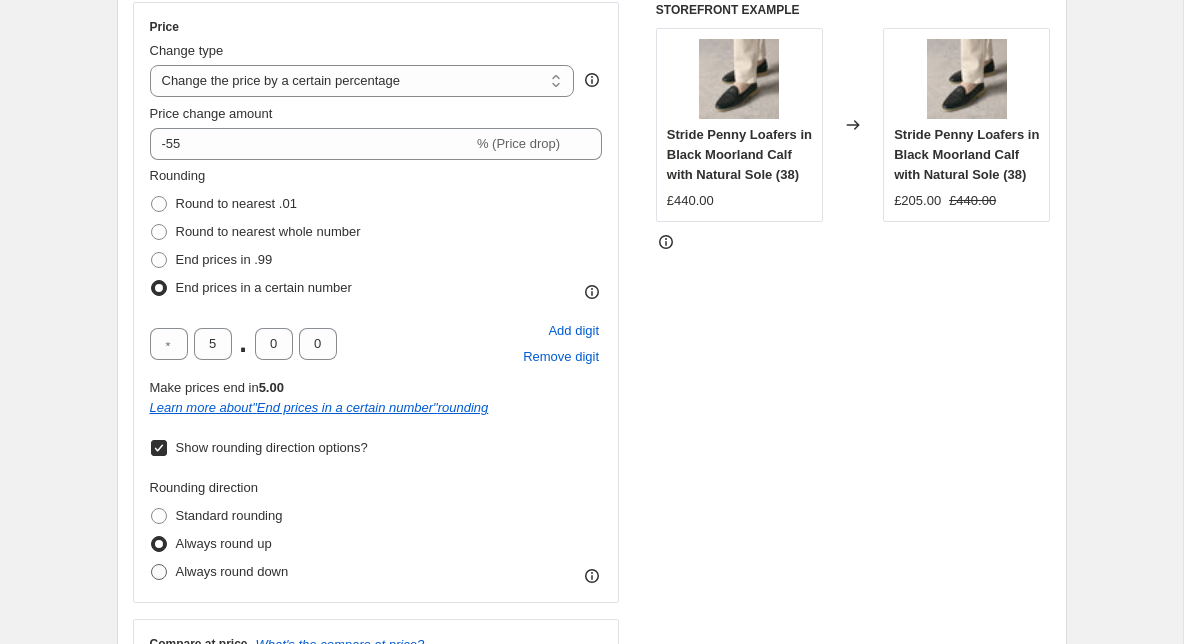 click on "Always round down" at bounding box center [232, 571] 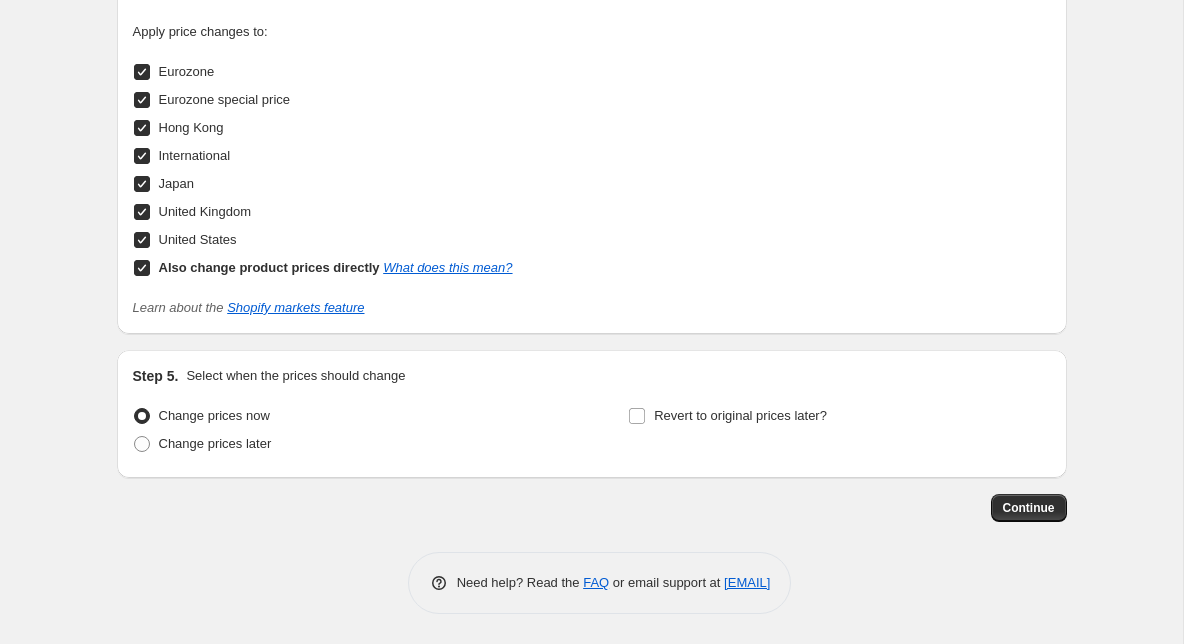 scroll, scrollTop: 2304, scrollLeft: 0, axis: vertical 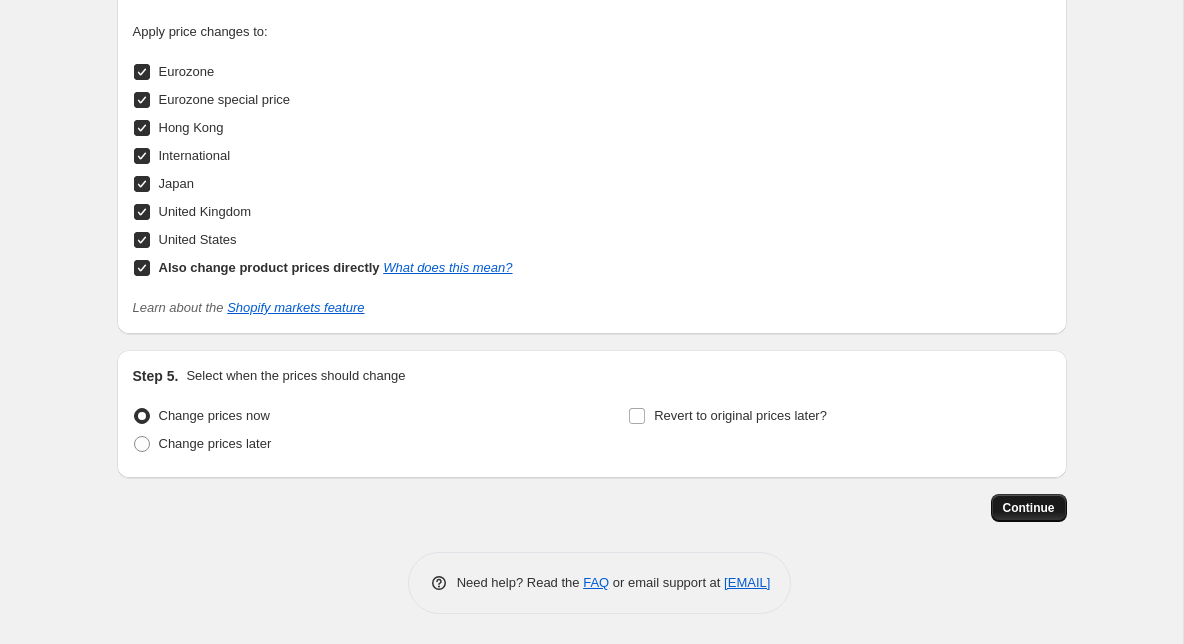 click on "Continue" at bounding box center [1029, 508] 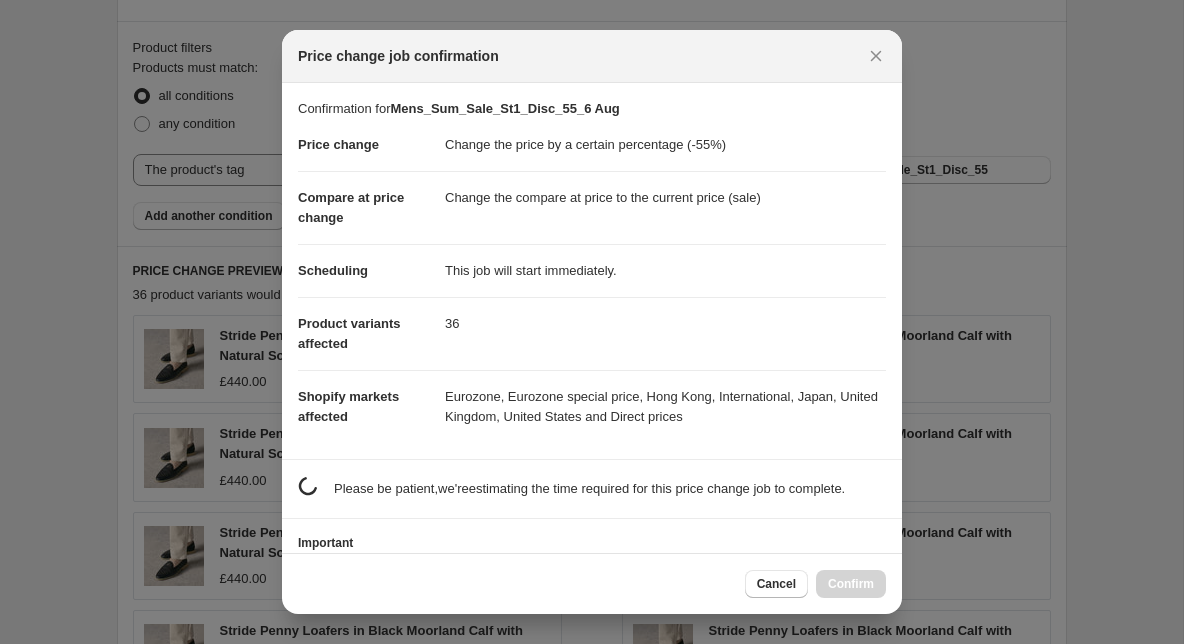 scroll, scrollTop: 0, scrollLeft: 0, axis: both 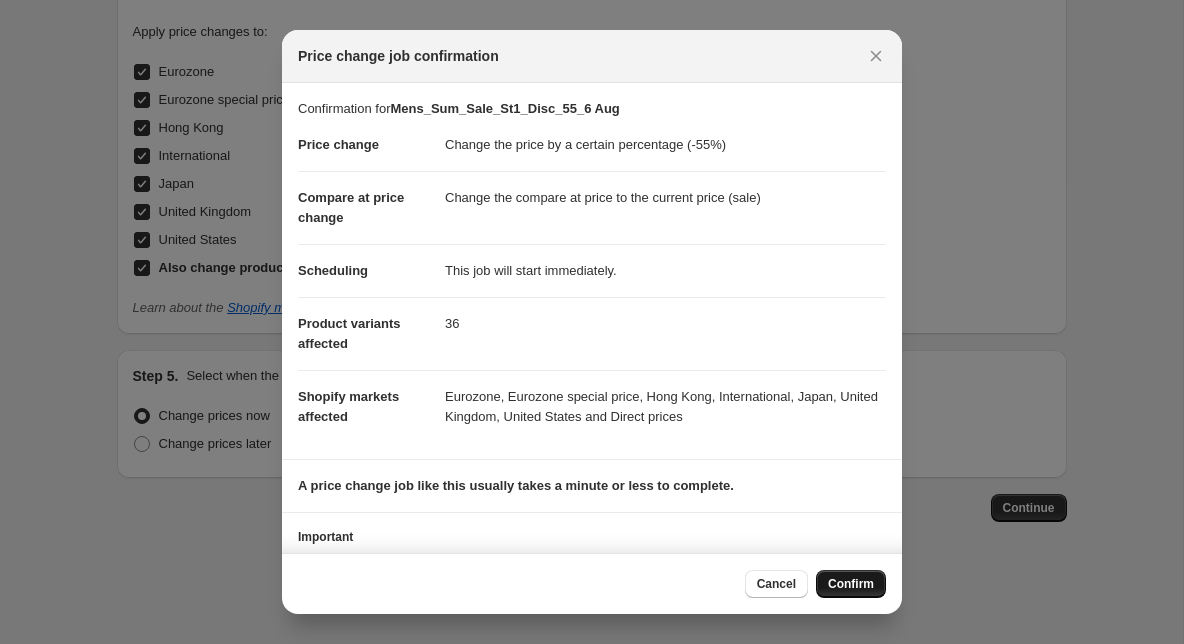 click on "Confirm" at bounding box center (851, 584) 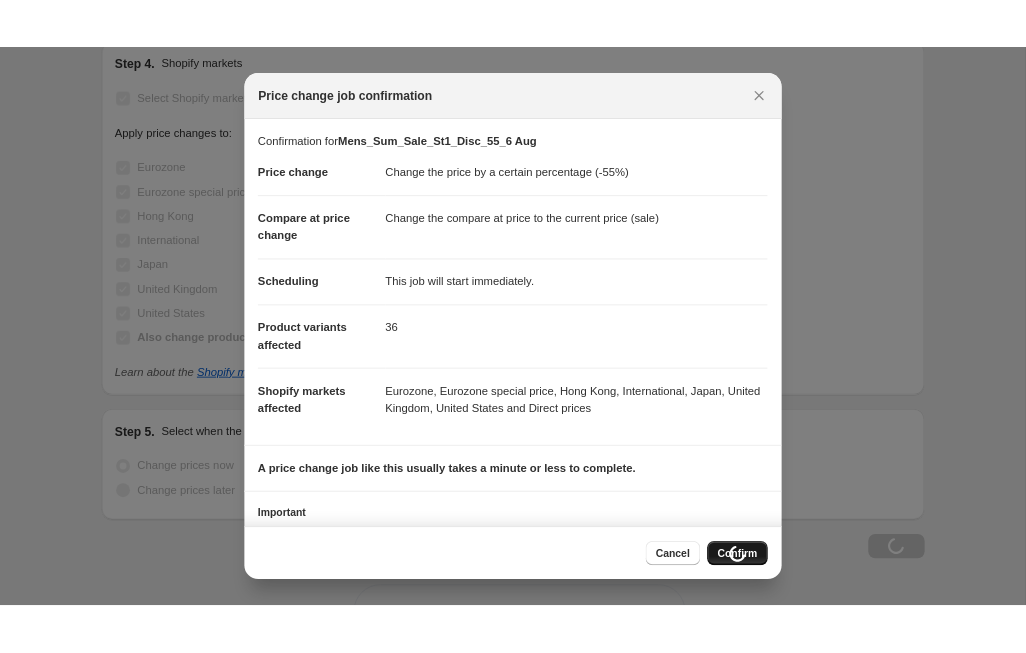 scroll, scrollTop: 2304, scrollLeft: 0, axis: vertical 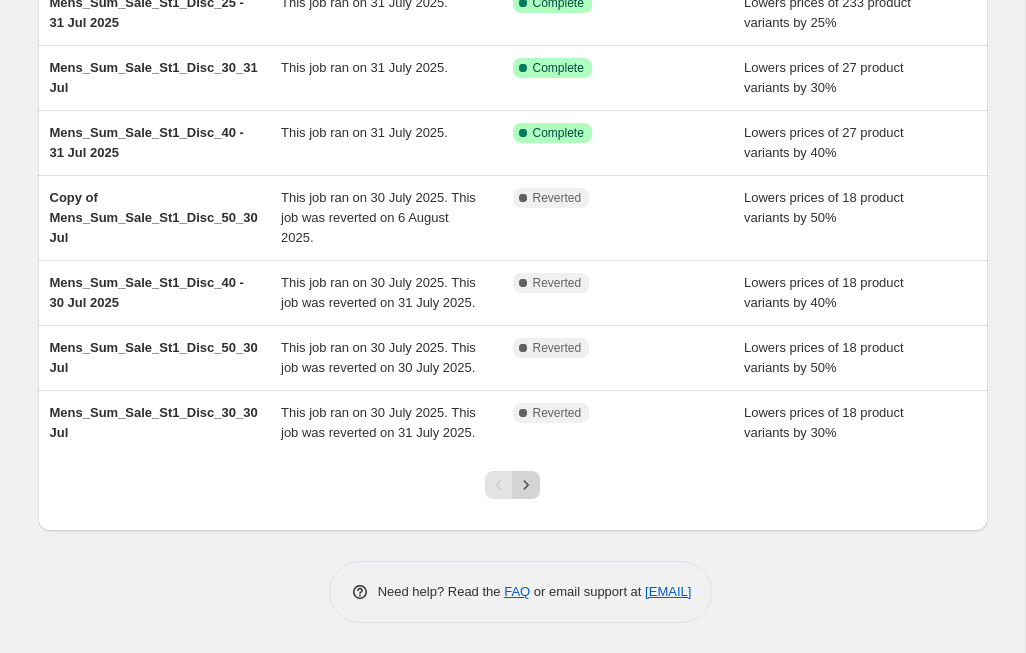 click 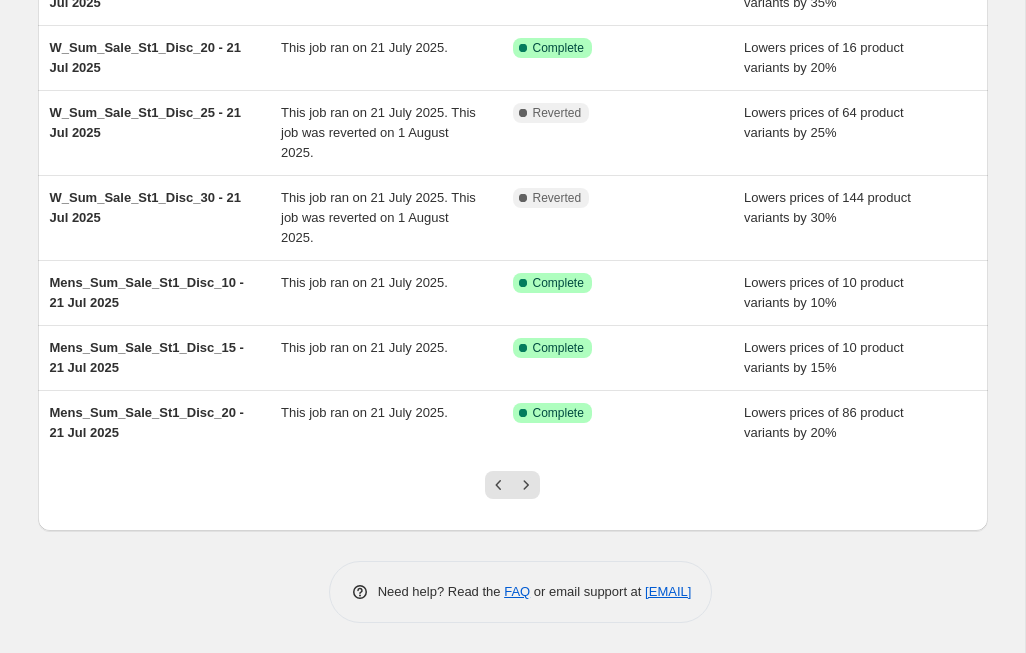 scroll, scrollTop: 457, scrollLeft: 0, axis: vertical 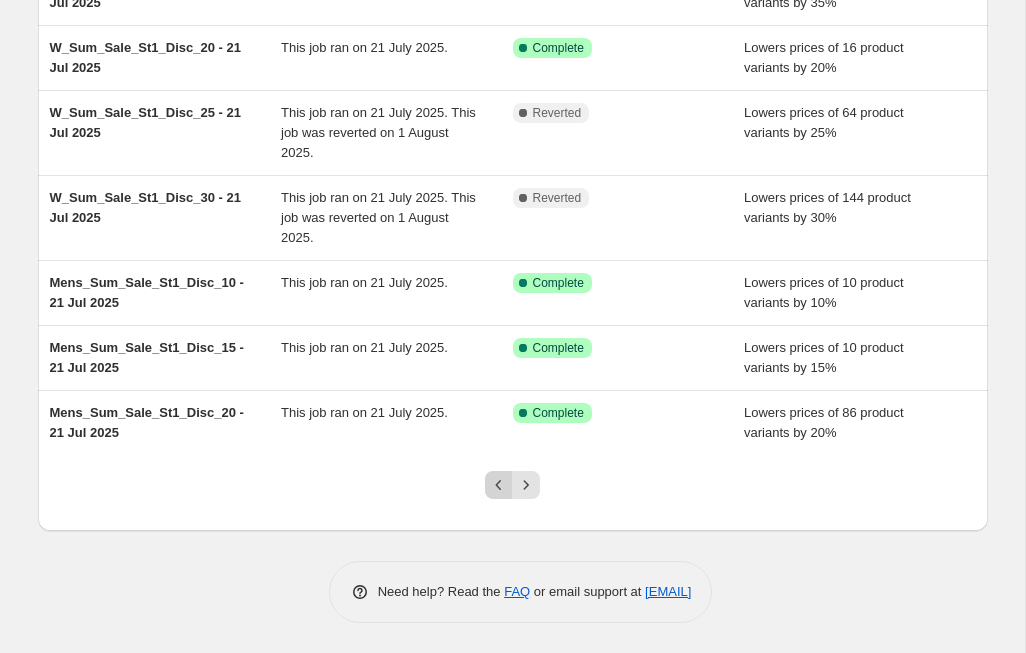 click 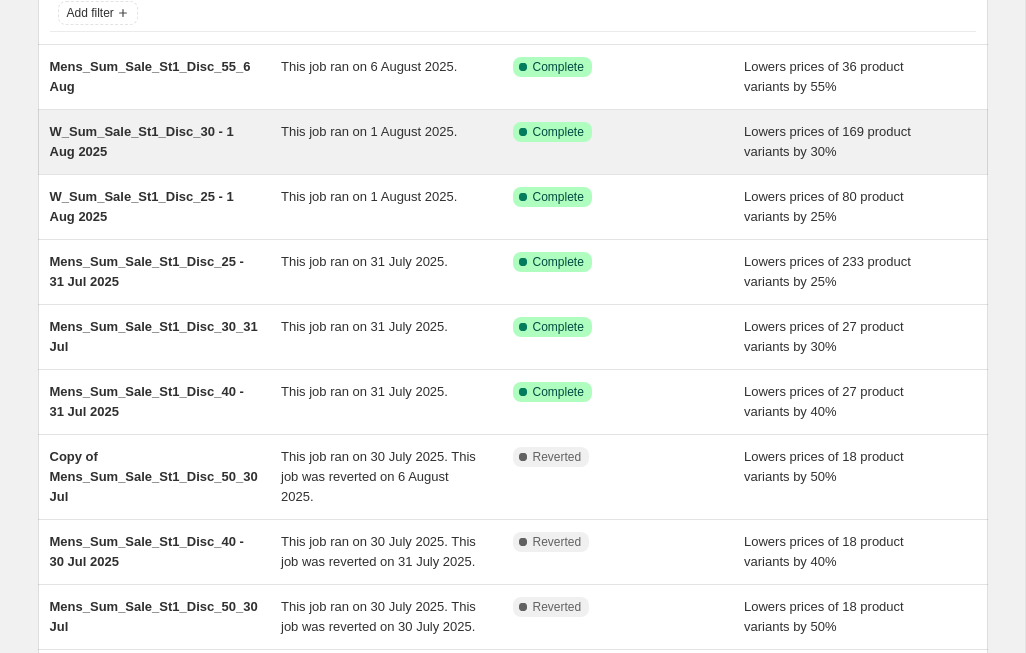 scroll, scrollTop: 145, scrollLeft: 0, axis: vertical 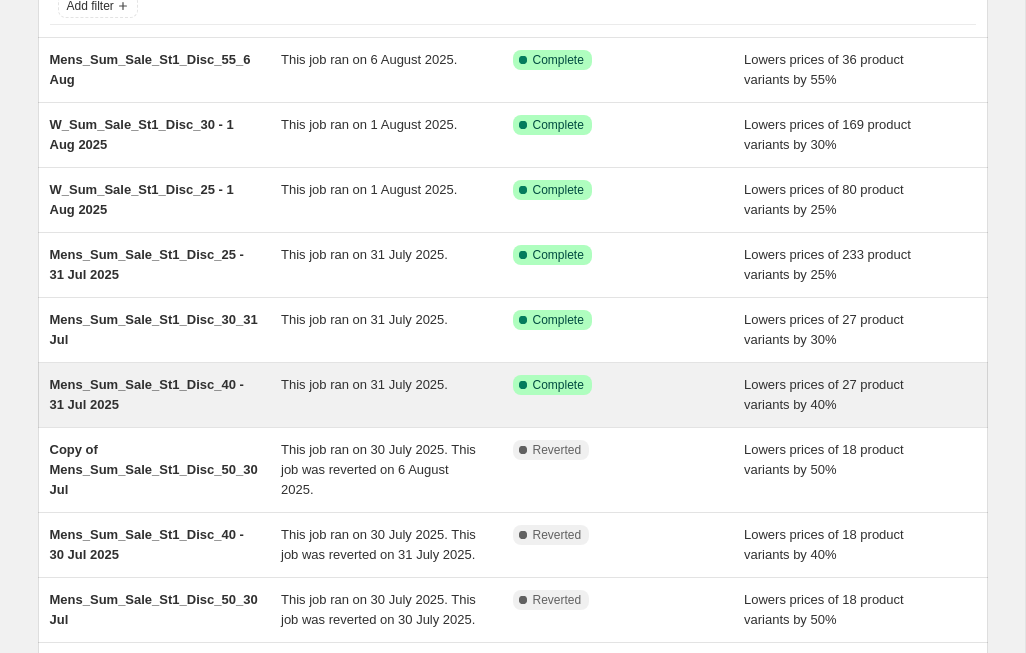click on "Mens_Sum_Sale_St1_Disc_40 - 31 Jul 2025" at bounding box center (147, 394) 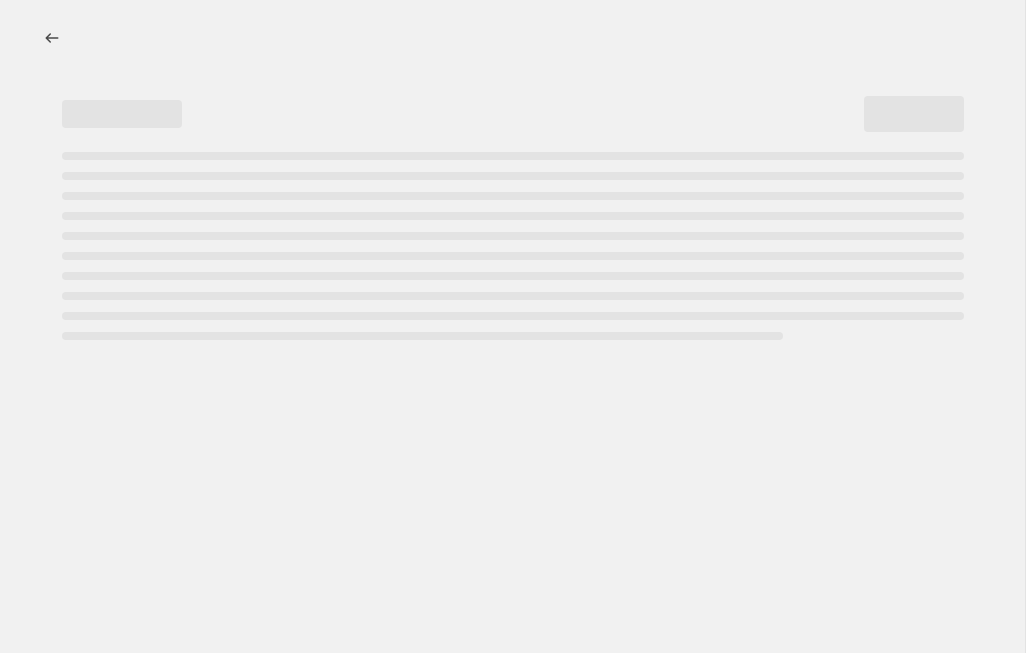 select on "percentage" 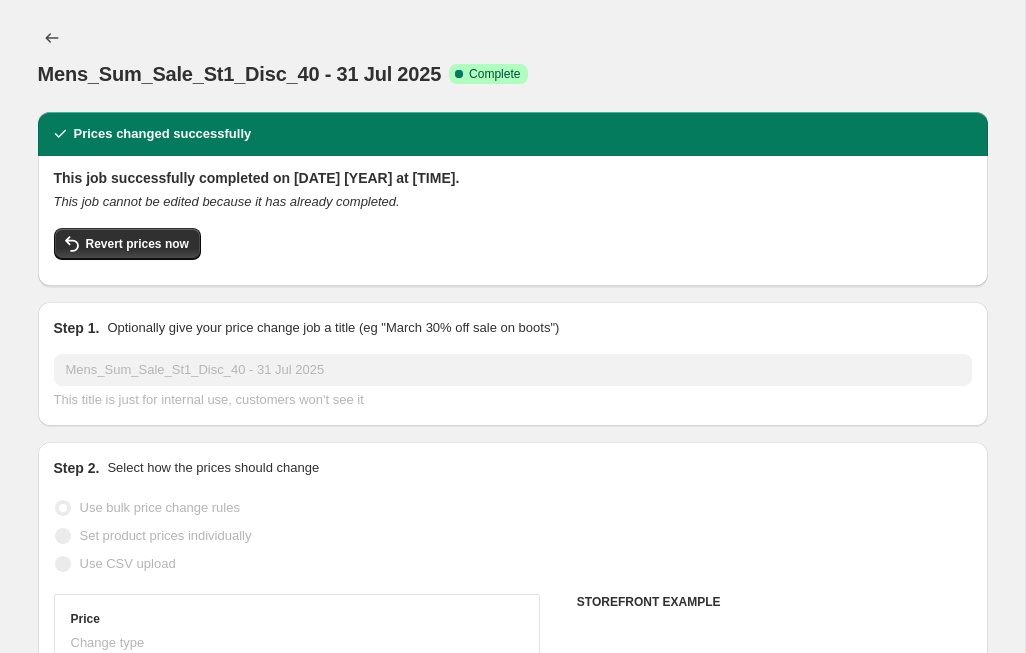 select on "tag" 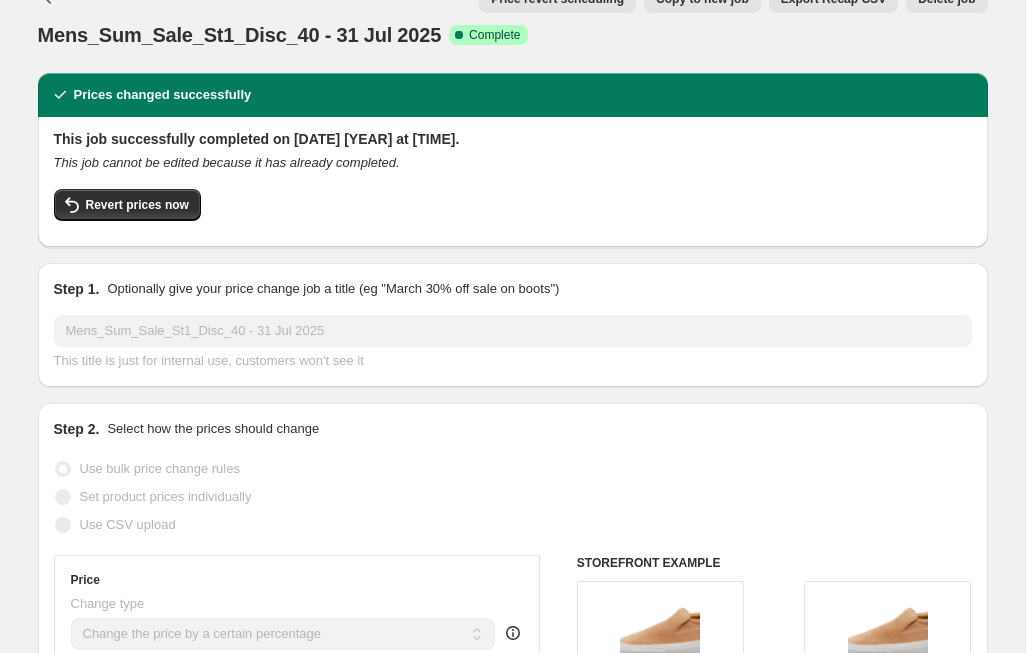 scroll, scrollTop: 13, scrollLeft: 0, axis: vertical 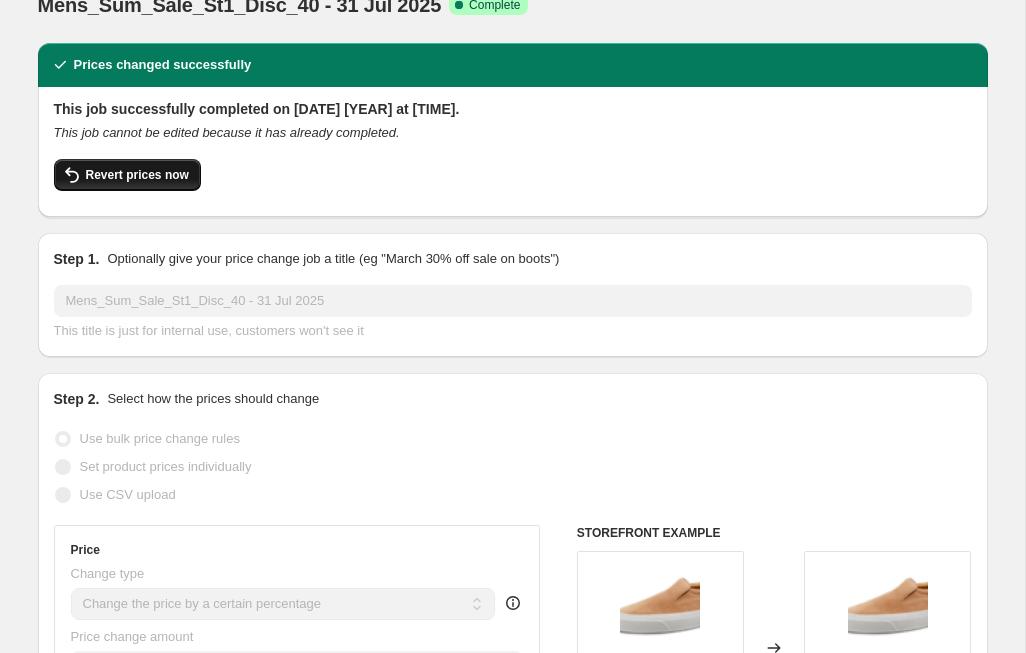click on "Revert prices now" at bounding box center [127, 175] 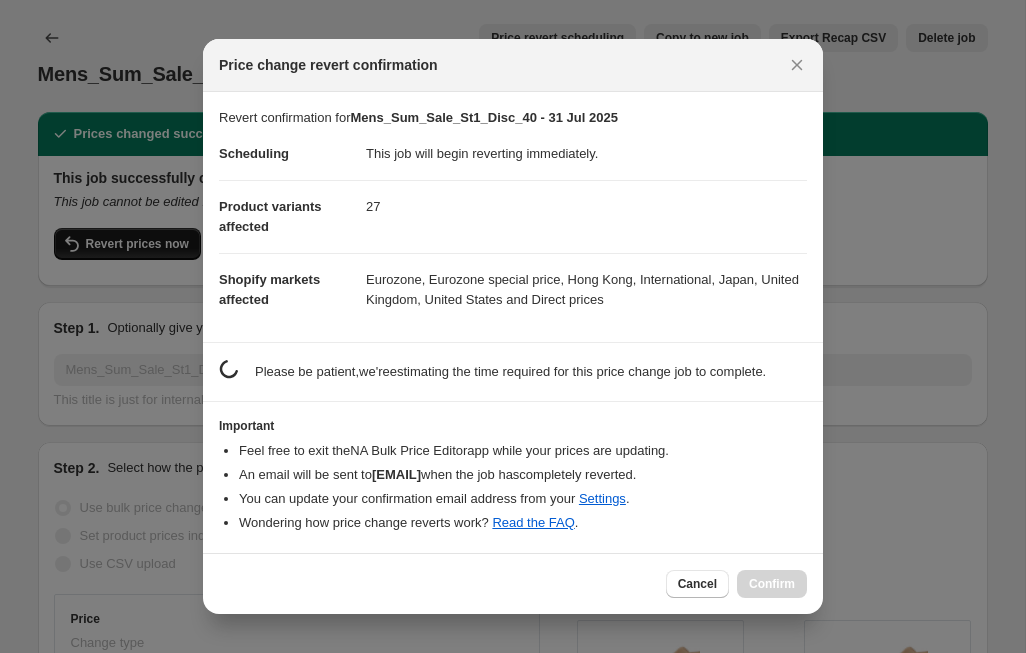 scroll, scrollTop: 0, scrollLeft: 0, axis: both 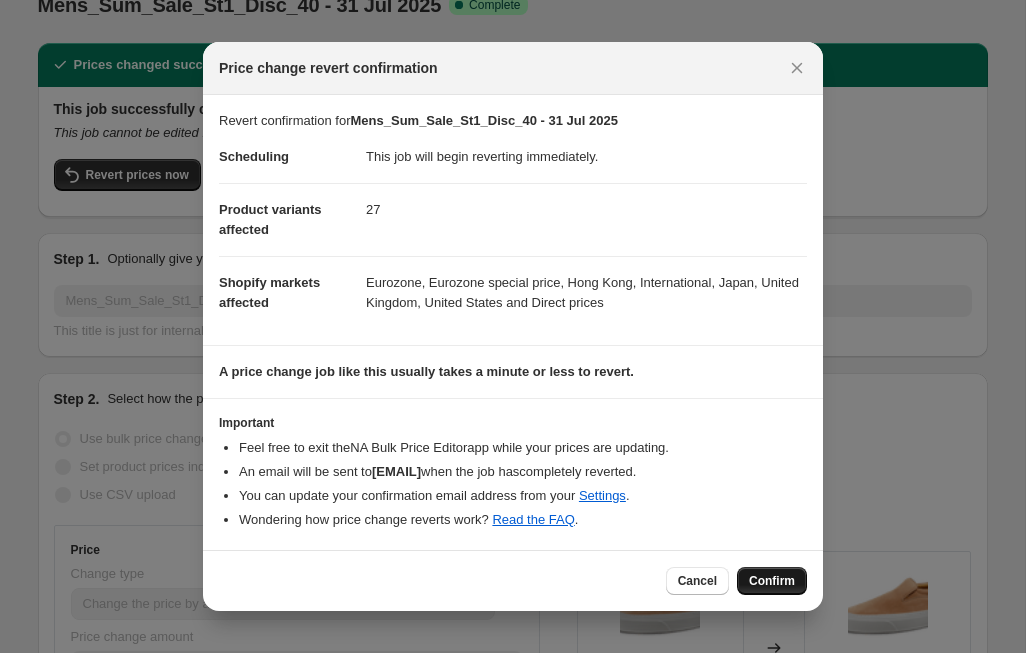 click on "Confirm" at bounding box center (772, 581) 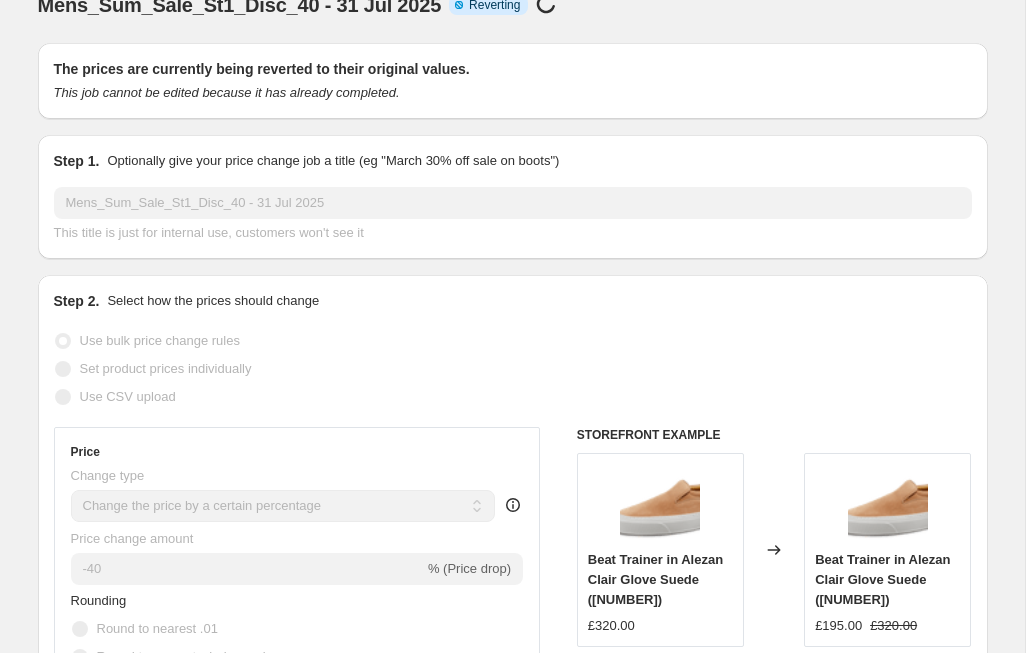 scroll, scrollTop: 0, scrollLeft: 0, axis: both 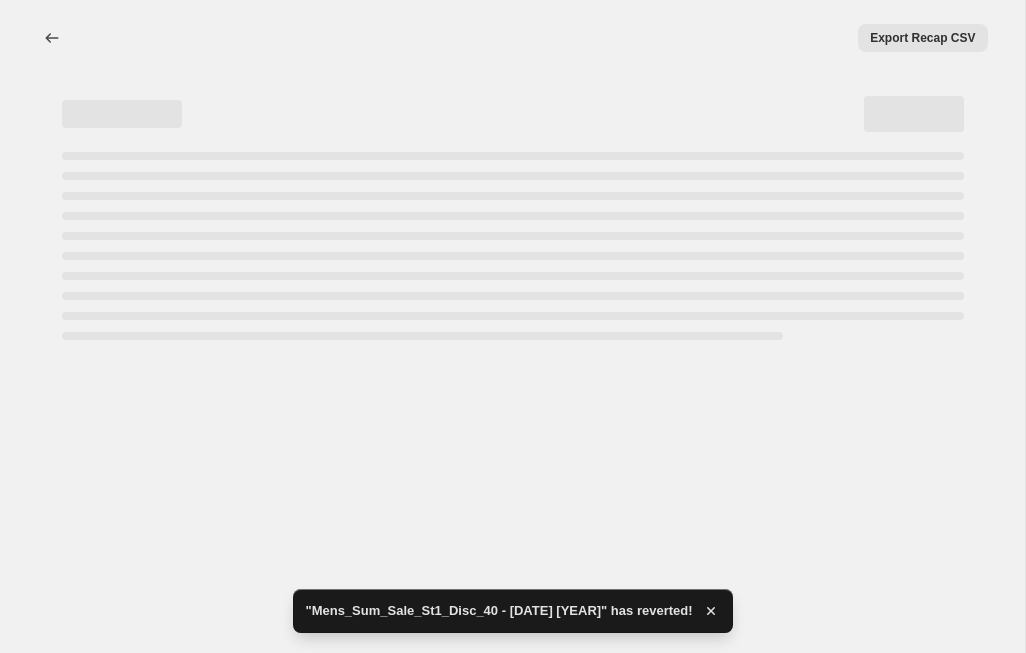 select on "percentage" 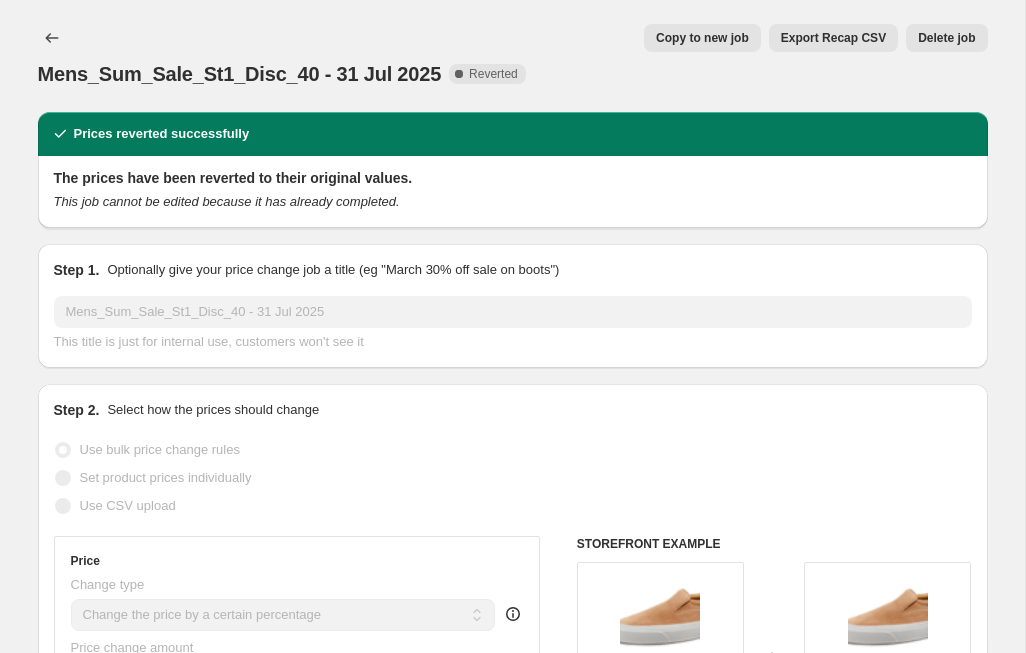 scroll, scrollTop: 0, scrollLeft: 0, axis: both 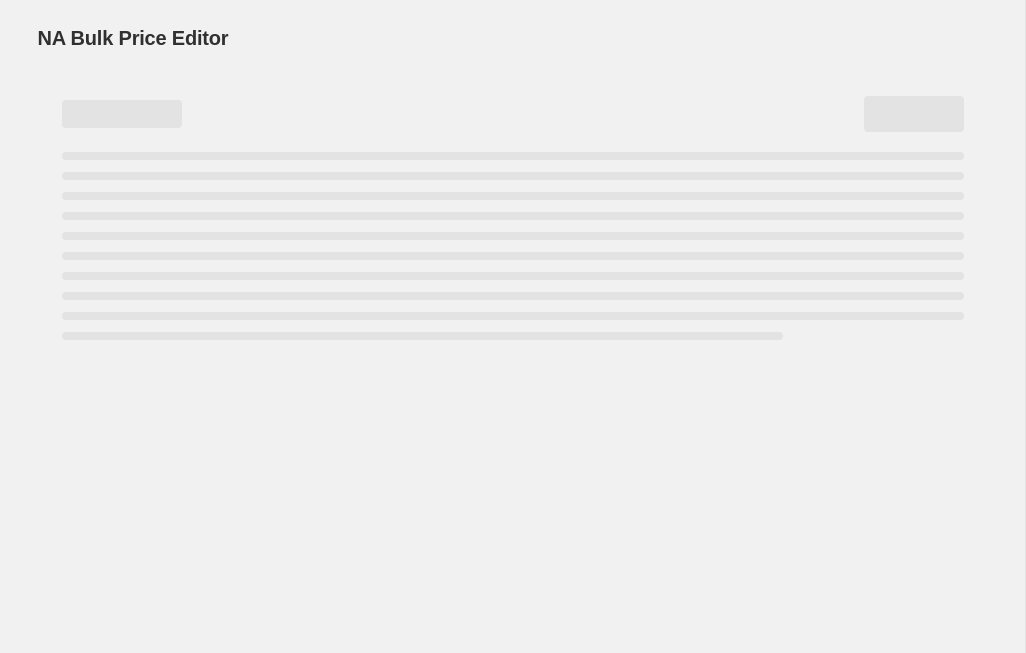 select on "percentage" 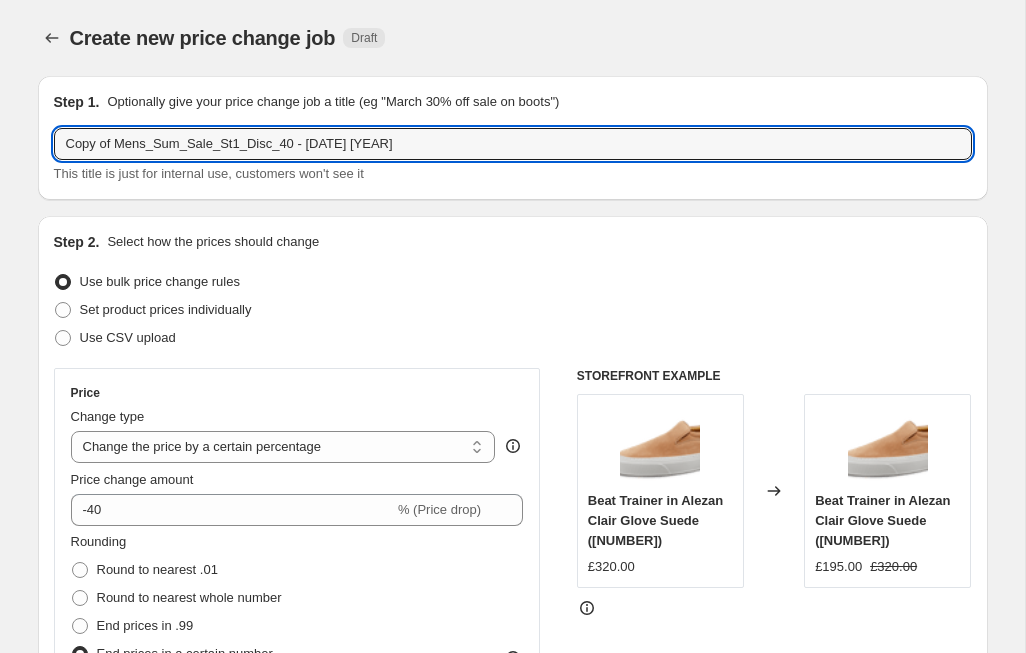 drag, startPoint x: 117, startPoint y: 146, endPoint x: 43, endPoint y: 147, distance: 74.00676 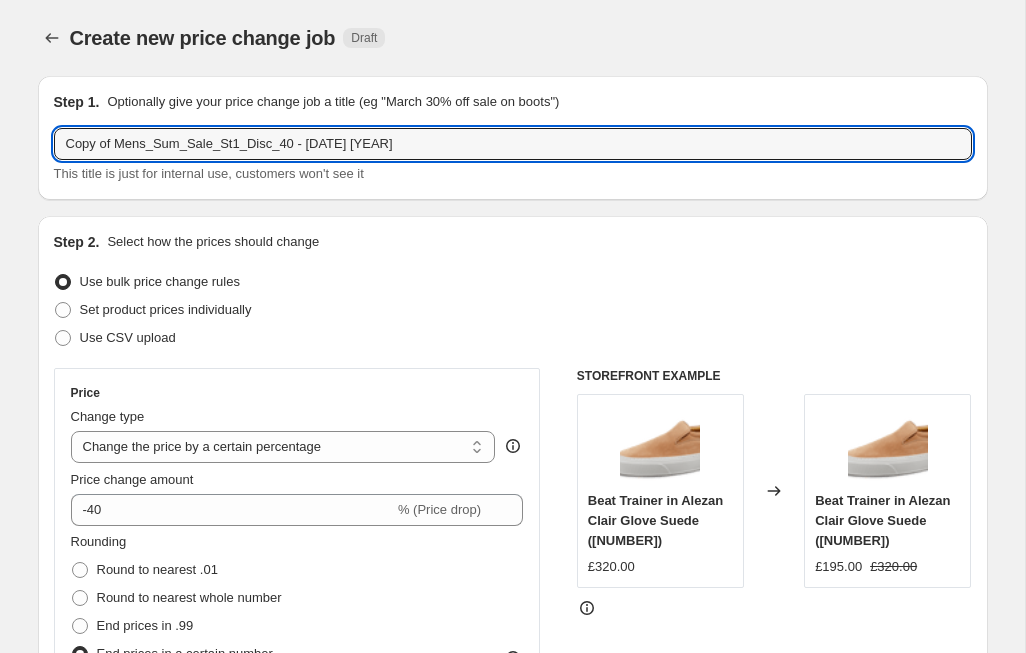 click on "Step 1. Optionally give your price change job a title (eg "March 30% off sale on boots") Copy of Mens_Sum_Sale_St1_Disc_40 - 31 Jul 2025 This title is just for internal use, customers won't see it" at bounding box center [513, 138] 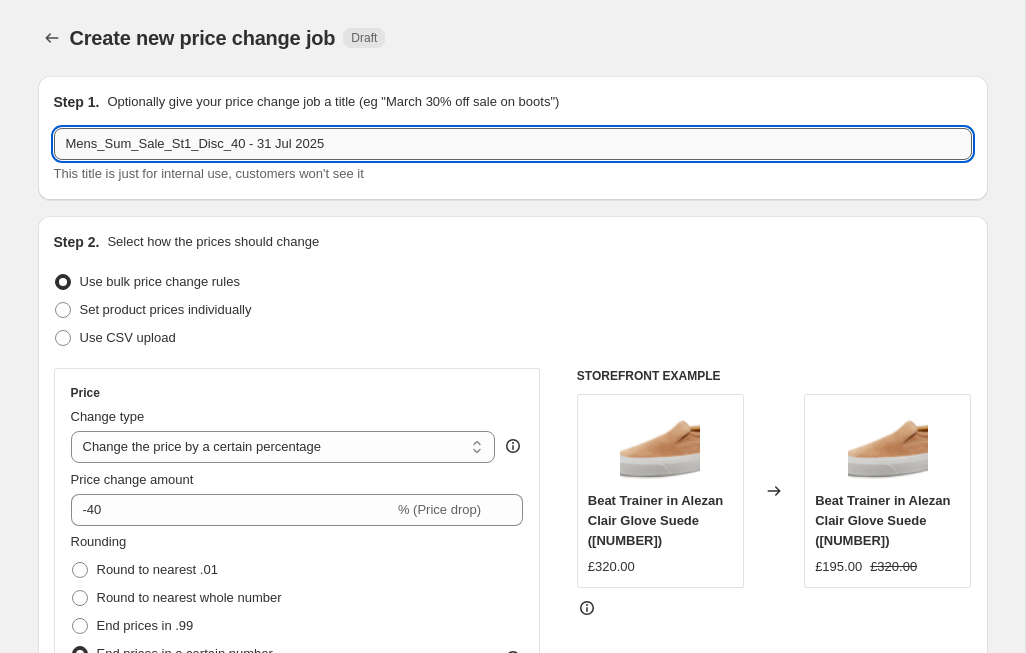 drag, startPoint x: 298, startPoint y: 145, endPoint x: 262, endPoint y: 146, distance: 36.013885 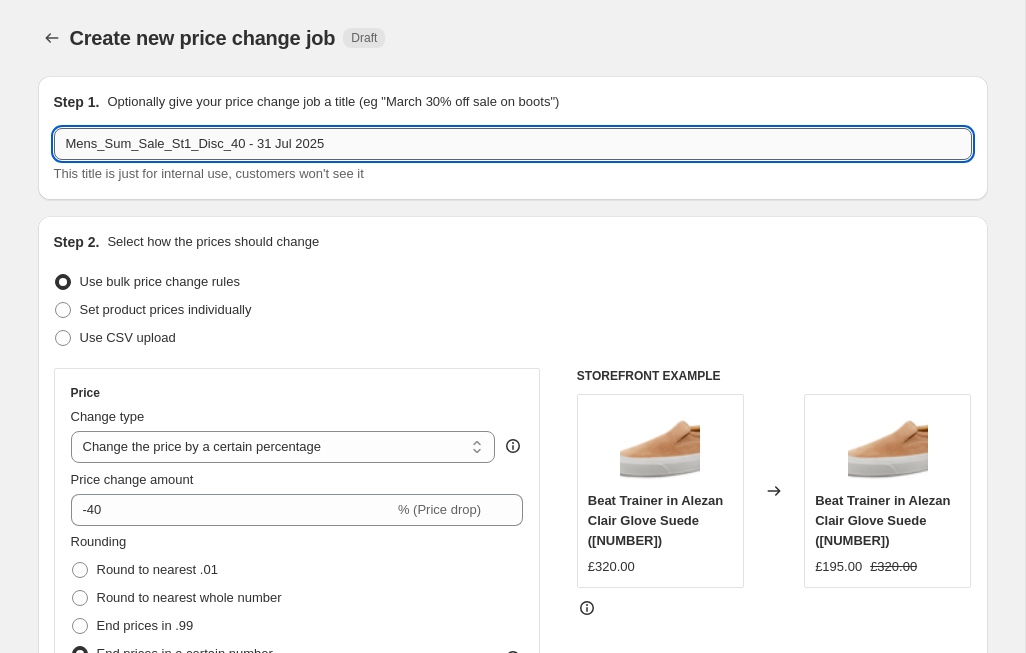 click on "Mens_Sum_Sale_St1_Disc_40 - 31 Jul 2025" at bounding box center [513, 144] 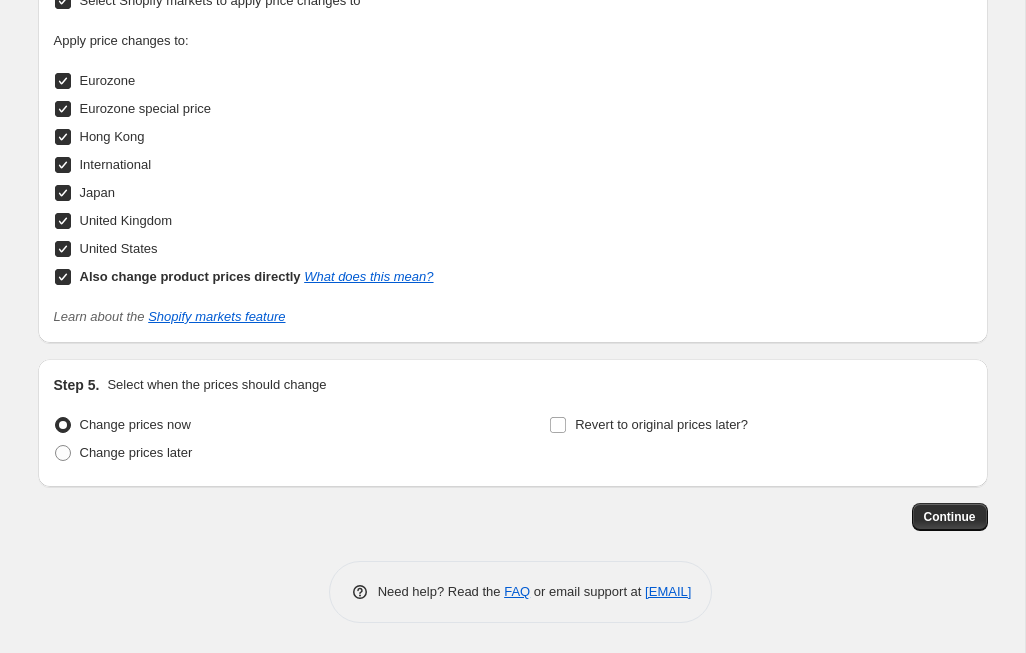 scroll, scrollTop: 2139, scrollLeft: 0, axis: vertical 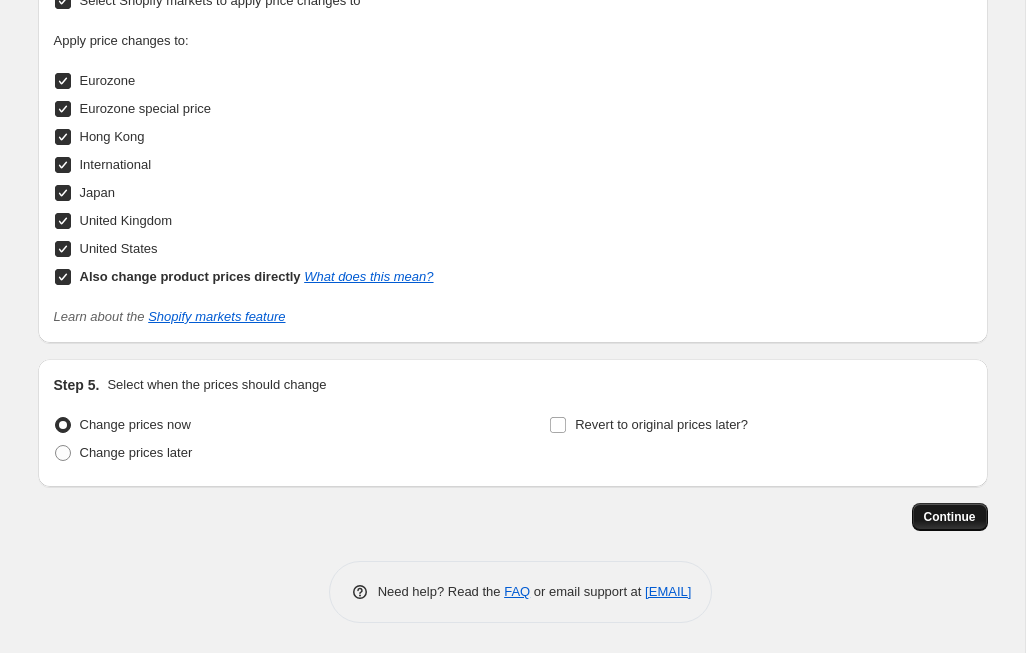 type on "Mens_Sum_Sale_St1_Disc_40 - 6 [MONTH] 2025" 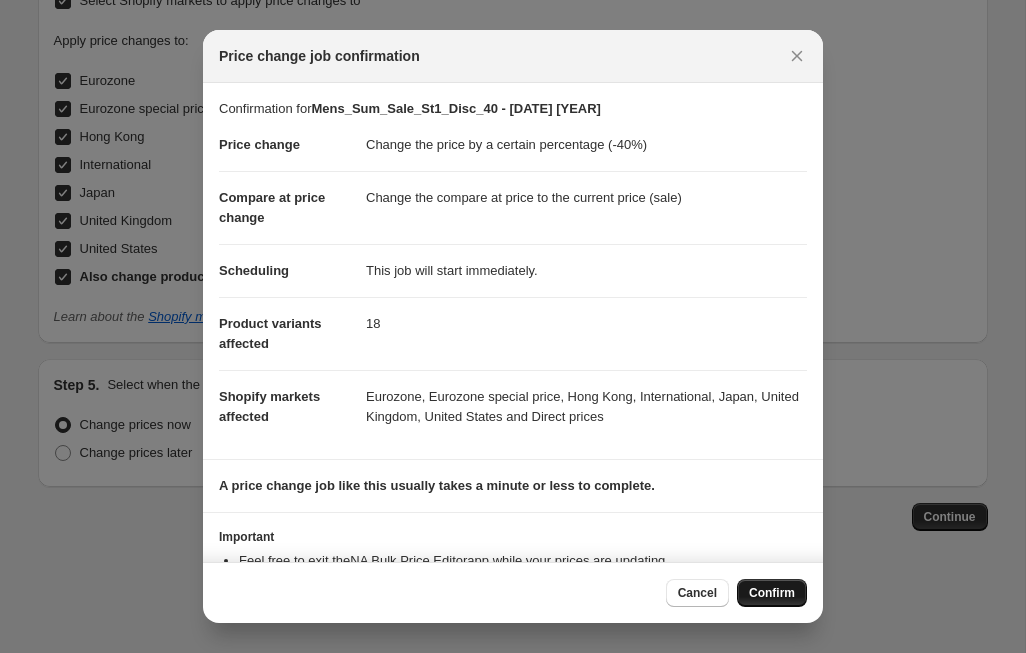 click on "Confirm" at bounding box center (772, 593) 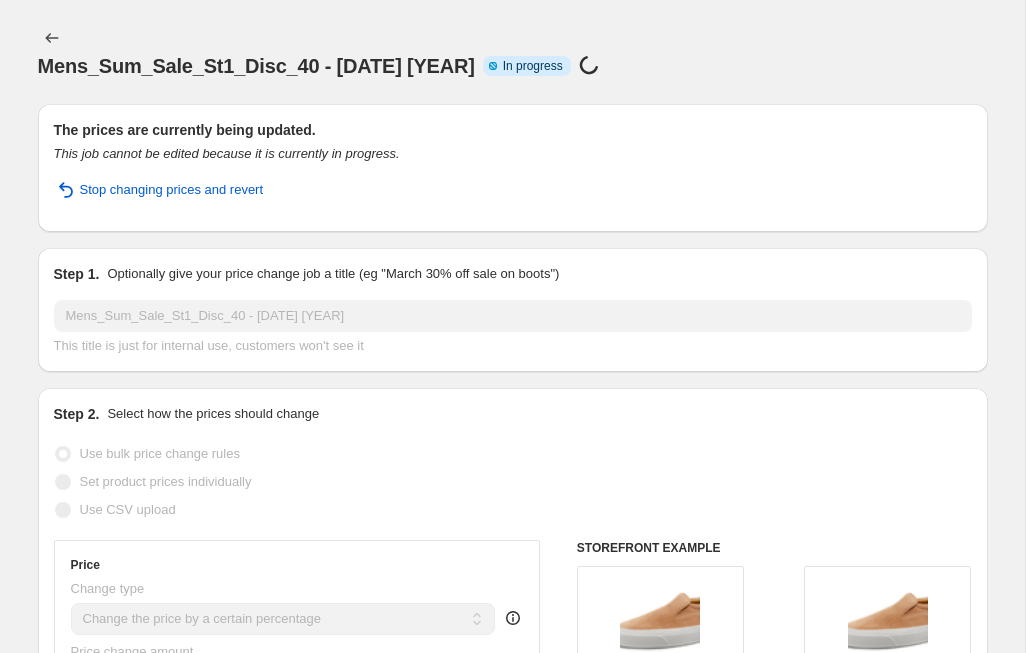 scroll, scrollTop: 0, scrollLeft: 0, axis: both 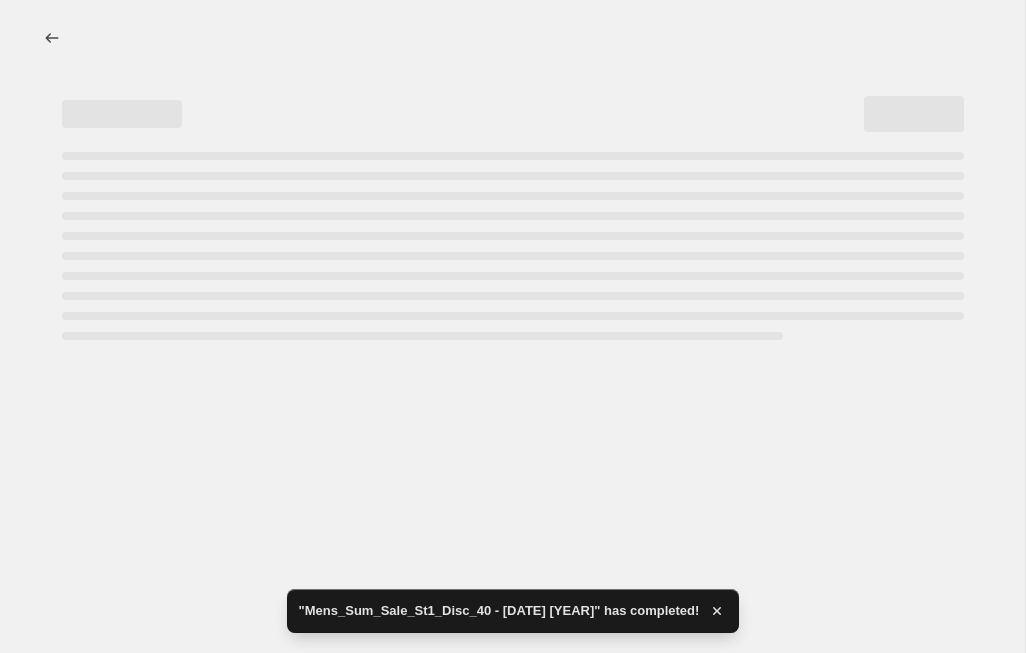 select on "percentage" 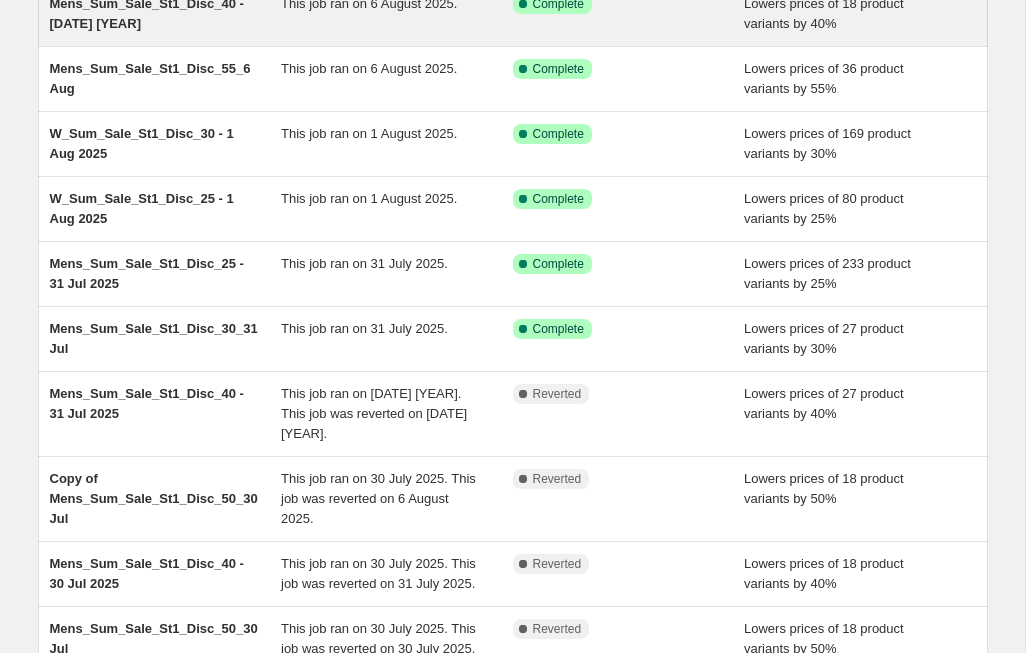 scroll, scrollTop: 203, scrollLeft: 0, axis: vertical 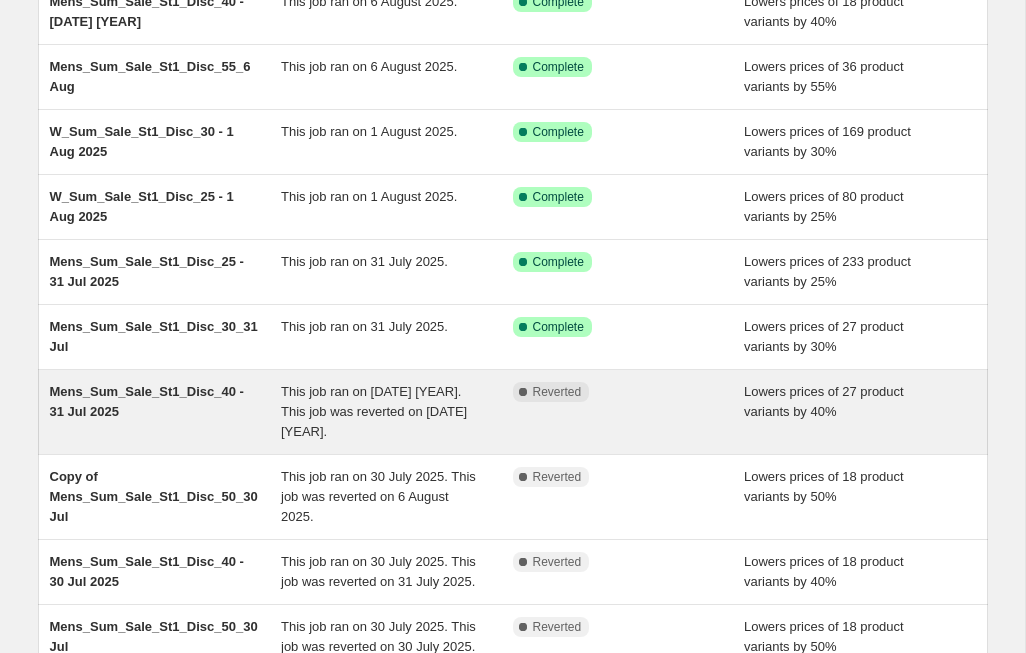 click on "Mens_Sum_Sale_St1_Disc_40 - 31 Jul 2025" at bounding box center (147, 401) 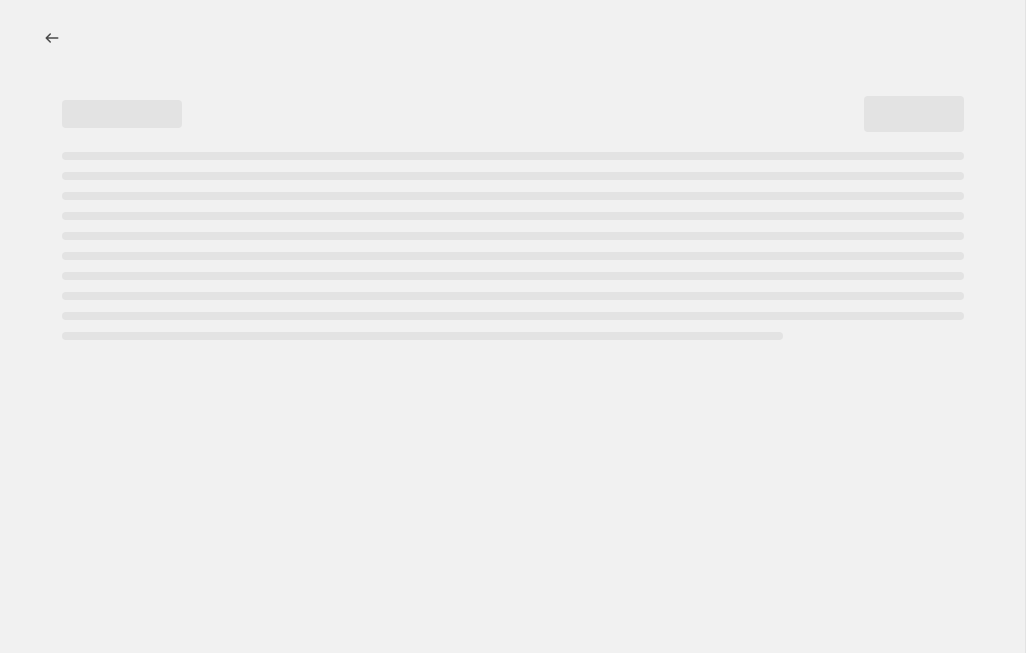 select on "percentage" 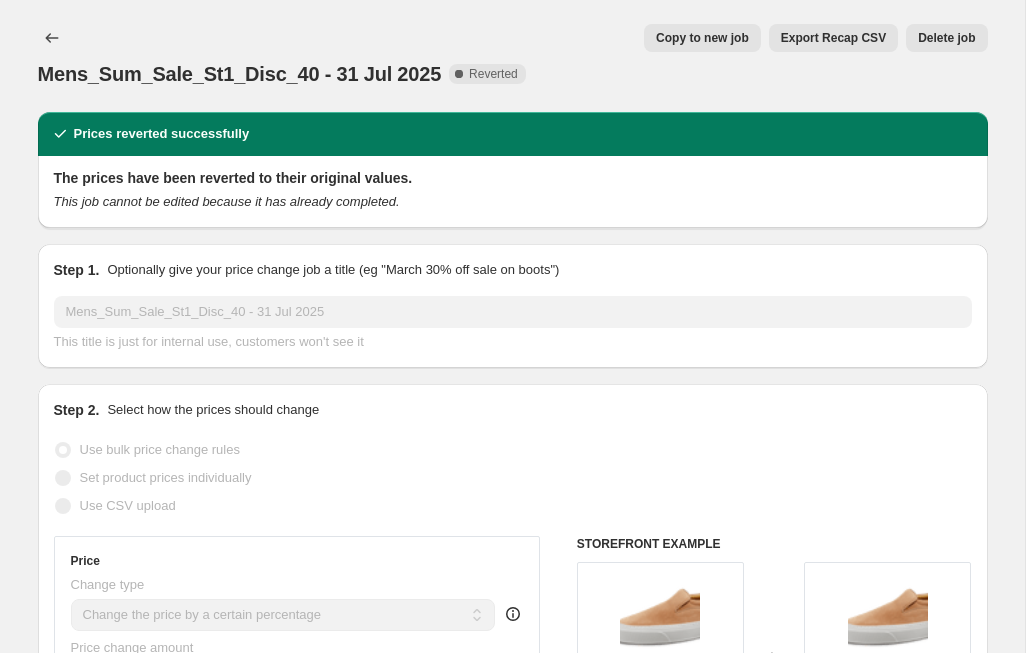 click on "Copy to new job" at bounding box center [702, 38] 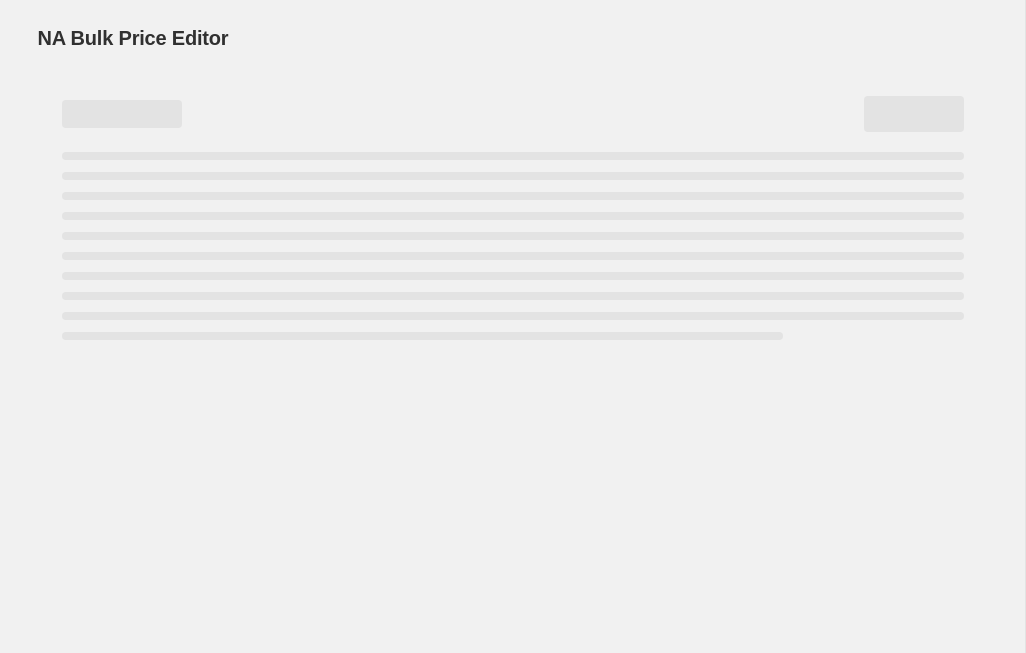 select on "percentage" 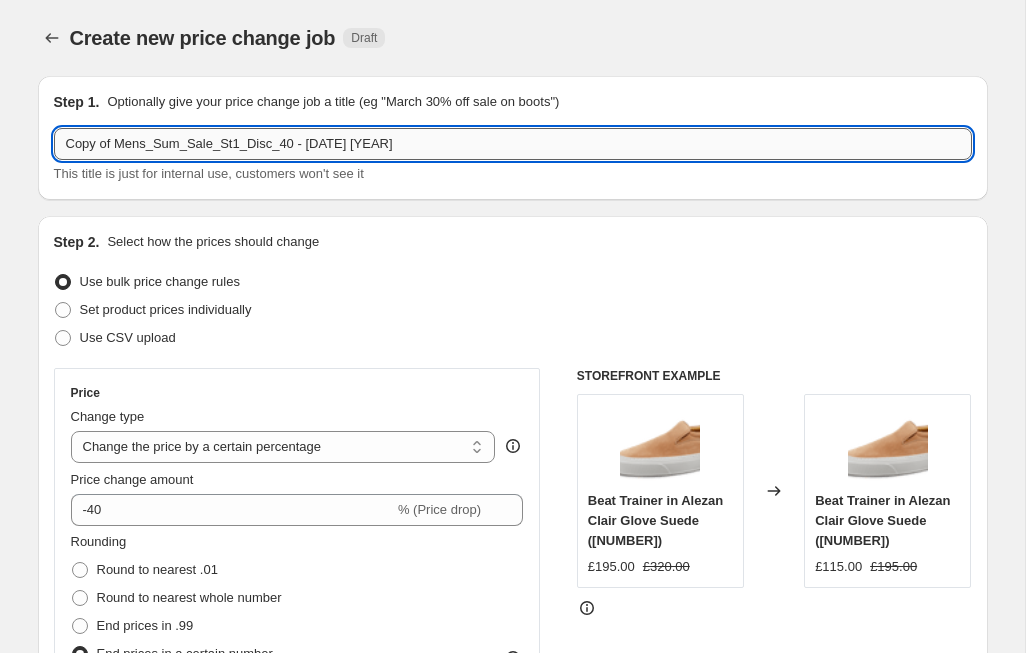 click on "Copy of Mens_Sum_Sale_St1_Disc_40 - 31 Jul 2025" at bounding box center (513, 144) 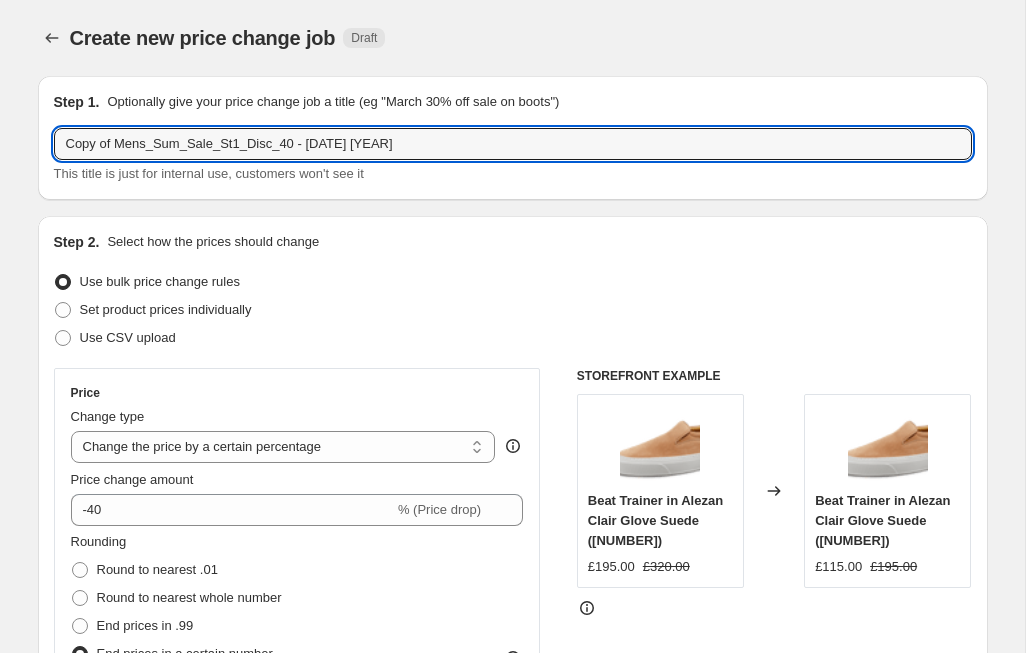 drag, startPoint x: 84, startPoint y: 144, endPoint x: 52, endPoint y: 144, distance: 32 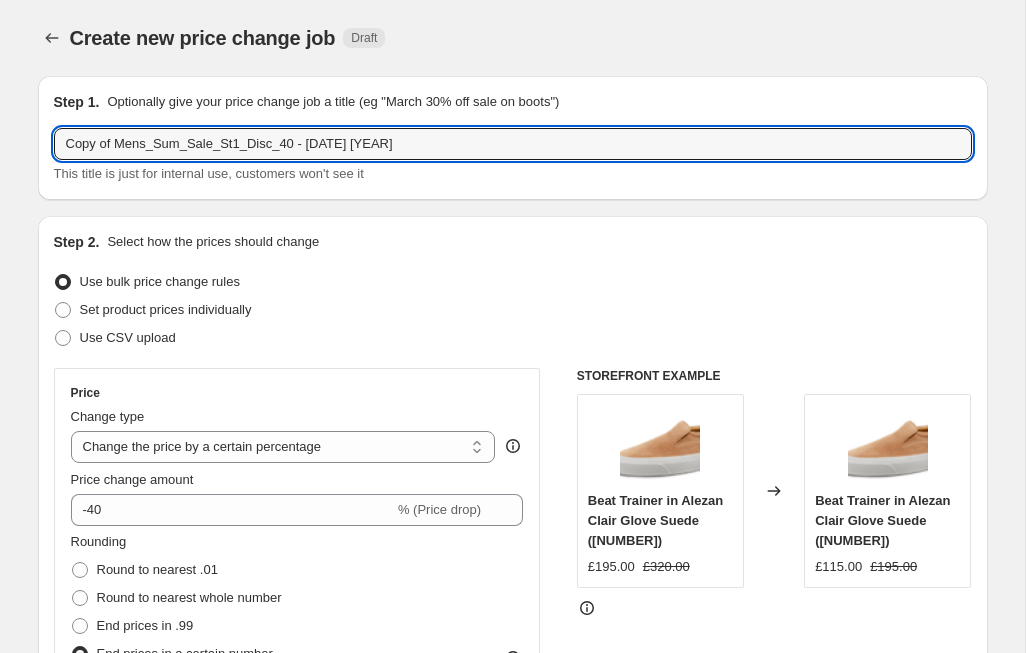 click on "Step 1. Optionally give your price change job a title (eg "March 30% off sale on boots") Copy of Mens_Sum_Sale_St1_Disc_40 - 31 Jul 2025 This title is just for internal use, customers won't see it" at bounding box center [513, 138] 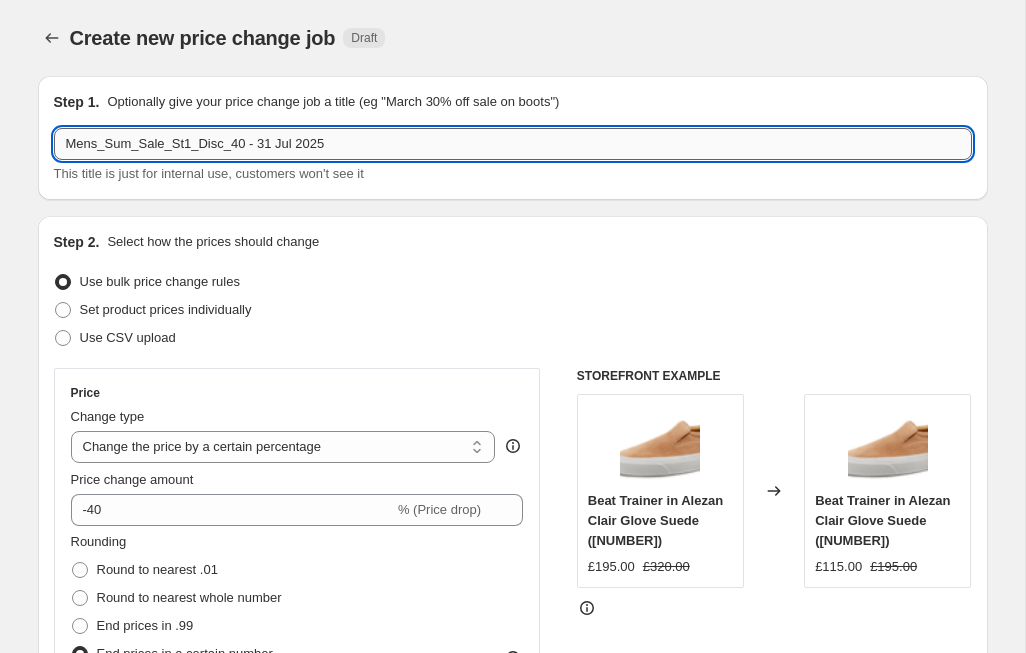 click on "Mens_Sum_Sale_St1_Disc_40 - 31 Jul 2025" at bounding box center [513, 144] 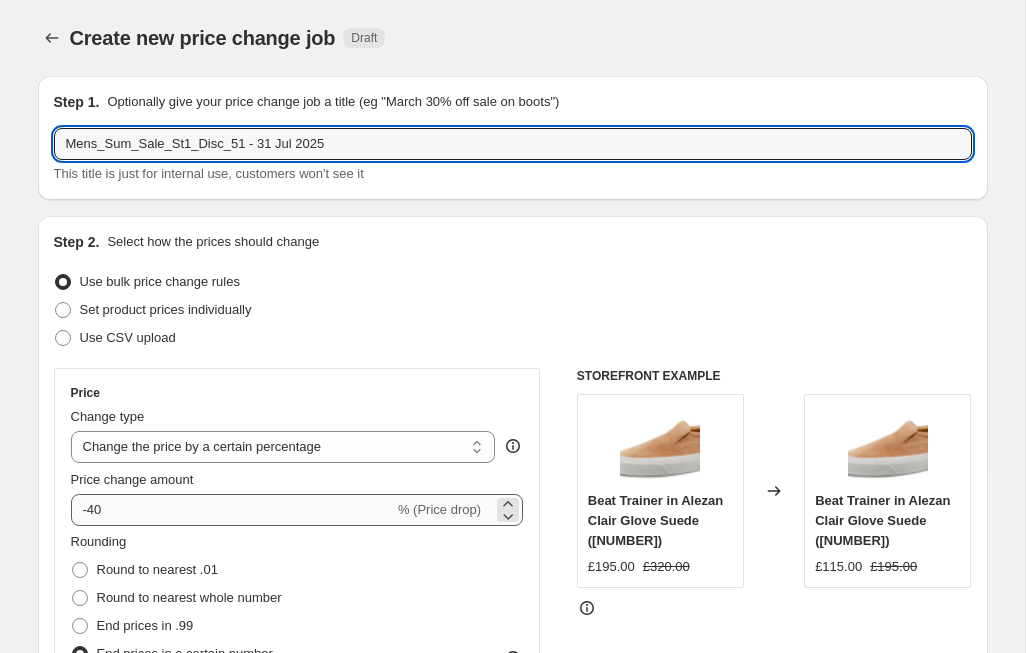 type on "Mens_Sum_Sale_St1_Disc_51 - 31 Jul 2025" 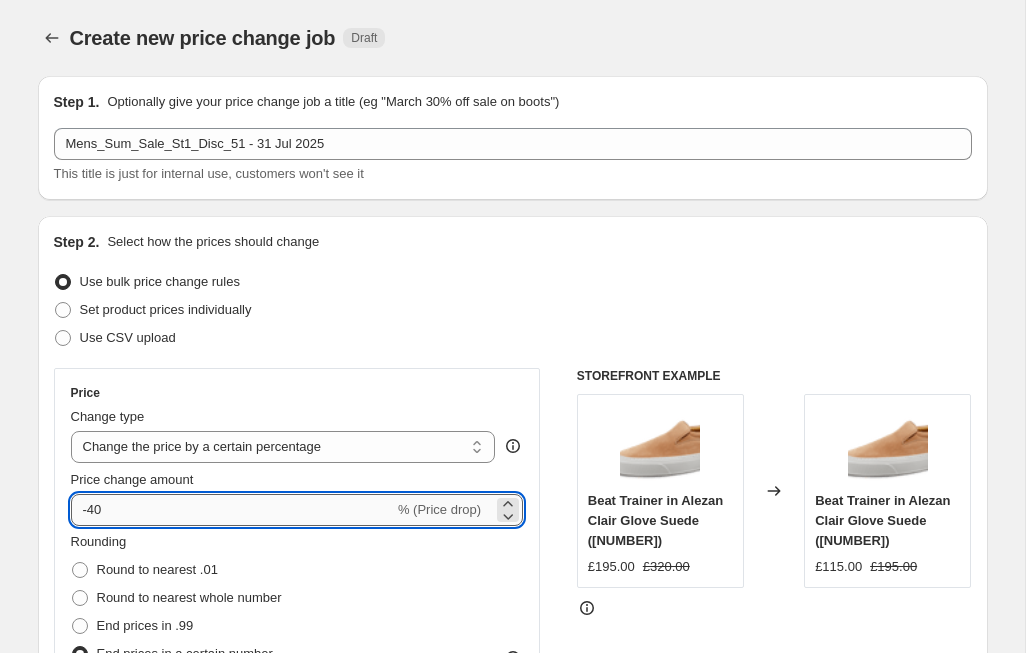 click on "-40" at bounding box center (232, 510) 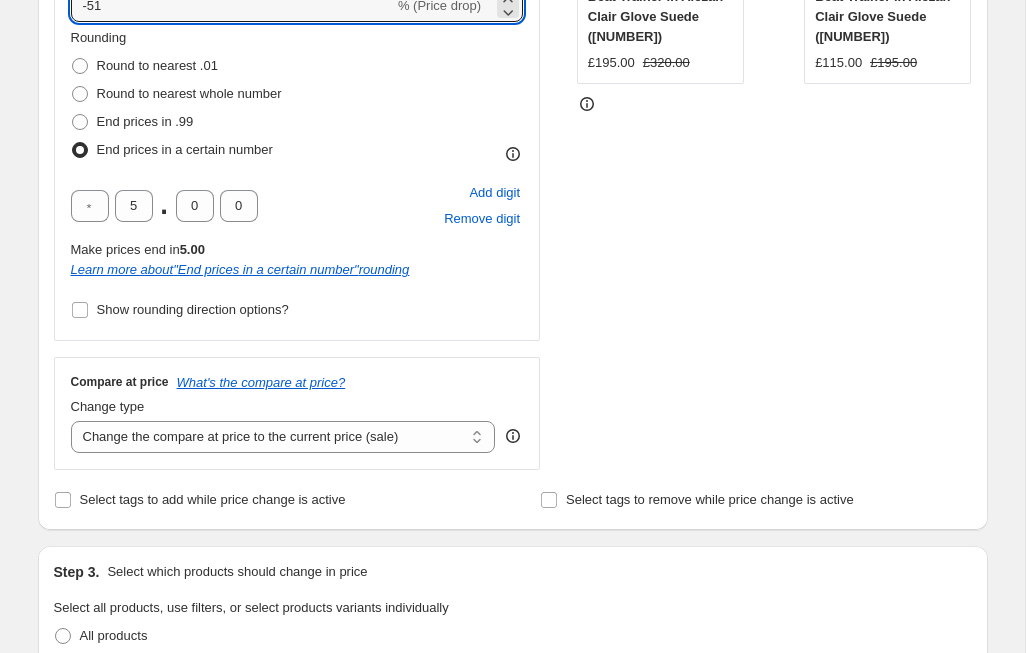 scroll, scrollTop: 511, scrollLeft: 0, axis: vertical 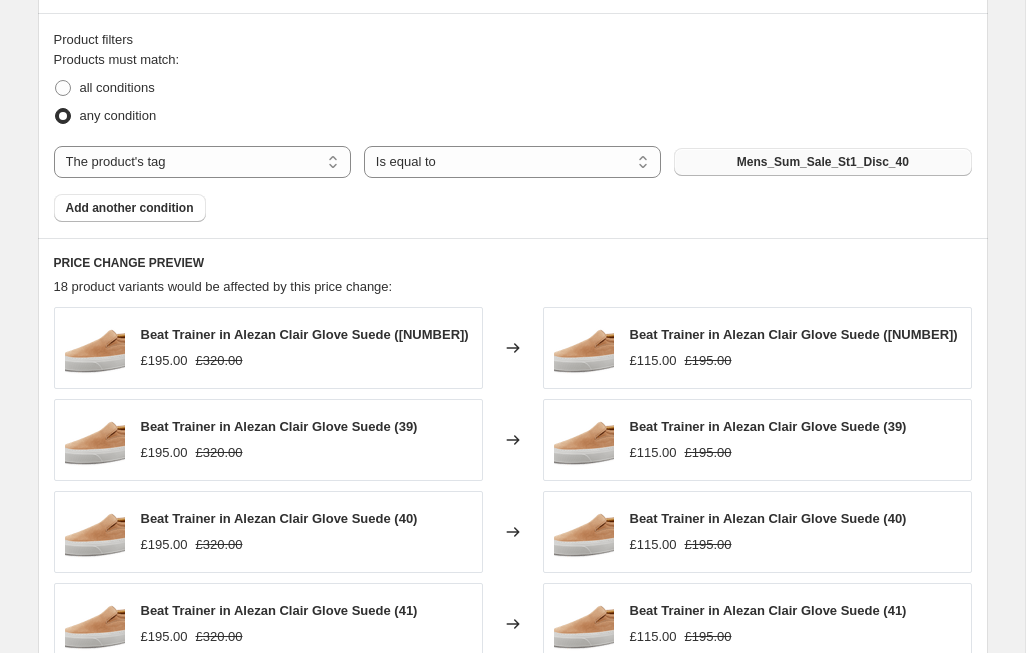 type on "-51" 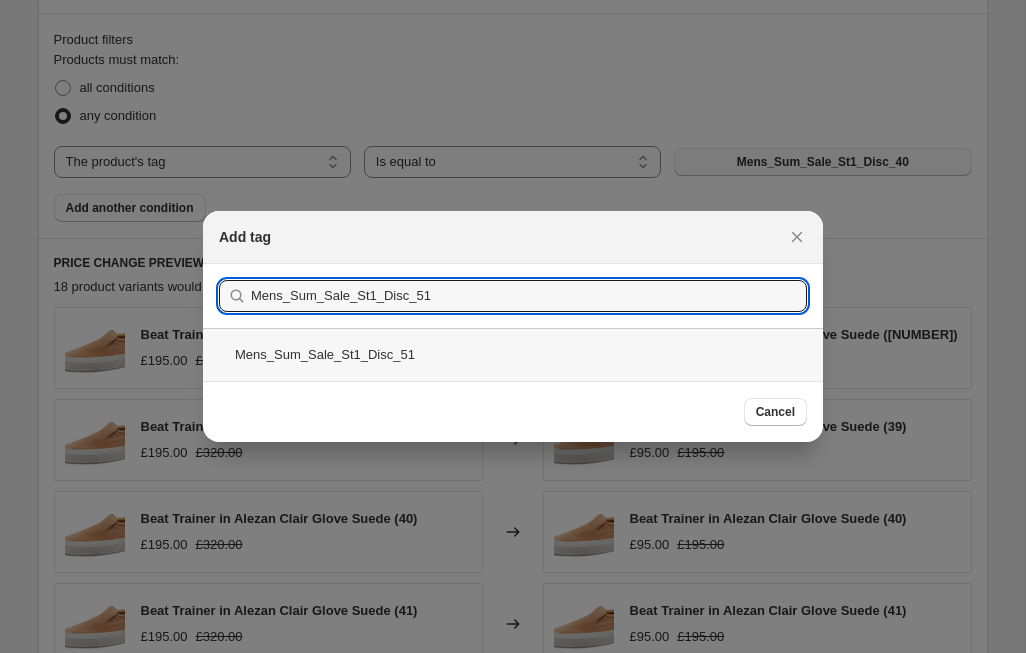type on "Mens_Sum_Sale_St1_Disc_51" 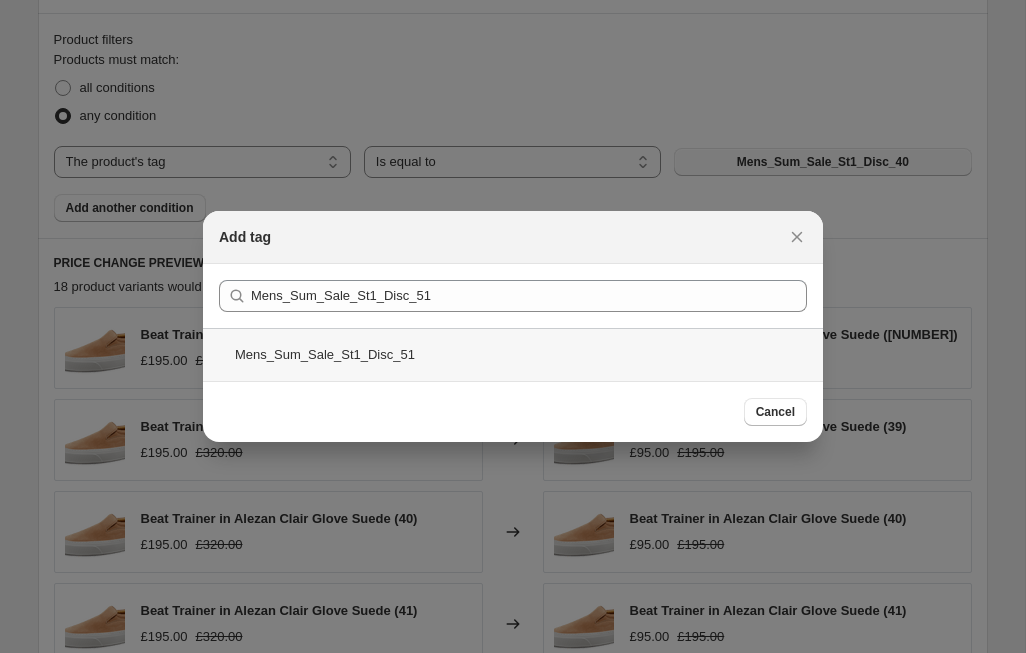 click on "Mens_Sum_Sale_St1_Disc_51" at bounding box center [513, 354] 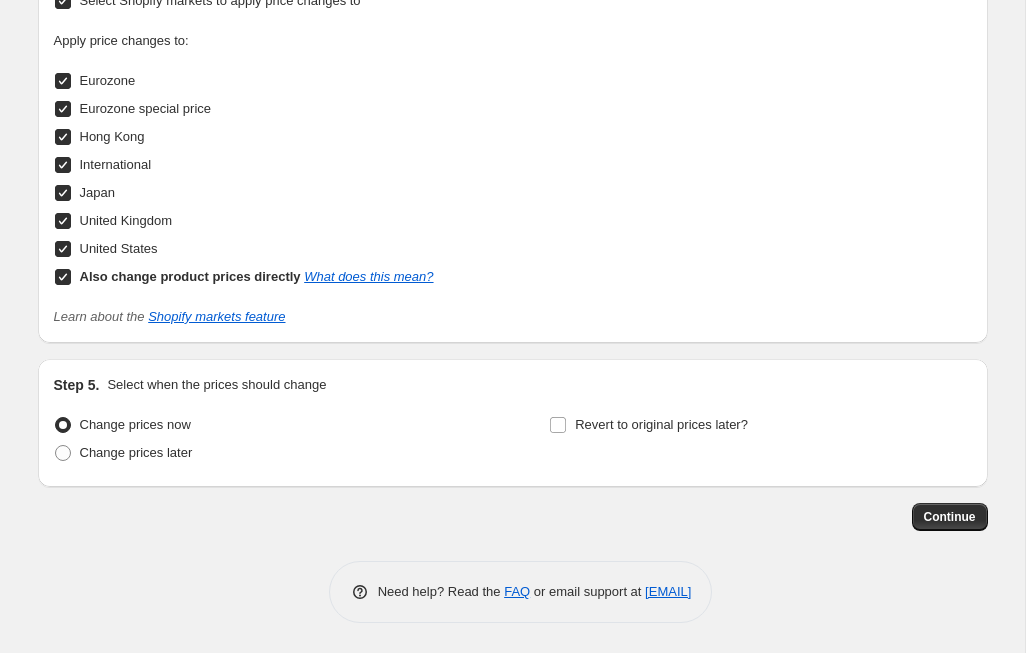 scroll, scrollTop: 2171, scrollLeft: 0, axis: vertical 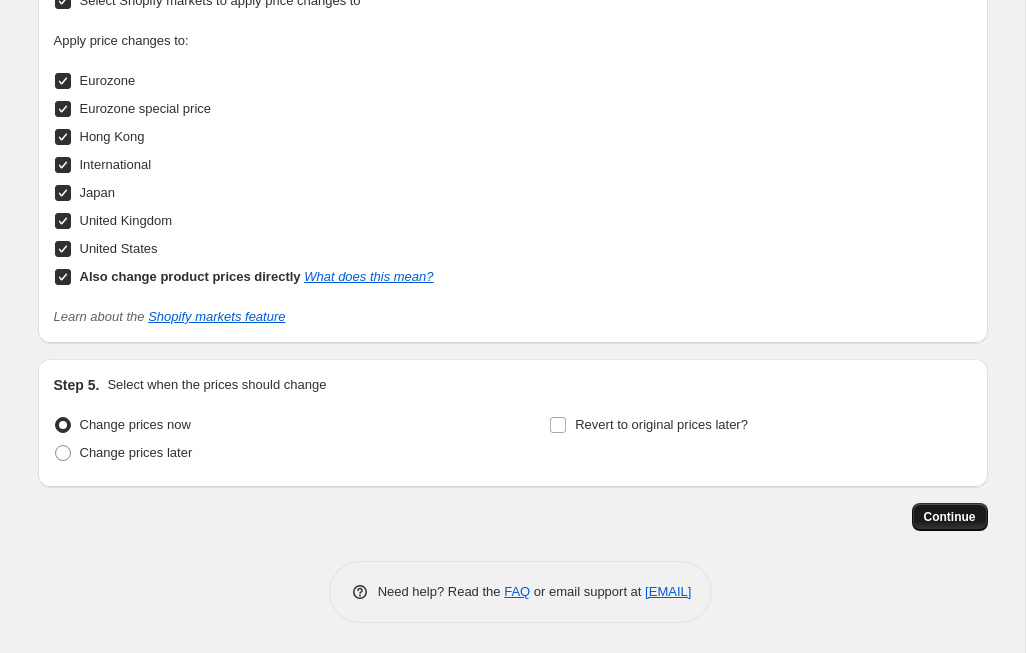 click on "Continue" at bounding box center (950, 517) 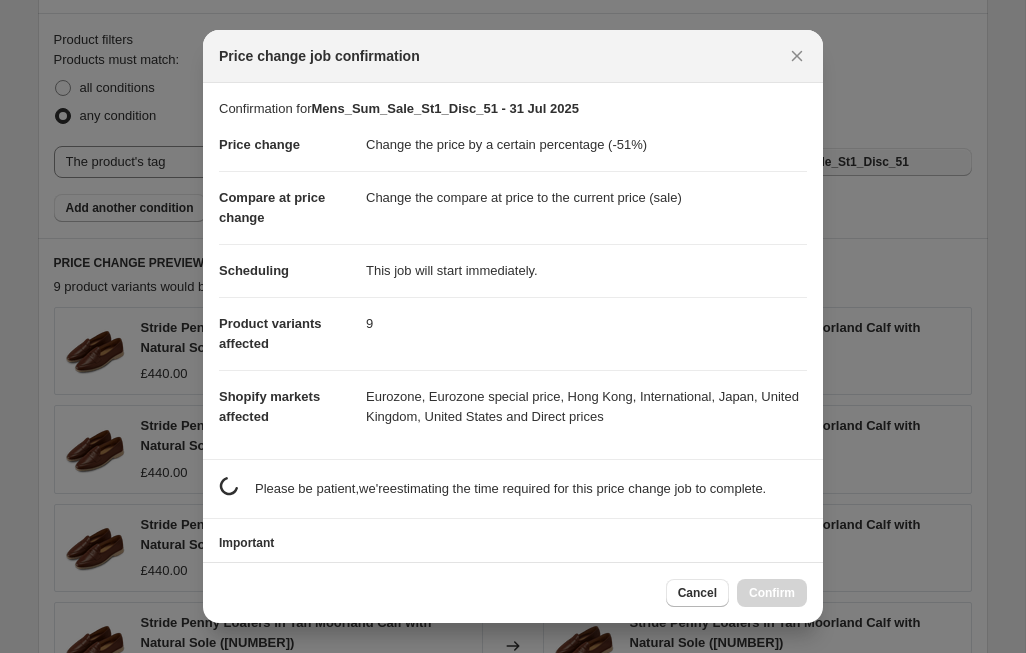 scroll, scrollTop: 0, scrollLeft: 0, axis: both 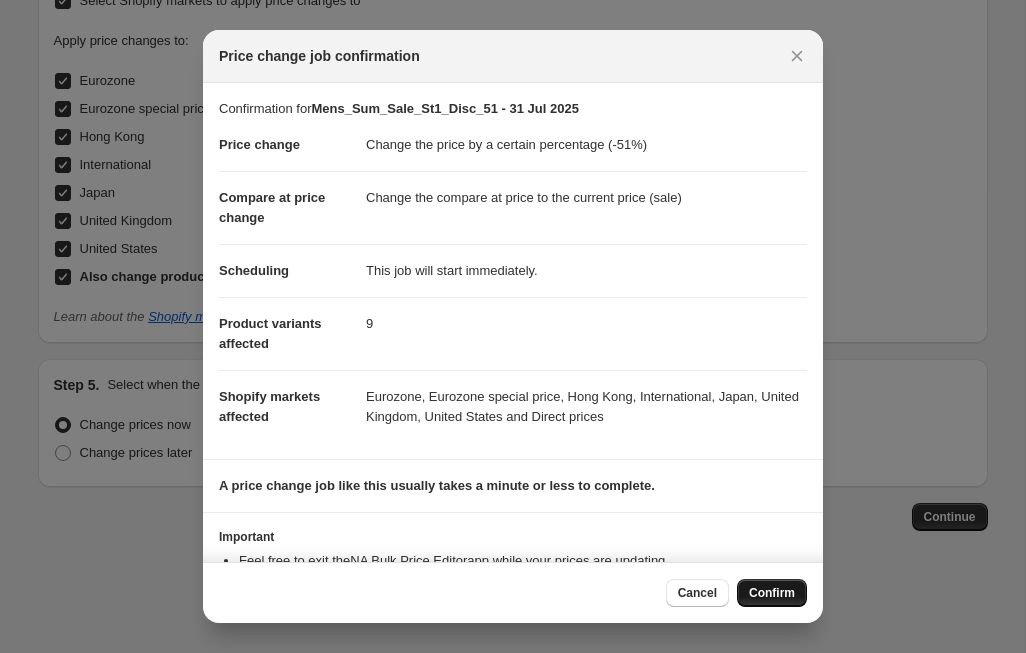 click on "Confirm" at bounding box center [772, 593] 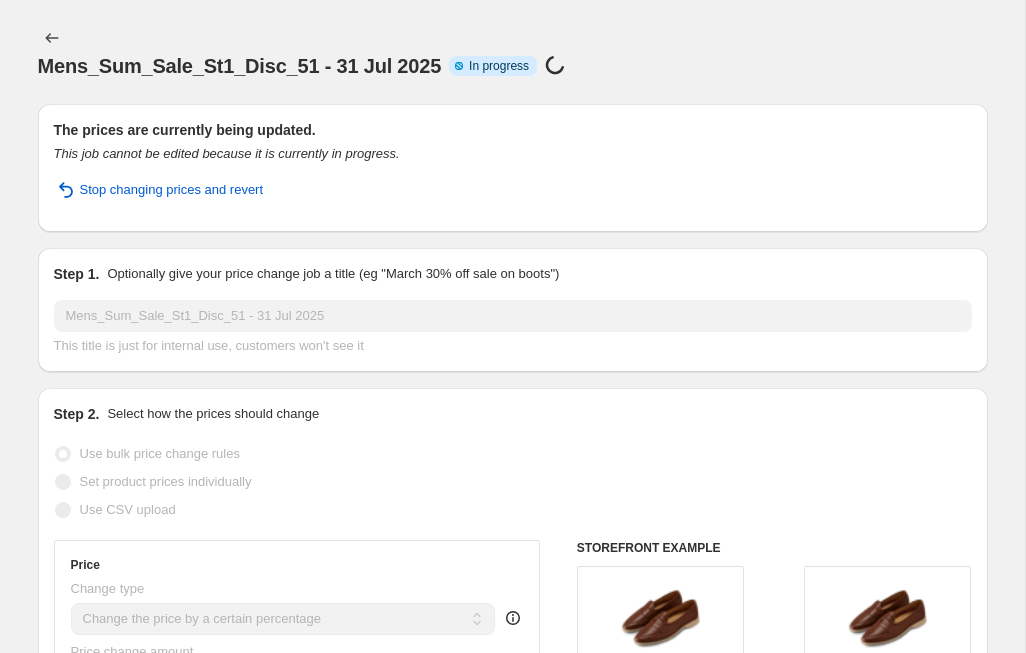 select on "percentage" 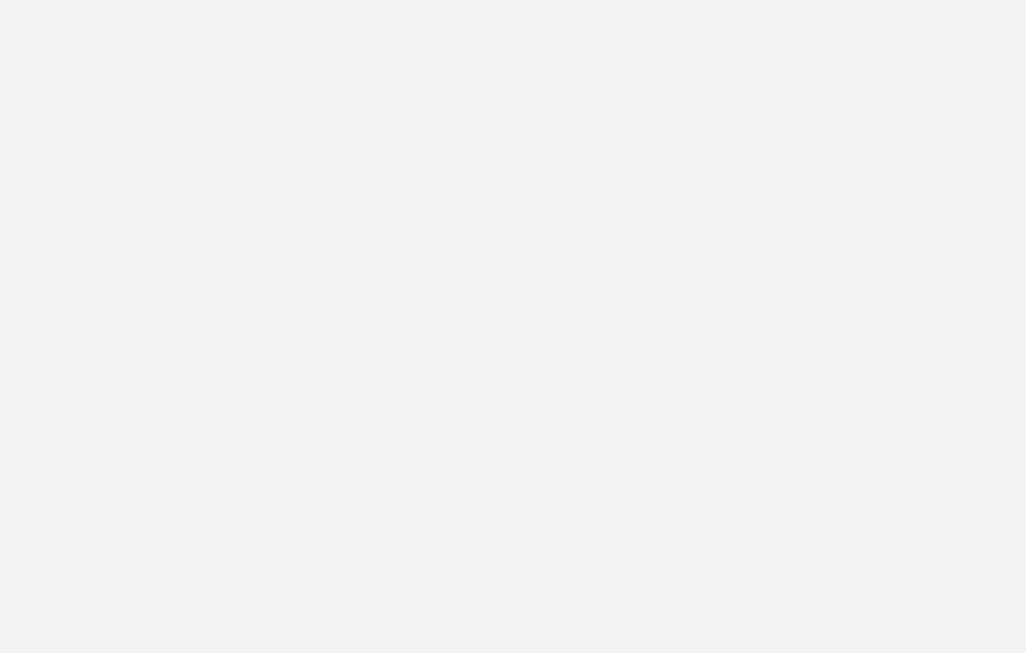 scroll, scrollTop: 0, scrollLeft: 0, axis: both 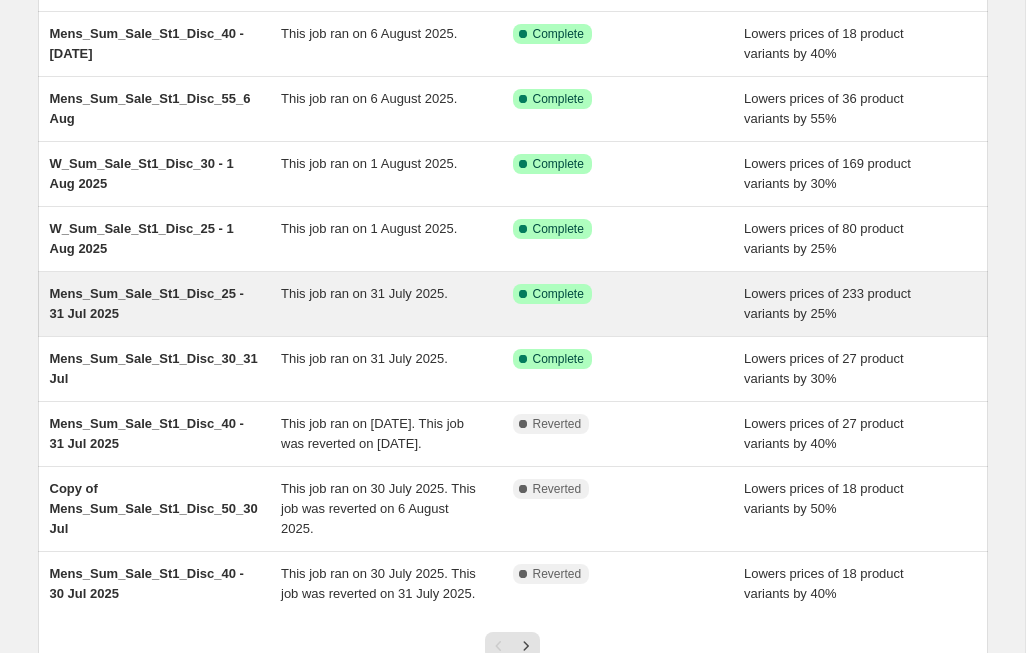 click on "Mens_Sum_Sale_St1_Disc_25 - 31 Jul 2025" at bounding box center (166, 304) 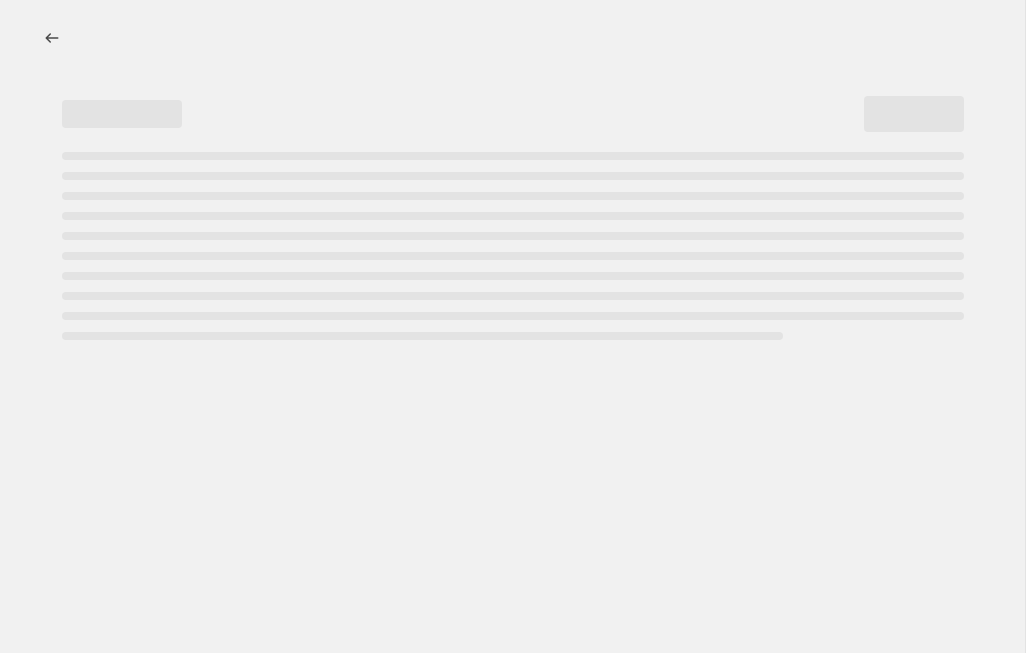 select on "percentage" 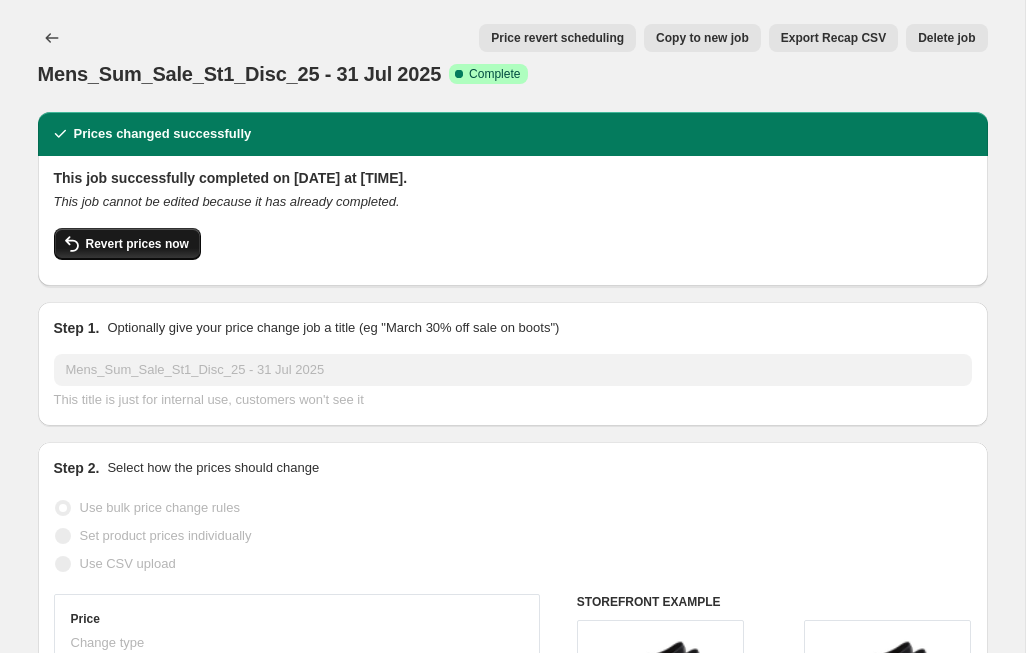 click on "Revert prices now" at bounding box center [137, 244] 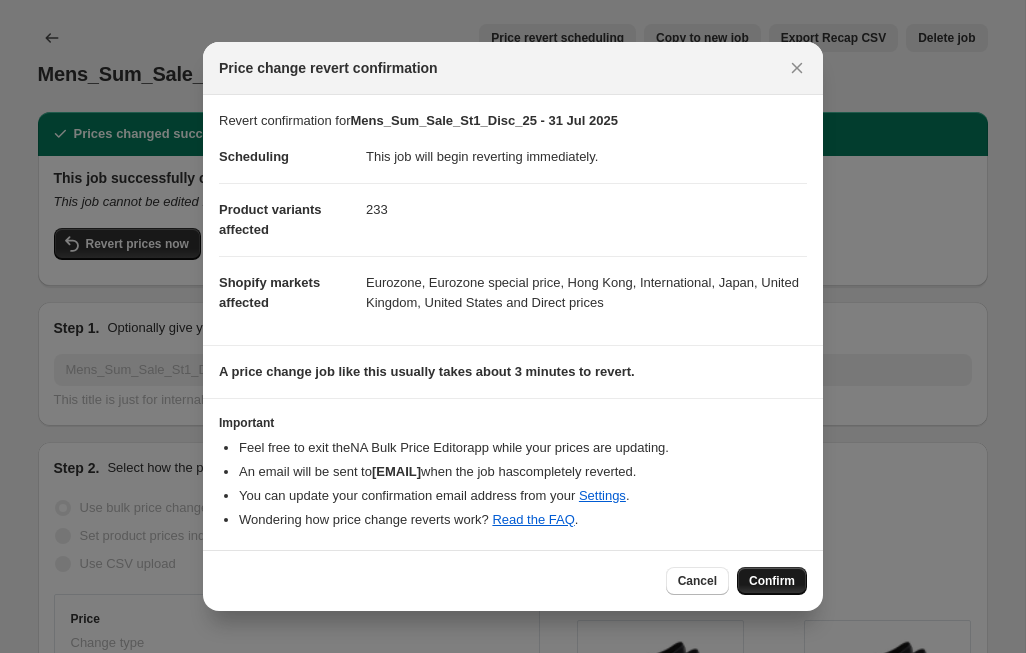 click on "Confirm" at bounding box center (772, 581) 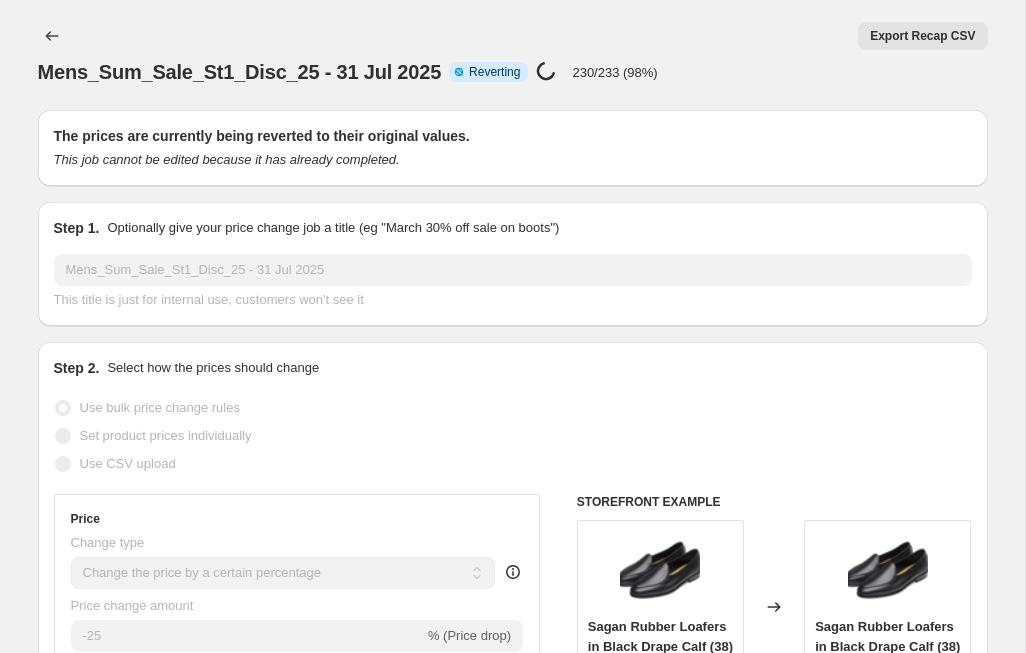 scroll, scrollTop: 0, scrollLeft: 0, axis: both 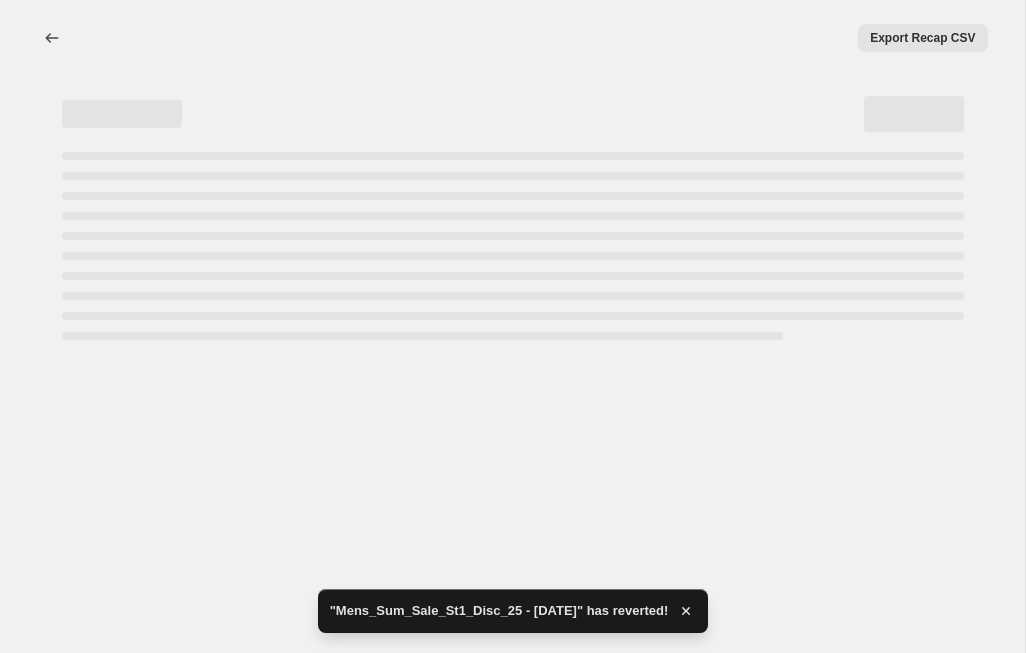 select on "percentage" 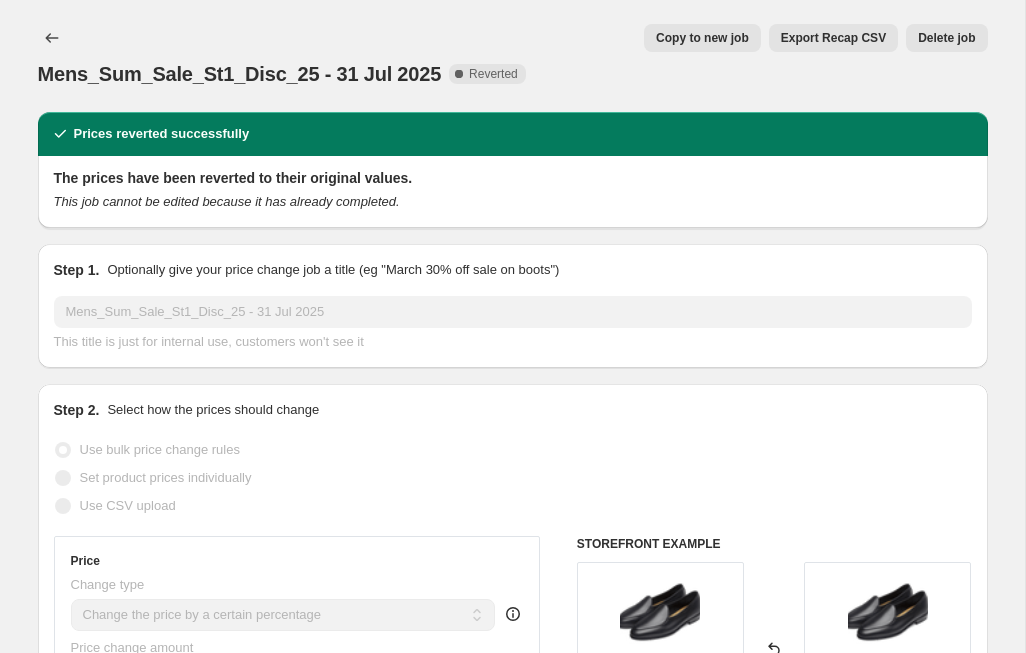 scroll, scrollTop: 0, scrollLeft: 0, axis: both 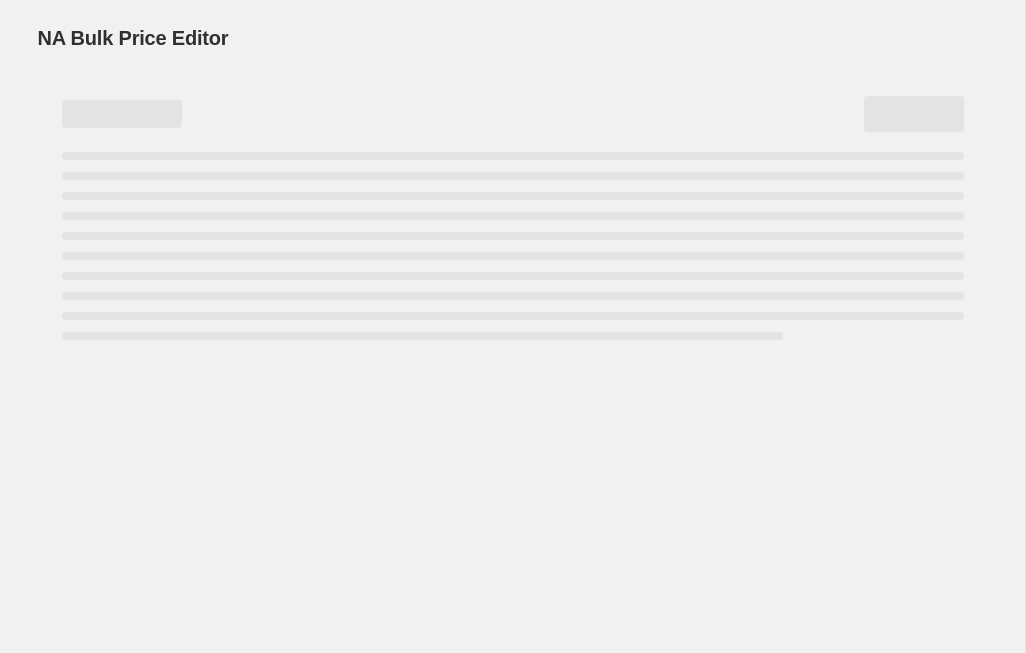 select on "percentage" 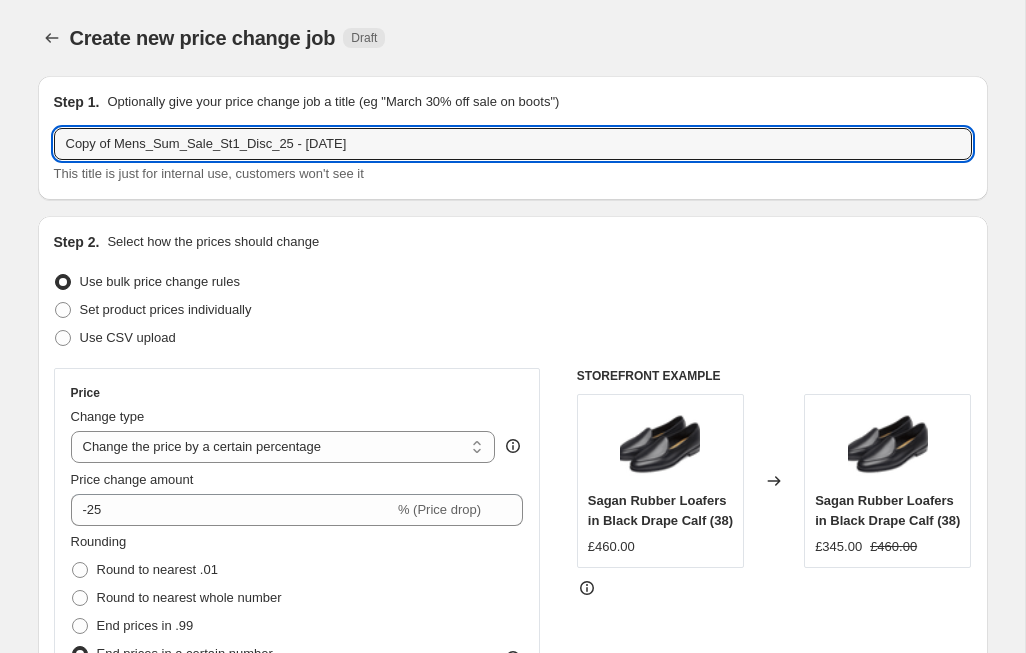 drag, startPoint x: 115, startPoint y: 145, endPoint x: 37, endPoint y: 141, distance: 78.10249 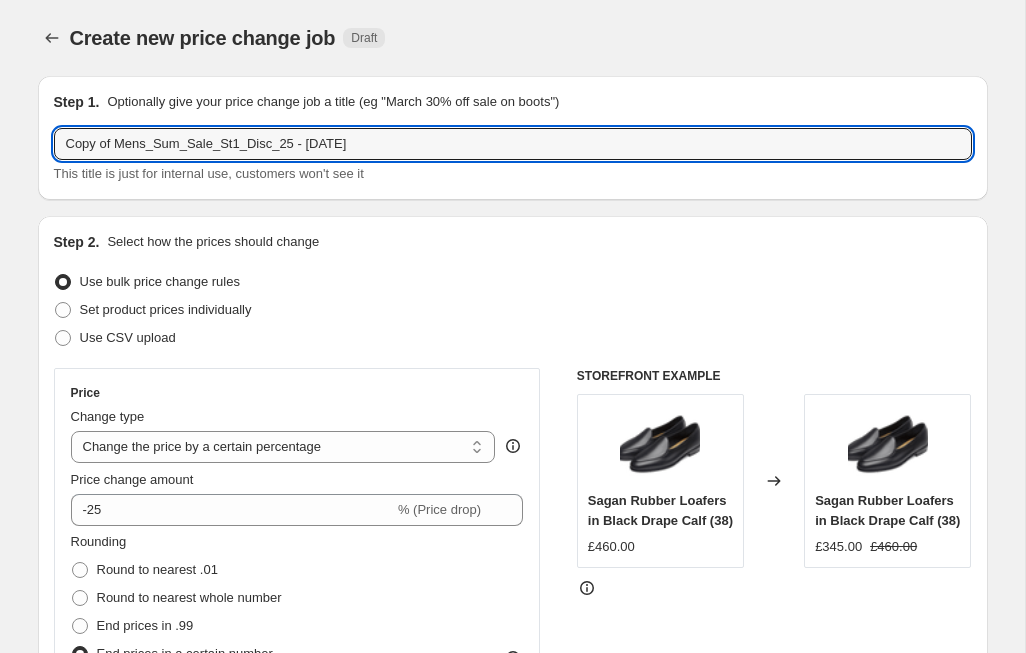 click on "Step 1. Optionally give your price change job a title (eg "March 30% off sale on boots") Copy of Mens_Sum_Sale_St1_Disc_25 - 31 Jul 2025 This title is just for internal use, customers won't see it" at bounding box center (513, 138) 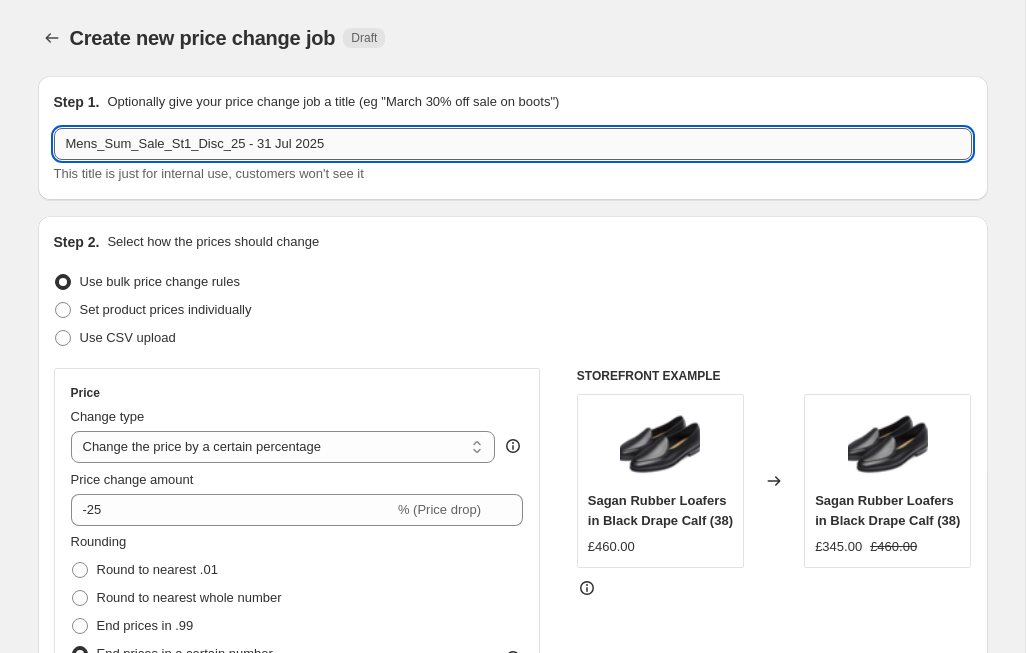 click on "Mens_Sum_Sale_St1_Disc_25 - 31 Jul 2025" at bounding box center (513, 144) 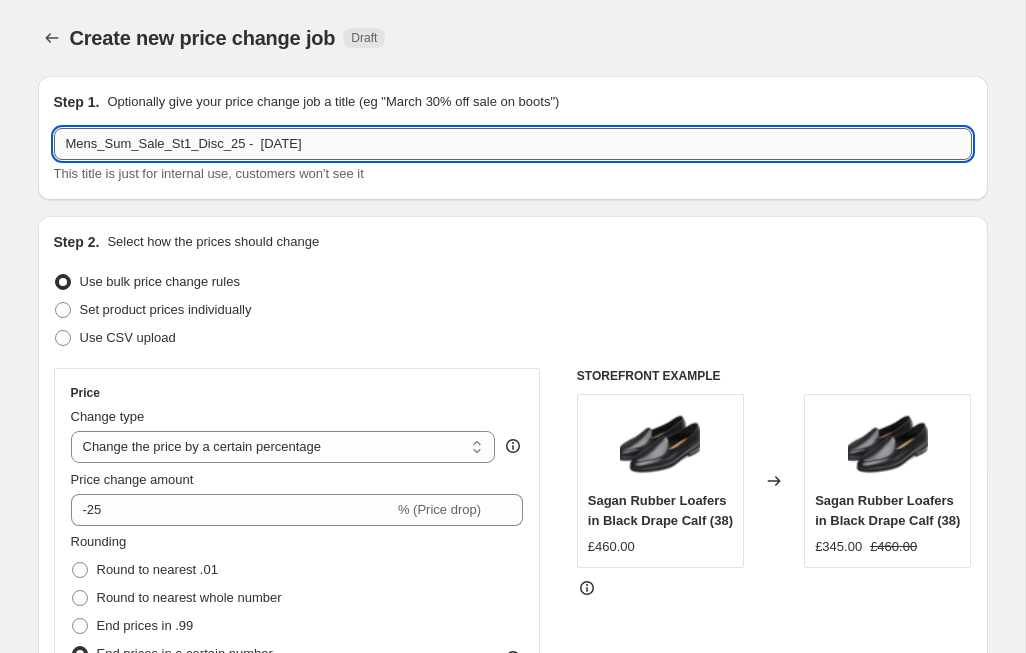 click on "Mens_Sum_Sale_St1_Disc_25 -  Jul 2025" at bounding box center [513, 144] 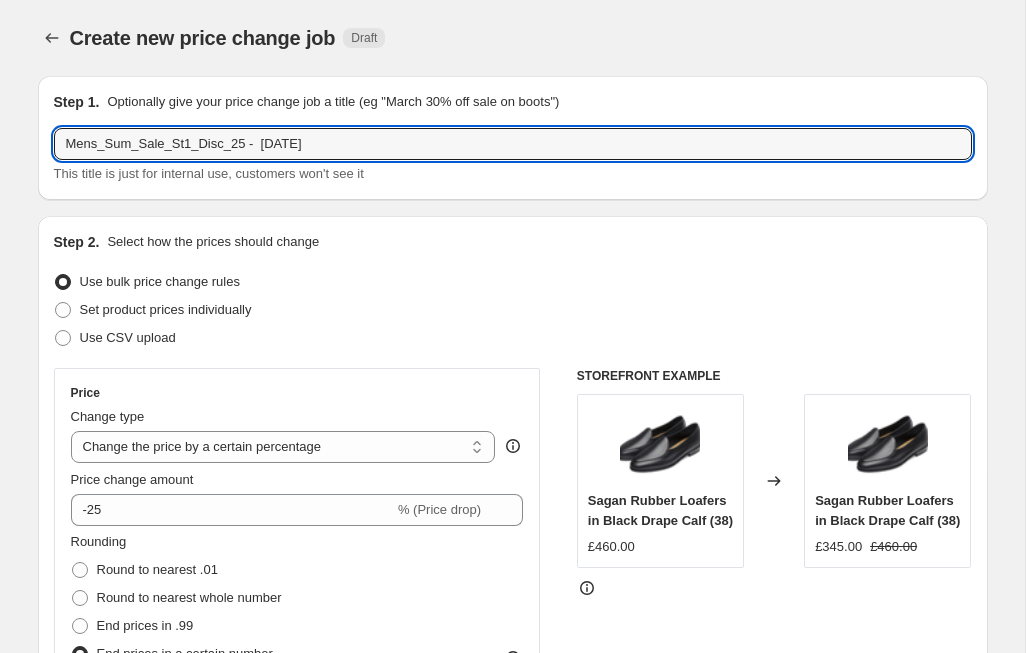 type on "Mens_Sum_Sale_St1_Disc_25 -  6 [MONTH] 2025" 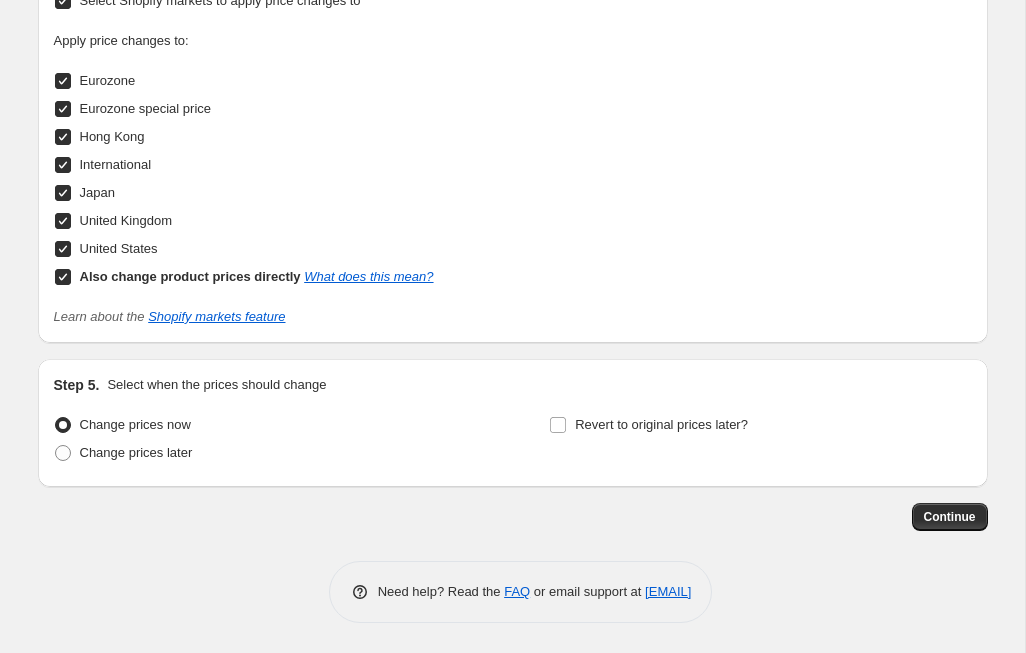 scroll, scrollTop: 2139, scrollLeft: 0, axis: vertical 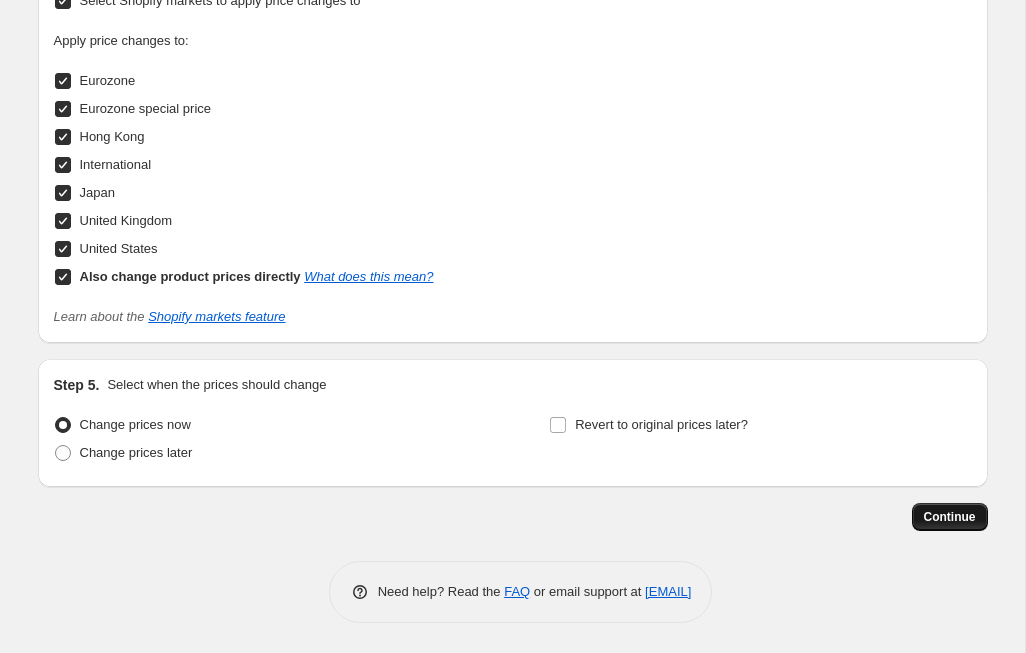 click on "Continue" at bounding box center (950, 517) 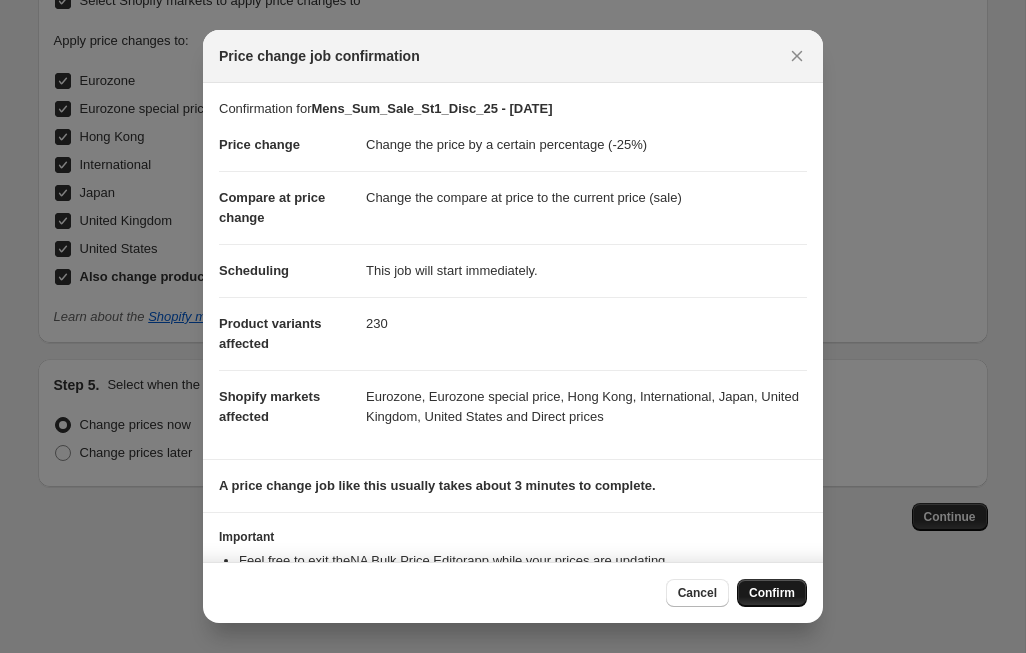 click on "Confirm" at bounding box center (772, 593) 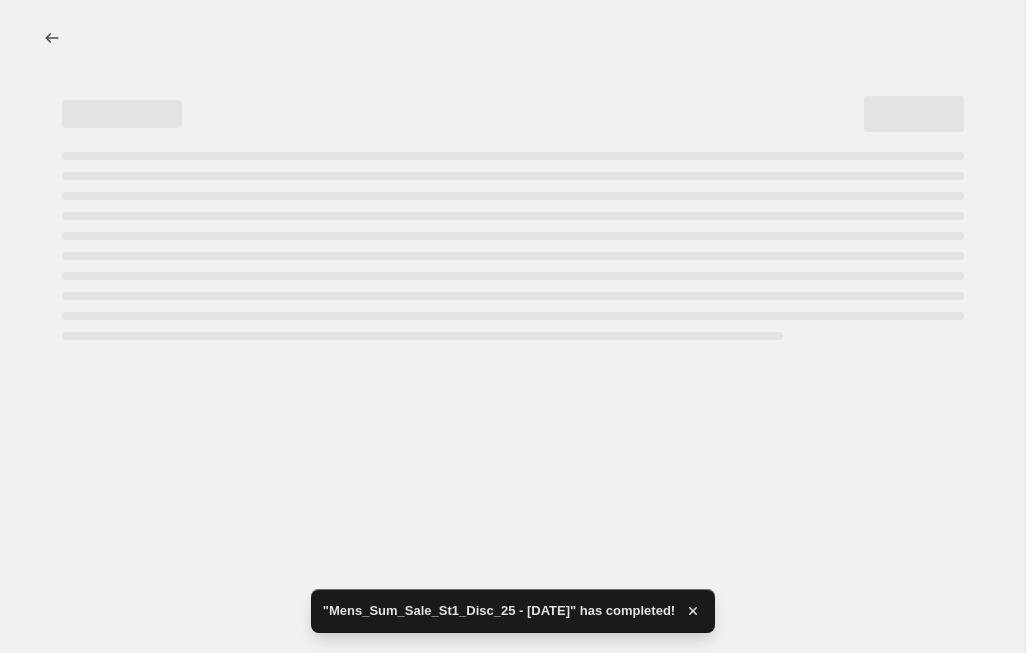 scroll, scrollTop: 0, scrollLeft: 0, axis: both 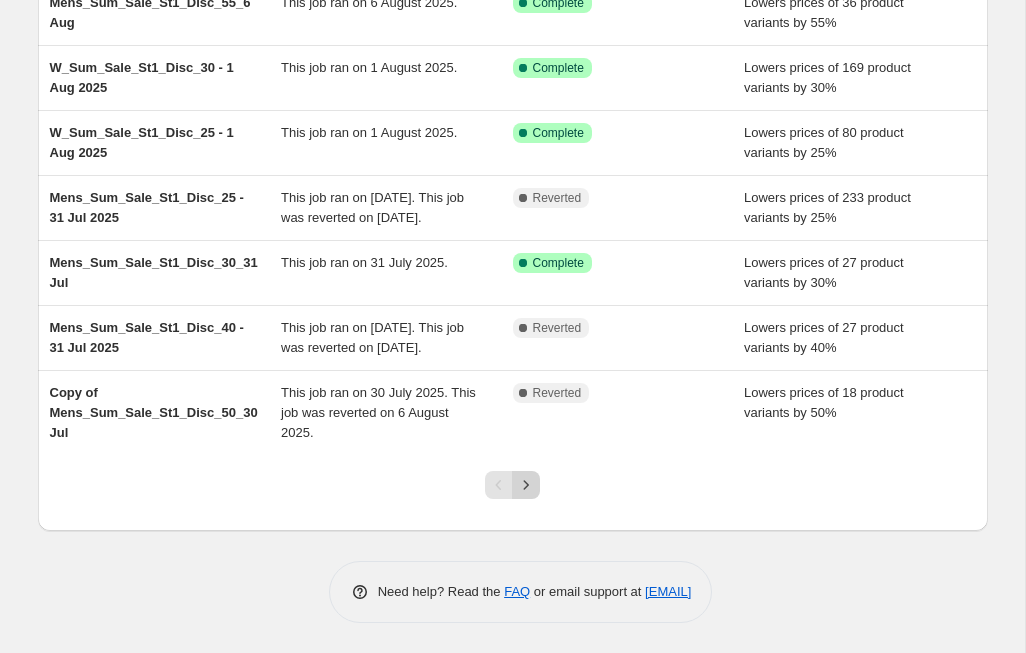 click 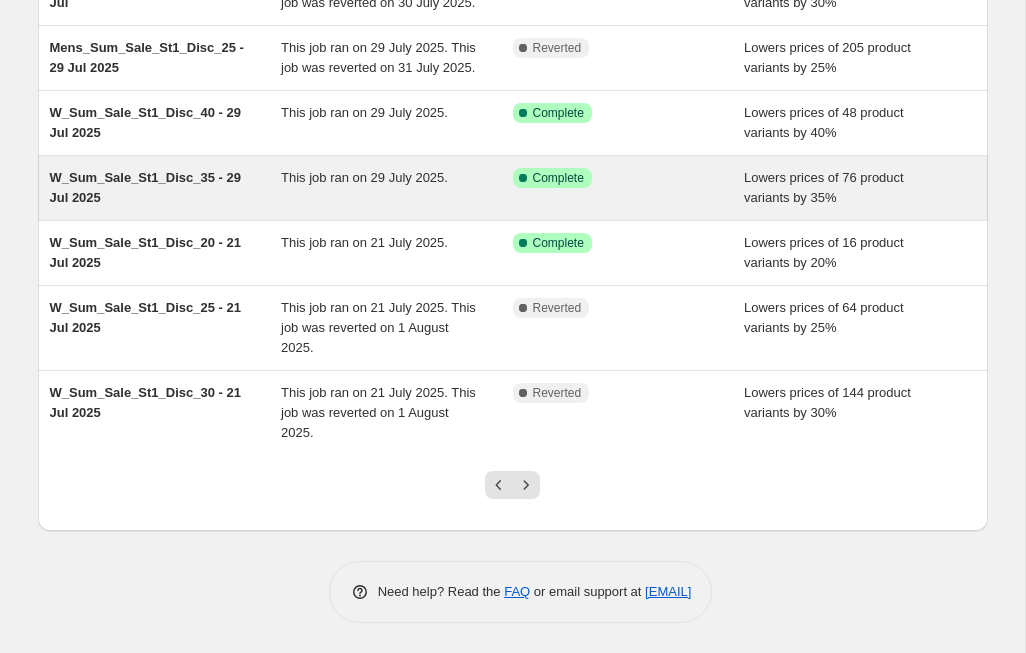 scroll, scrollTop: 517, scrollLeft: 0, axis: vertical 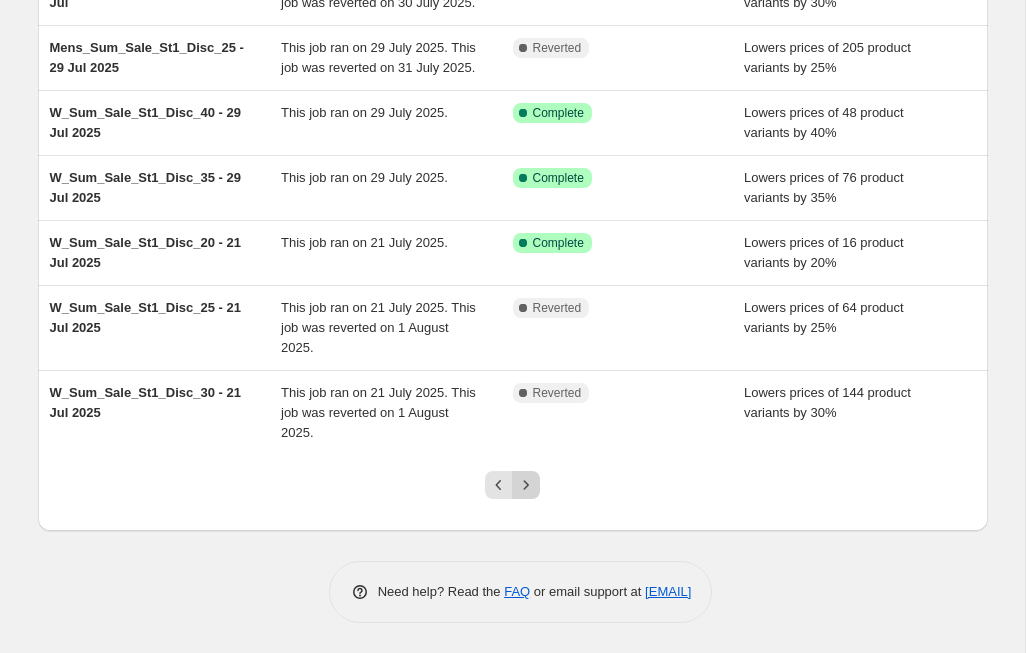 click 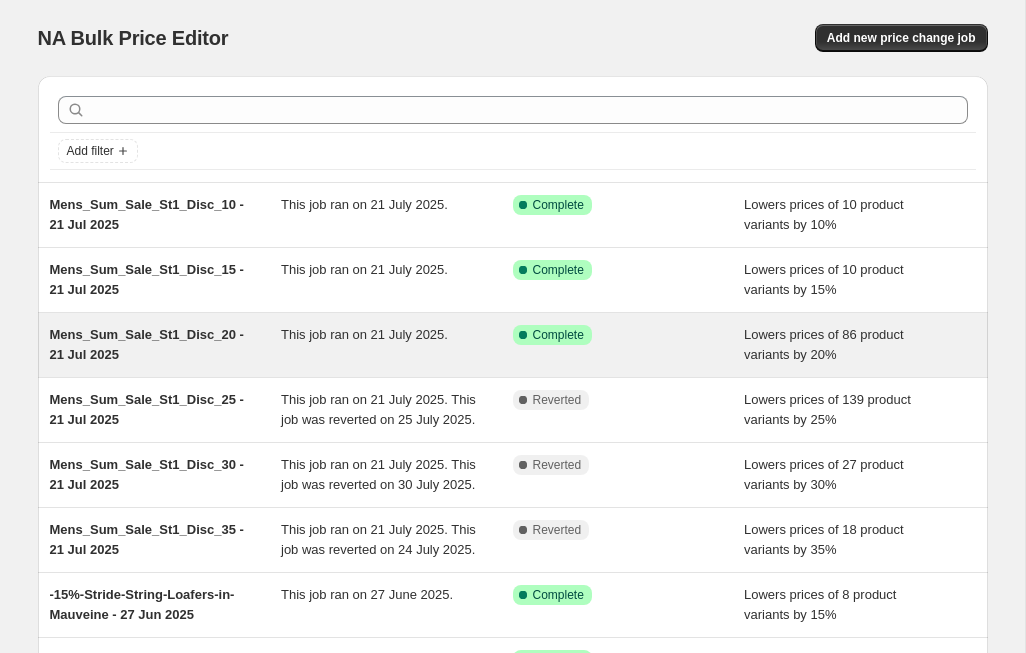 click on "Mens_Sum_Sale_St1_Disc_20 - 21 Jul 2025" at bounding box center (147, 344) 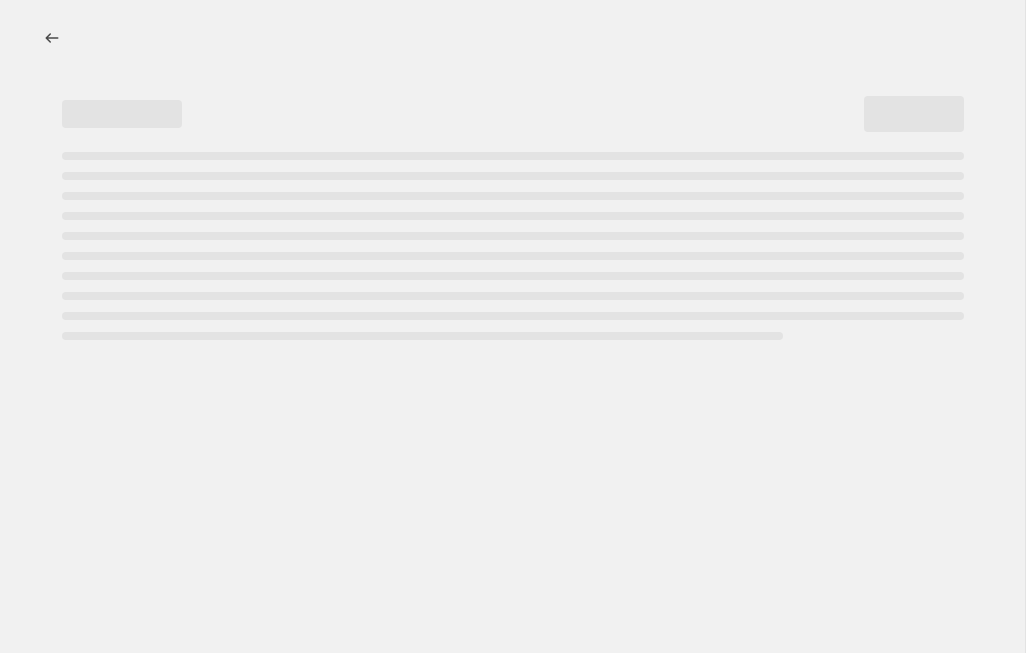 select on "percentage" 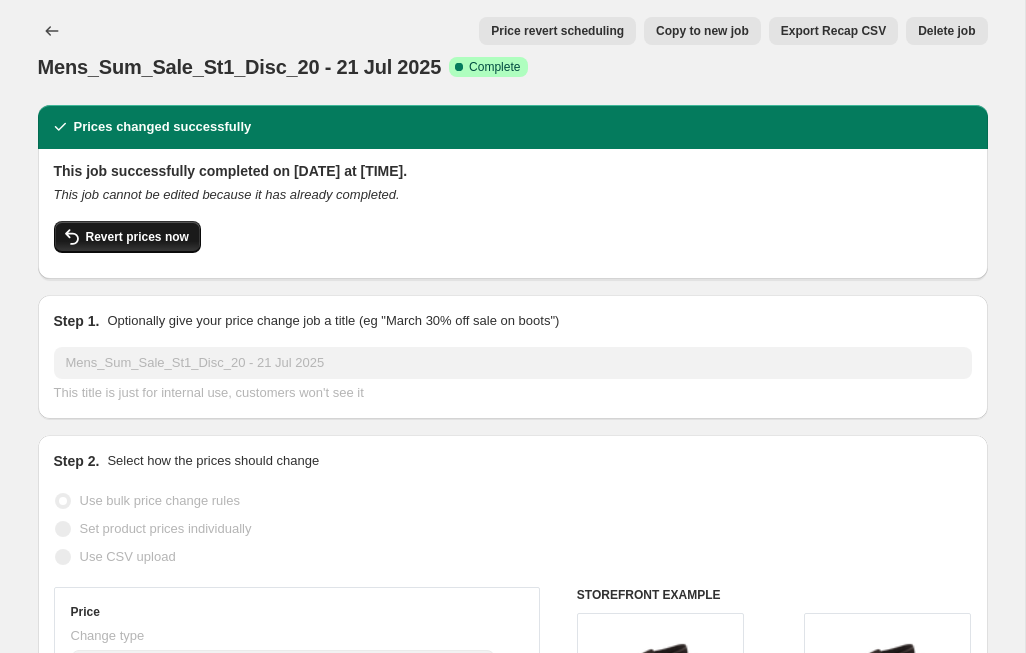 click on "Revert prices now" at bounding box center (137, 237) 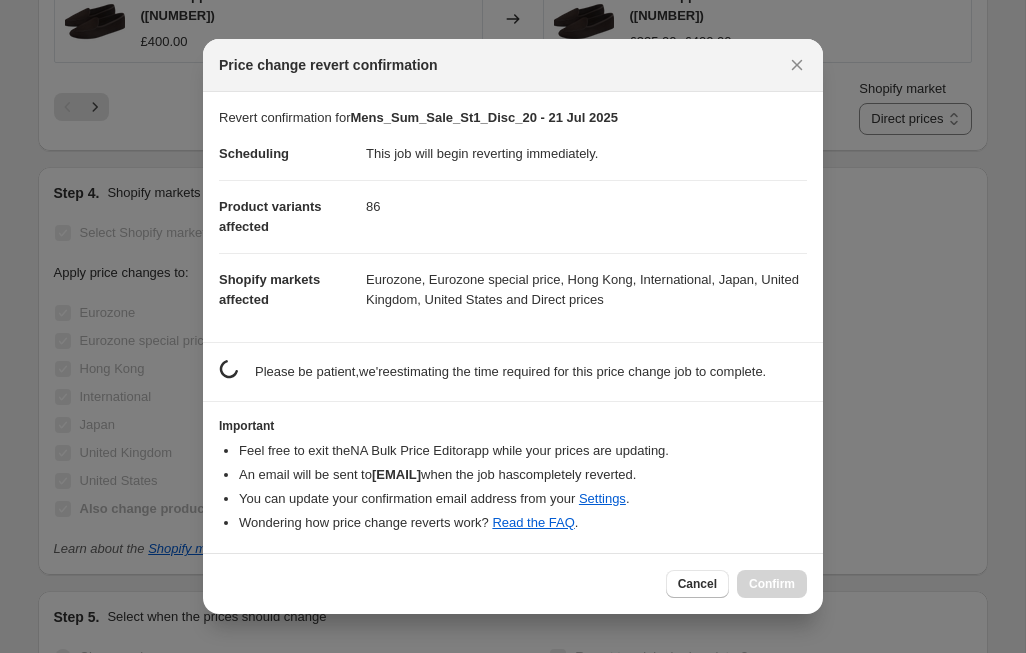 scroll, scrollTop: 3, scrollLeft: 0, axis: vertical 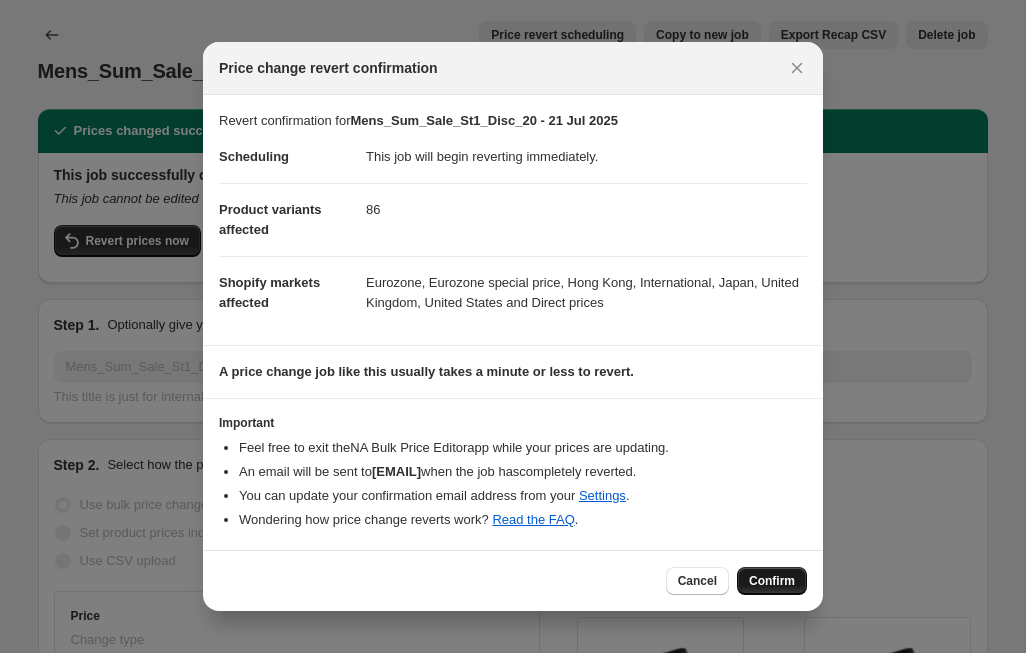 click on "Confirm" at bounding box center [772, 581] 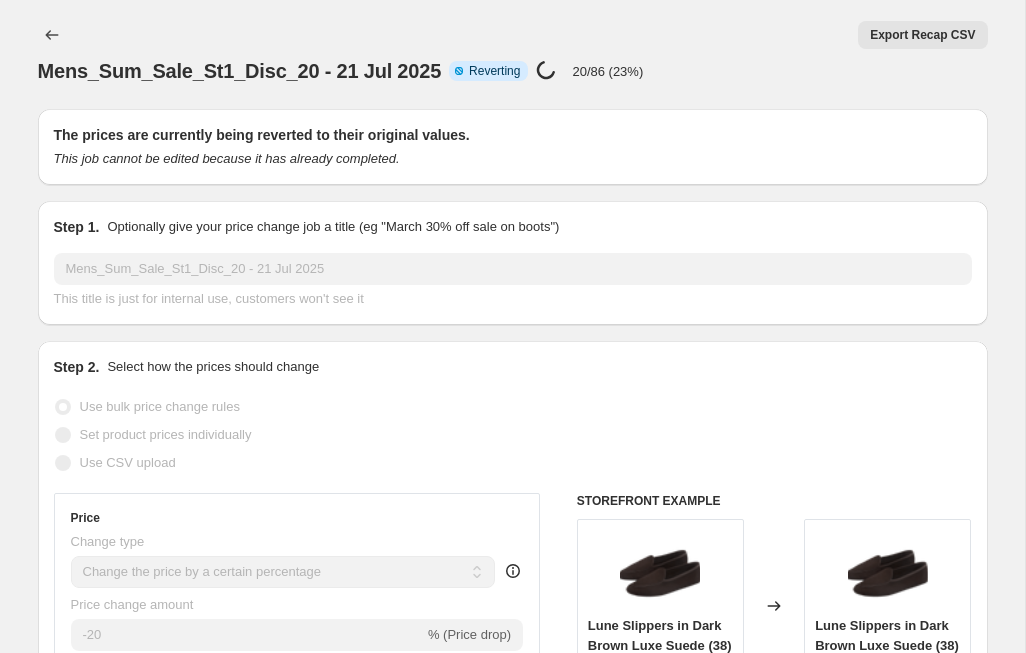 scroll, scrollTop: 0, scrollLeft: 0, axis: both 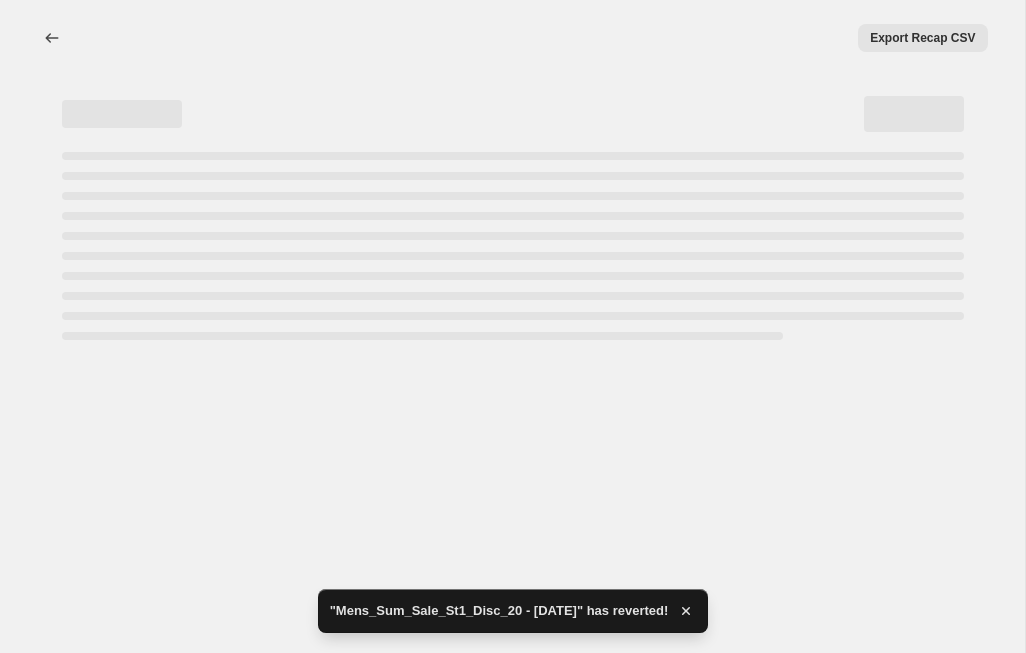 select on "percentage" 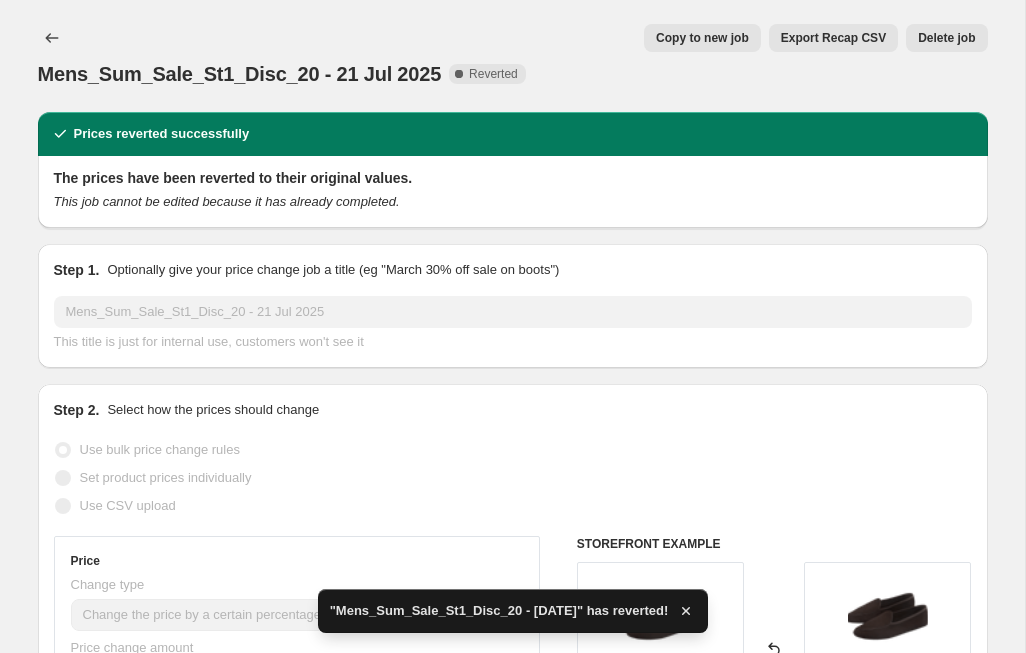 click on "Copy to new job" at bounding box center [702, 38] 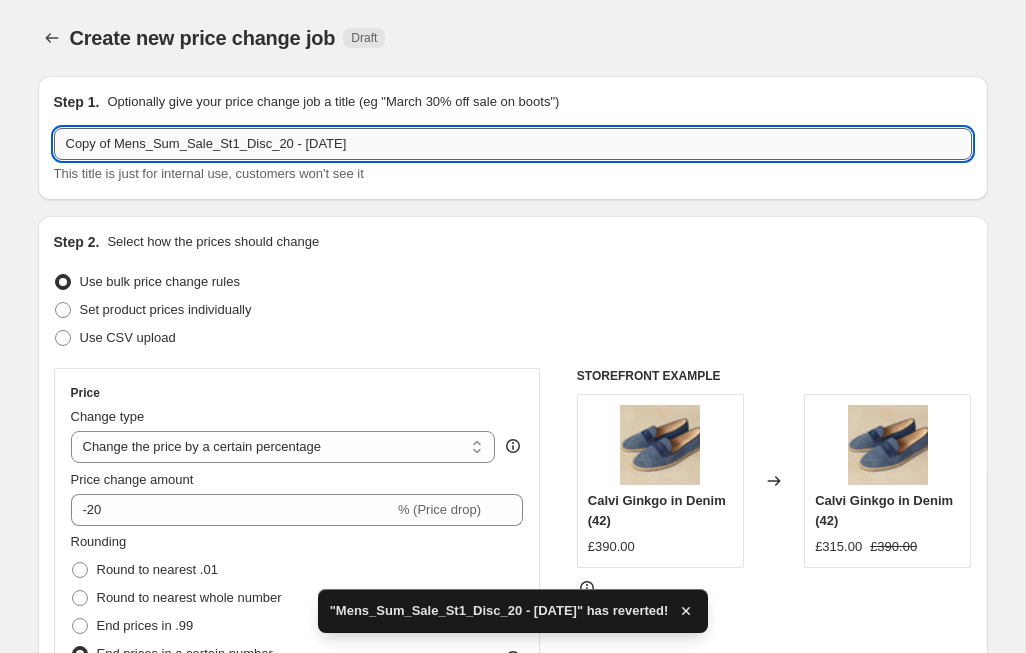 drag, startPoint x: 116, startPoint y: 143, endPoint x: 53, endPoint y: 142, distance: 63.007935 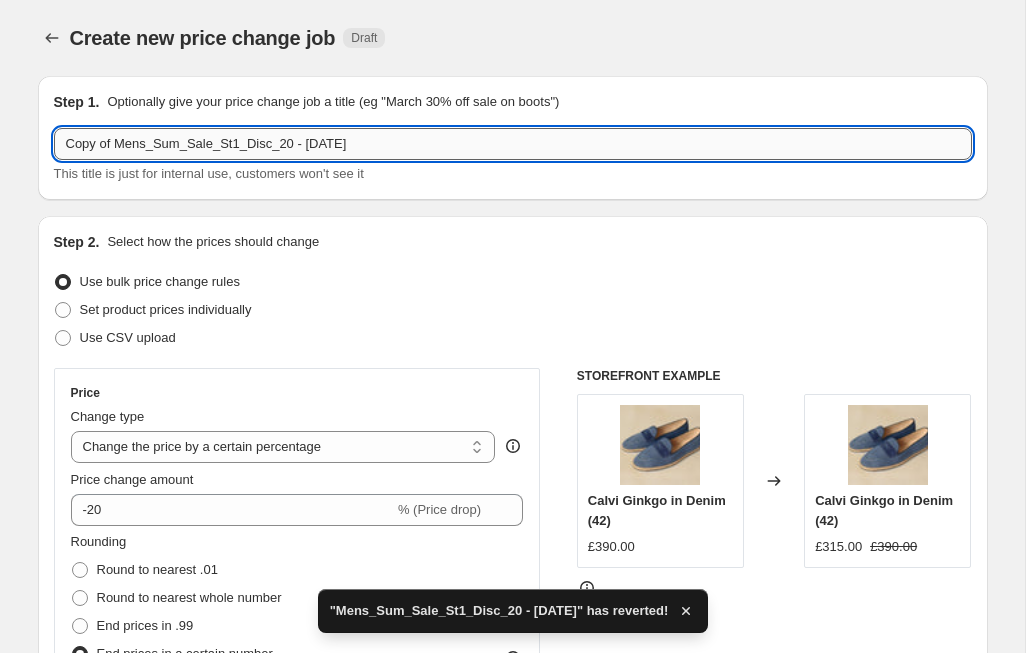 click on "Copy of Mens_Sum_Sale_St1_Disc_20 - 21 Jul 2025" at bounding box center (513, 144) 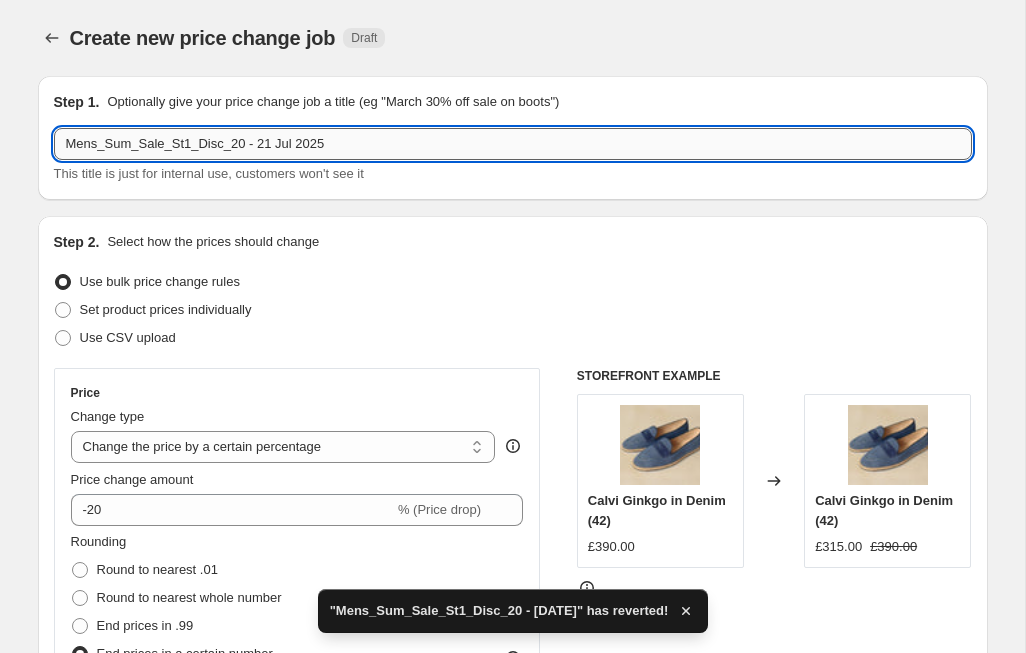 click on "Mens_Sum_Sale_St1_Disc_20 - 21 Jul 2025" at bounding box center (513, 144) 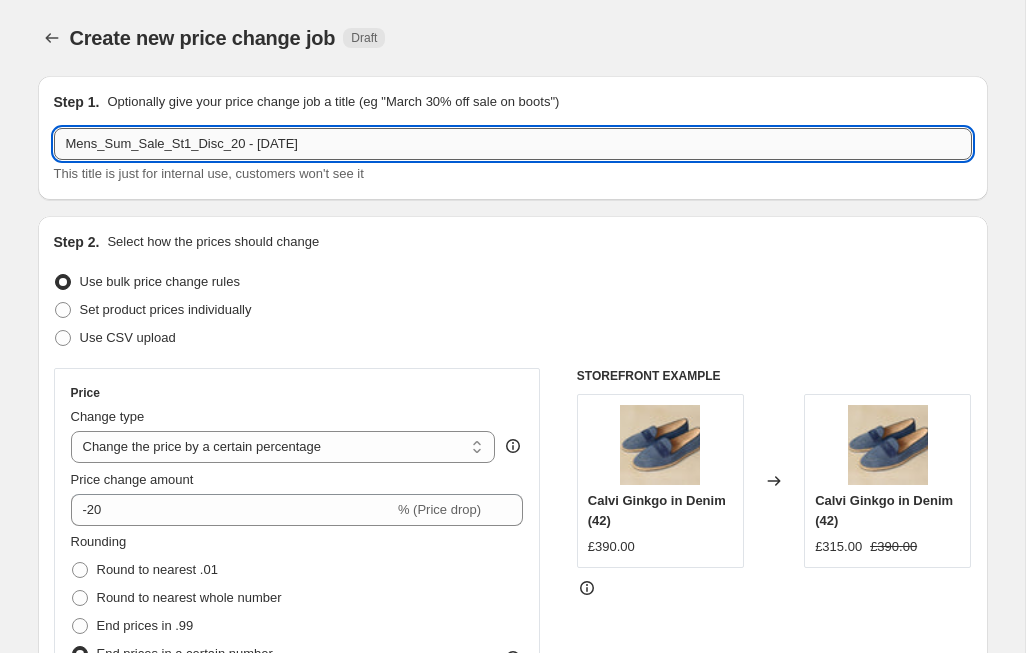 drag, startPoint x: 295, startPoint y: 146, endPoint x: 277, endPoint y: 147, distance: 18.027756 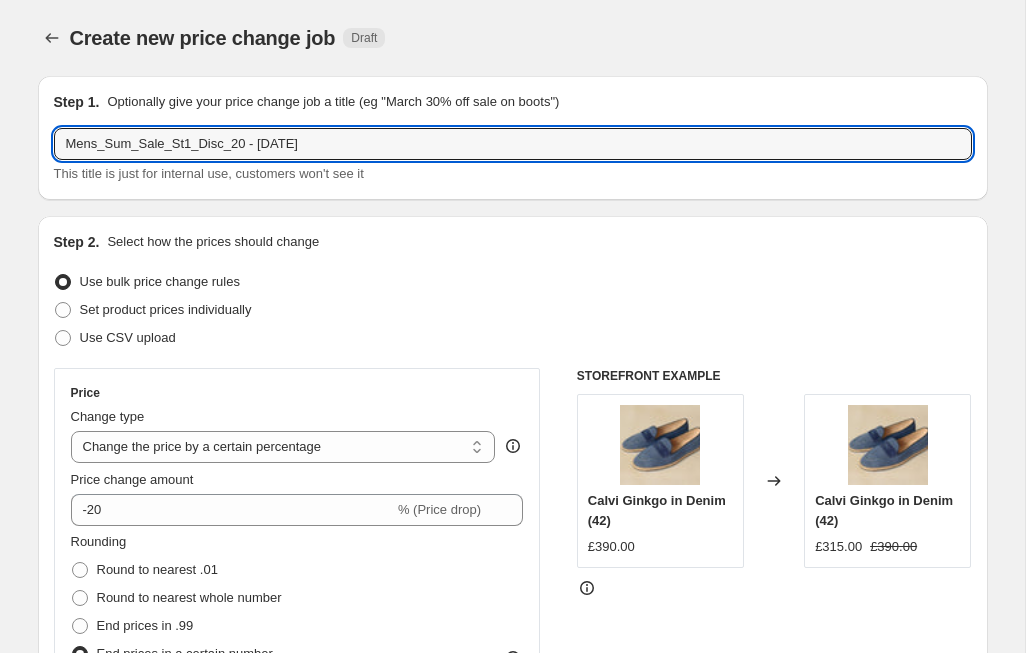 type on "Mens_Sum_Sale_St1_Disc_20 - [DATE] [MONTH] [YEAR]" 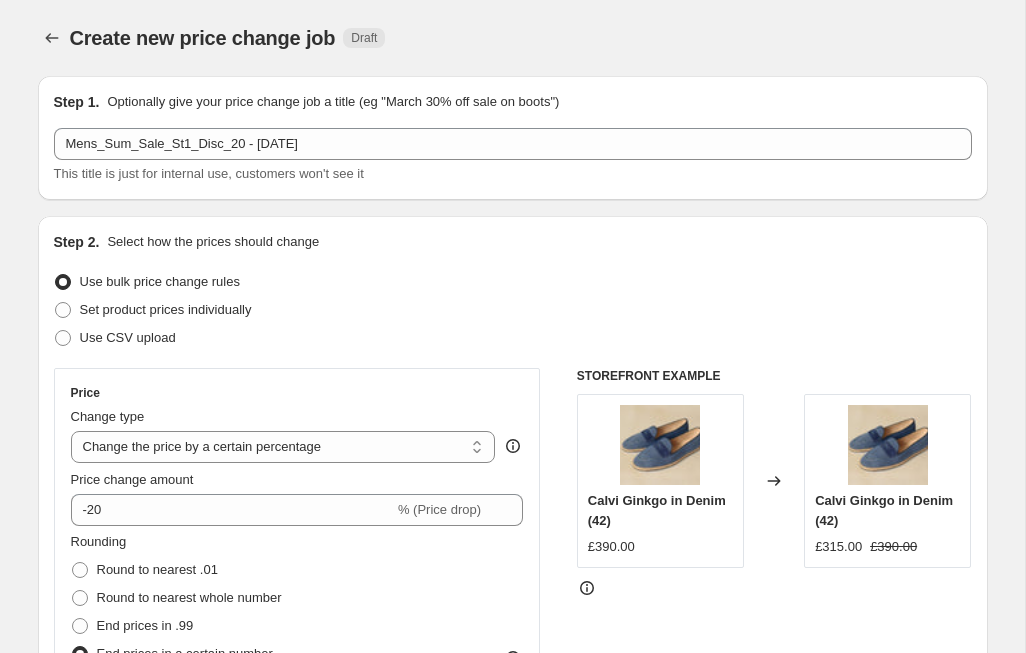 click on "Set product prices individually" at bounding box center [513, 310] 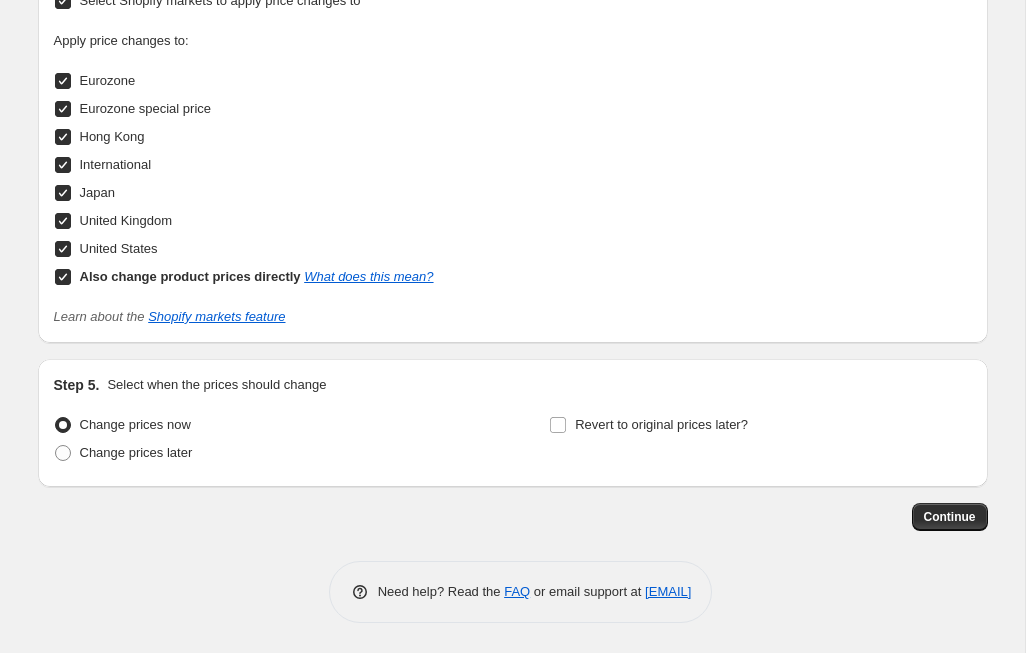 scroll, scrollTop: 2139, scrollLeft: 0, axis: vertical 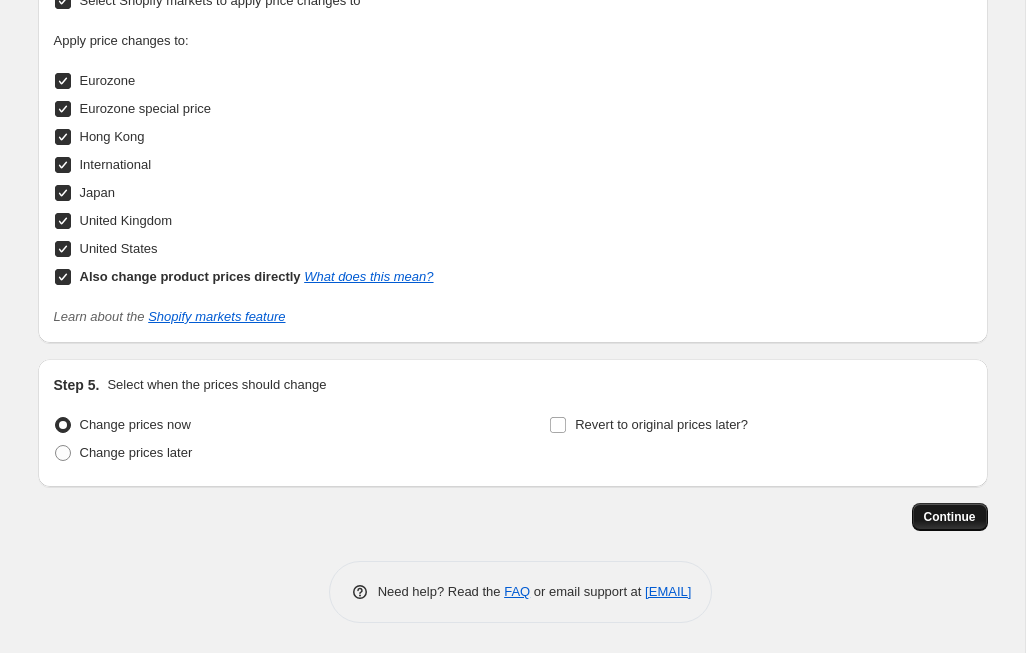 click on "Continue" at bounding box center (950, 517) 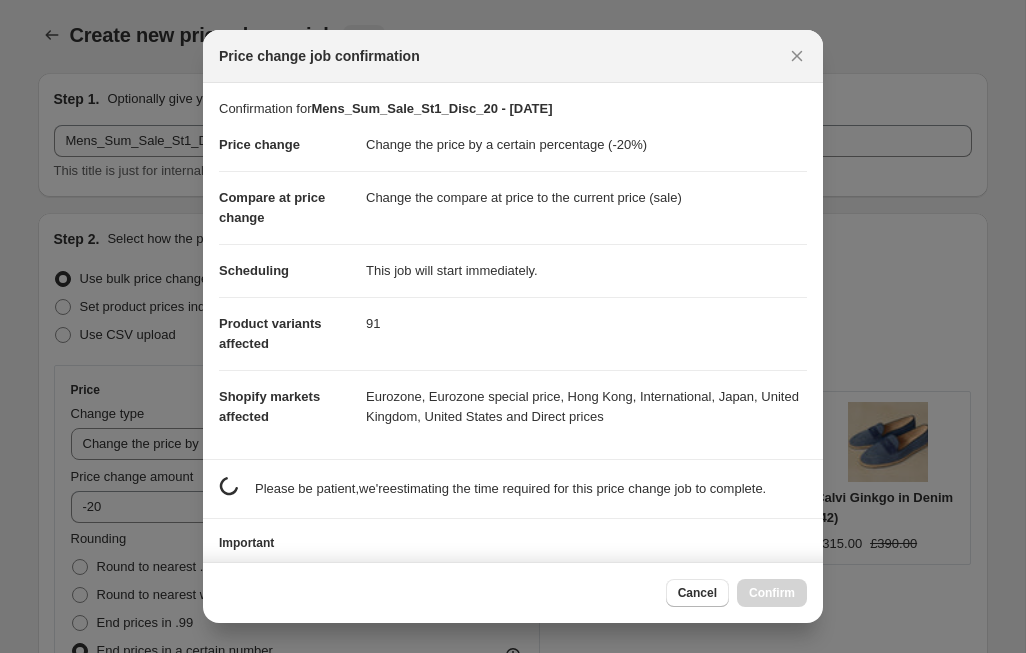 scroll, scrollTop: 0, scrollLeft: 0, axis: both 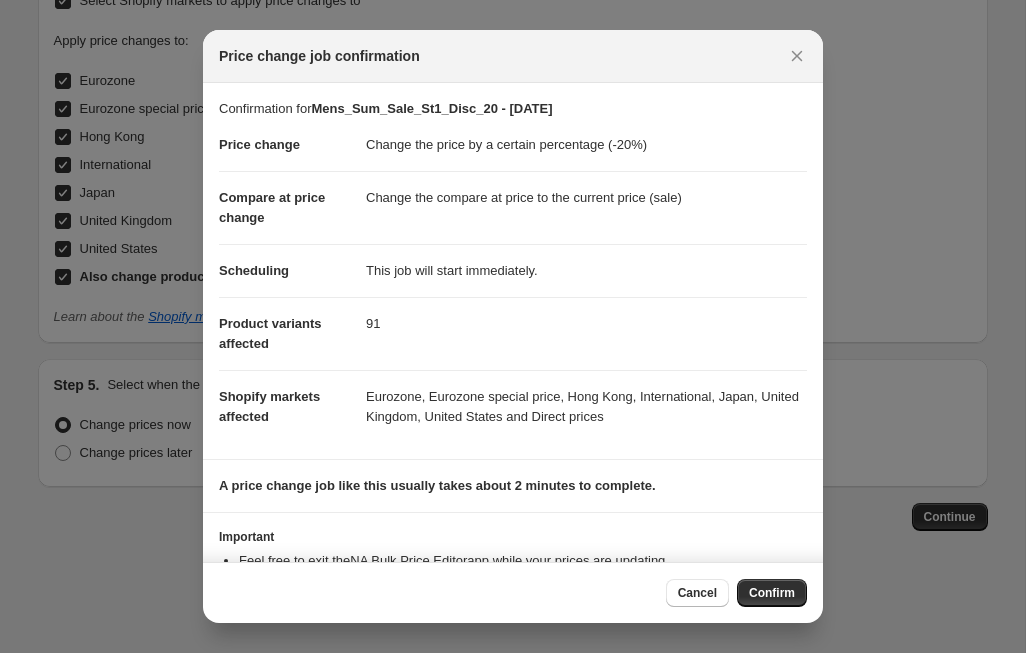 click on "Confirm" at bounding box center [772, 593] 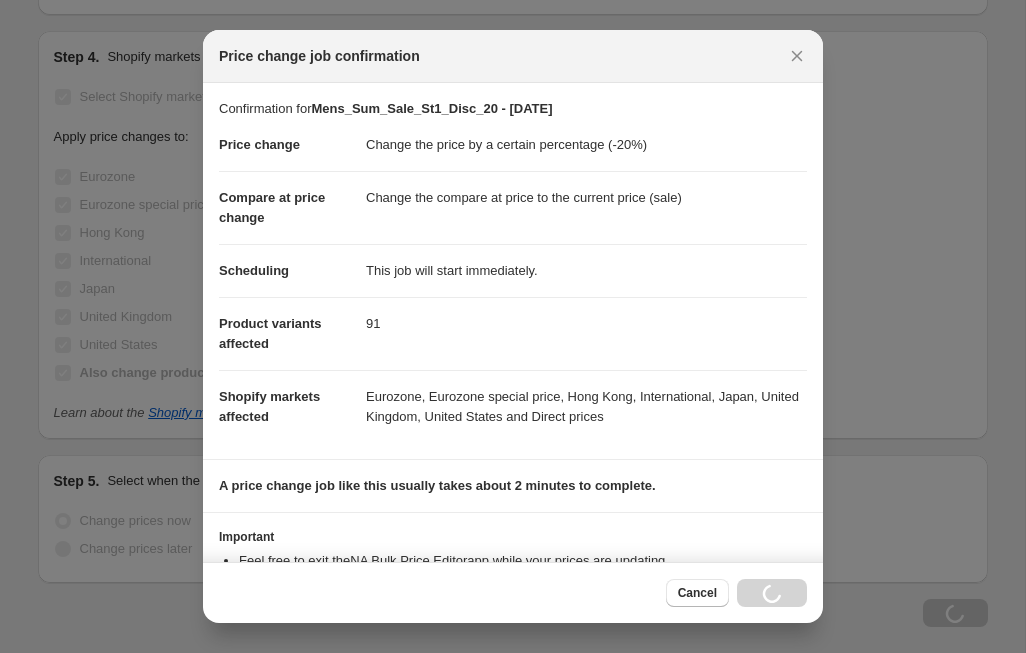 scroll, scrollTop: 2139, scrollLeft: 0, axis: vertical 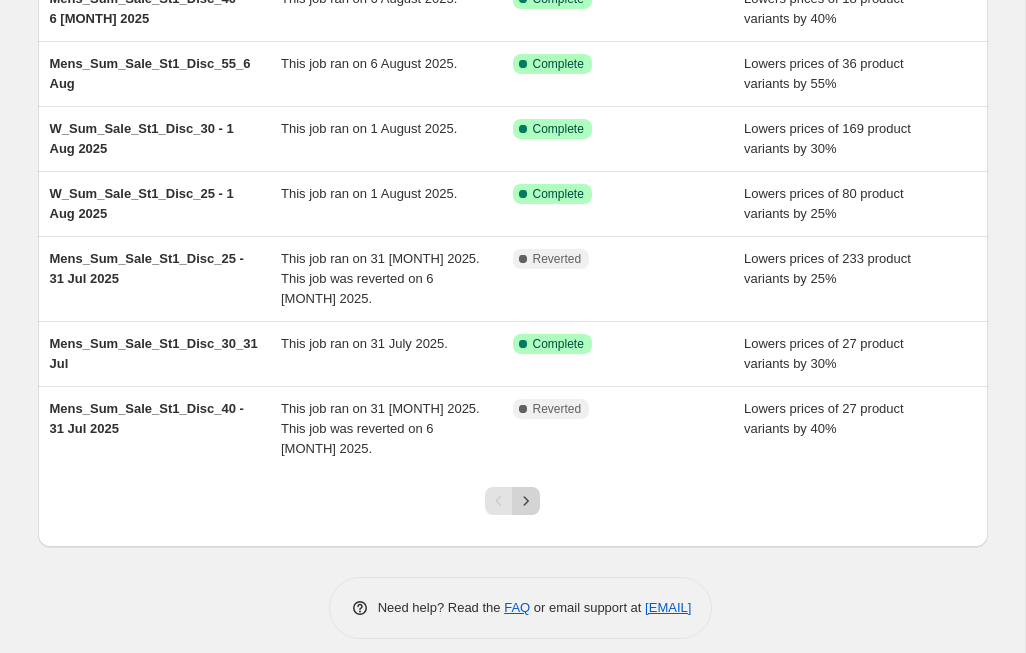 click at bounding box center (526, 501) 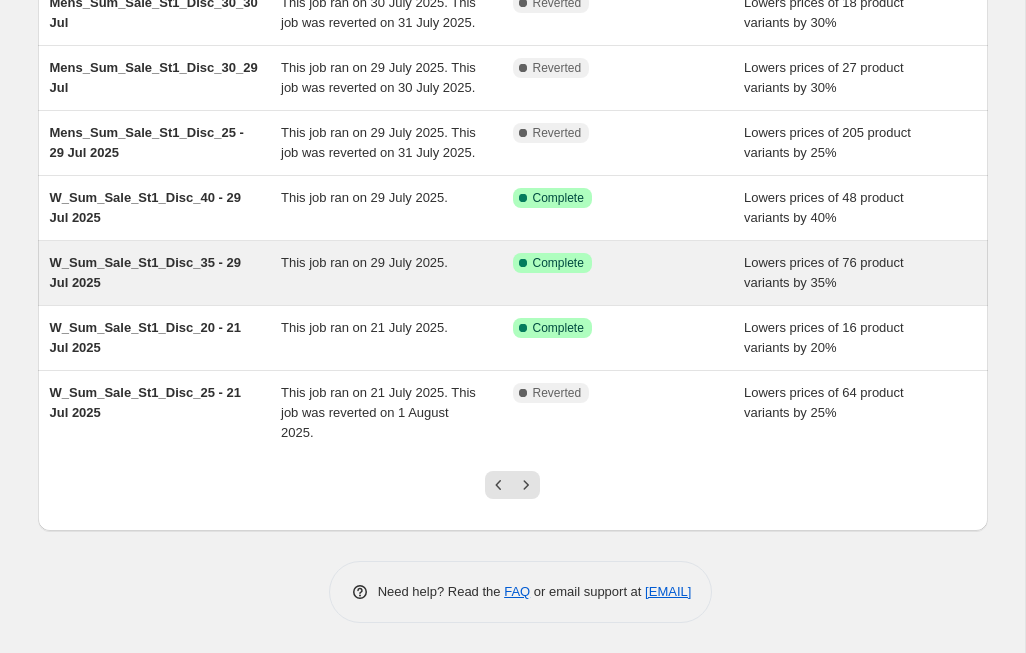 scroll, scrollTop: 517, scrollLeft: 0, axis: vertical 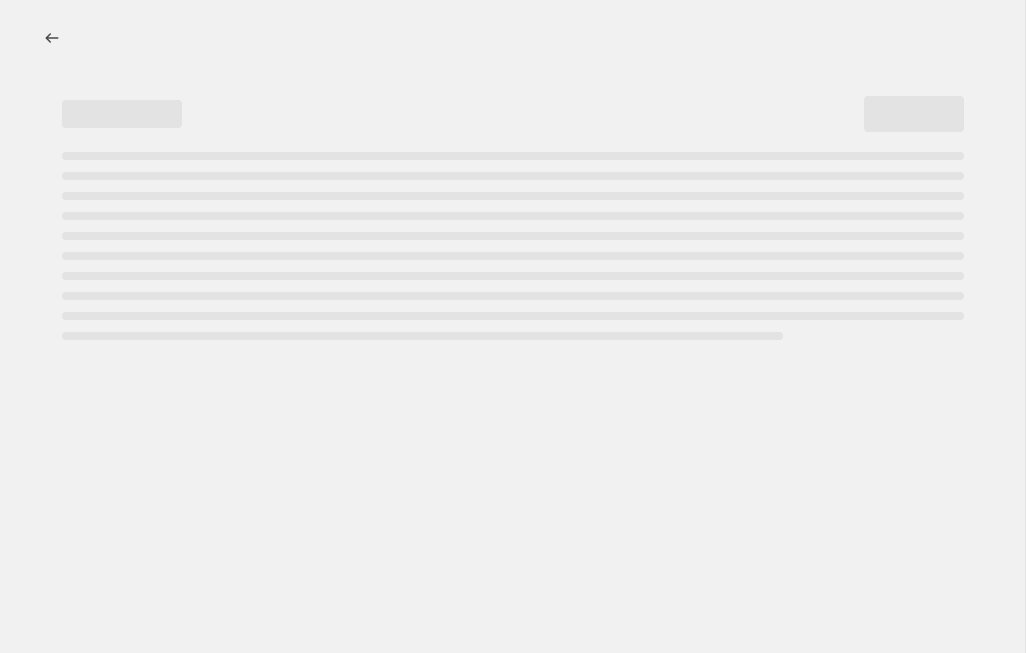 select on "percentage" 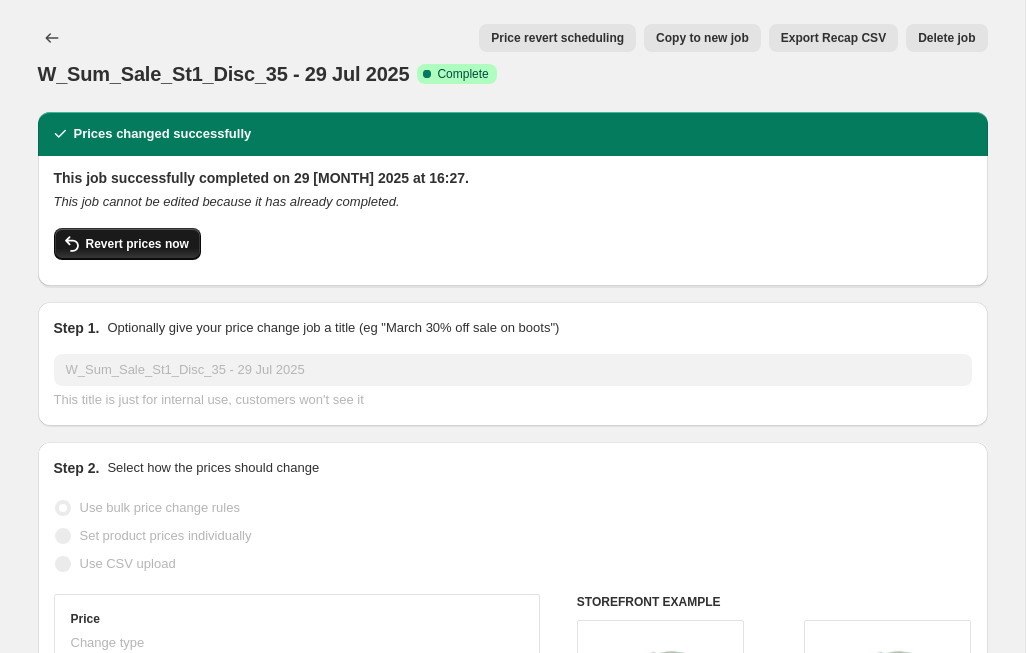 click on "Revert prices now" at bounding box center [137, 244] 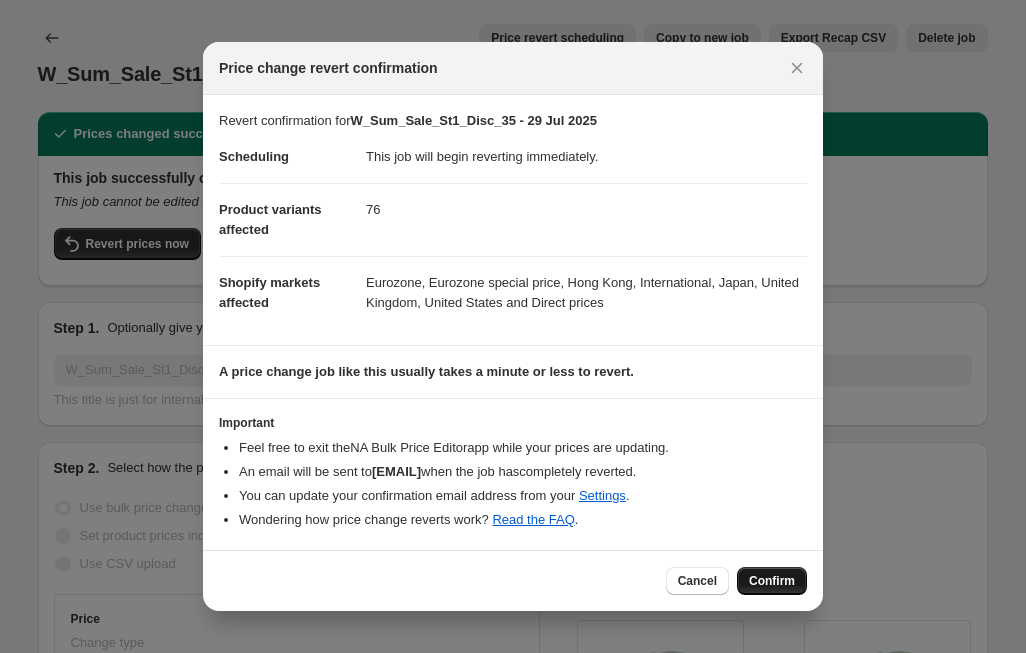 click on "Confirm" at bounding box center (772, 581) 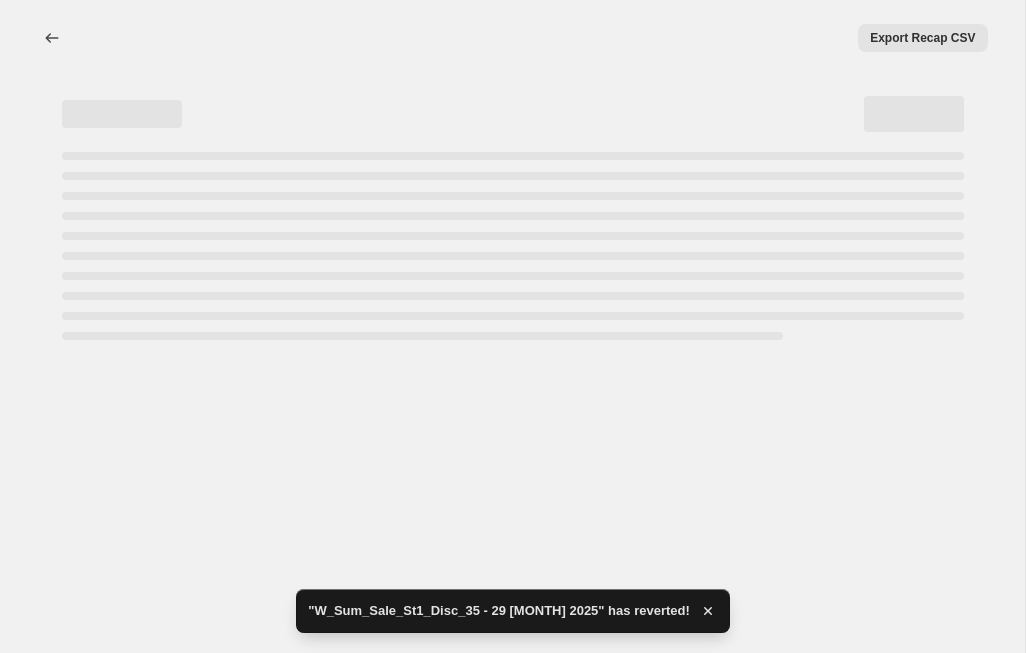 select on "percentage" 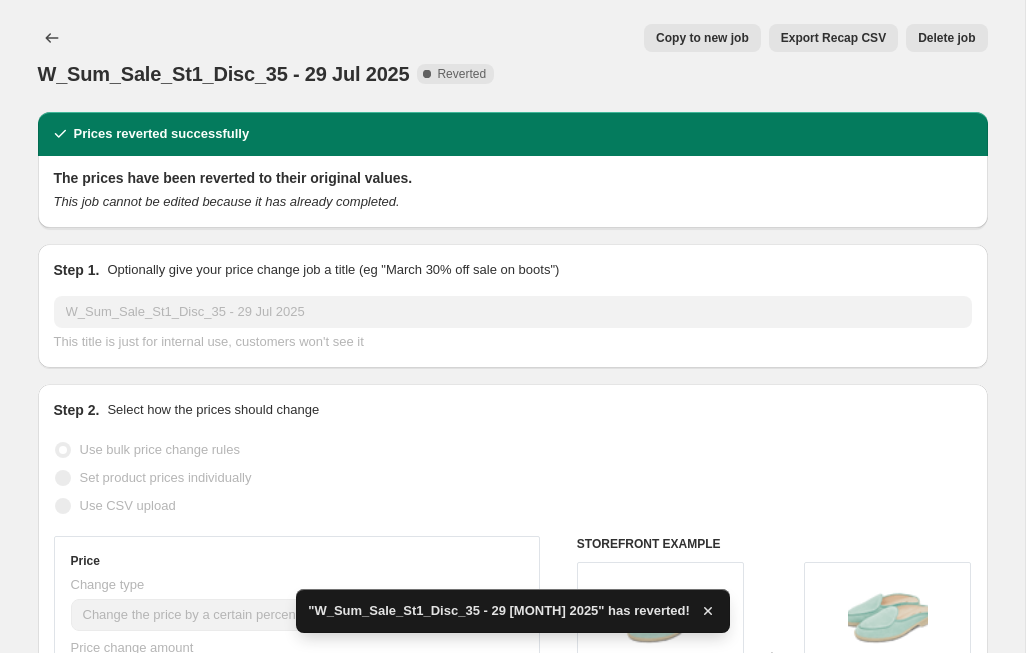 scroll, scrollTop: 0, scrollLeft: 0, axis: both 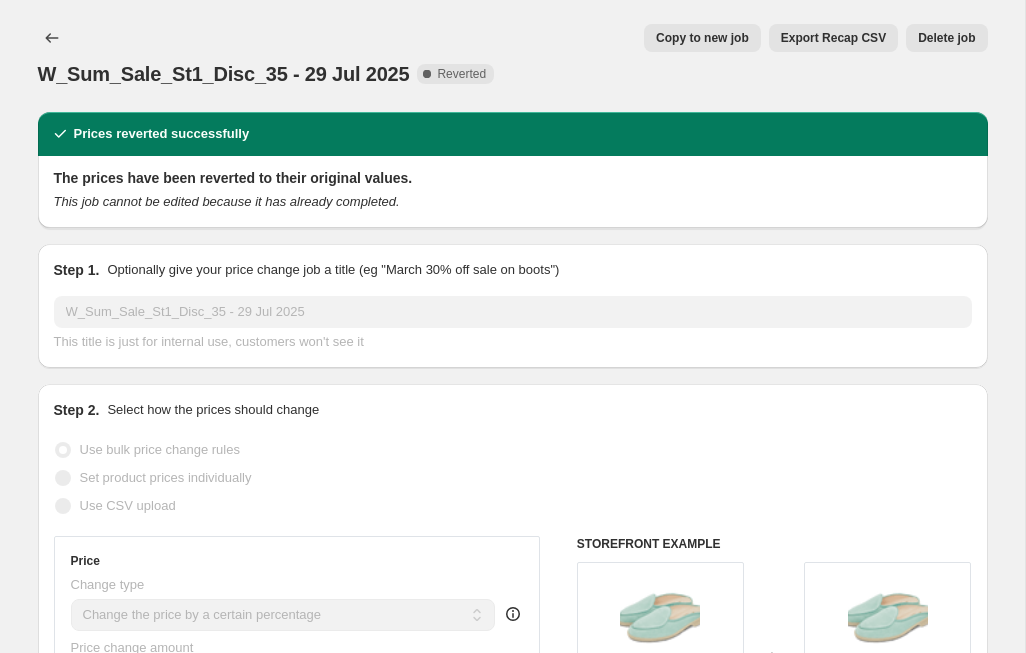 click on "Copy to new job" at bounding box center (702, 38) 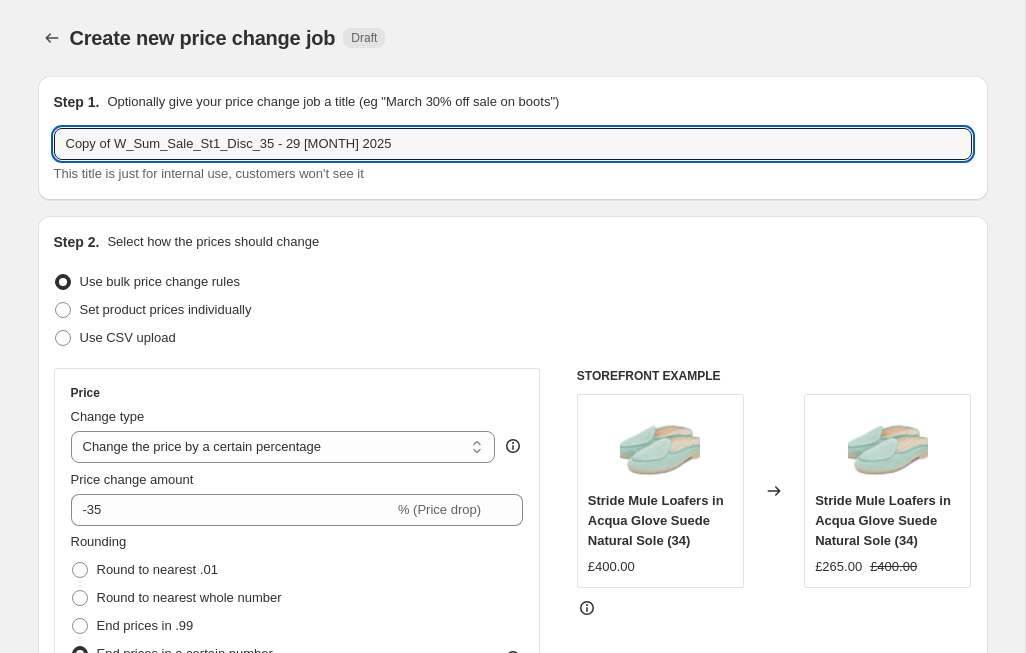 drag, startPoint x: 119, startPoint y: 143, endPoint x: 48, endPoint y: 144, distance: 71.00704 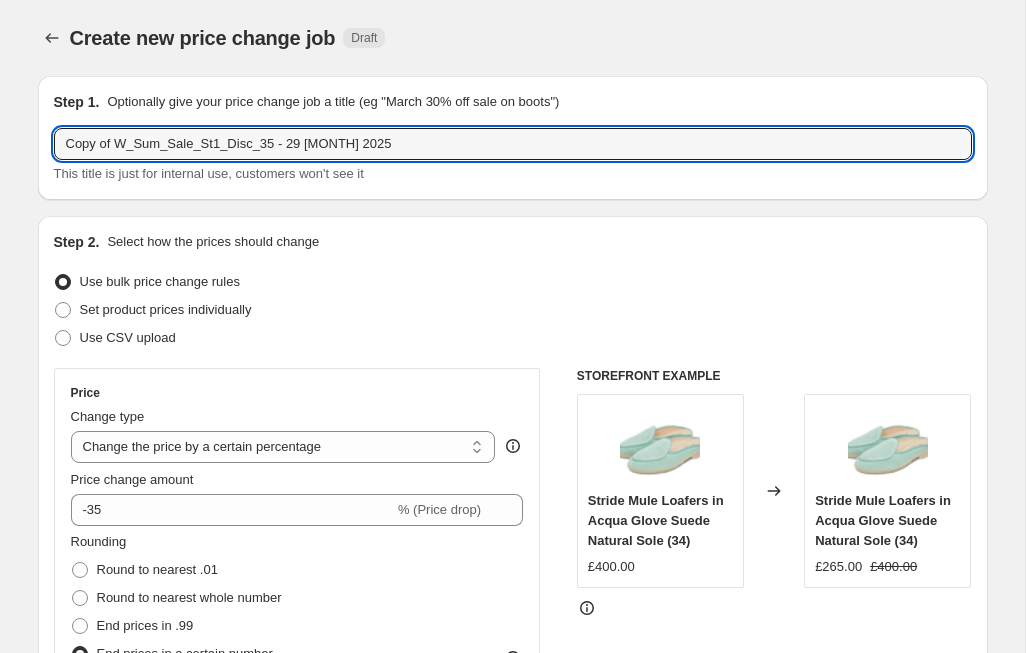 click on "Step 1. Optionally give your price change job a title (eg "March 30% off sale on boots") Copy of W_Sum_Sale_St1_Disc_35 - 29 [MONTH] 2025 This title is just for internal use, customers won't see it" at bounding box center [513, 138] 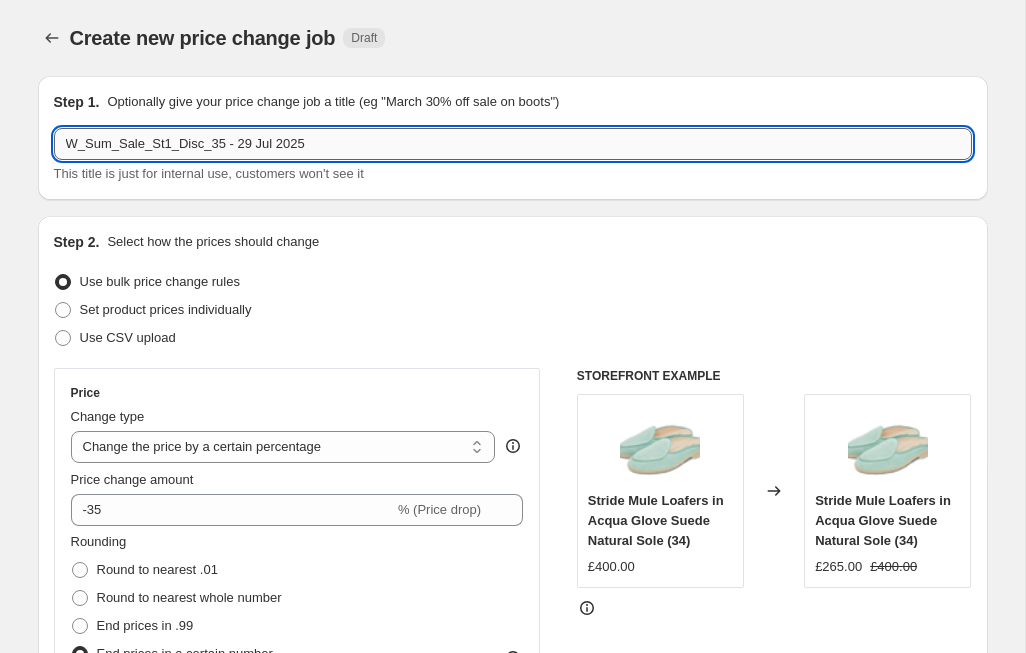 drag, startPoint x: 258, startPoint y: 144, endPoint x: 244, endPoint y: 145, distance: 14.035668 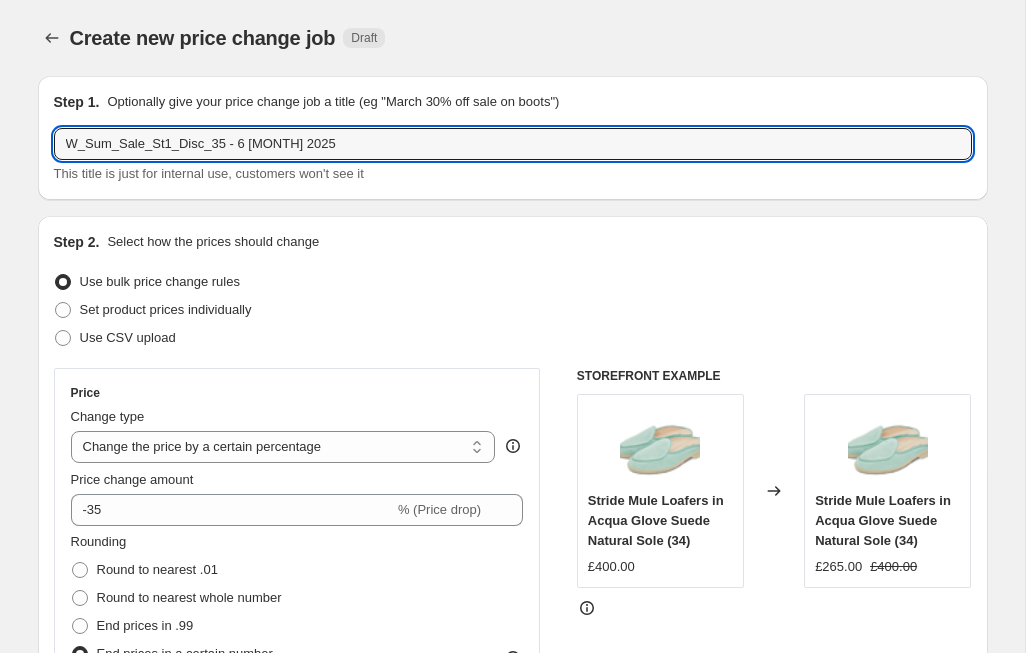 type on "W_Sum_Sale_St1_Disc_35 - 6 [MONTH] 2025" 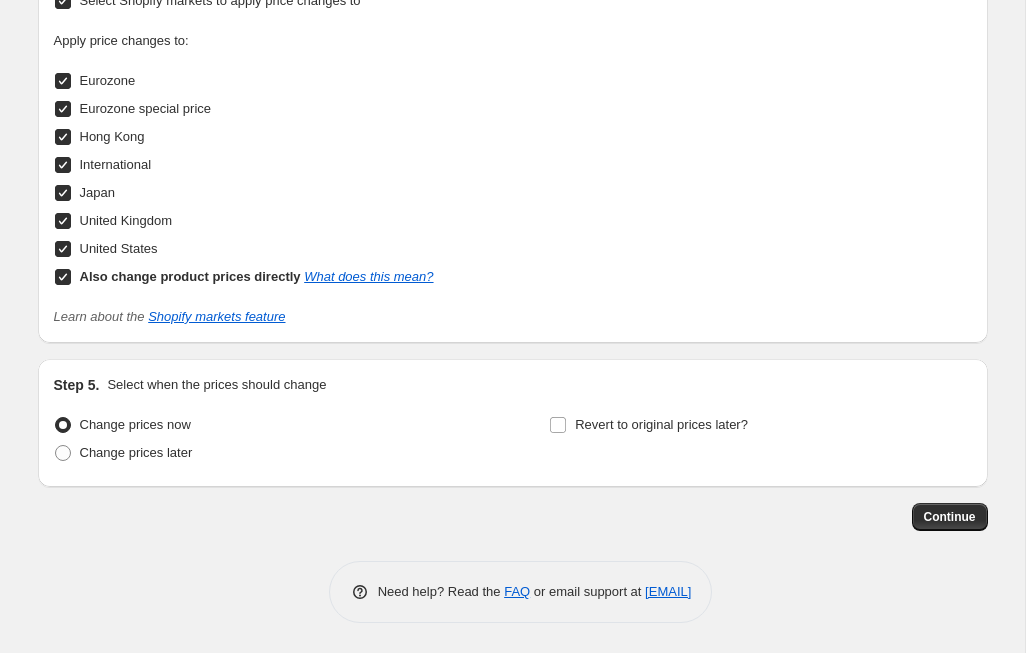 scroll, scrollTop: 2171, scrollLeft: 0, axis: vertical 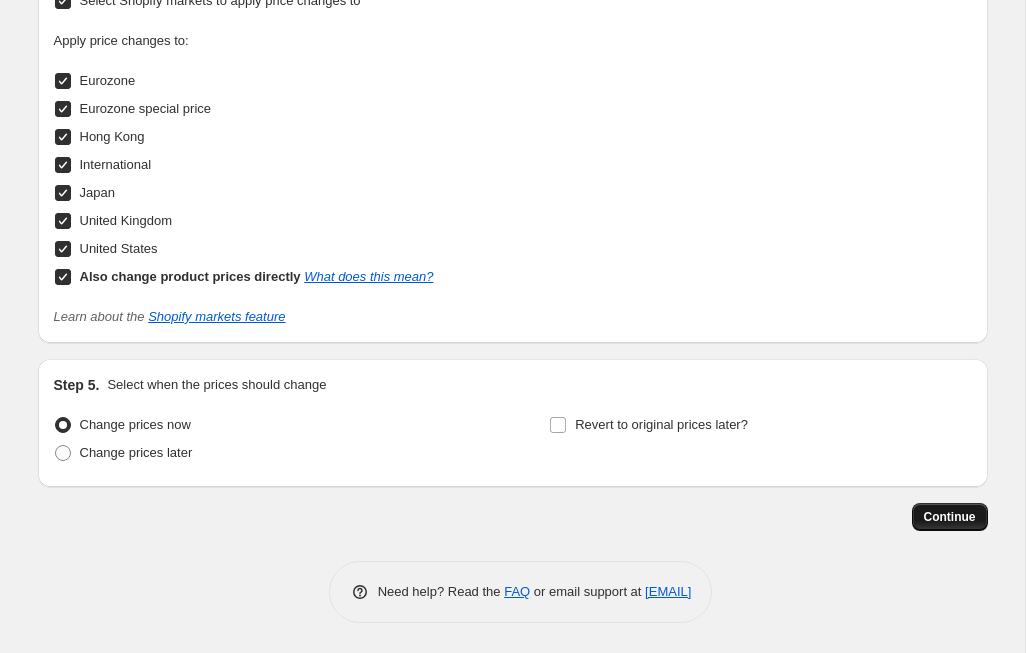 click on "Continue" at bounding box center (950, 517) 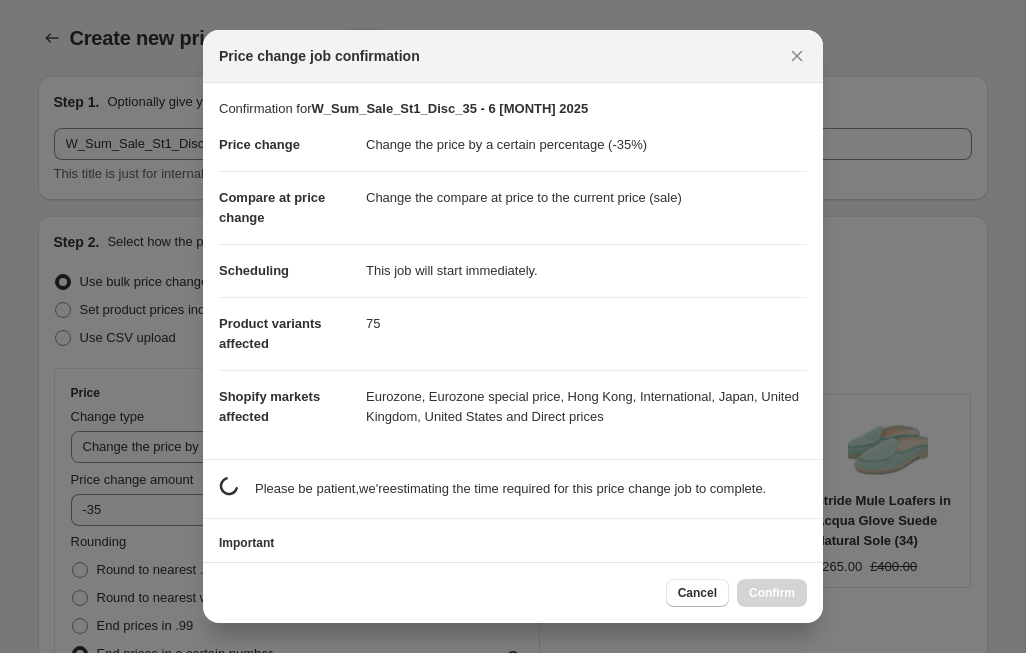 scroll, scrollTop: 0, scrollLeft: 0, axis: both 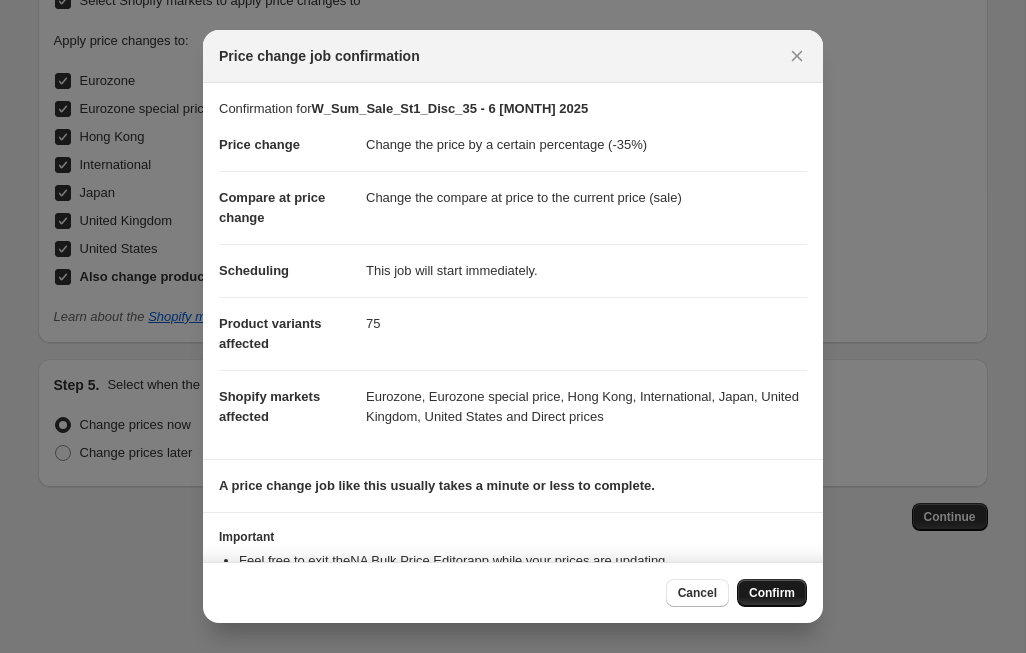click on "Confirm" at bounding box center (772, 593) 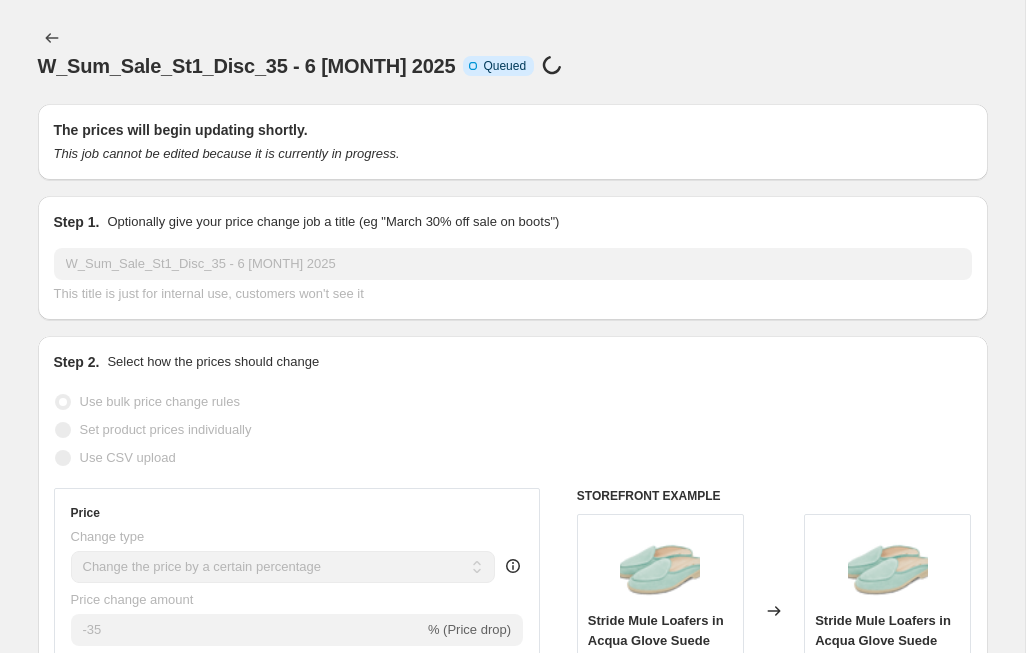 scroll, scrollTop: 2171, scrollLeft: 0, axis: vertical 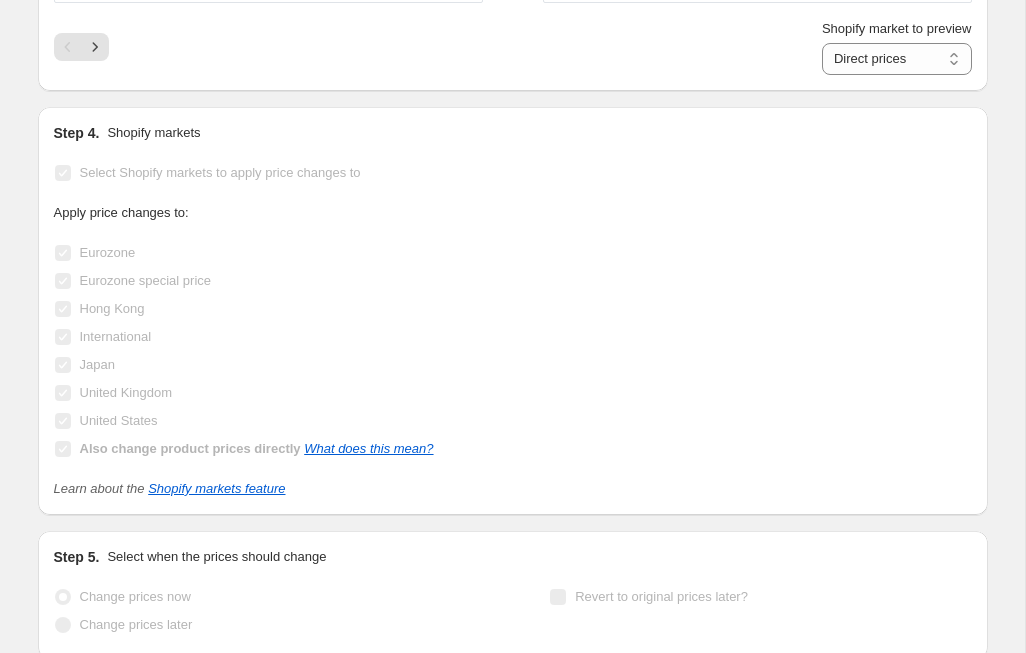 select on "percentage" 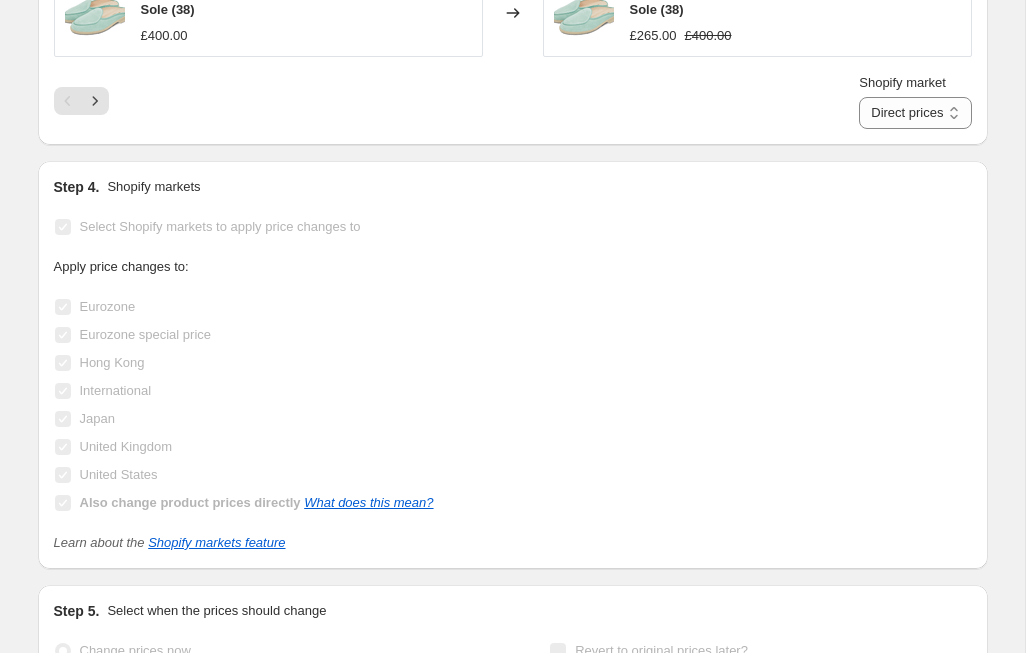 scroll, scrollTop: 0, scrollLeft: 0, axis: both 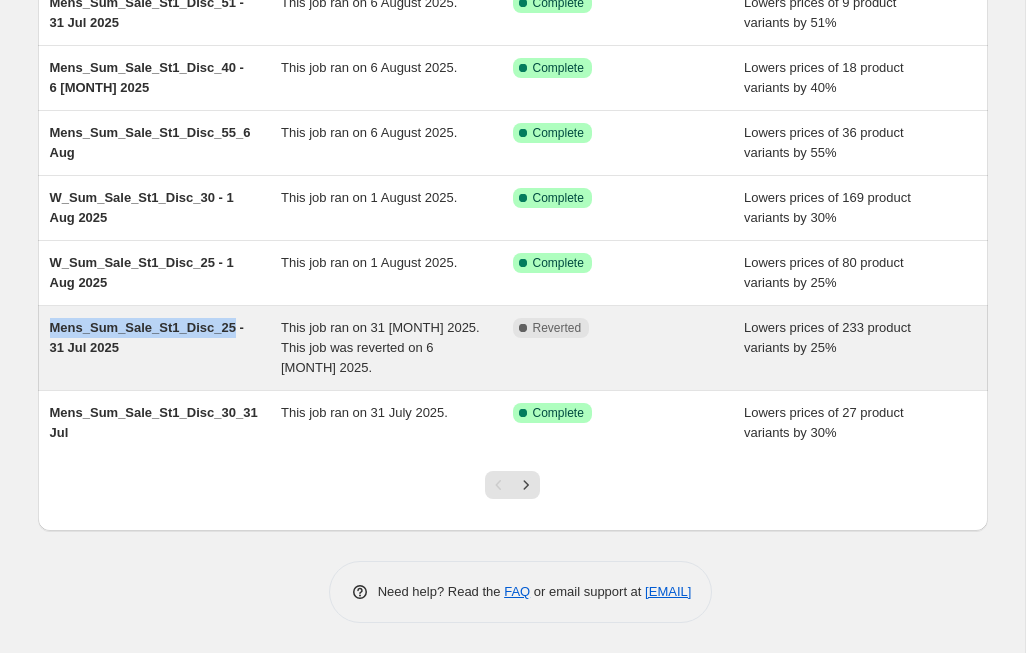 click on "Mens_Sum_Sale_St1_Disc_25 - 31 Jul 2025" at bounding box center [147, 337] 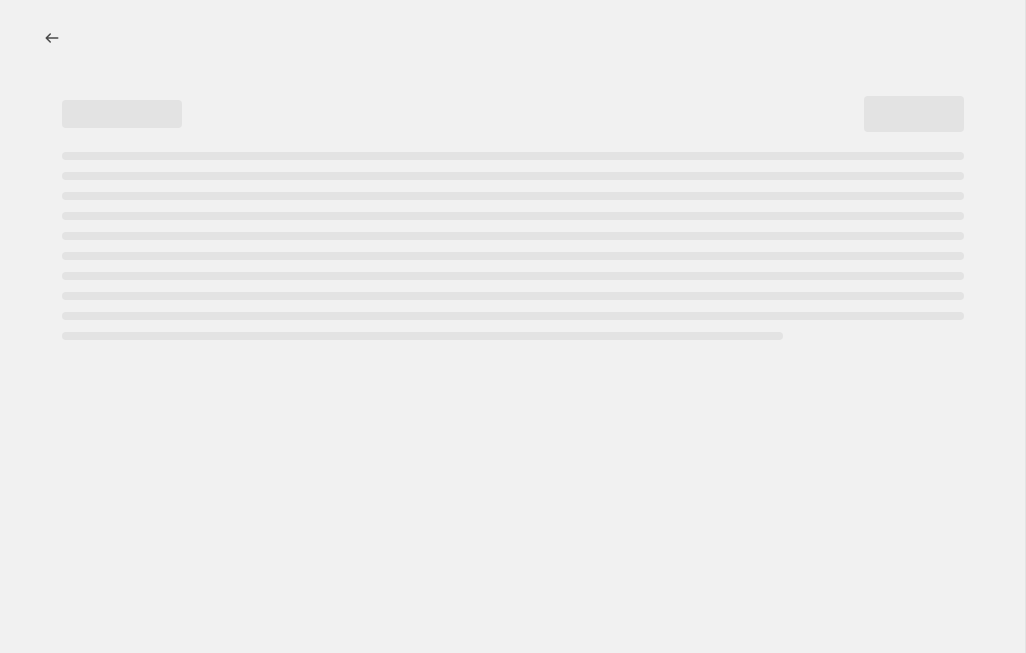 scroll, scrollTop: 0, scrollLeft: 0, axis: both 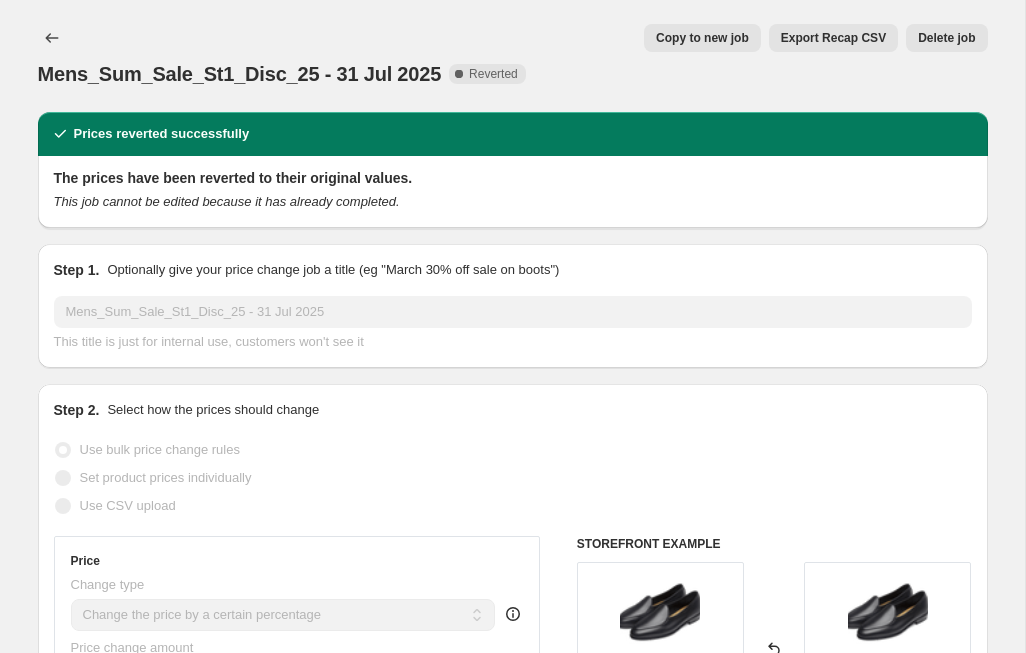 click on "Delete job" at bounding box center [946, 38] 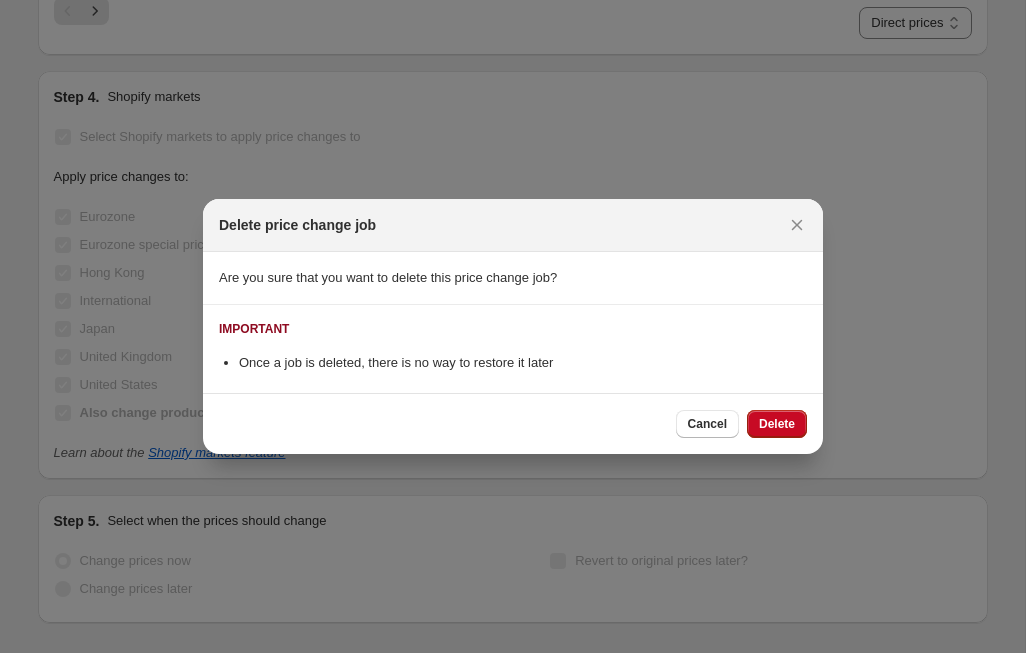 scroll, scrollTop: 0, scrollLeft: 0, axis: both 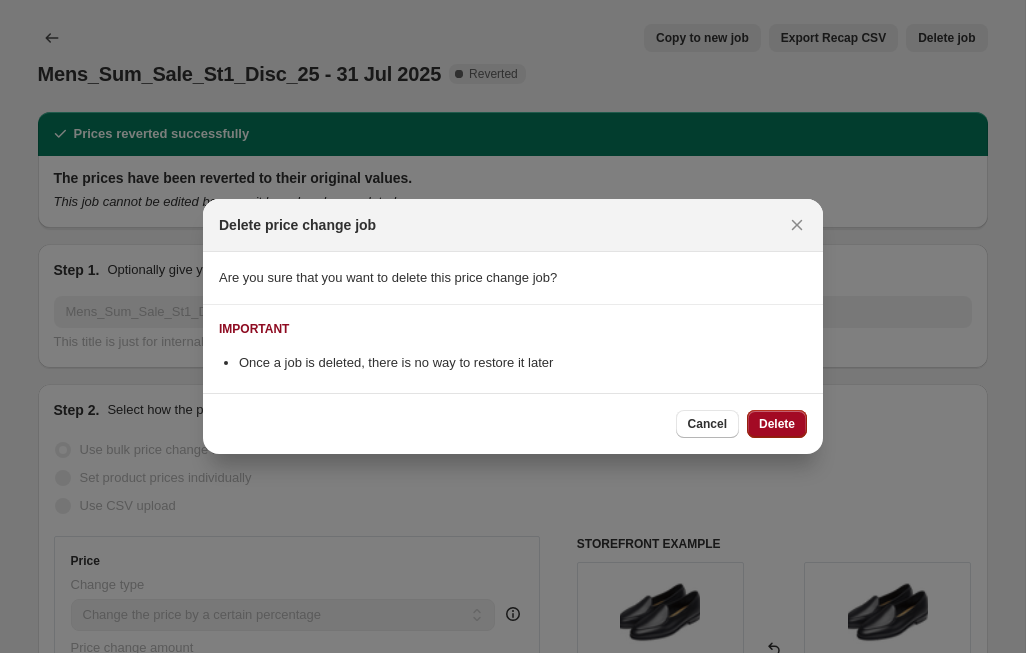 click on "Delete" at bounding box center [777, 424] 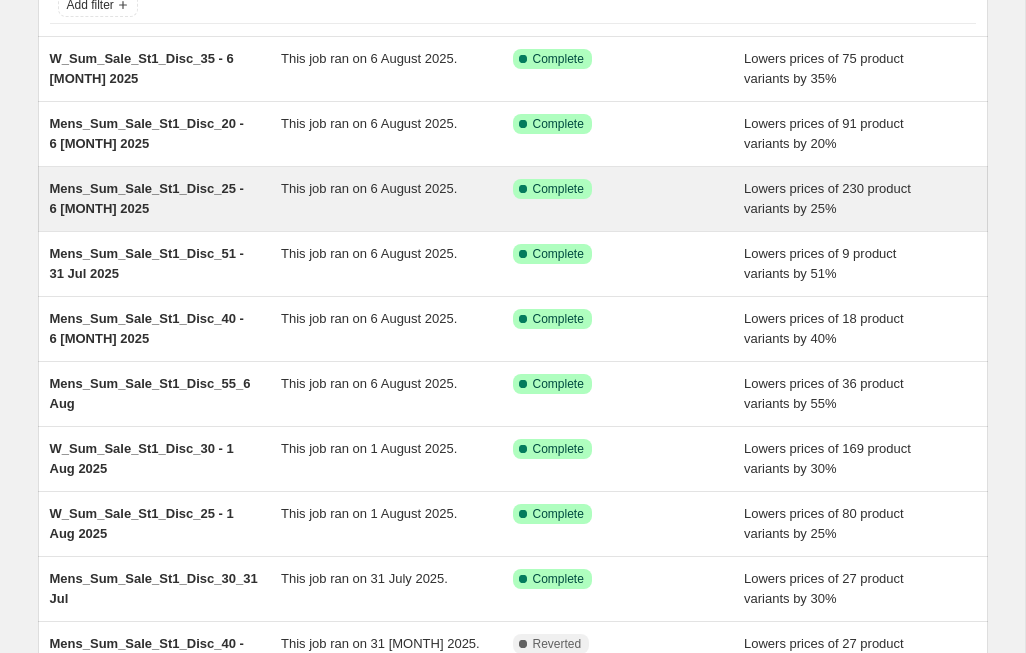 scroll, scrollTop: 152, scrollLeft: 0, axis: vertical 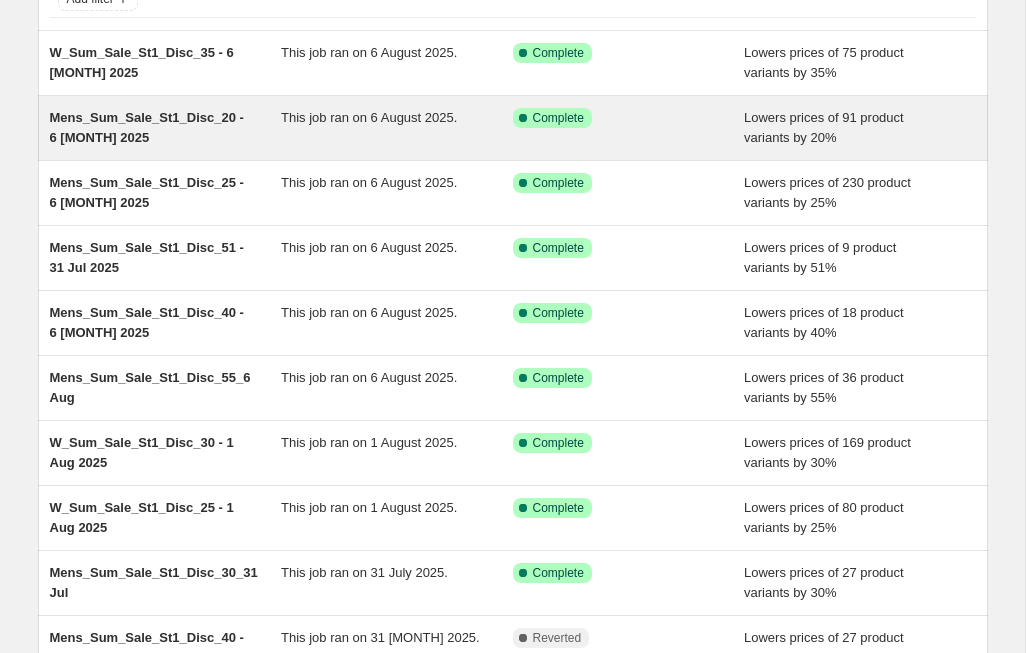 click on "Mens_Sum_Sale_St1_Disc_20 - [DATE]" at bounding box center [147, 127] 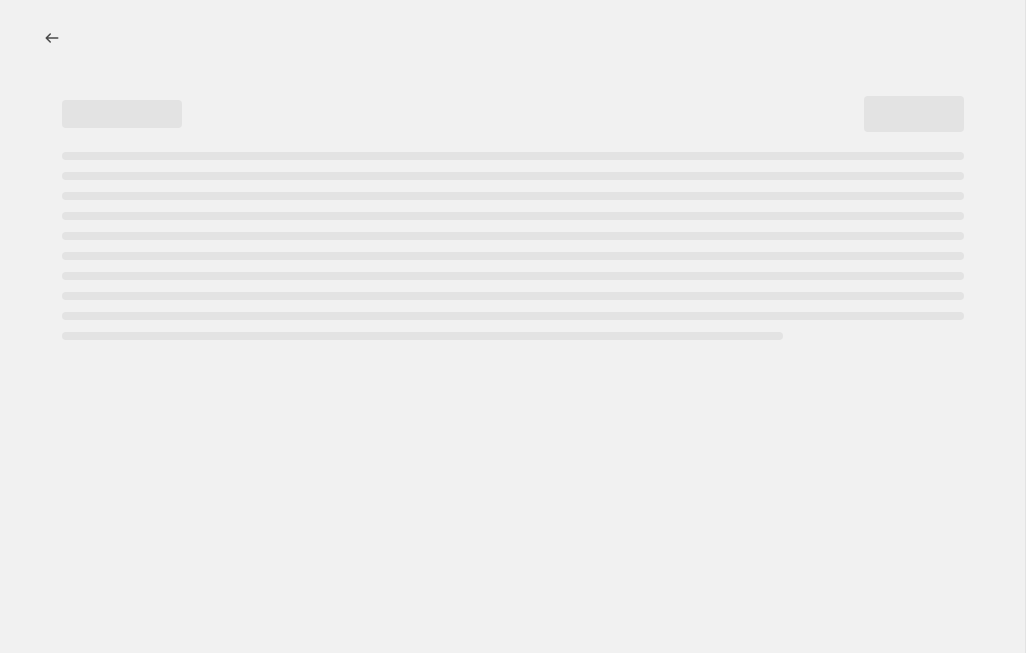 scroll, scrollTop: 0, scrollLeft: 0, axis: both 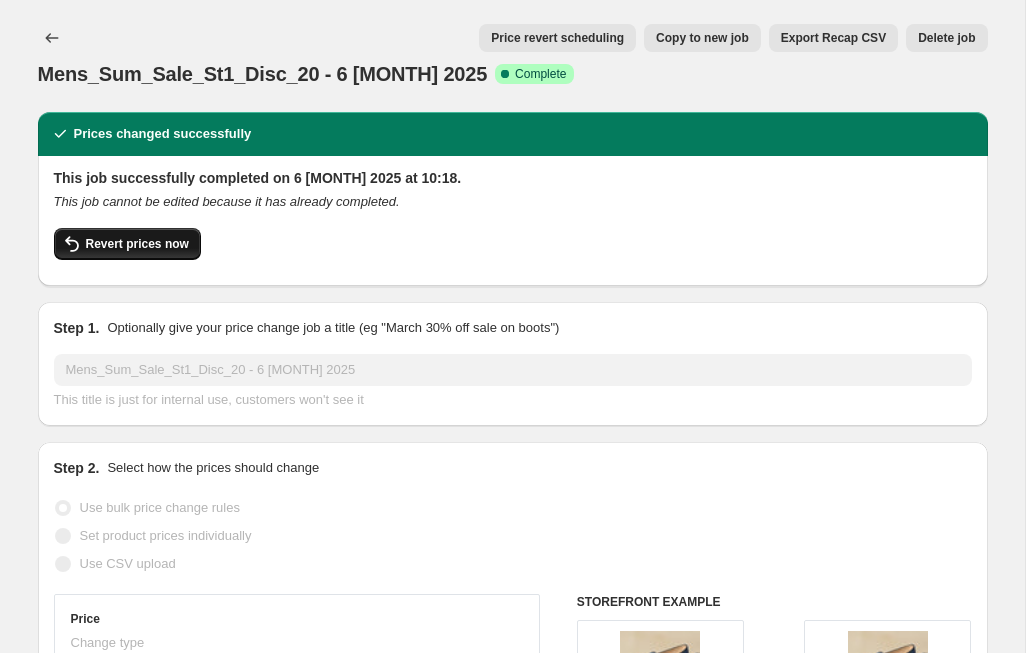 click on "Revert prices now" at bounding box center (137, 244) 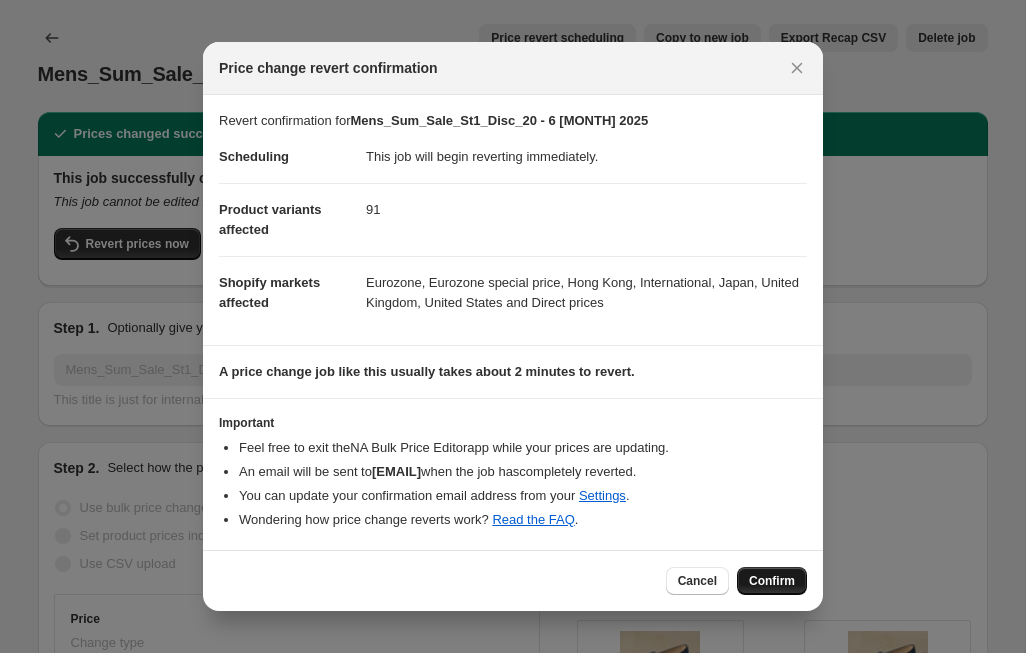 click on "Confirm" at bounding box center [772, 581] 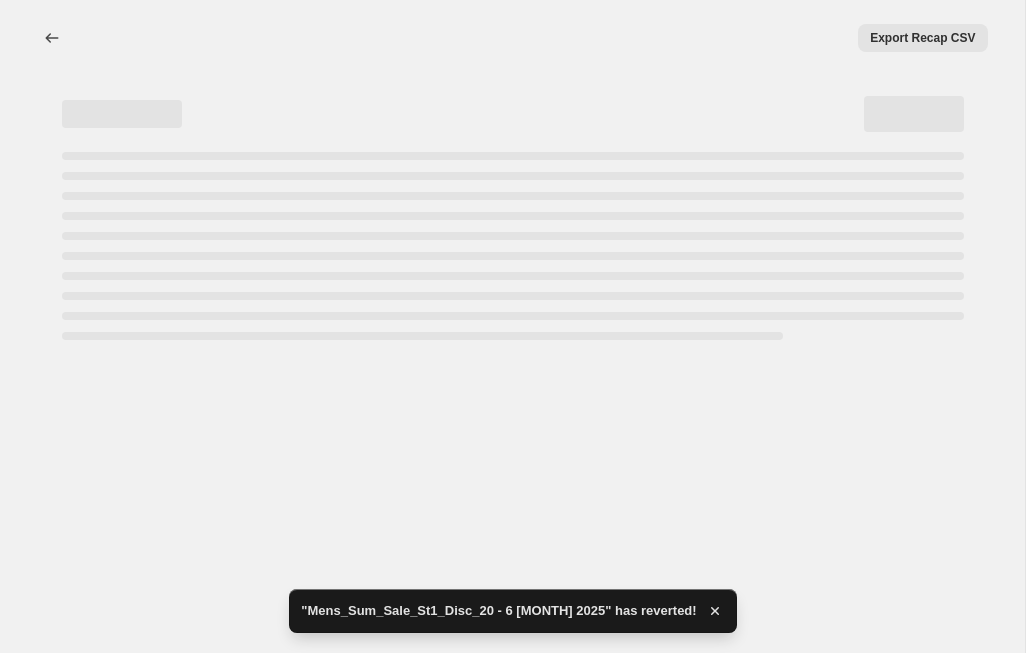 scroll, scrollTop: 0, scrollLeft: 0, axis: both 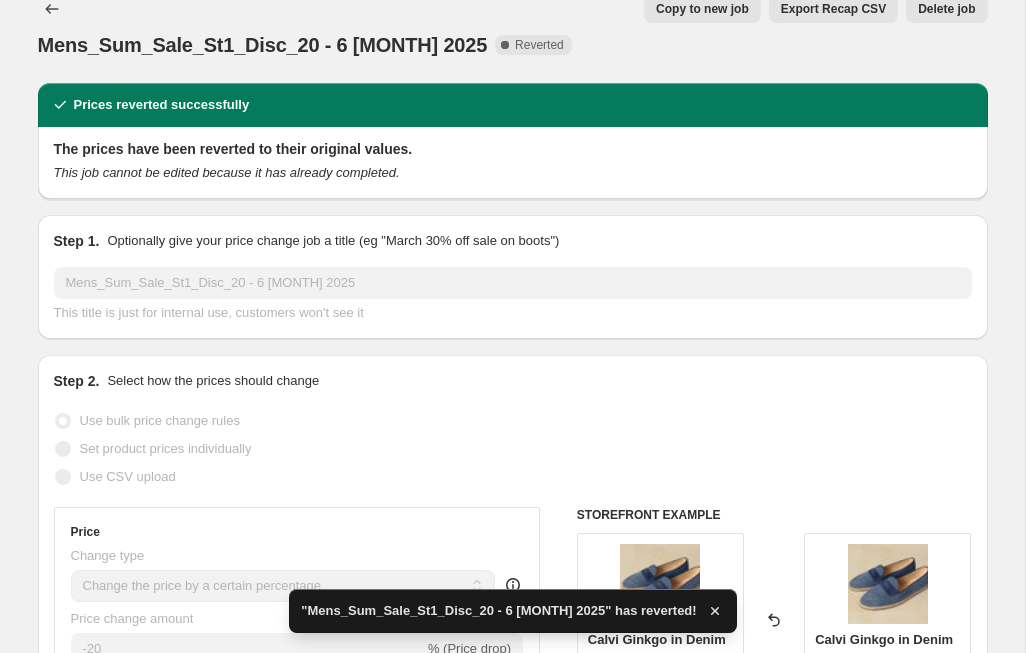 click on "Copy to new job" at bounding box center (702, 9) 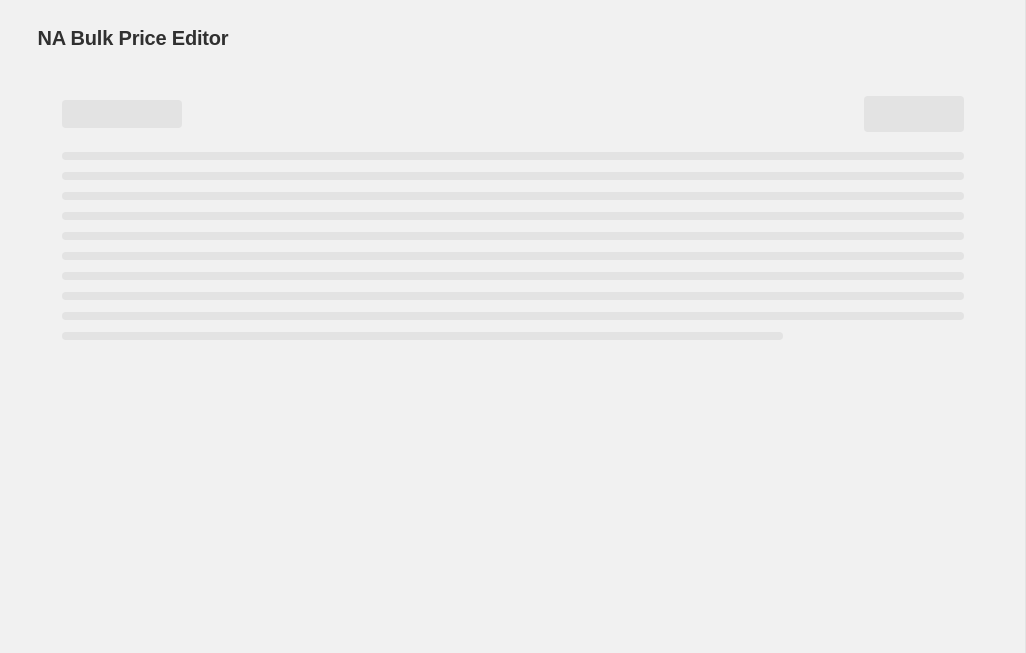 select on "percentage" 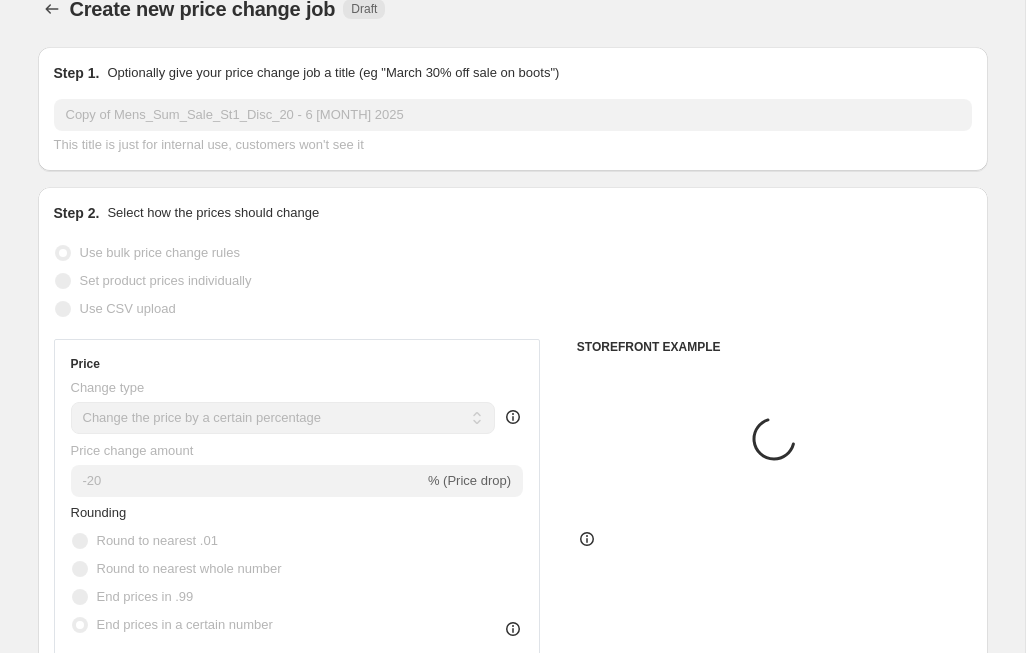 scroll, scrollTop: 0, scrollLeft: 0, axis: both 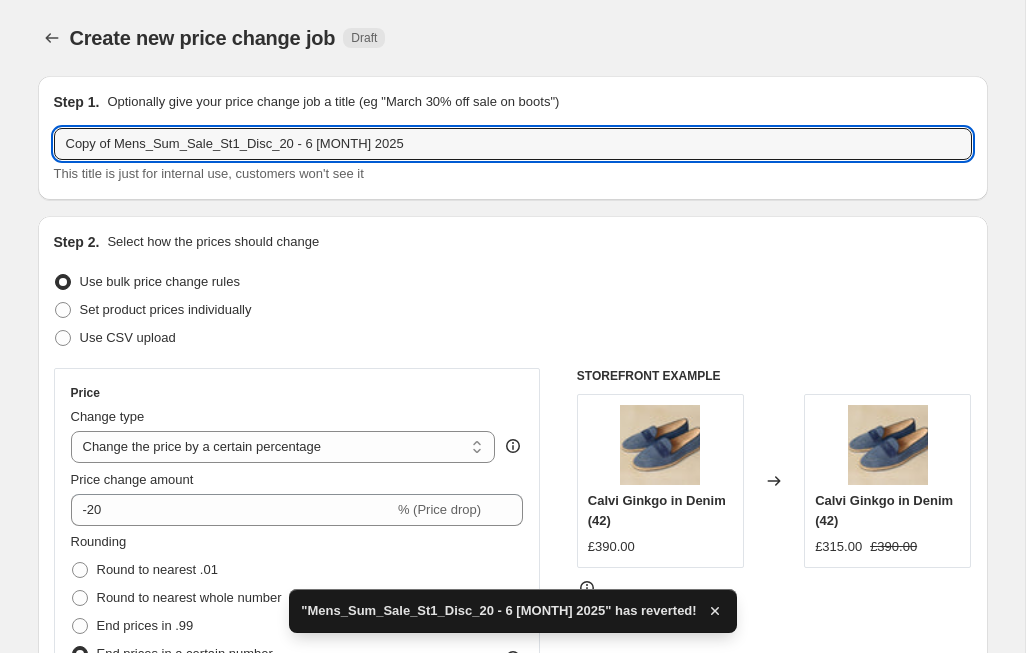 drag, startPoint x: 116, startPoint y: 145, endPoint x: 40, endPoint y: 144, distance: 76.00658 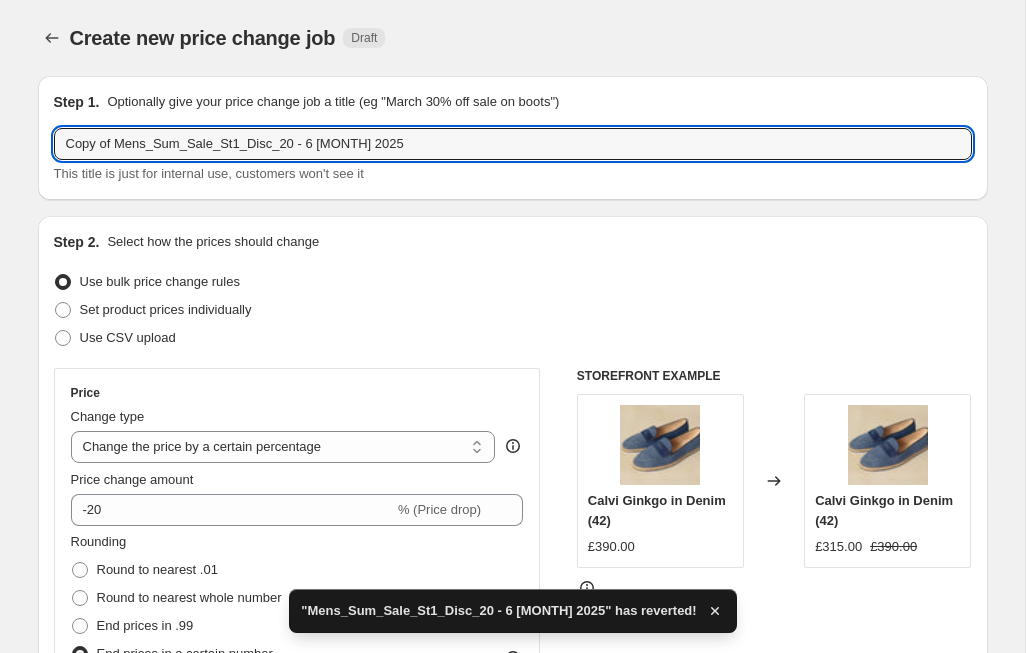 click on "Step 1. Optionally give your price change job a title (eg "March 30% off sale on boots") Copy of Mens_Sum_Sale_St1_Disc_20 - 6 Aug 2025 This title is just for internal use, customers won't see it" at bounding box center [513, 138] 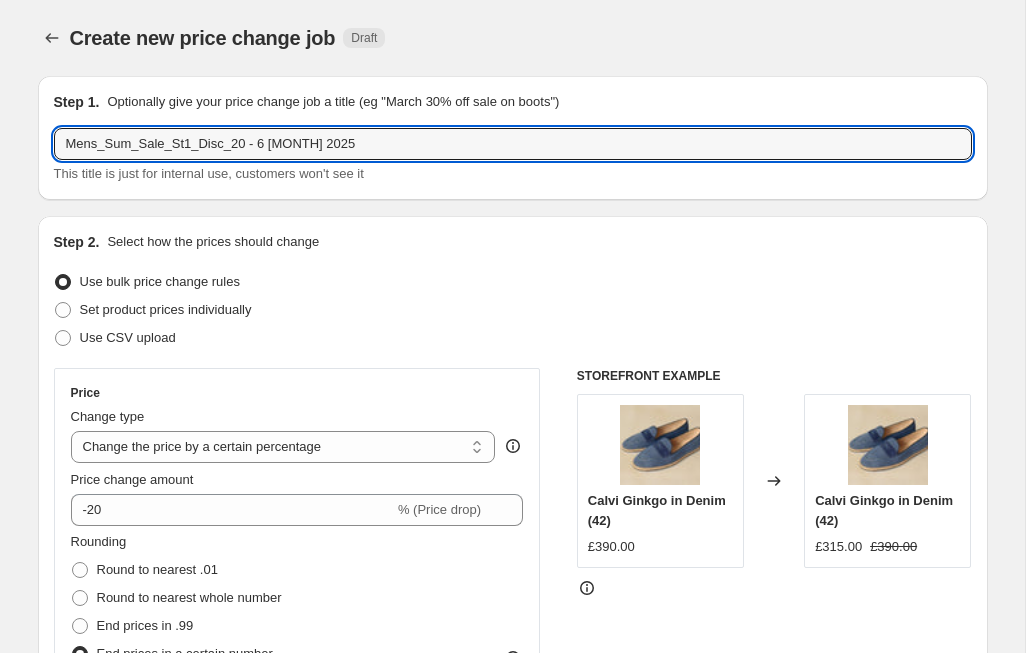 type on "Mens_Sum_Sale_St1_Disc_20 - [DATE]" 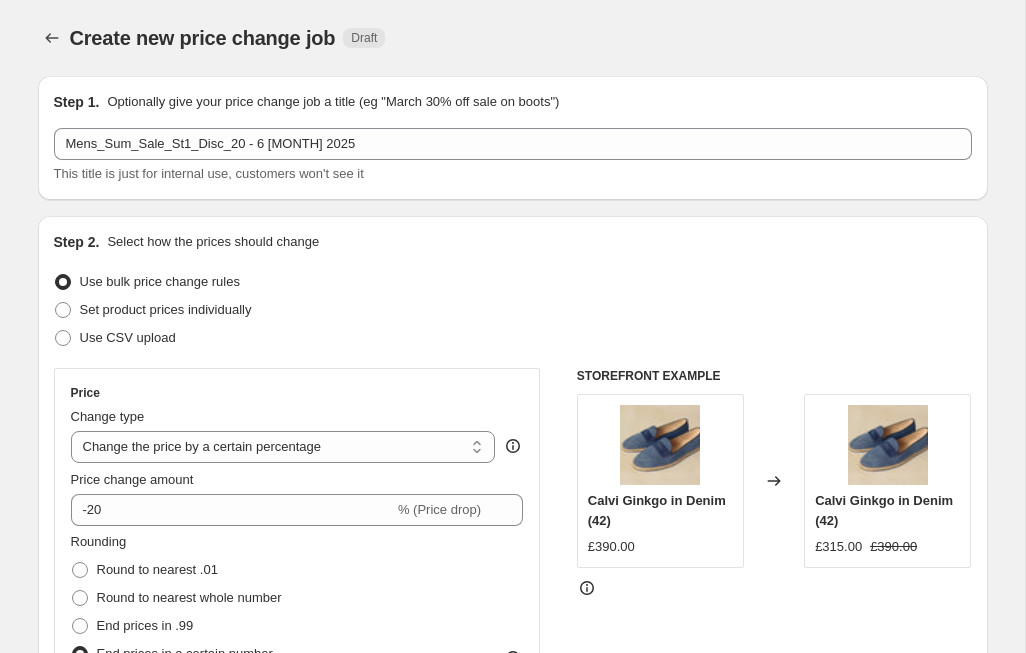 click on "Set product prices individually" at bounding box center (513, 310) 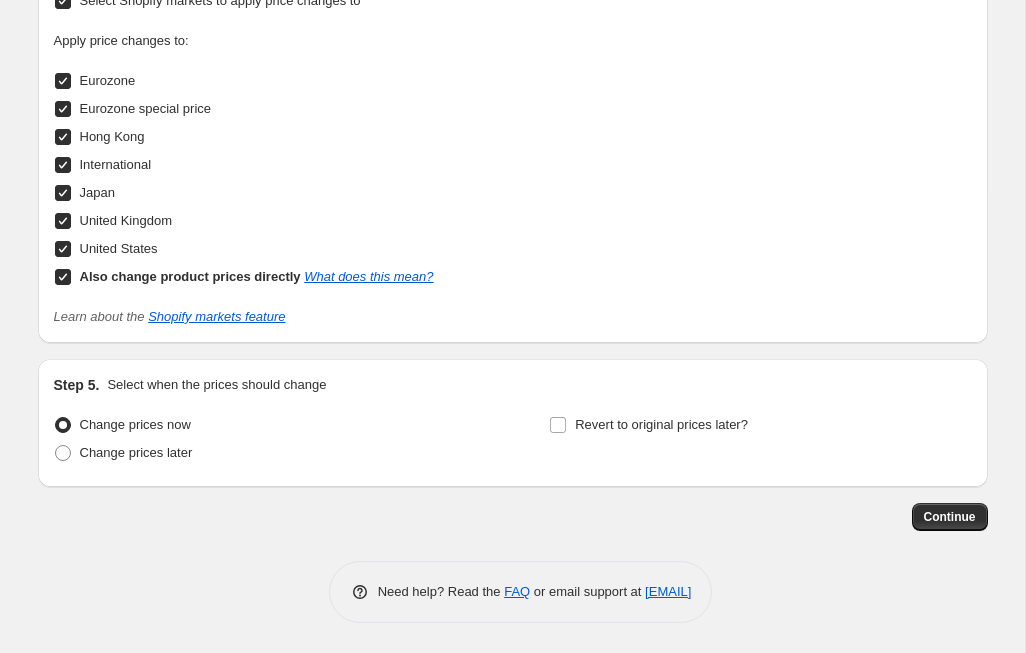 scroll, scrollTop: 2139, scrollLeft: 0, axis: vertical 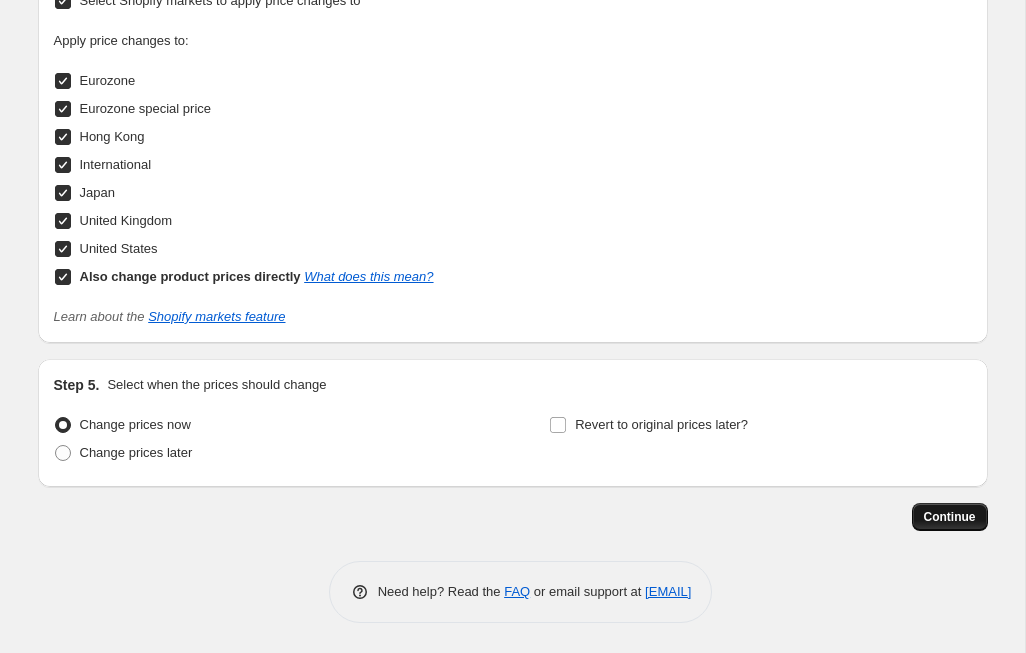 click on "Continue" at bounding box center [950, 517] 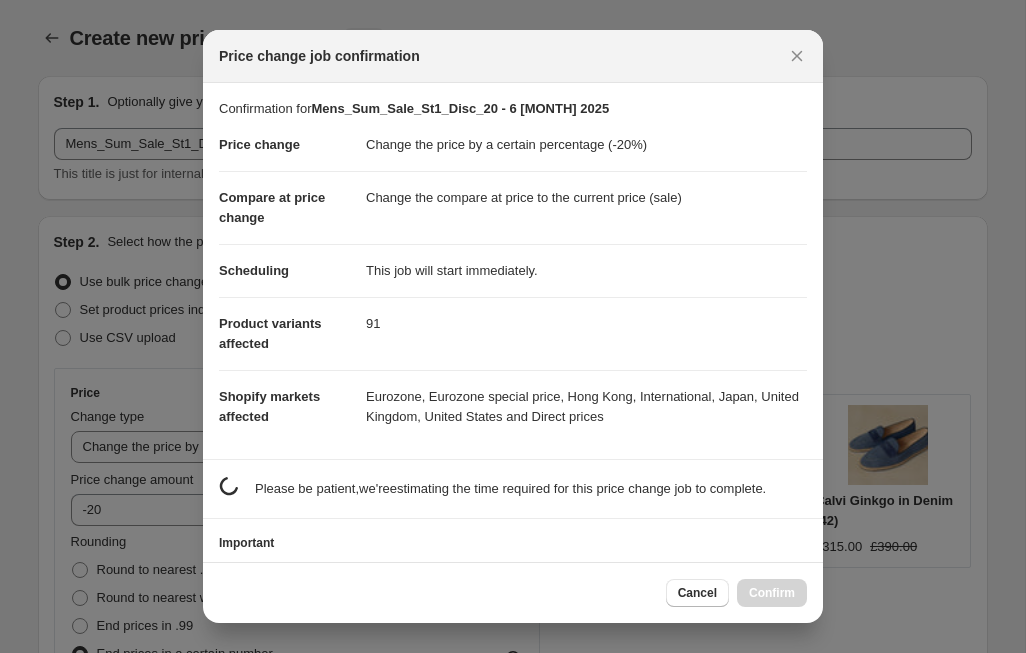 scroll, scrollTop: 0, scrollLeft: 0, axis: both 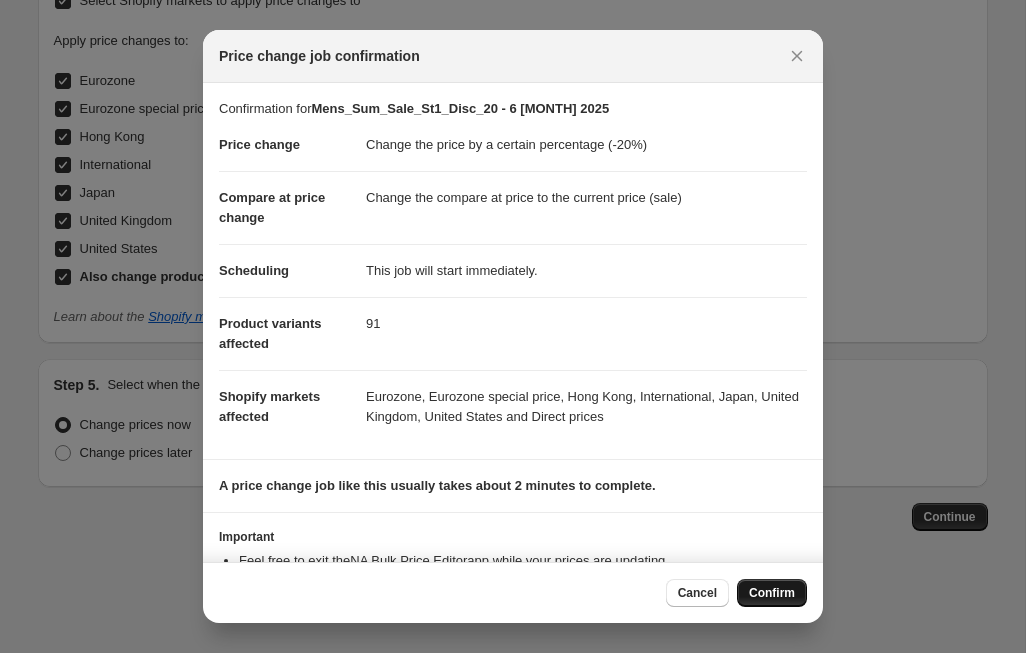 click on "Confirm" at bounding box center (772, 593) 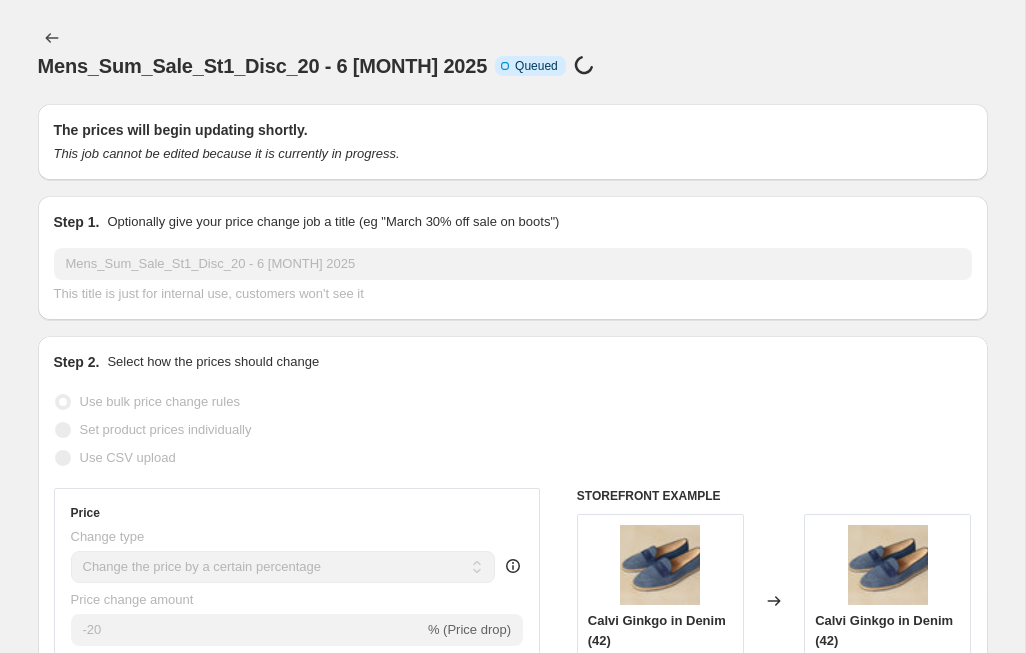 scroll, scrollTop: 2139, scrollLeft: 0, axis: vertical 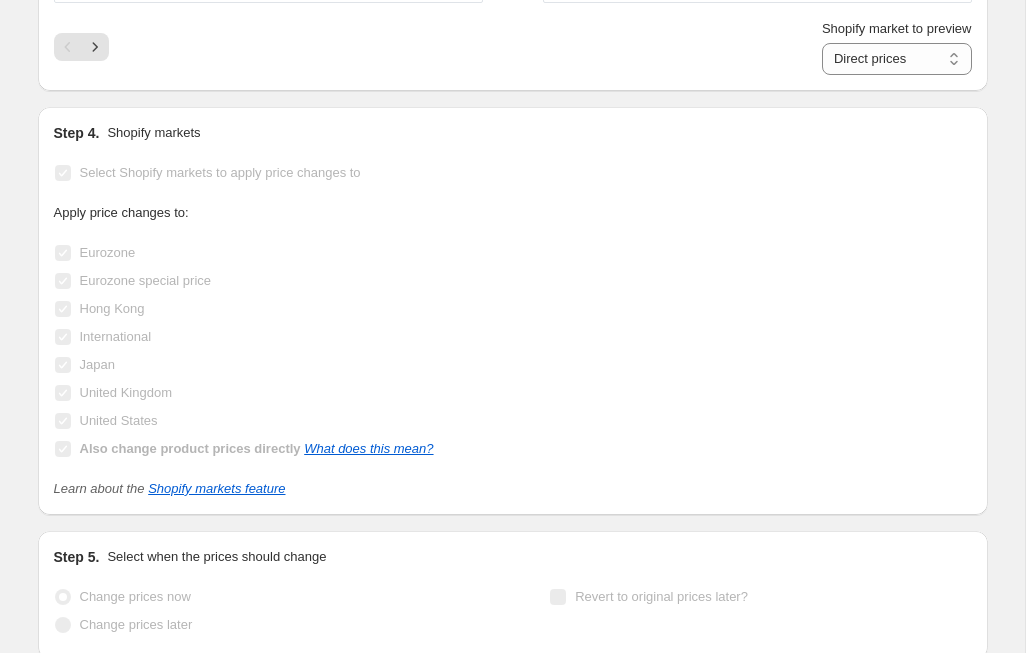 select on "percentage" 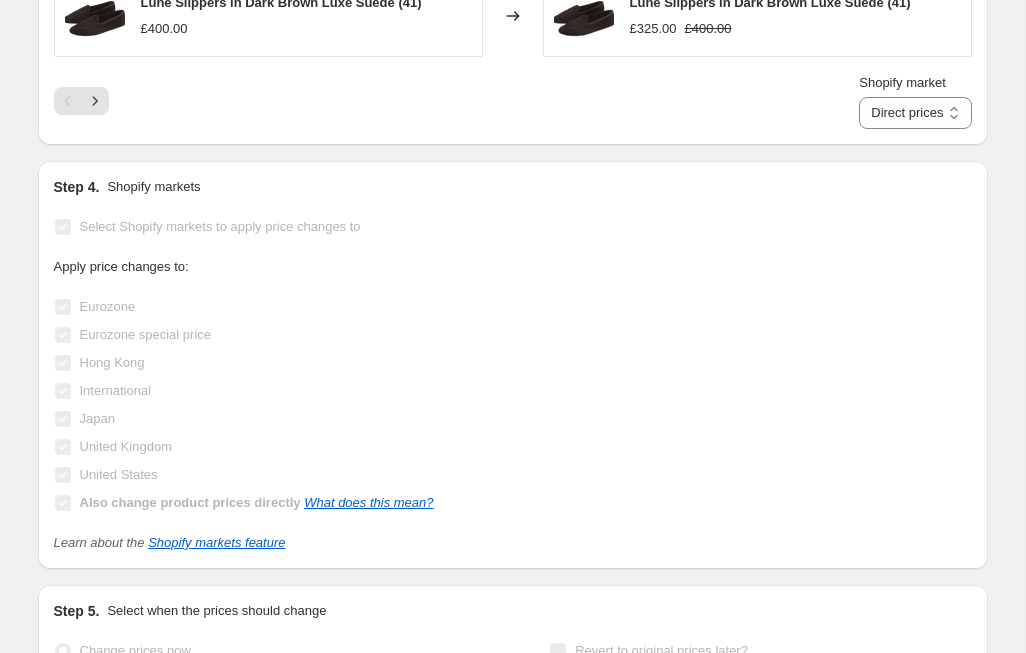 scroll, scrollTop: 0, scrollLeft: 0, axis: both 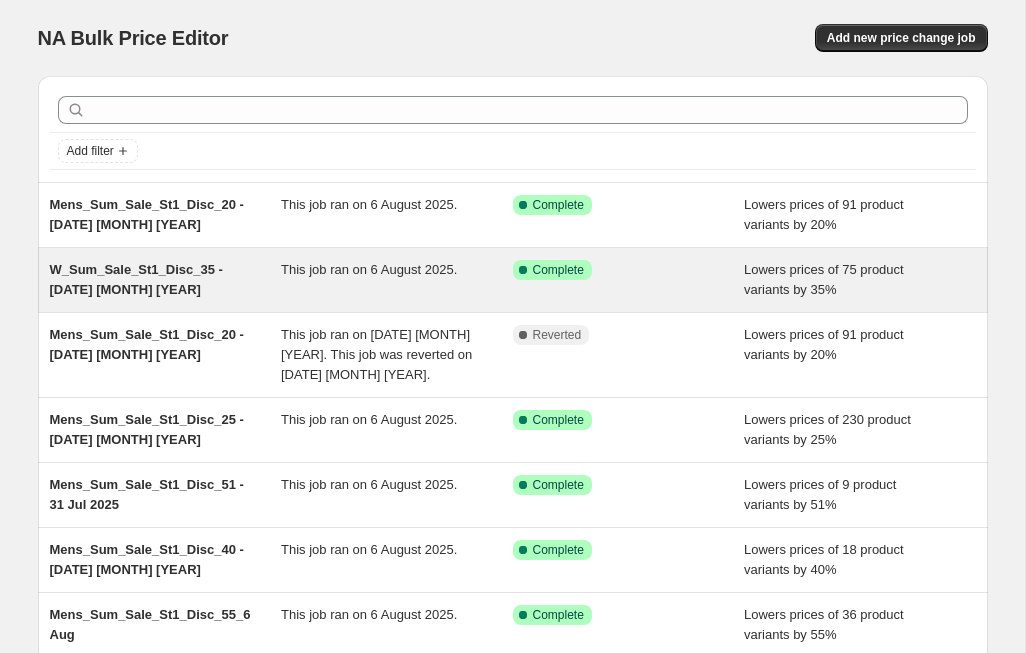 click on "W_Sum_Sale_St1_Disc_35 - [DATE] [MONTH] [YEAR]" at bounding box center [136, 279] 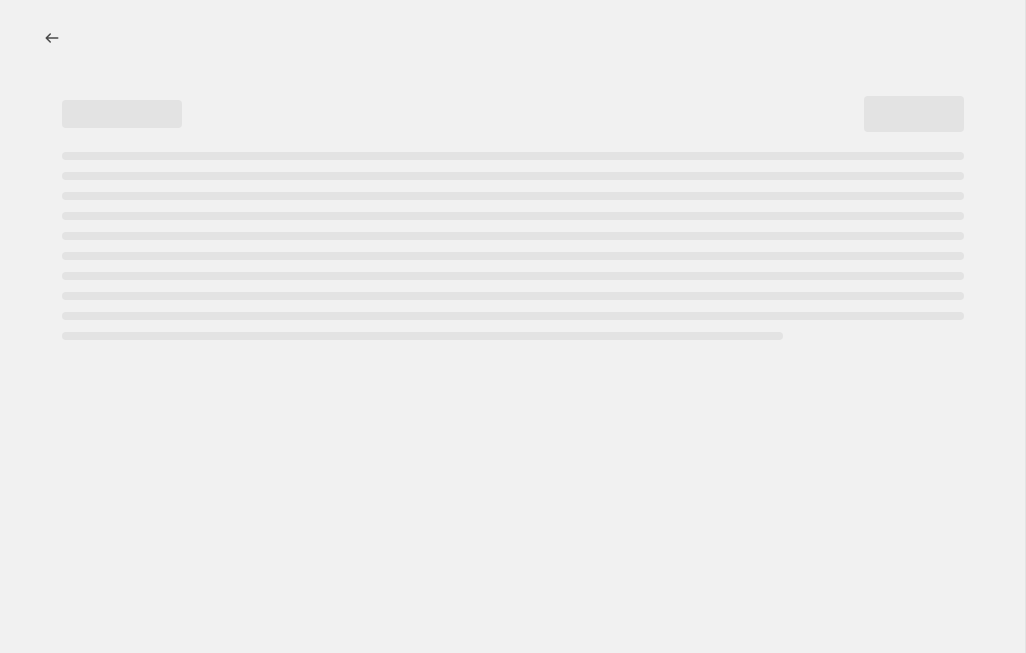 select on "percentage" 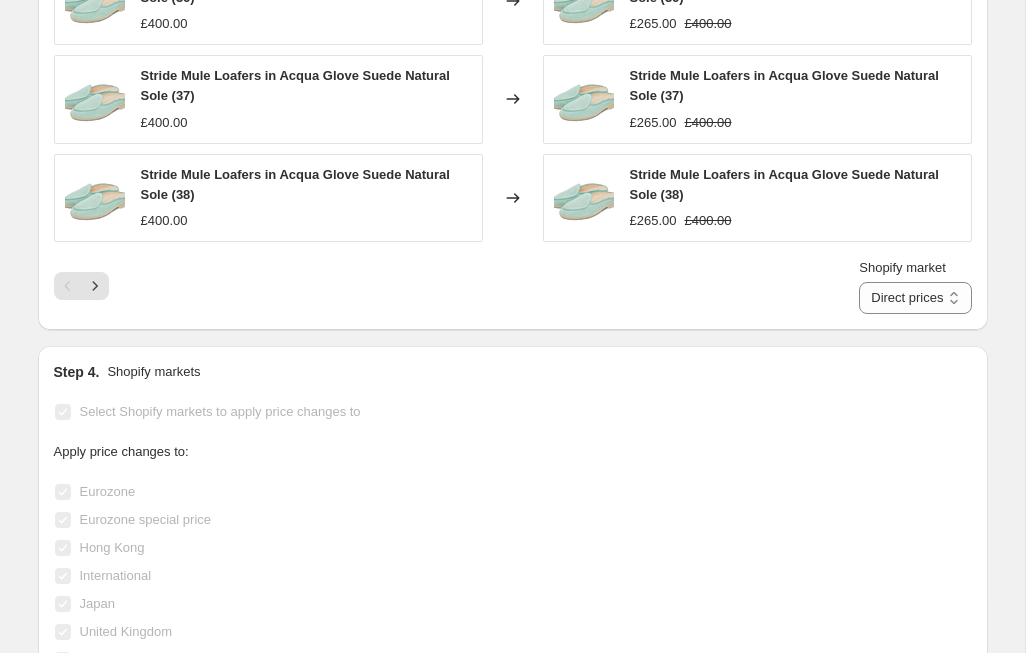 scroll, scrollTop: 2002, scrollLeft: 0, axis: vertical 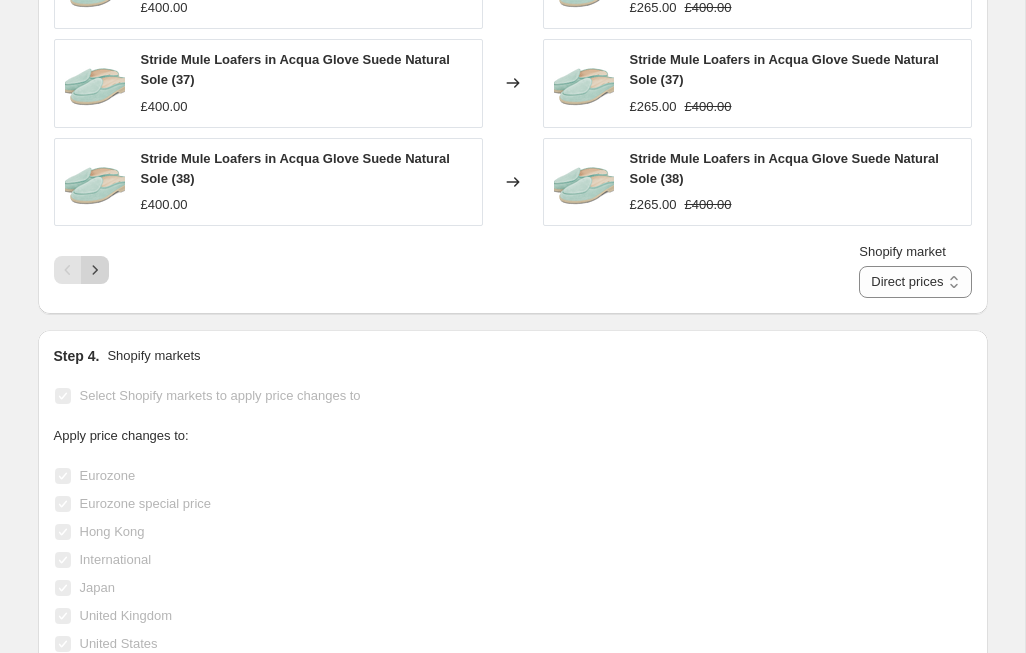 click 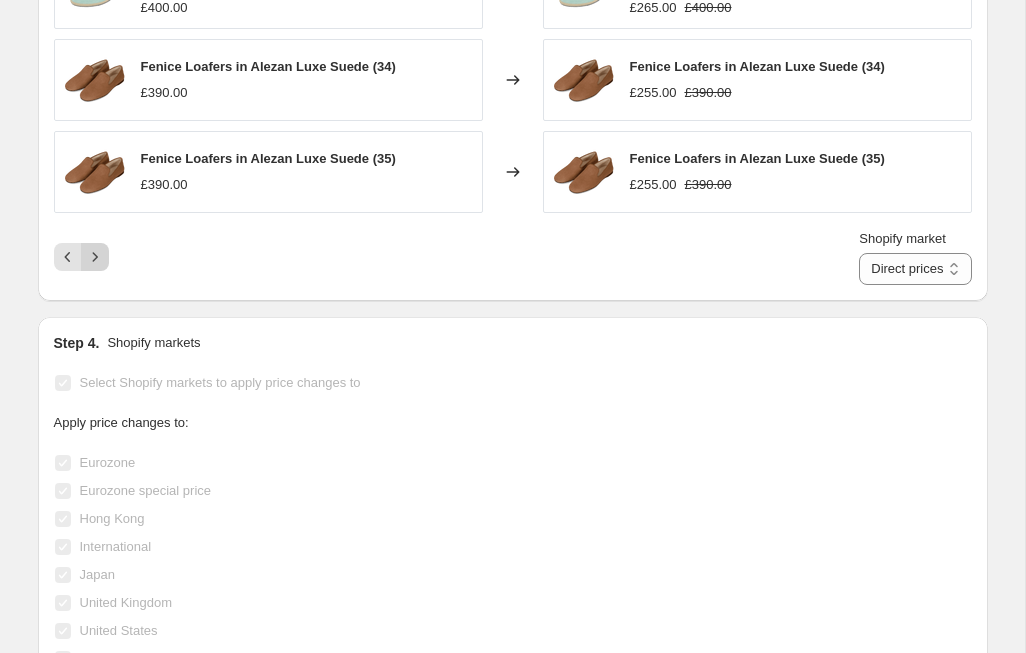 click 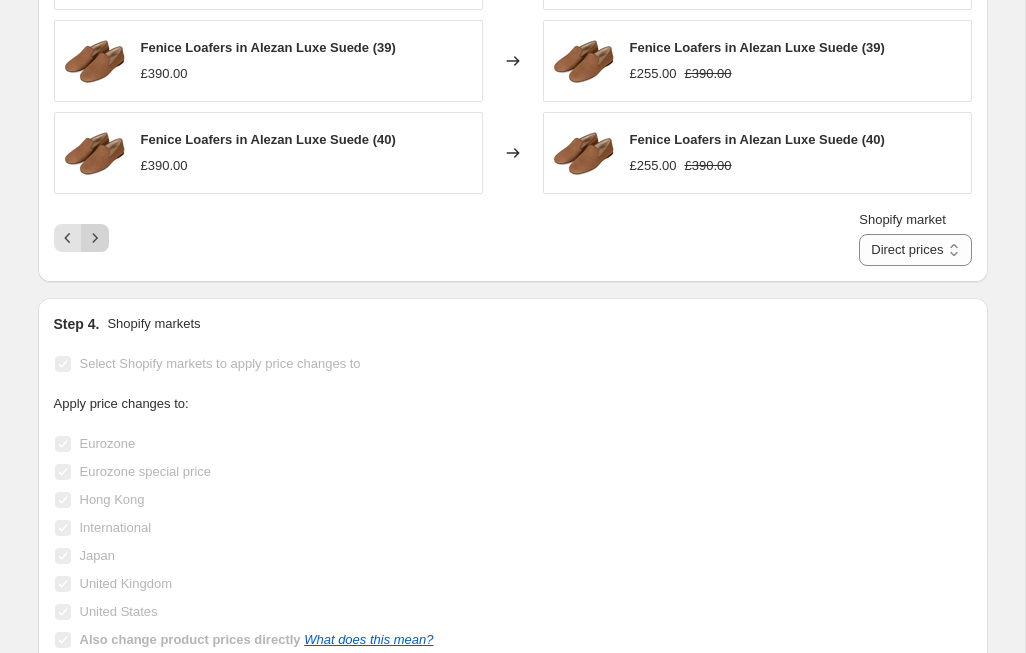 click 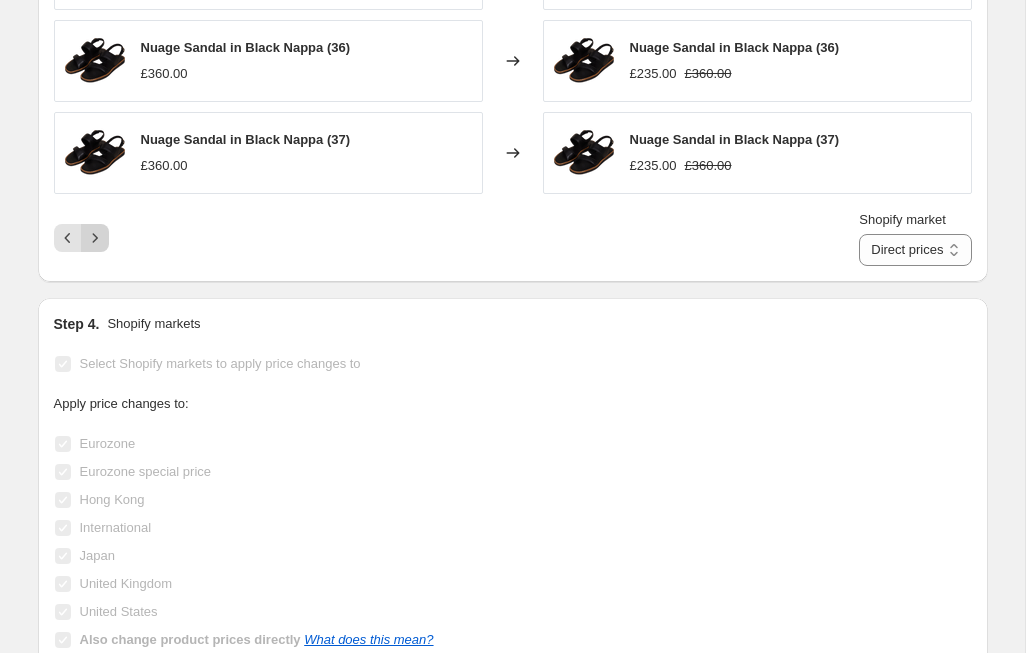 click 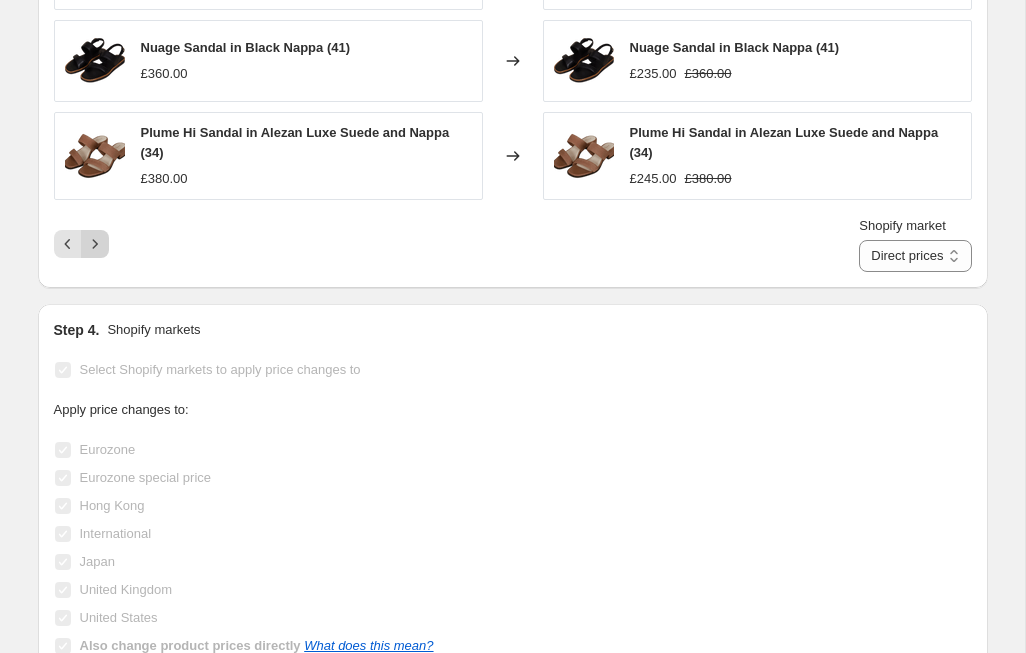 click 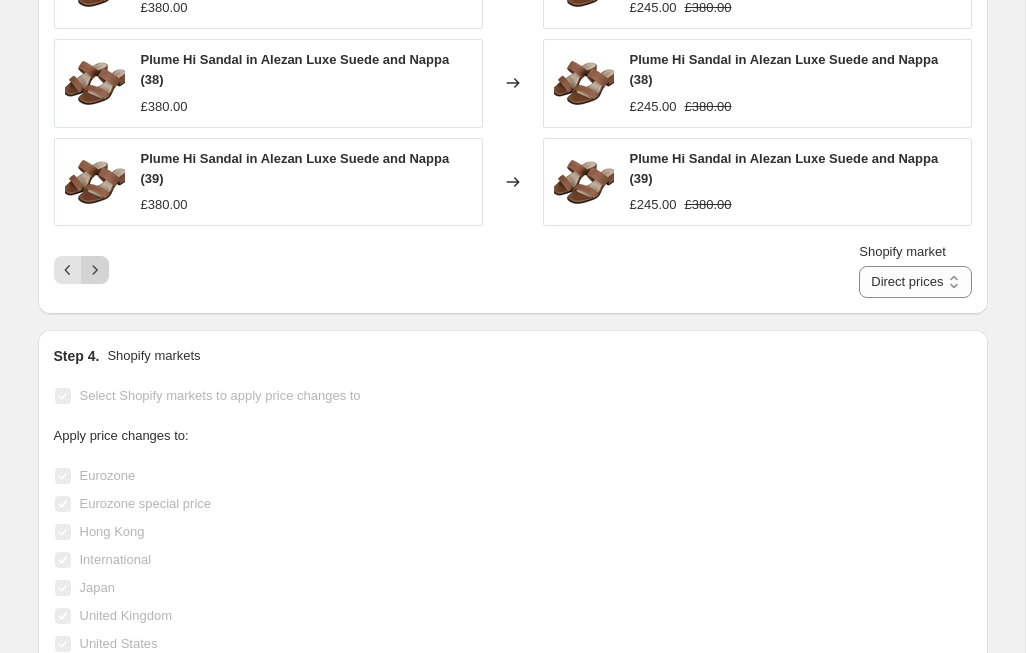click on "Shopify market Direct prices Eurozone Eurozone special price Hong Kong International Japan United Kingdom United States Direct prices" at bounding box center [513, 270] 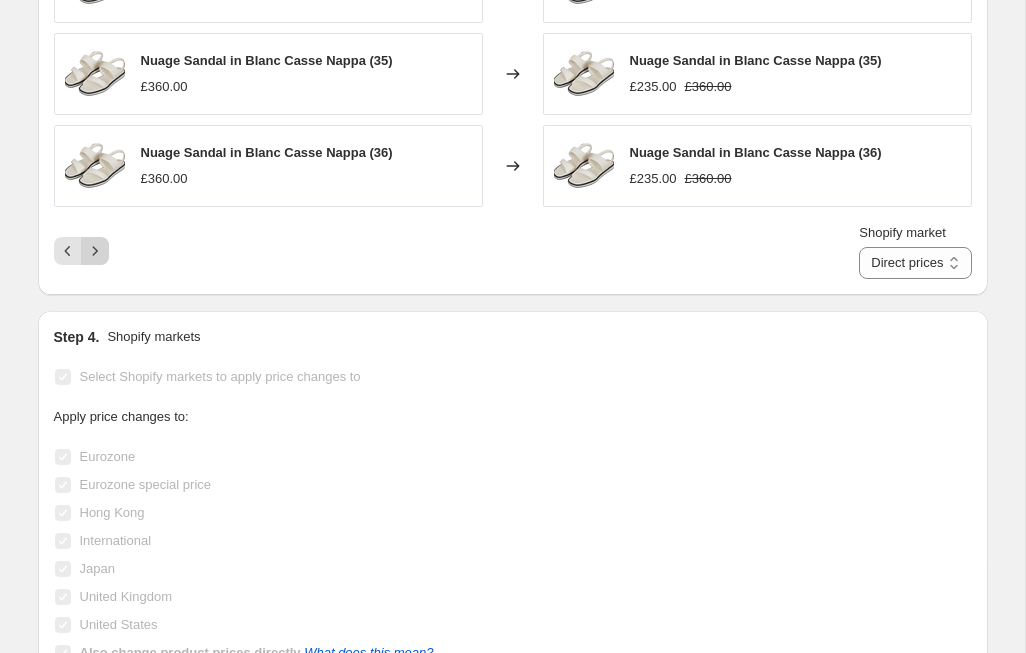 click 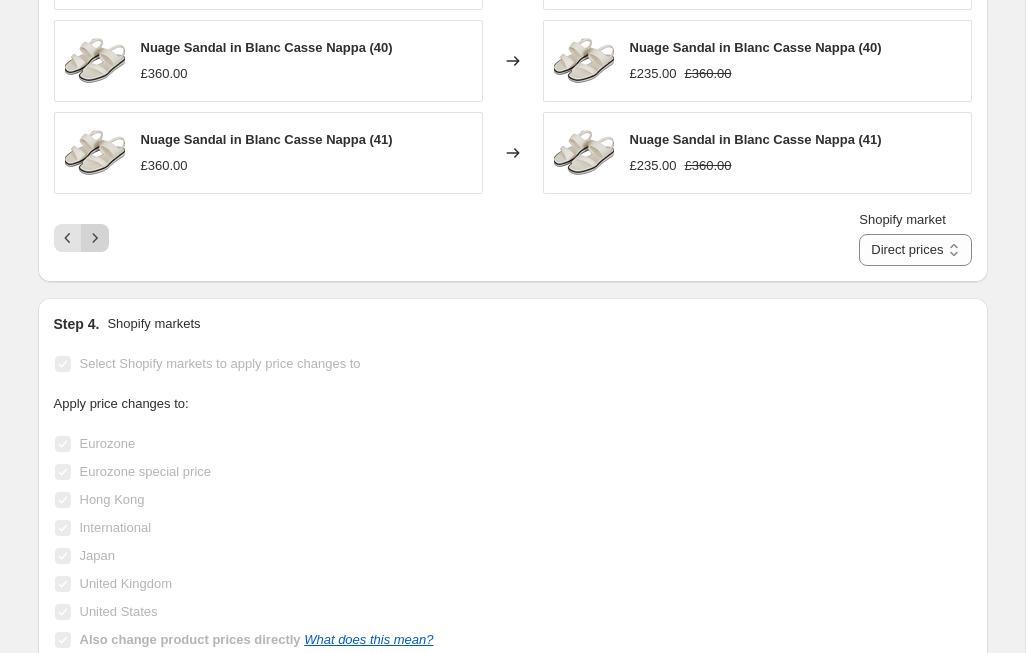 click 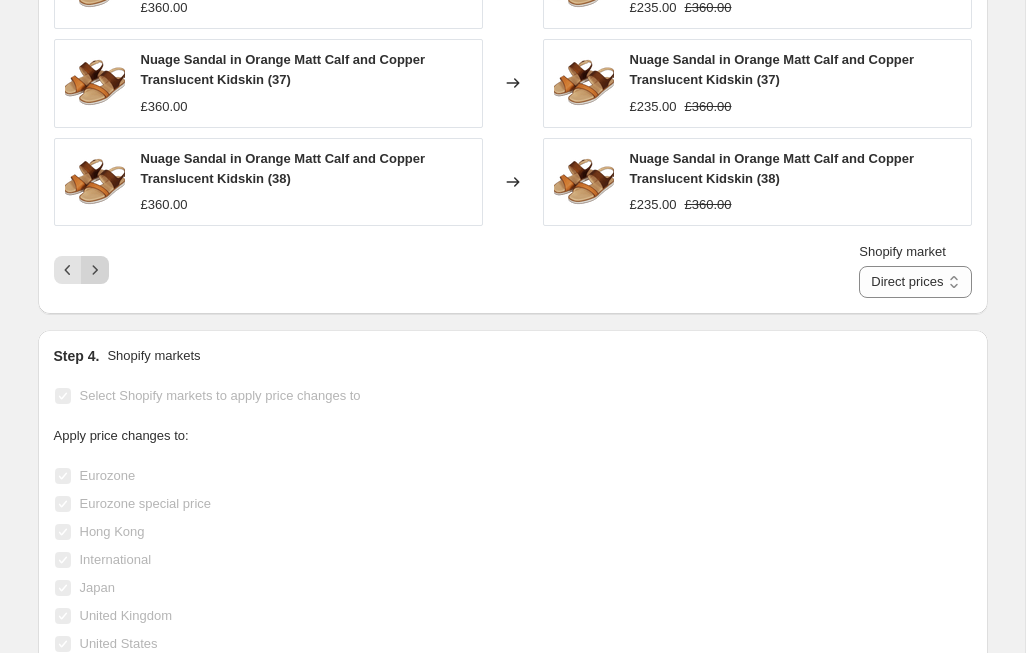 click 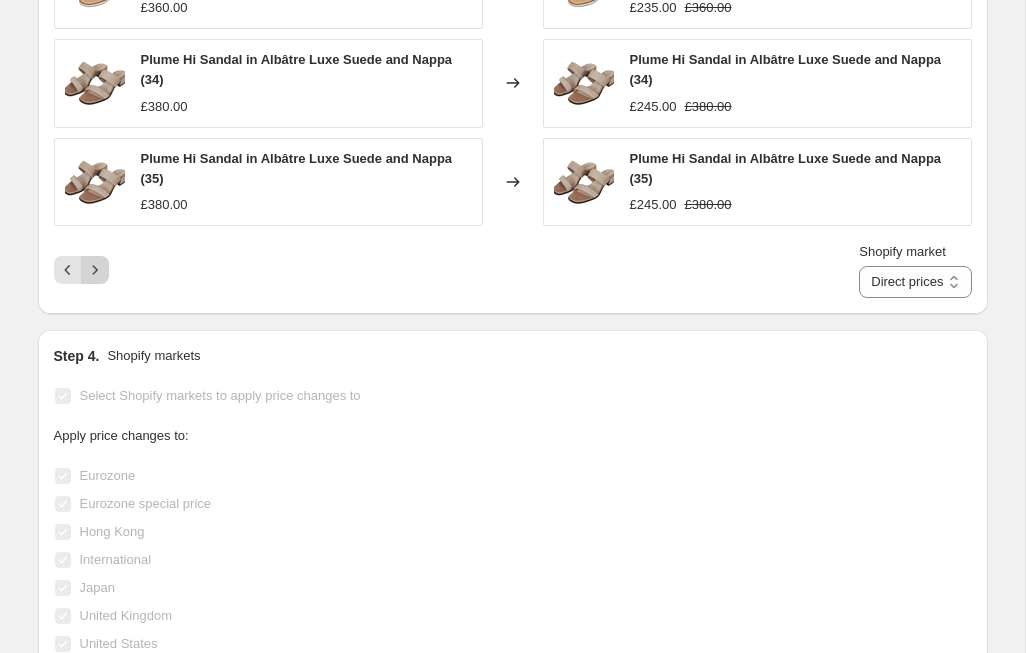 click 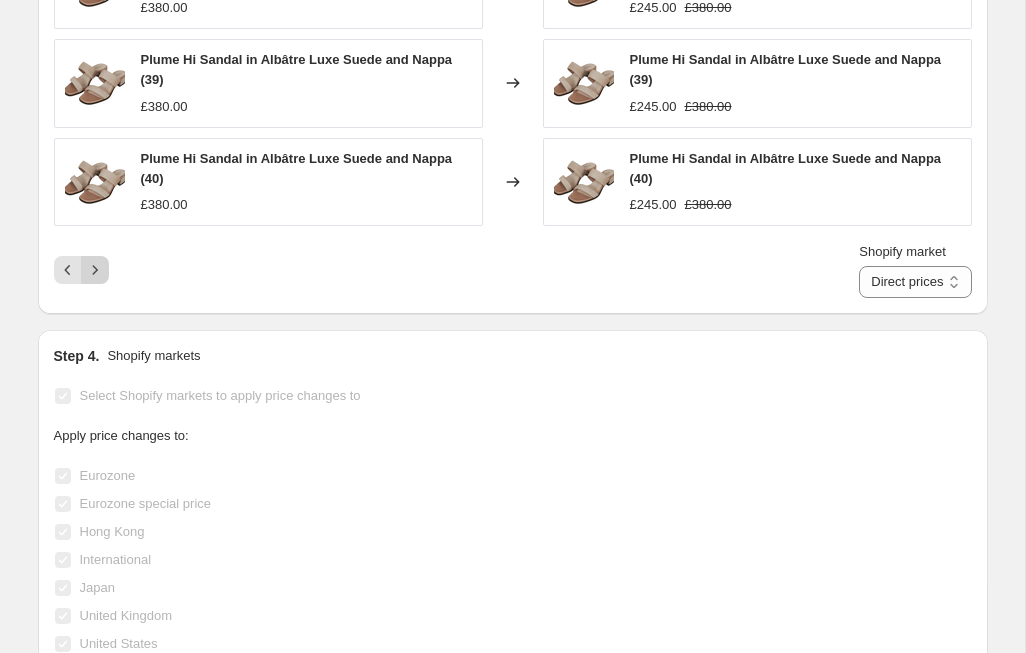 click 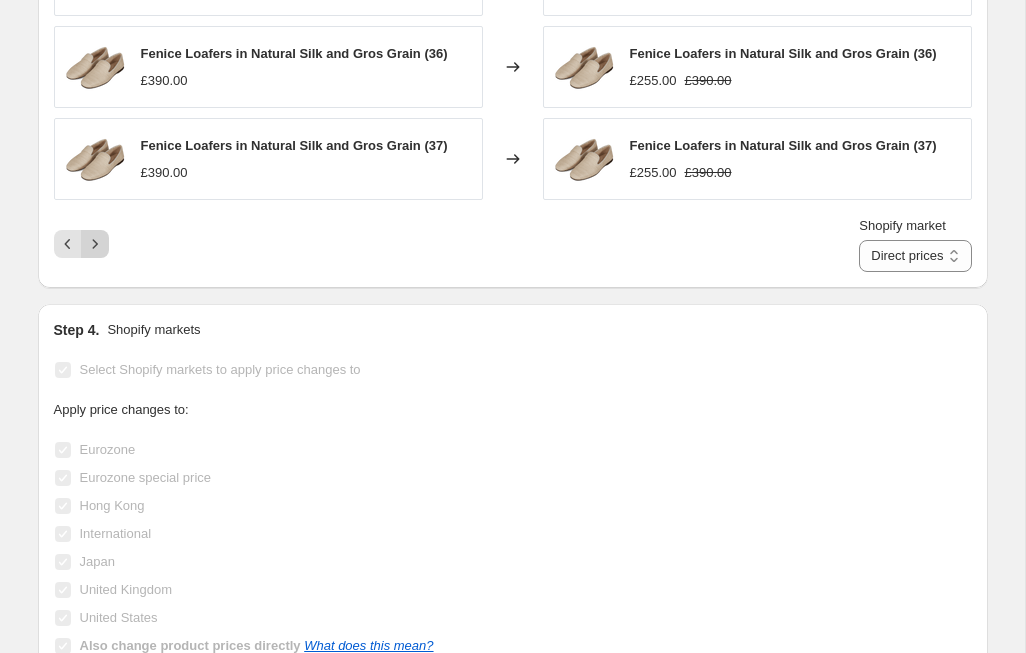 click at bounding box center (95, 244) 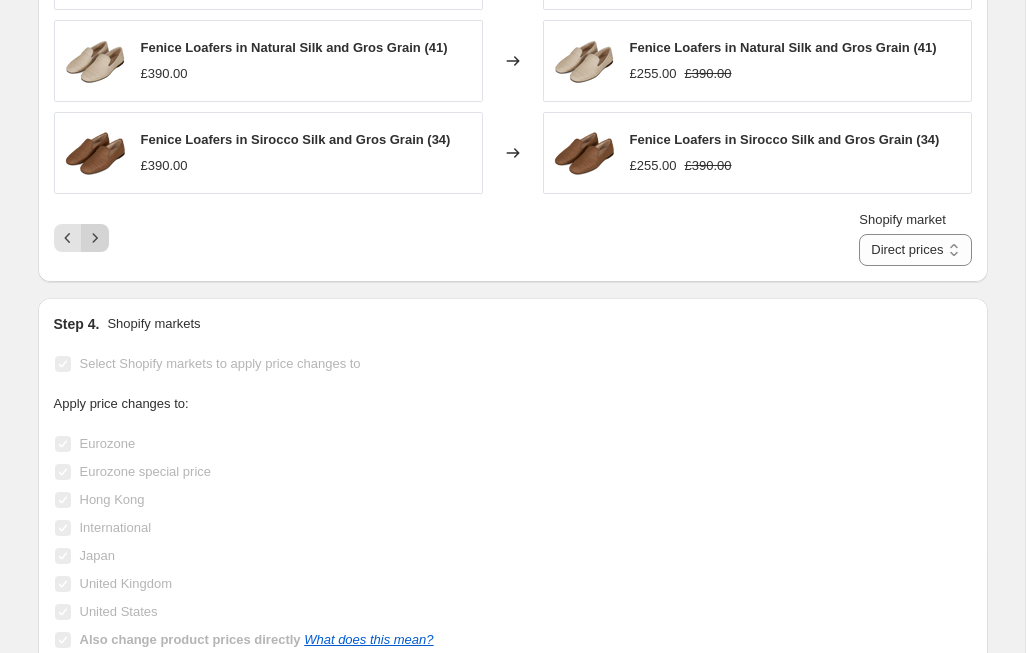 click at bounding box center [95, 238] 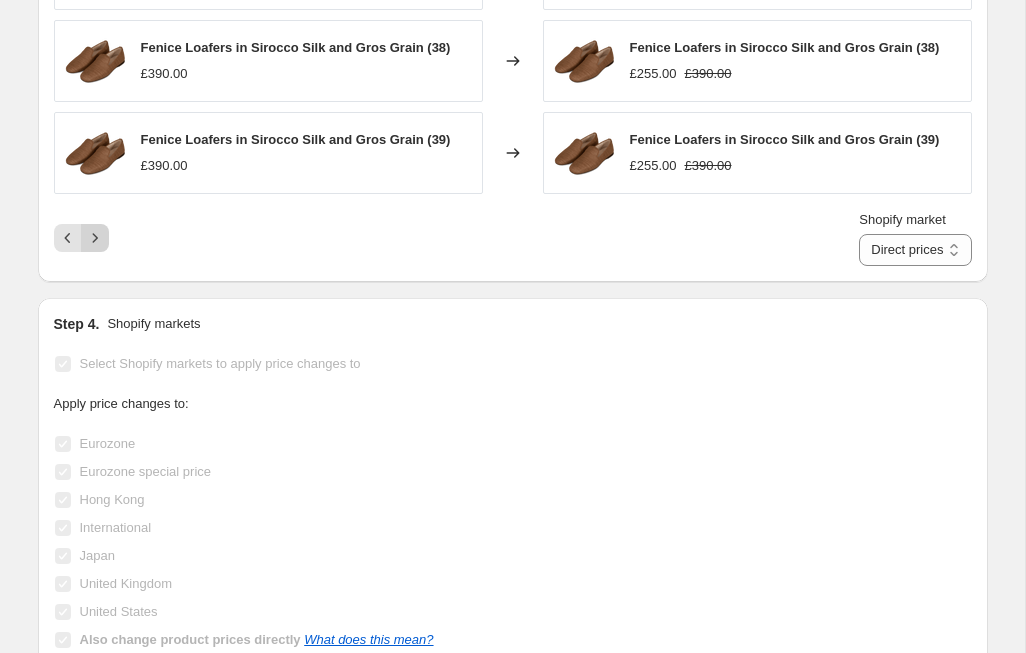 click at bounding box center [95, 238] 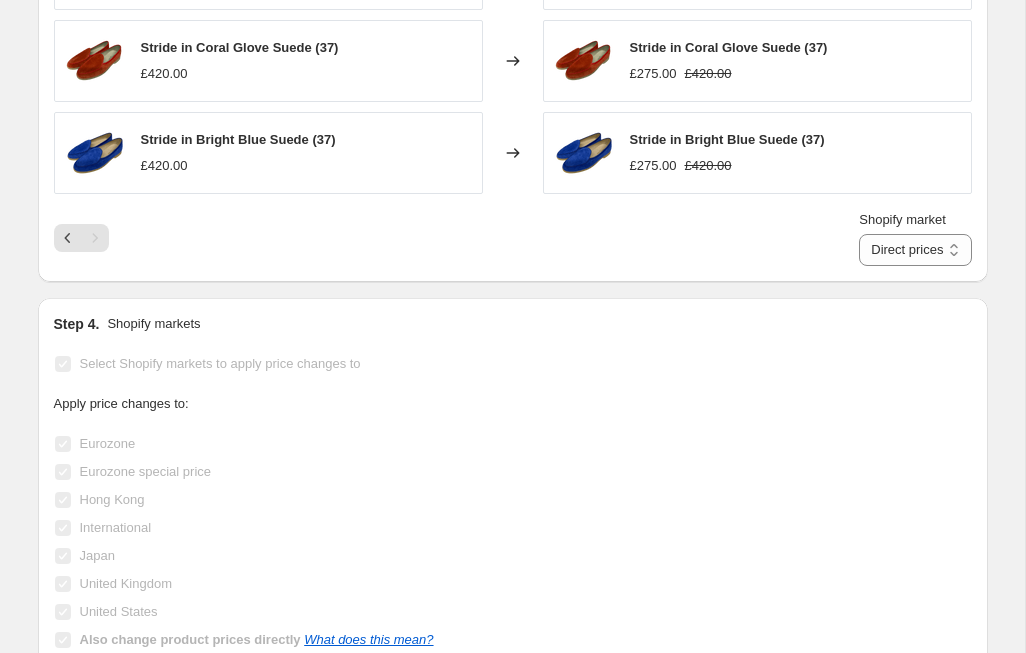 click at bounding box center (95, 238) 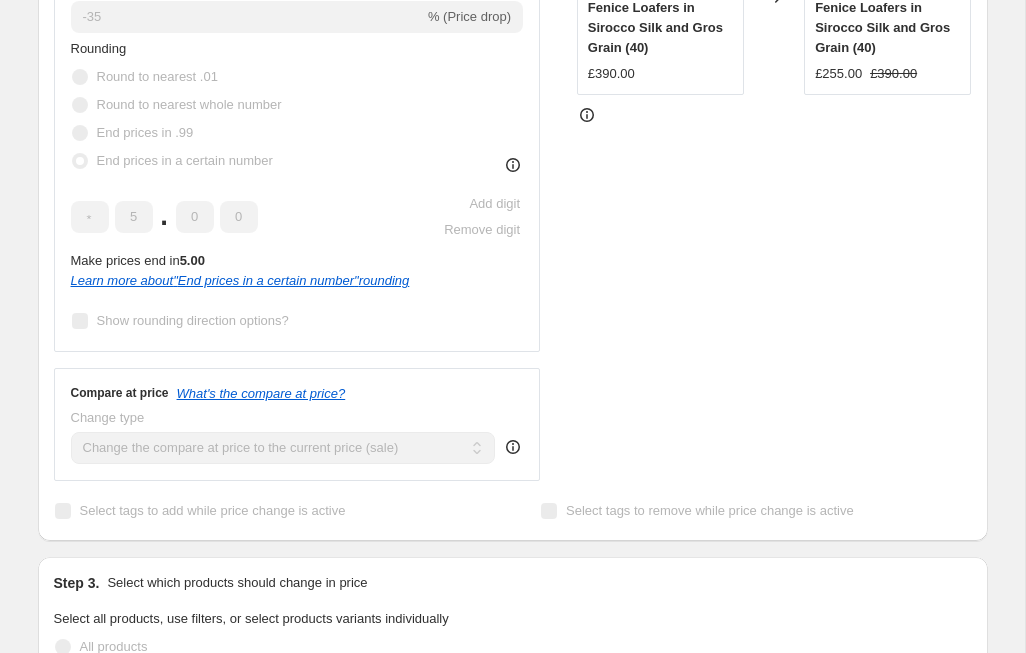 scroll, scrollTop: 647, scrollLeft: 0, axis: vertical 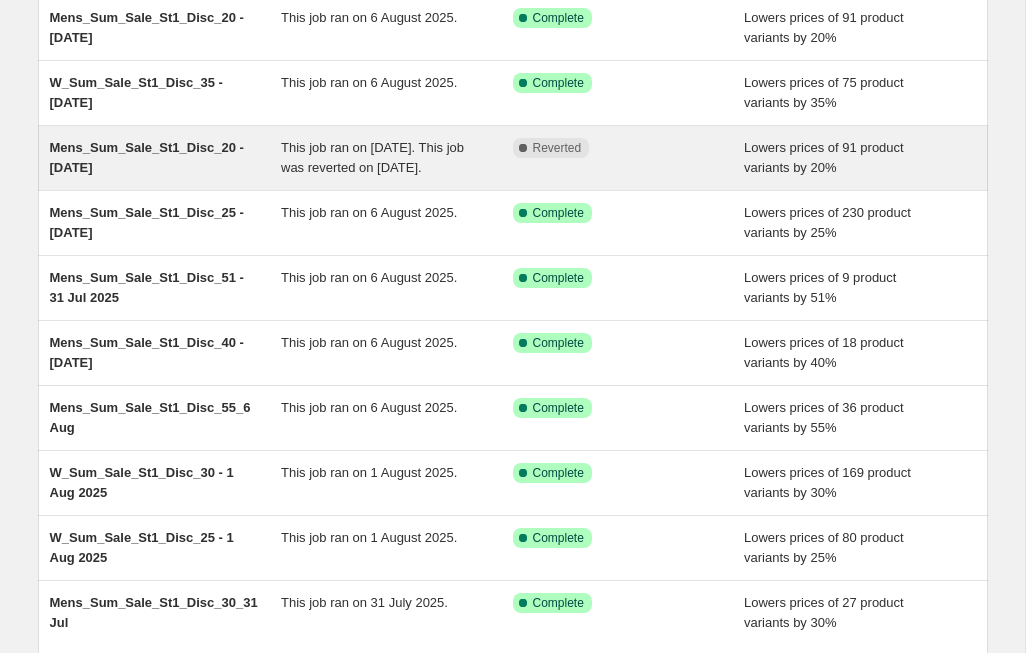 click on "Mens_Sum_Sale_St1_Disc_20 - [DATE]" at bounding box center (147, 157) 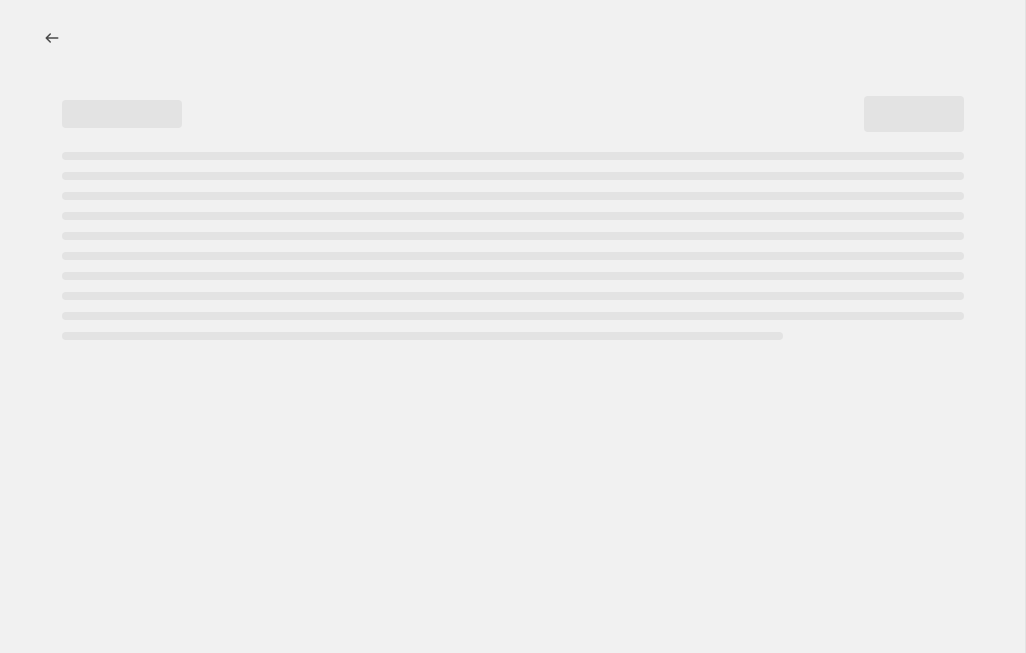 select on "percentage" 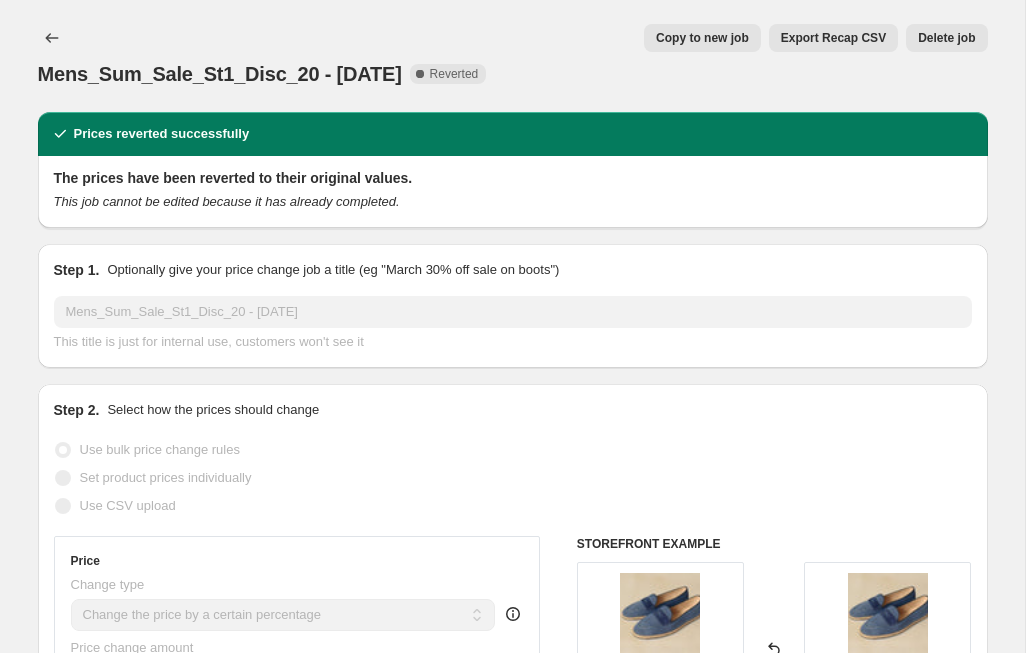 click on "Delete job" at bounding box center (946, 38) 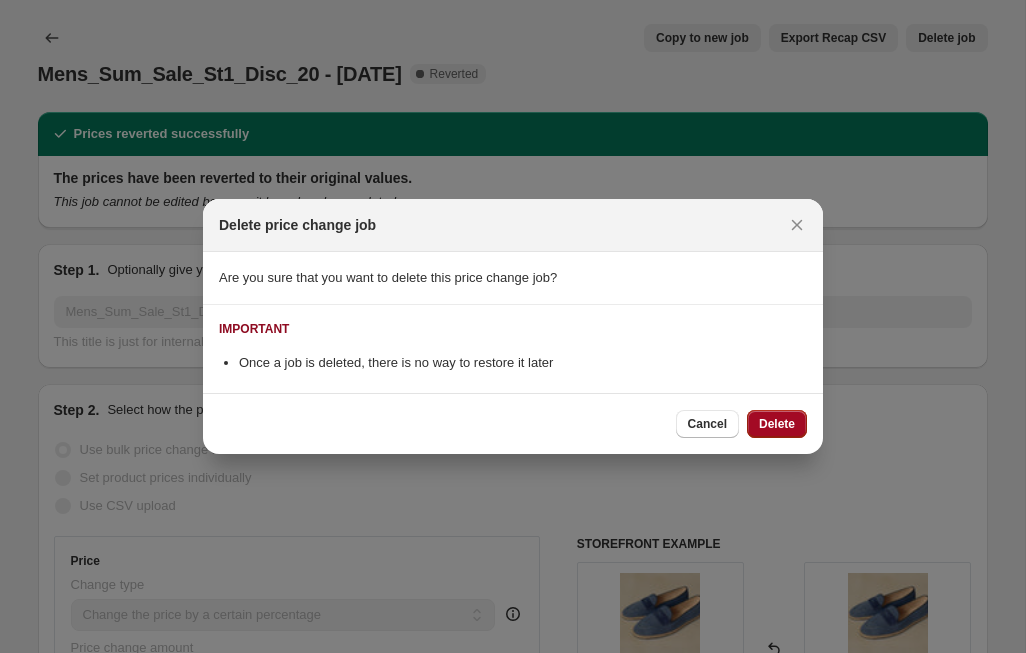 click on "Delete" at bounding box center [777, 424] 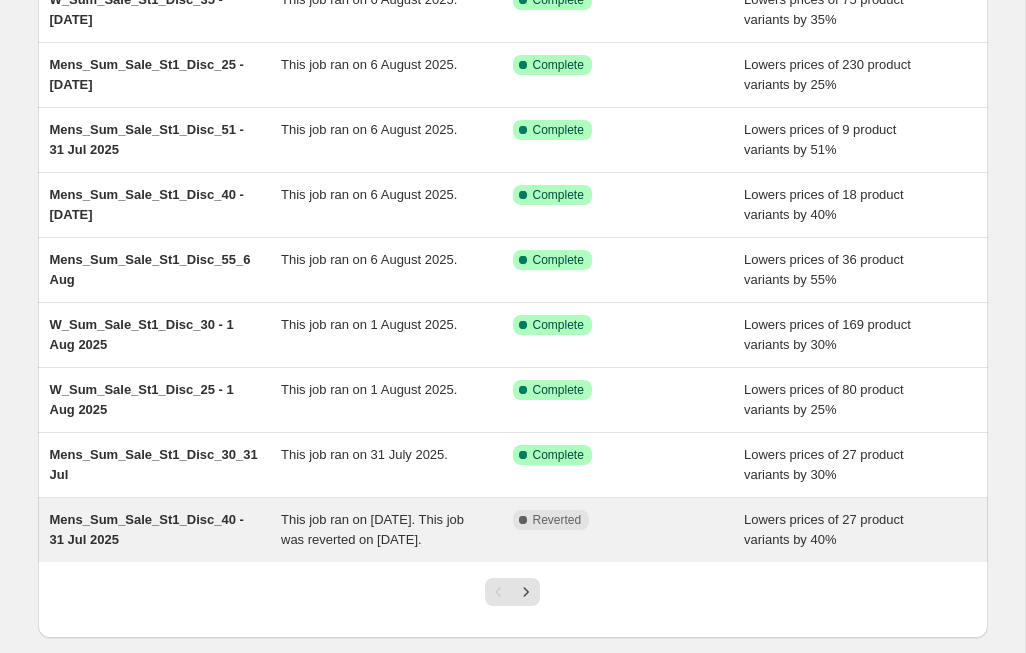 scroll, scrollTop: 268, scrollLeft: 0, axis: vertical 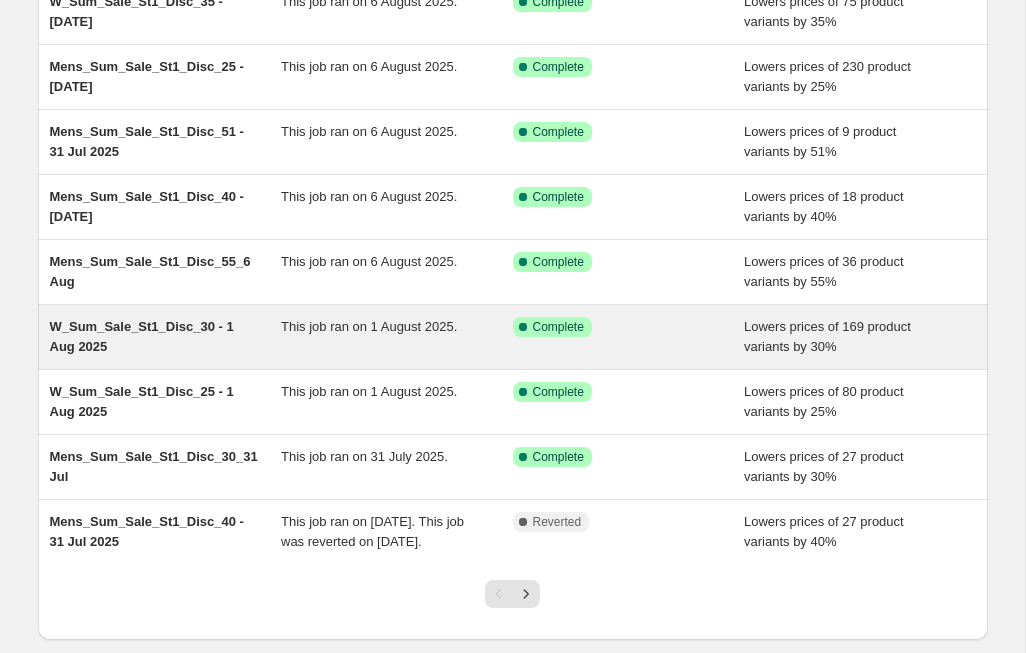click on "W_Sum_Sale_St1_Disc_30 - 1 Aug 2025" at bounding box center [142, 336] 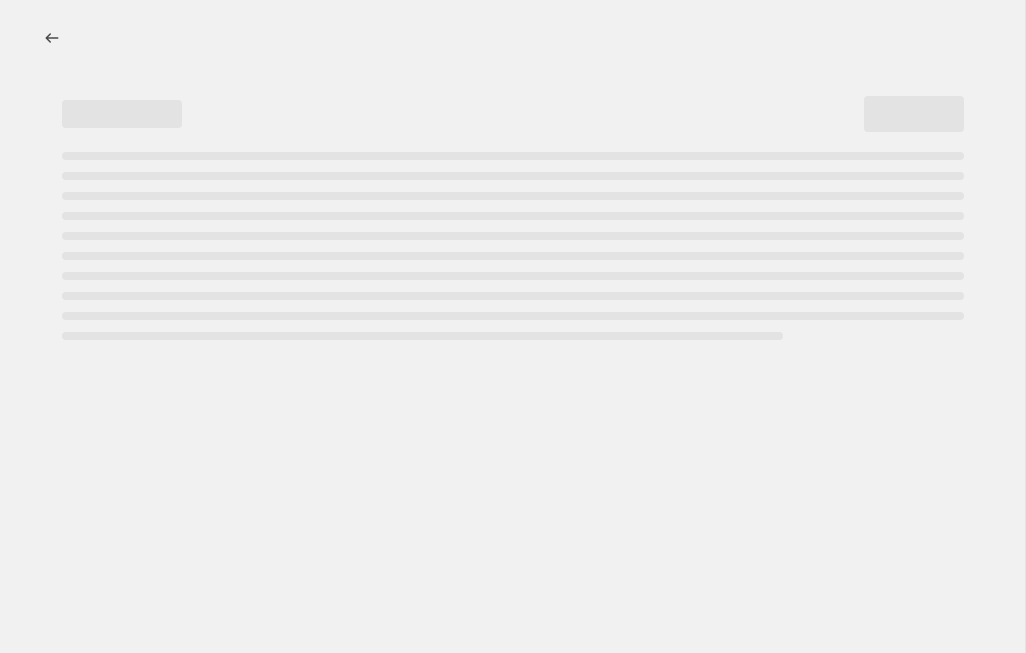 scroll, scrollTop: 0, scrollLeft: 0, axis: both 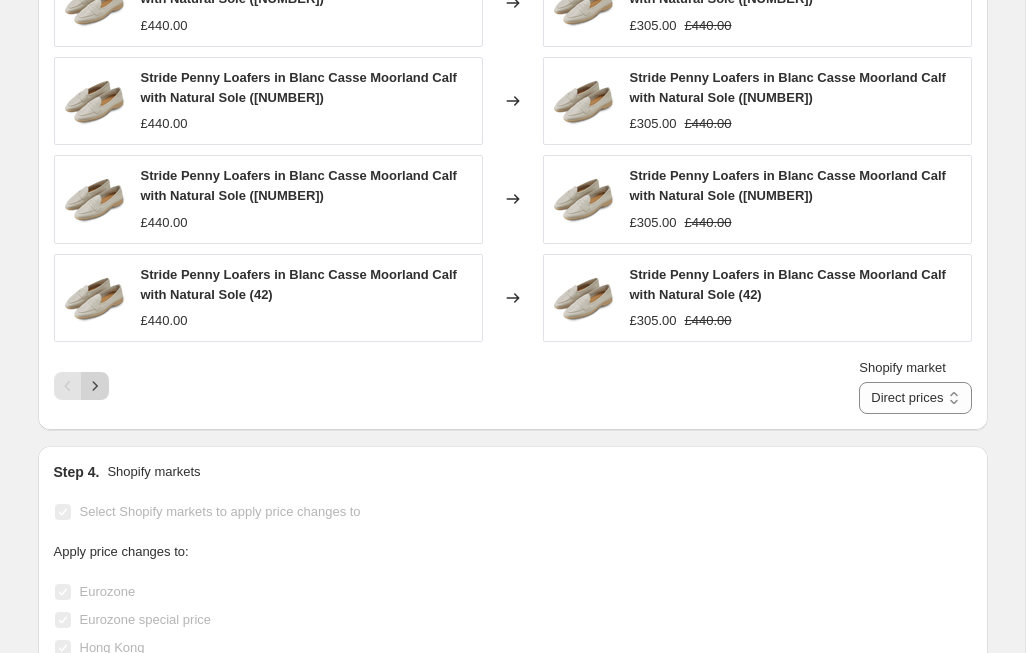click 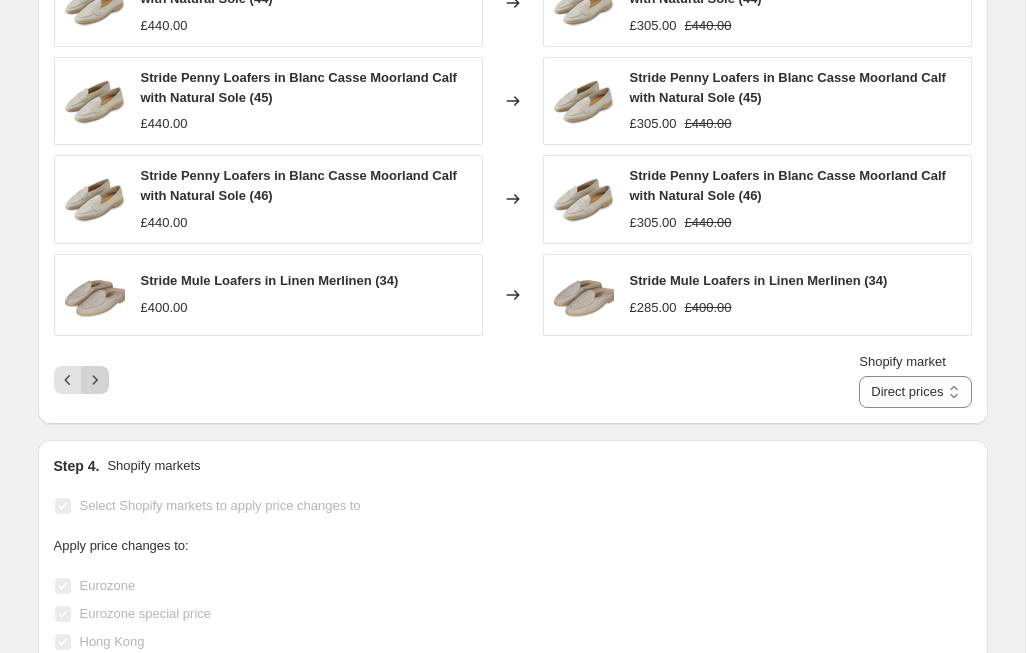 click 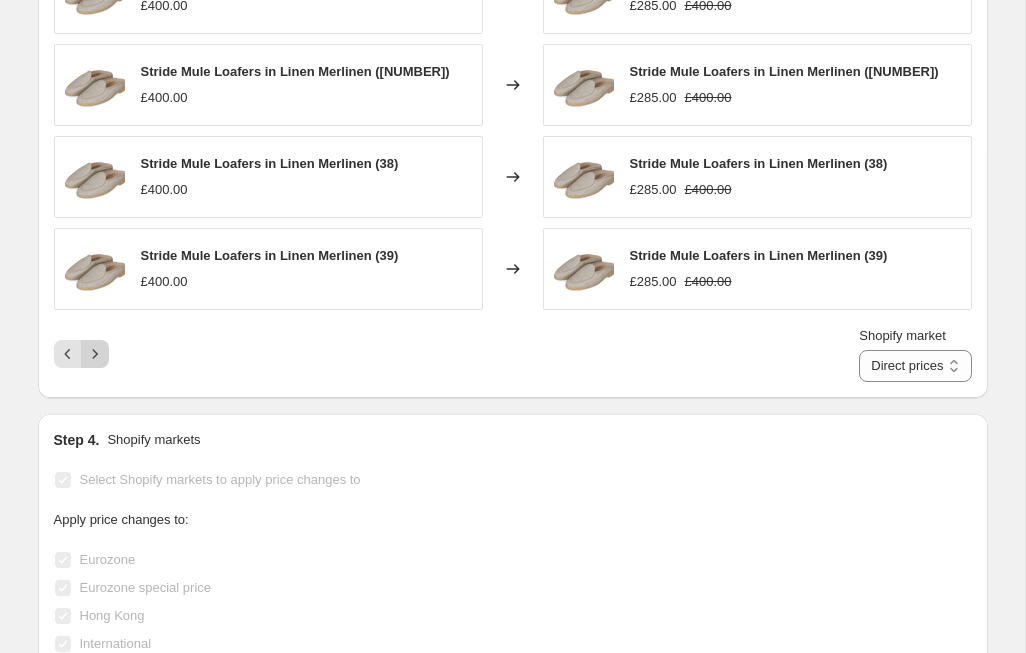 click 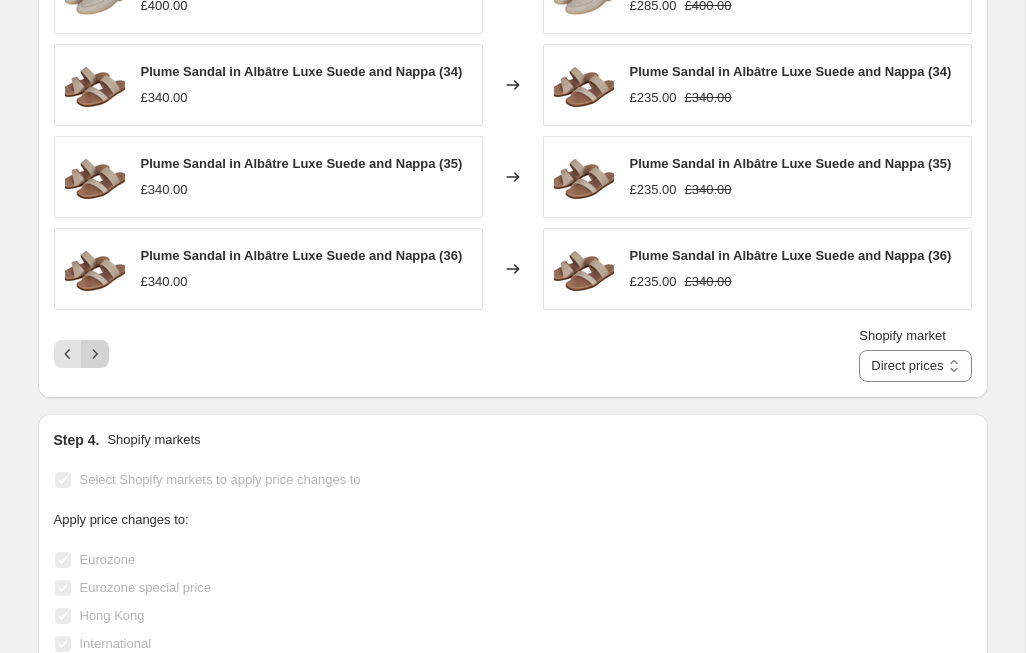 click 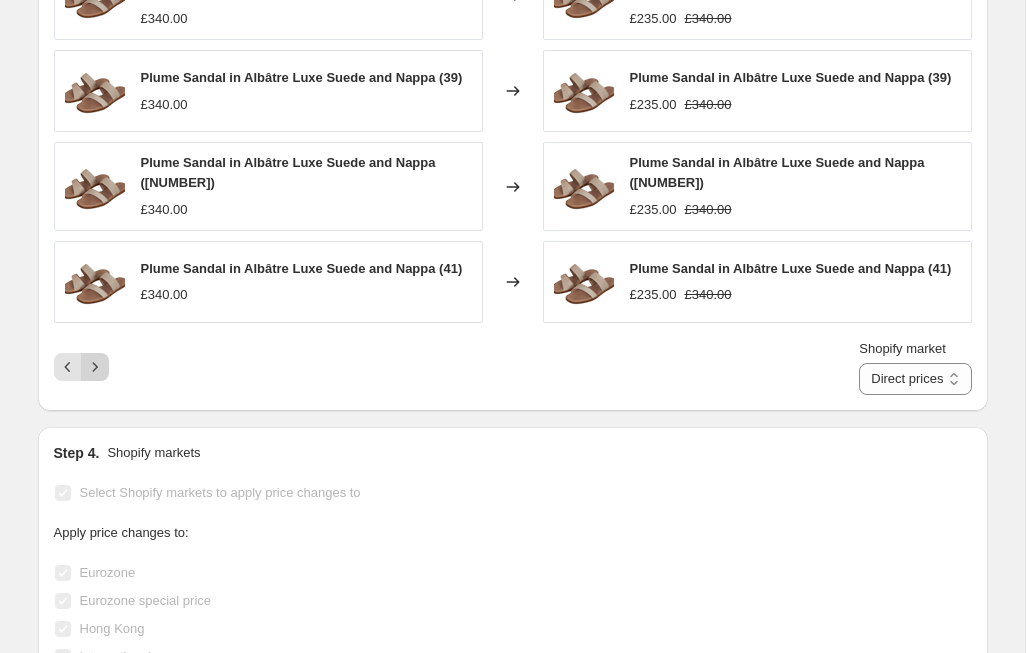 click 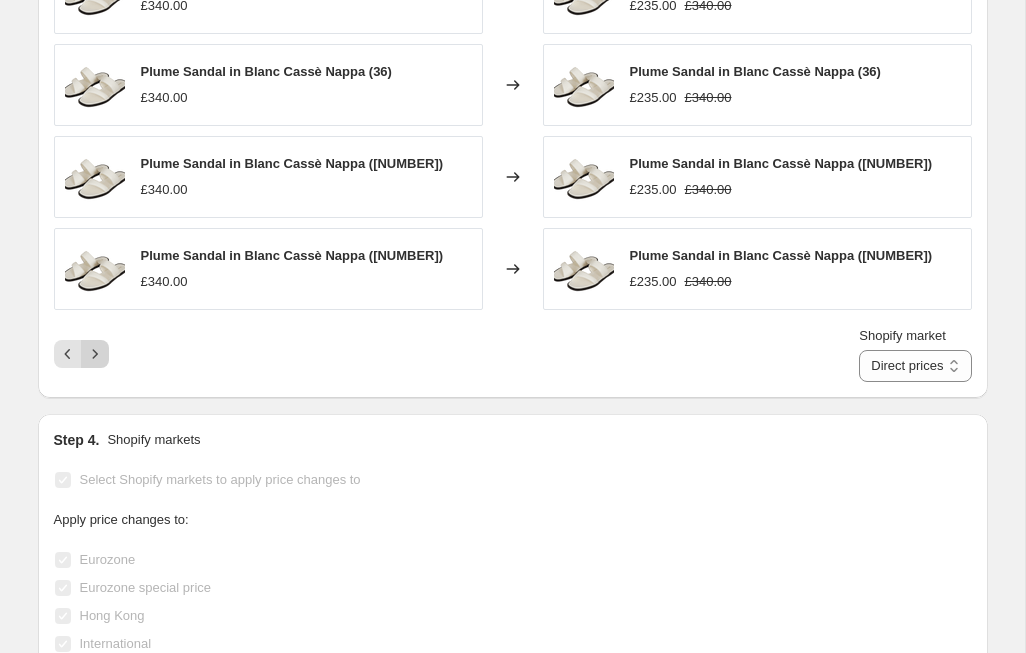 click 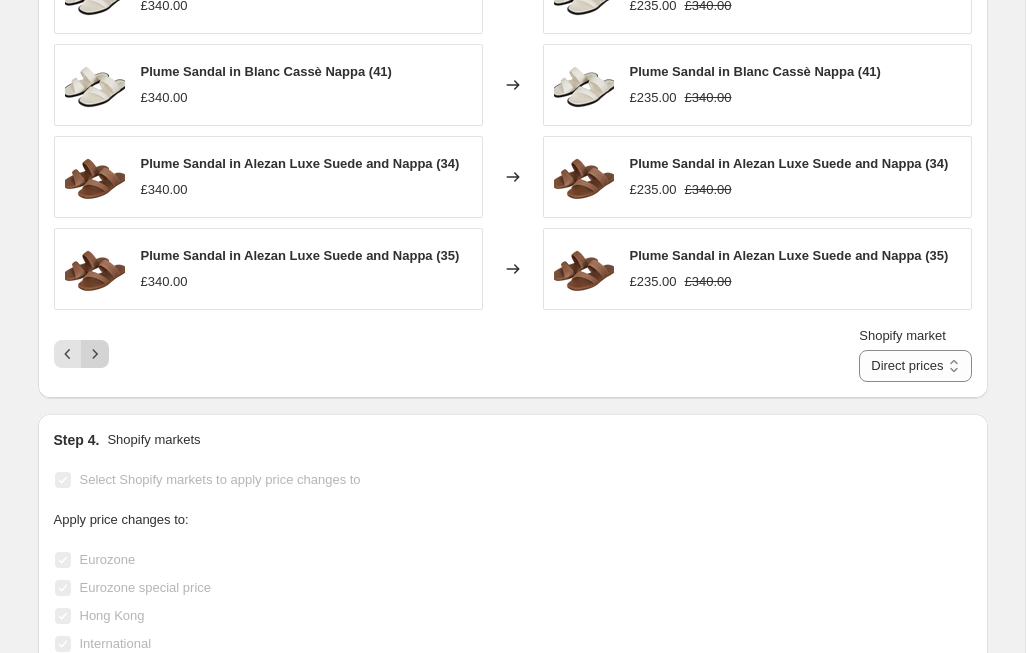 click 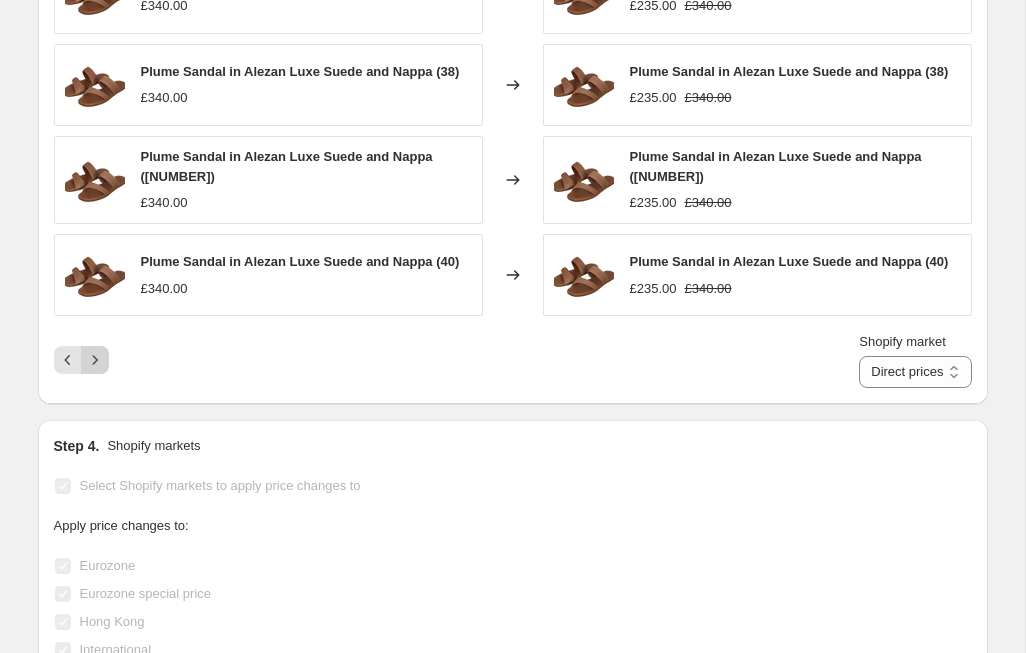 click 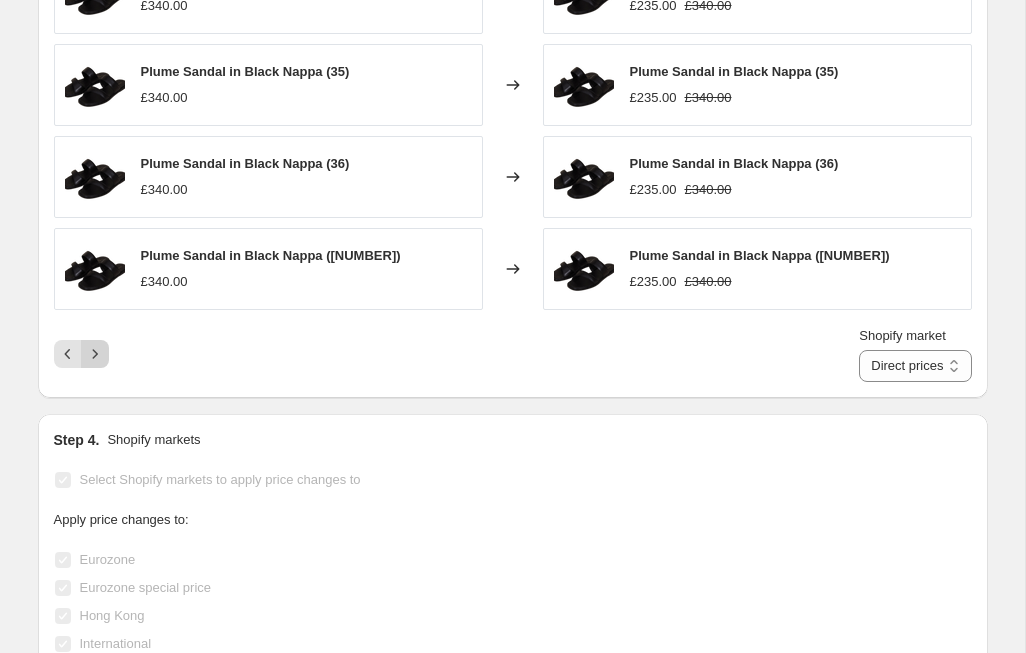 click 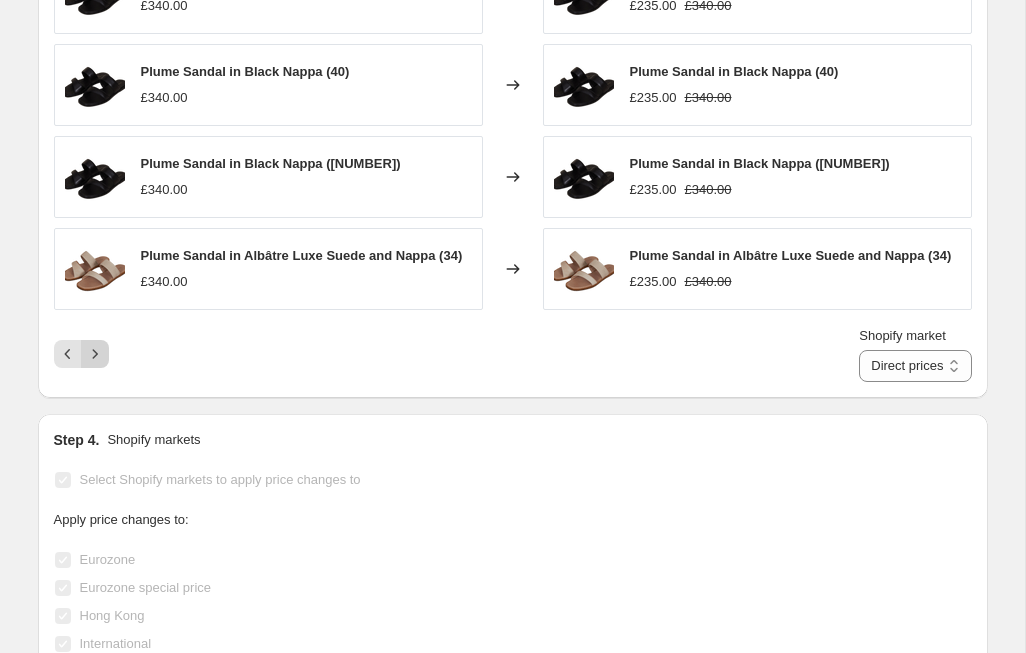 click 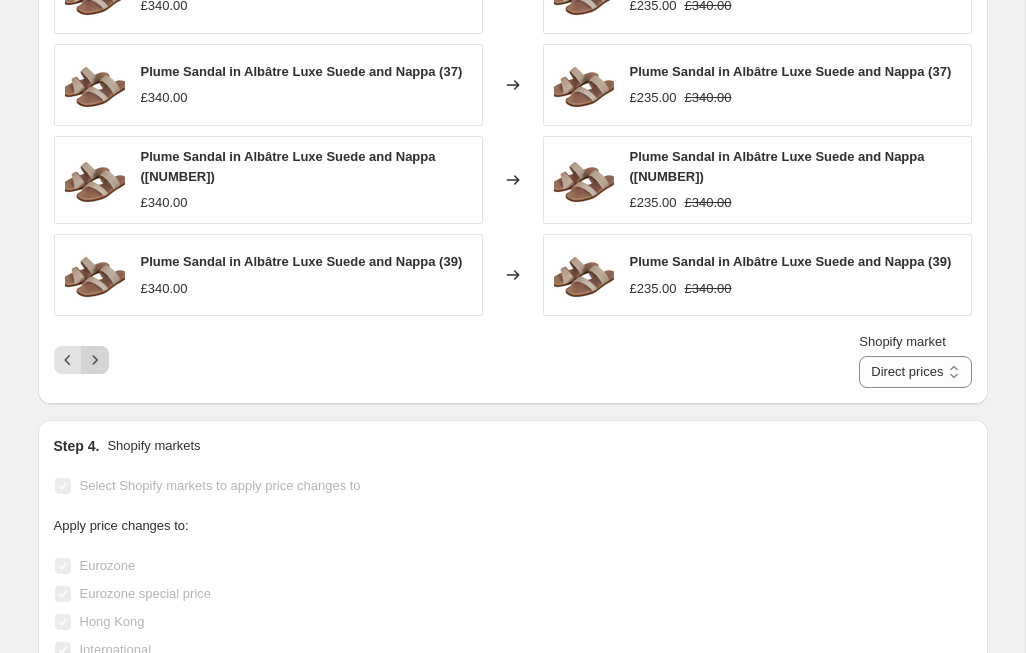 click 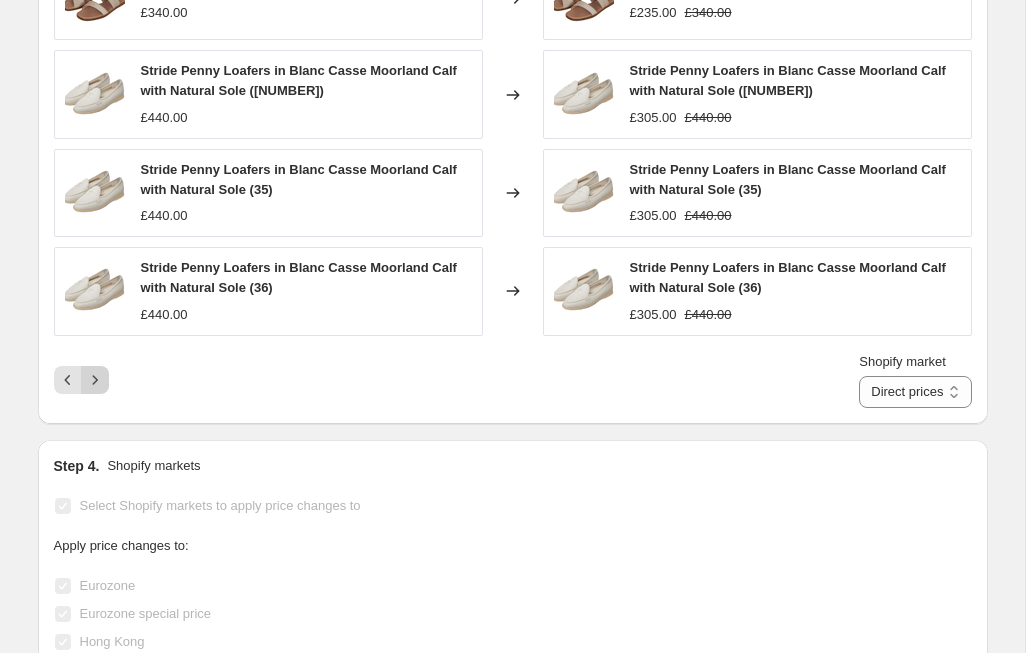 click 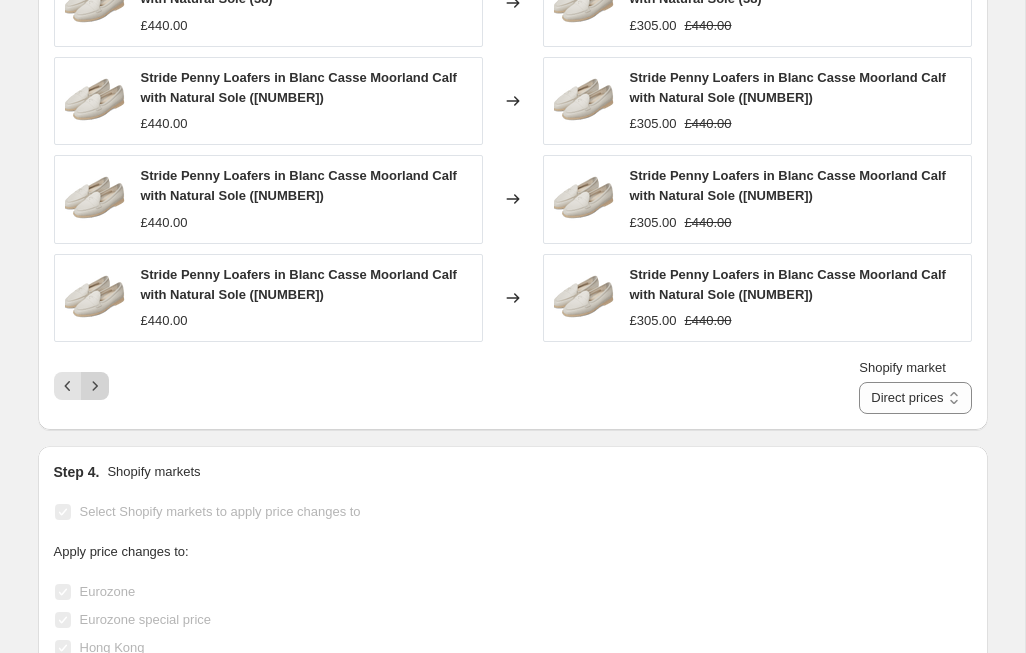 click 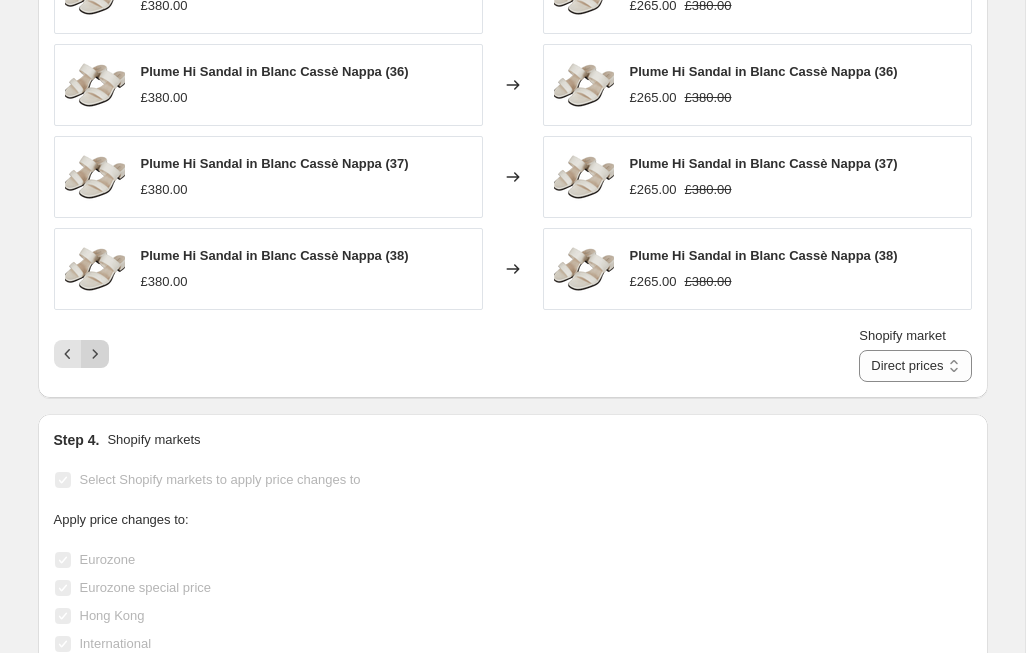 click 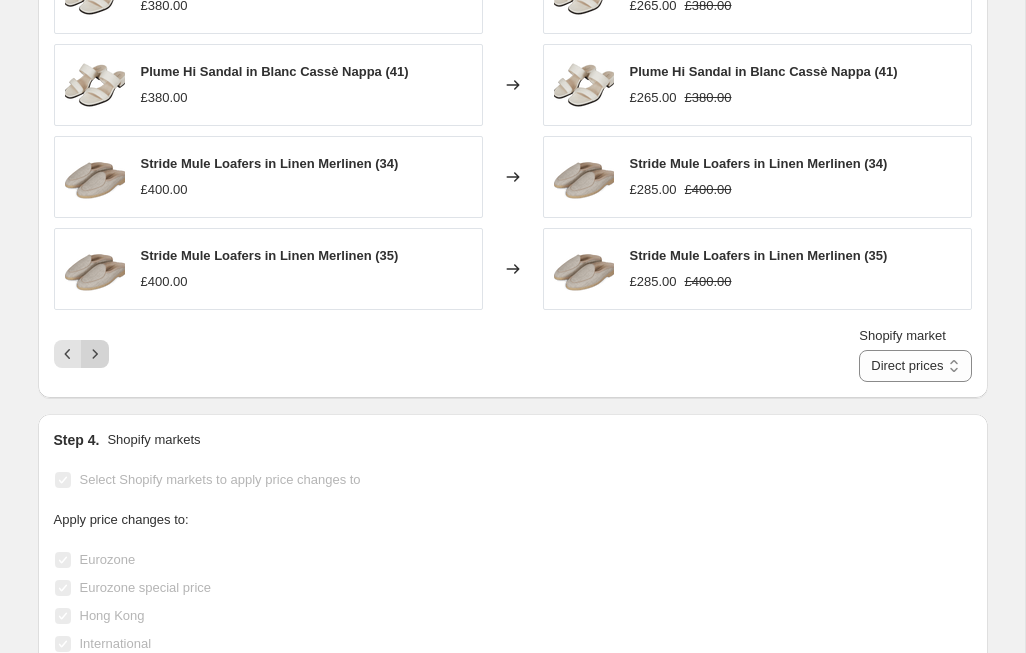 click 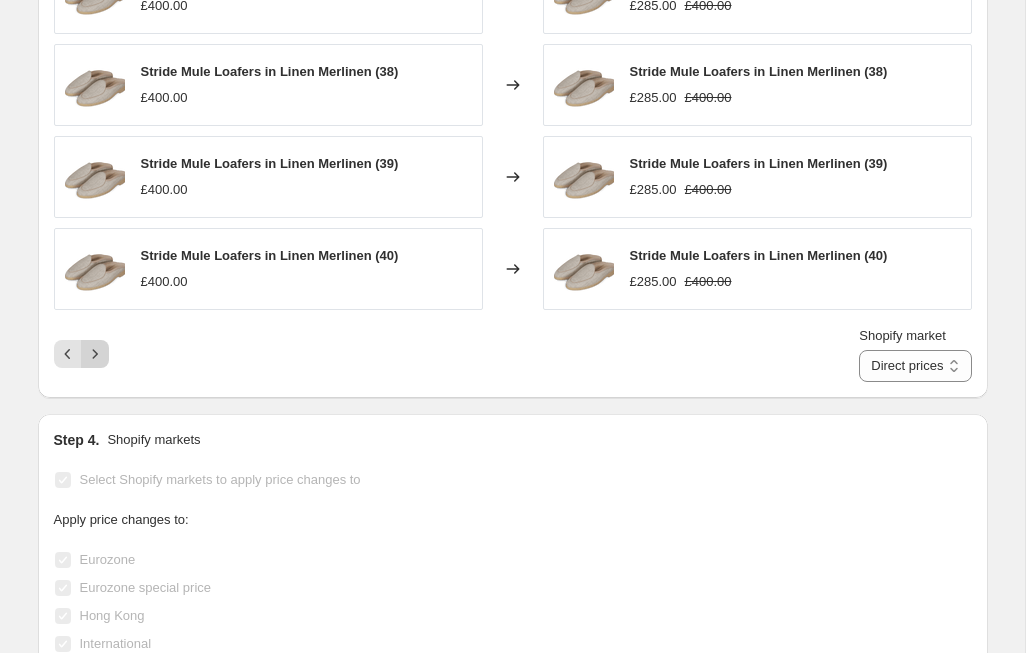 click 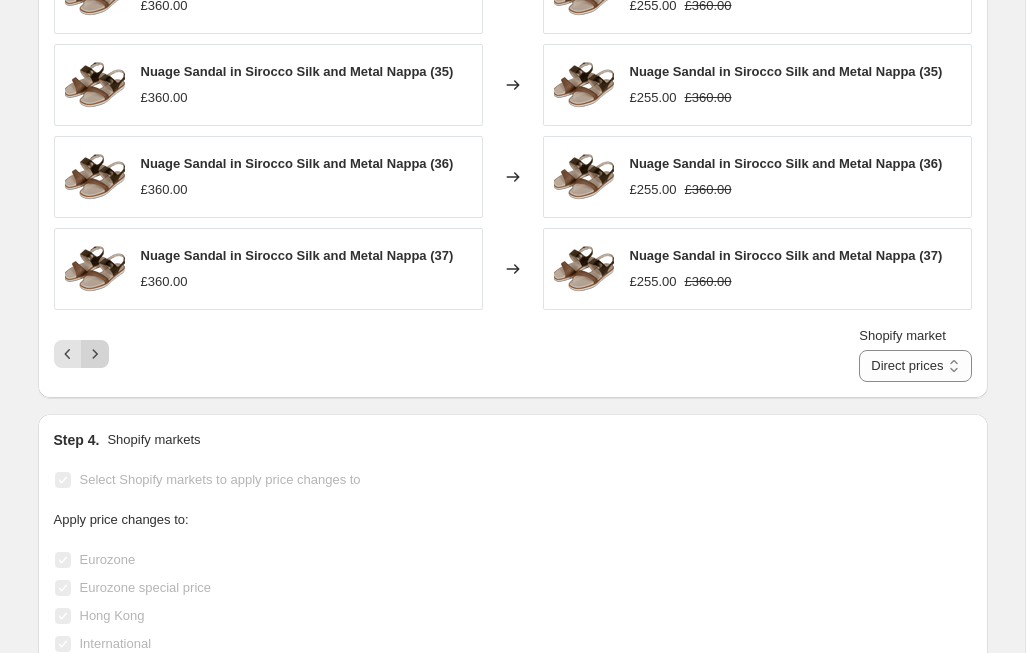 click 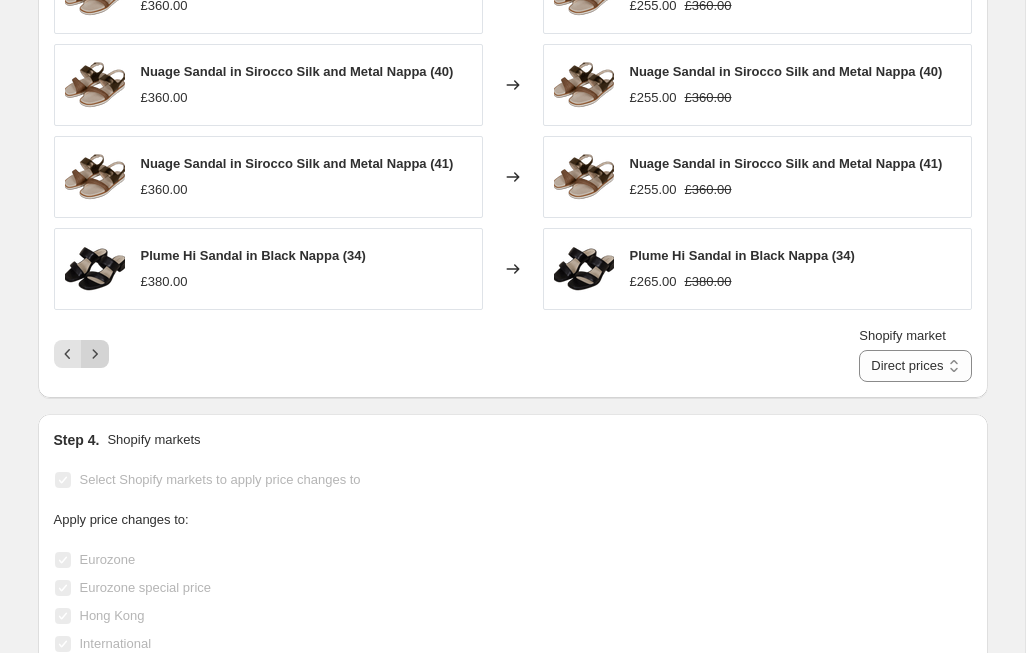 click 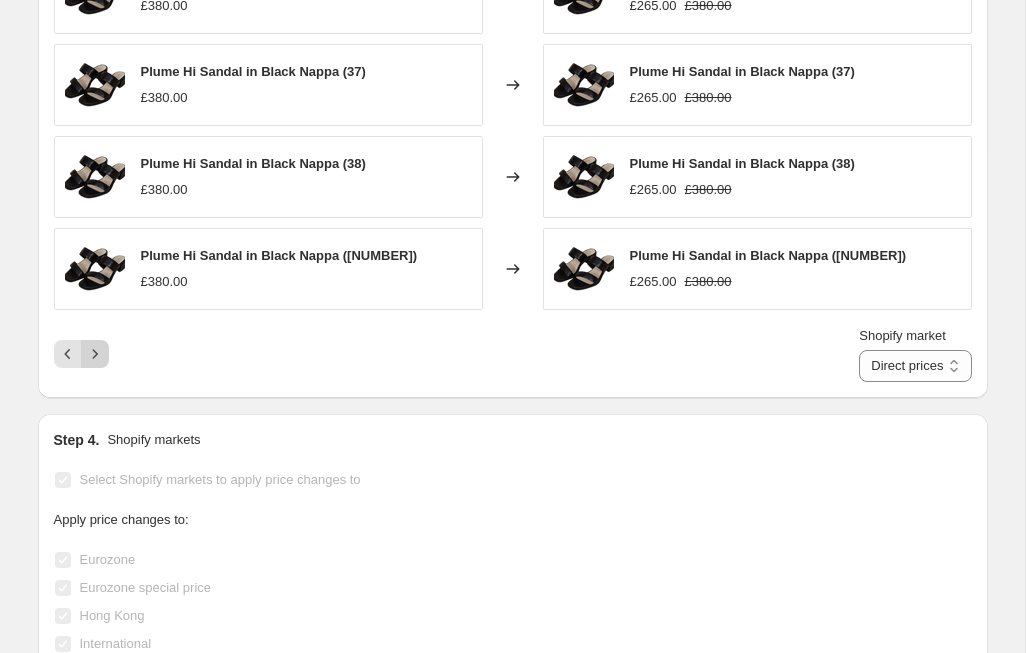 click 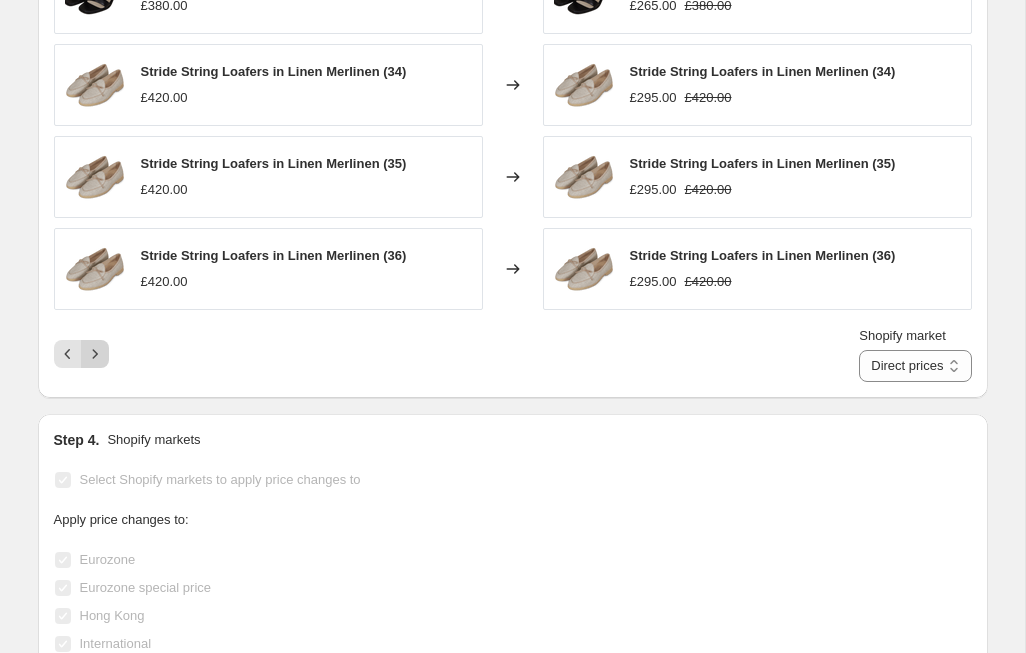 click 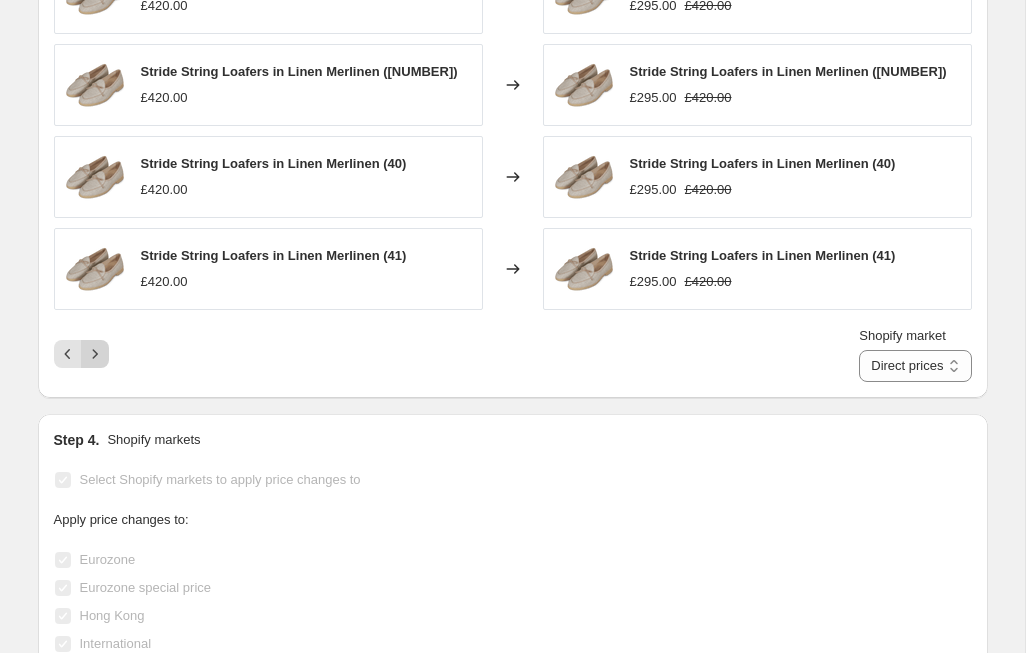 click 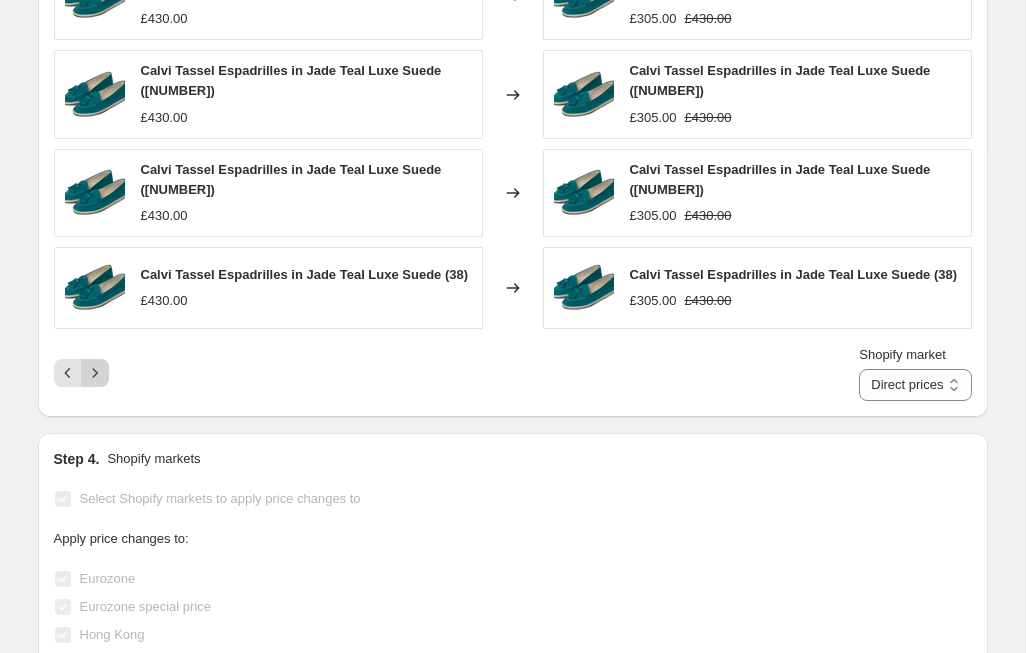 click 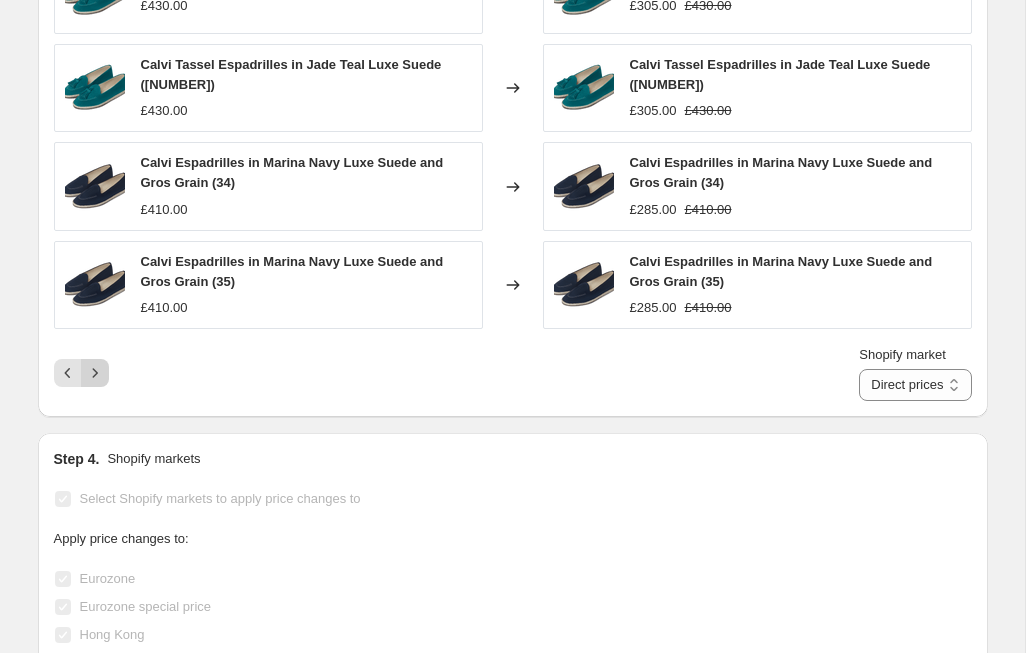 click 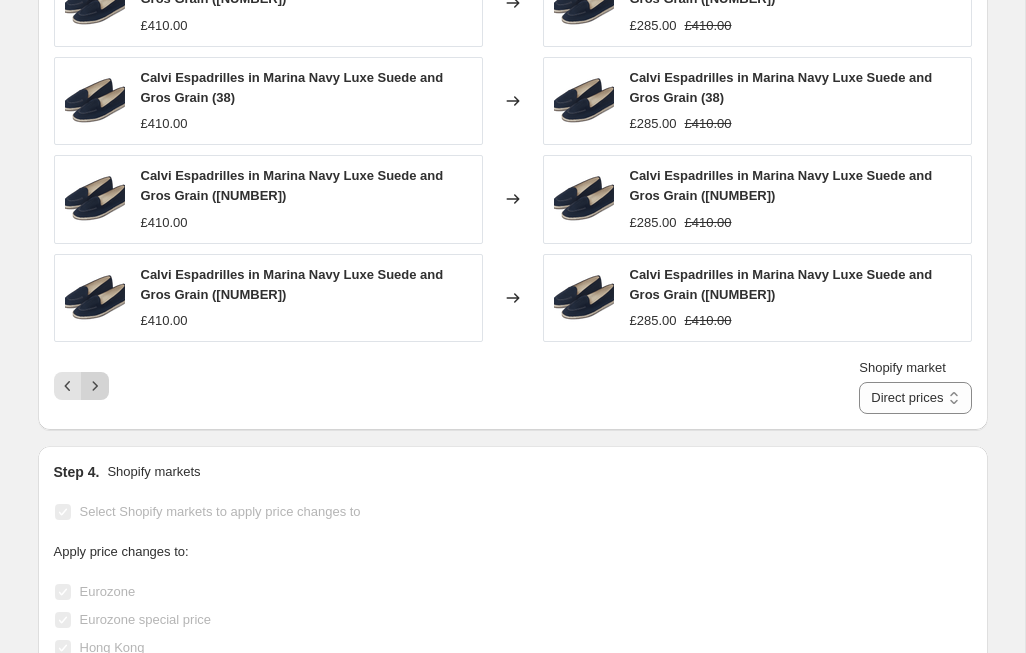 click 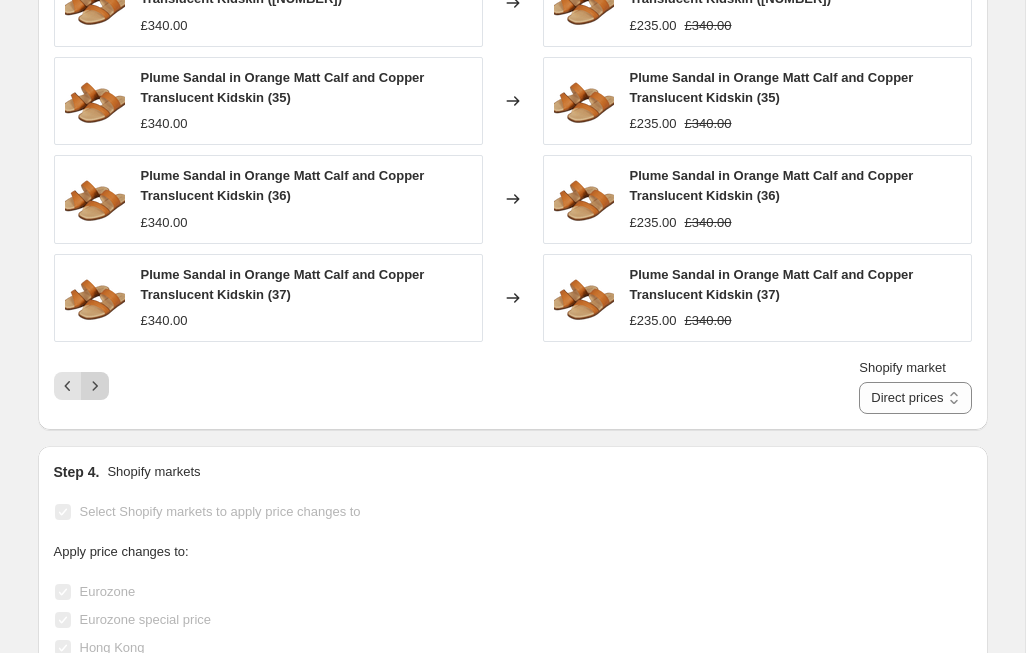 click 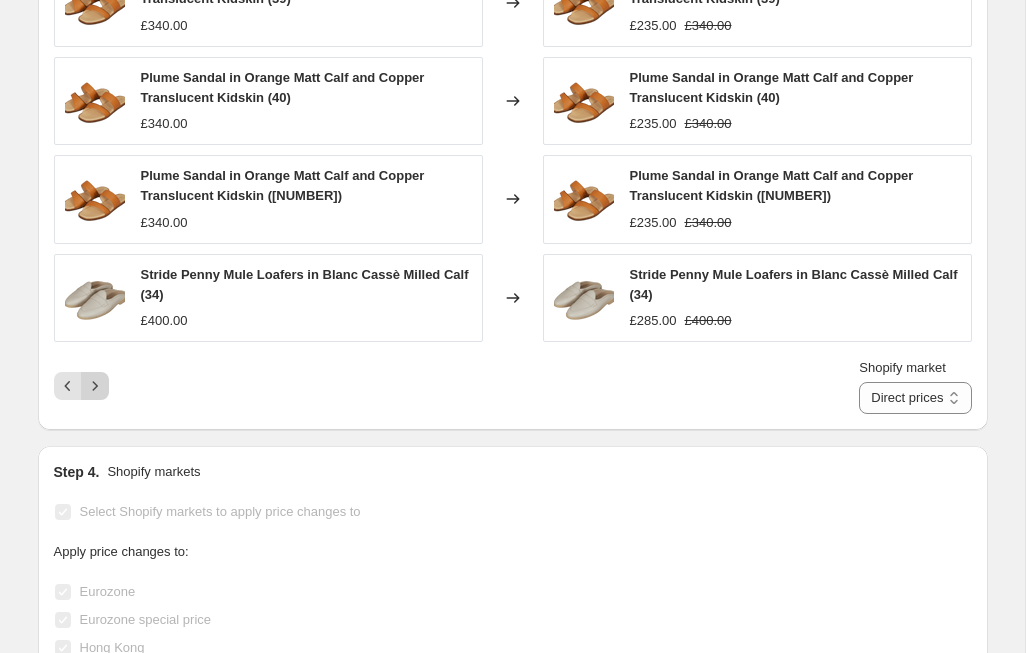 click 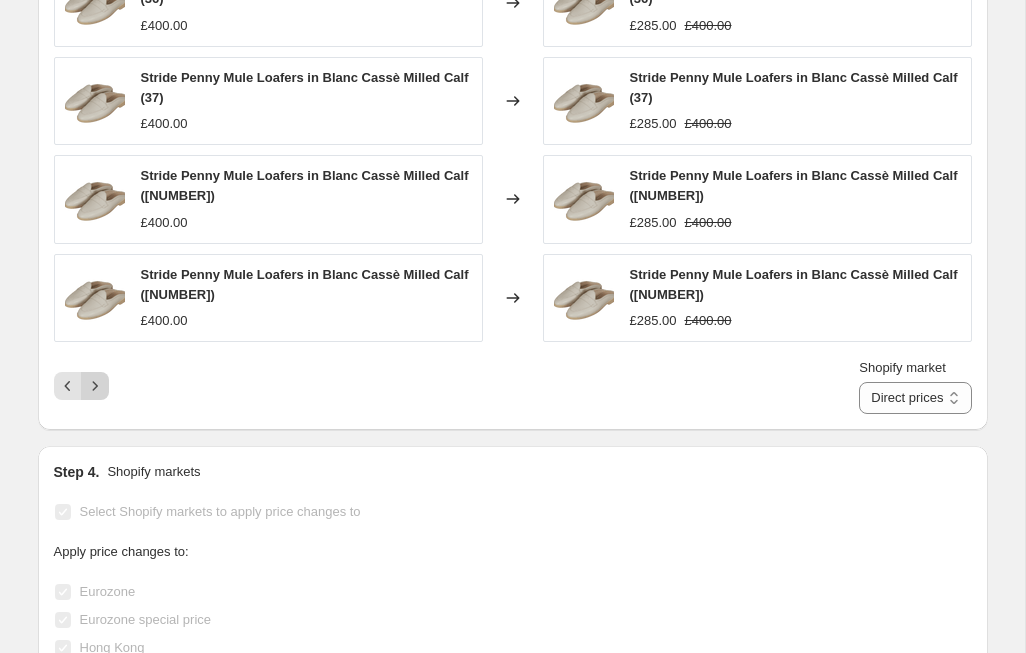 click 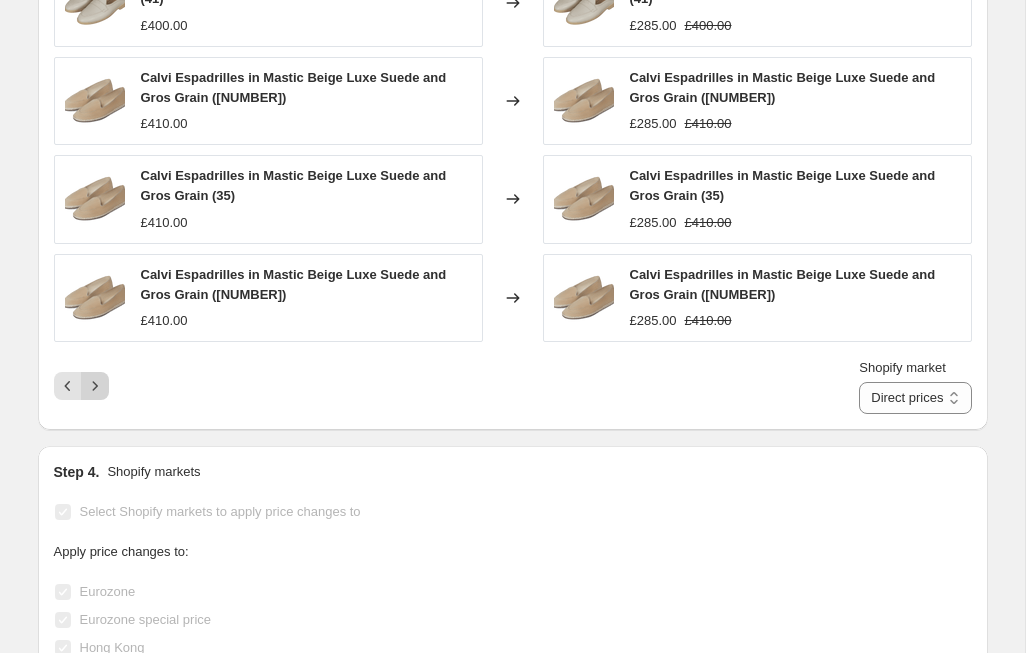 click 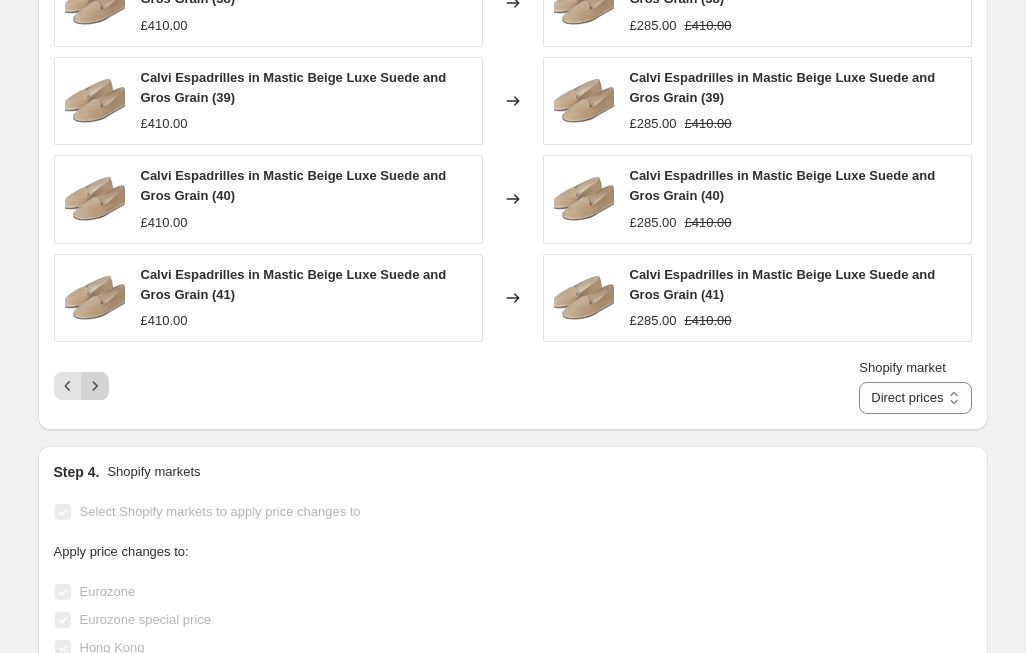 click 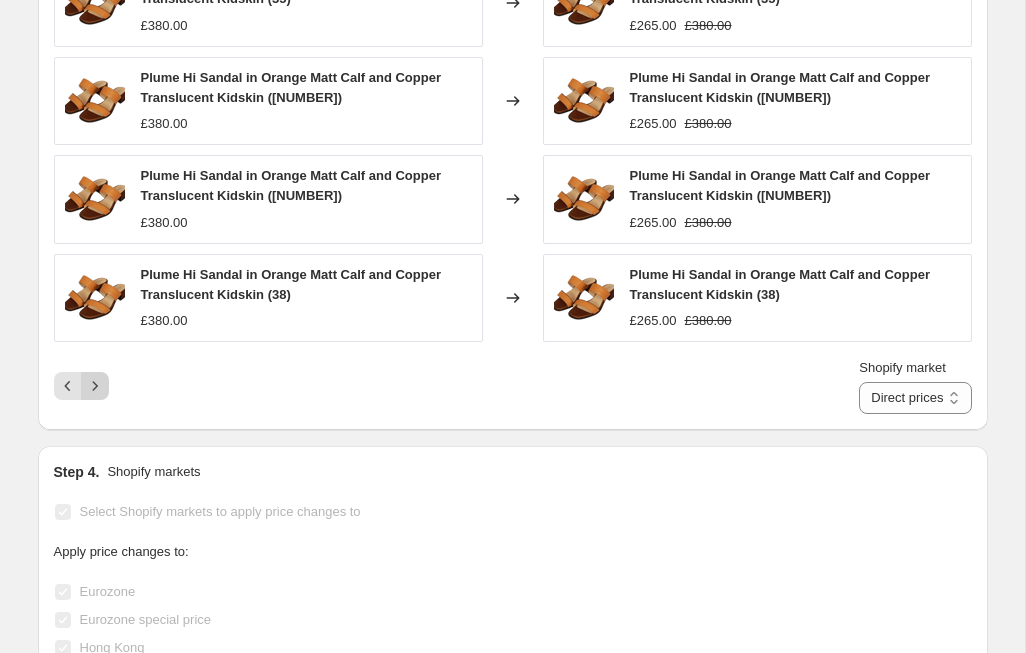 click 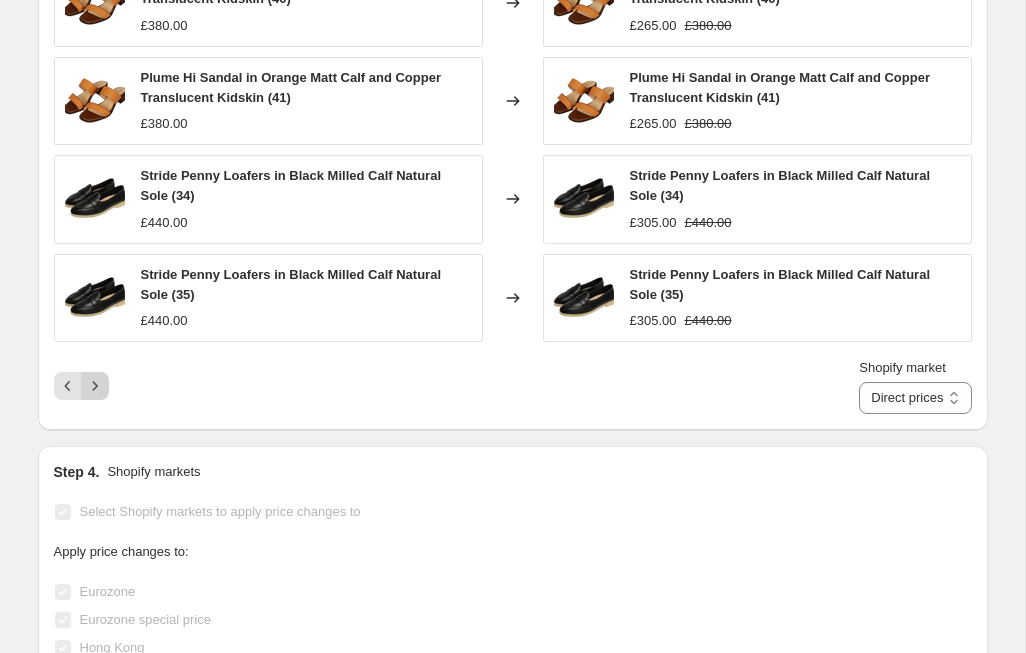click 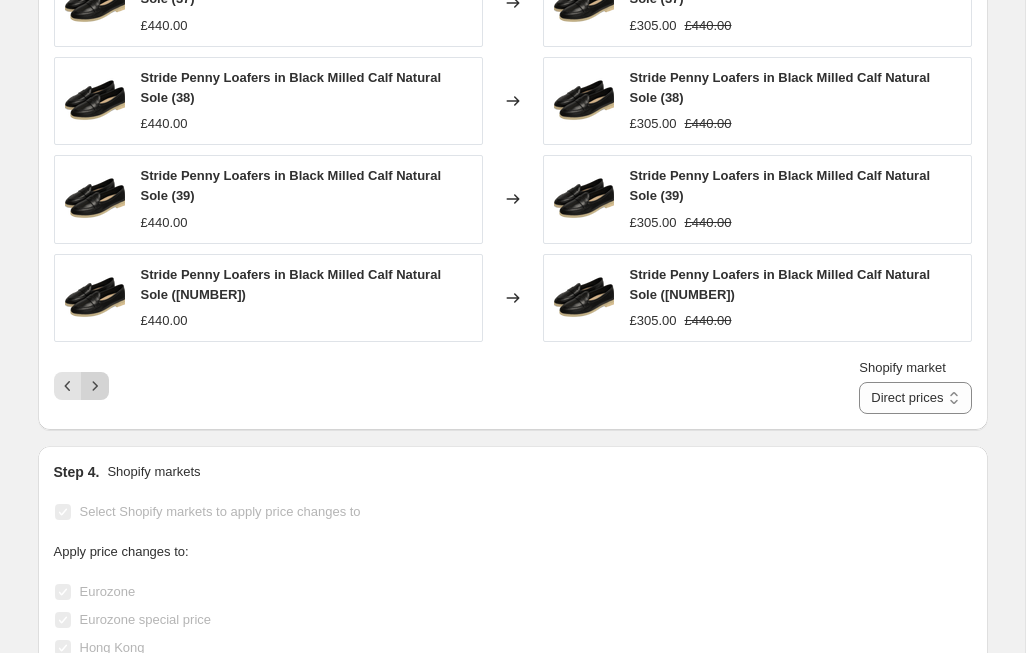 click 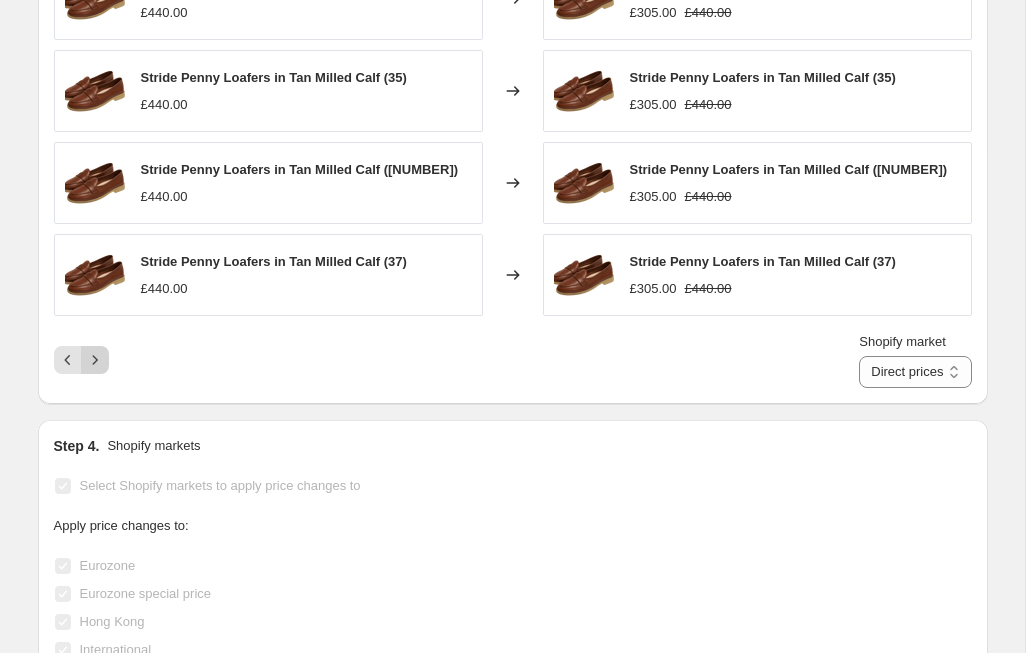 click on "Shopify market Direct prices Eurozone Eurozone special price Hong Kong International Japan United Kingdom United States Direct prices" at bounding box center (513, 360) 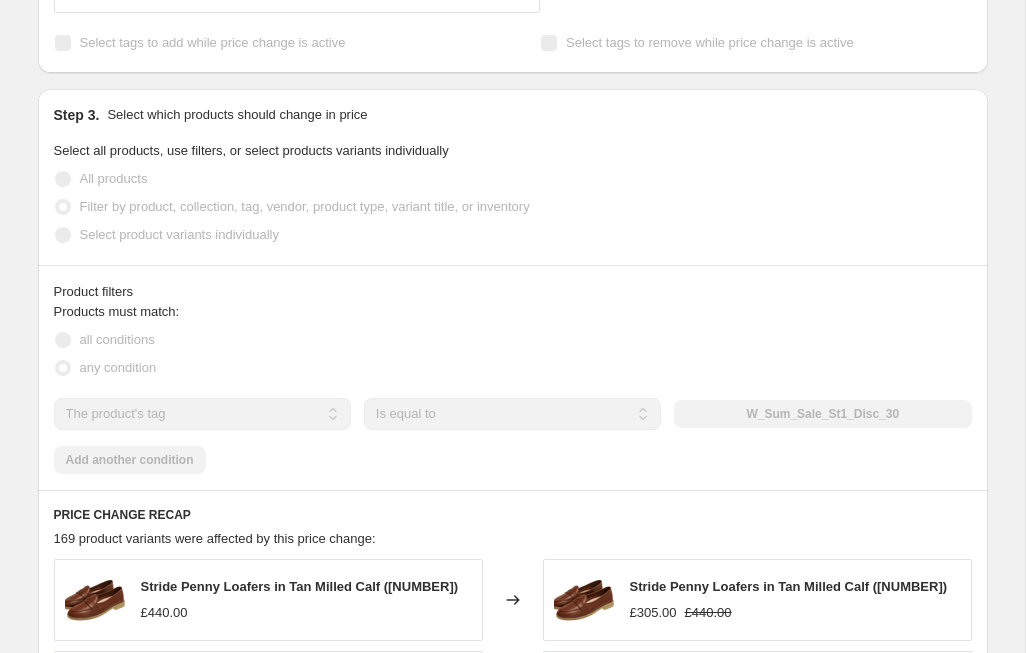 scroll, scrollTop: 1125, scrollLeft: 0, axis: vertical 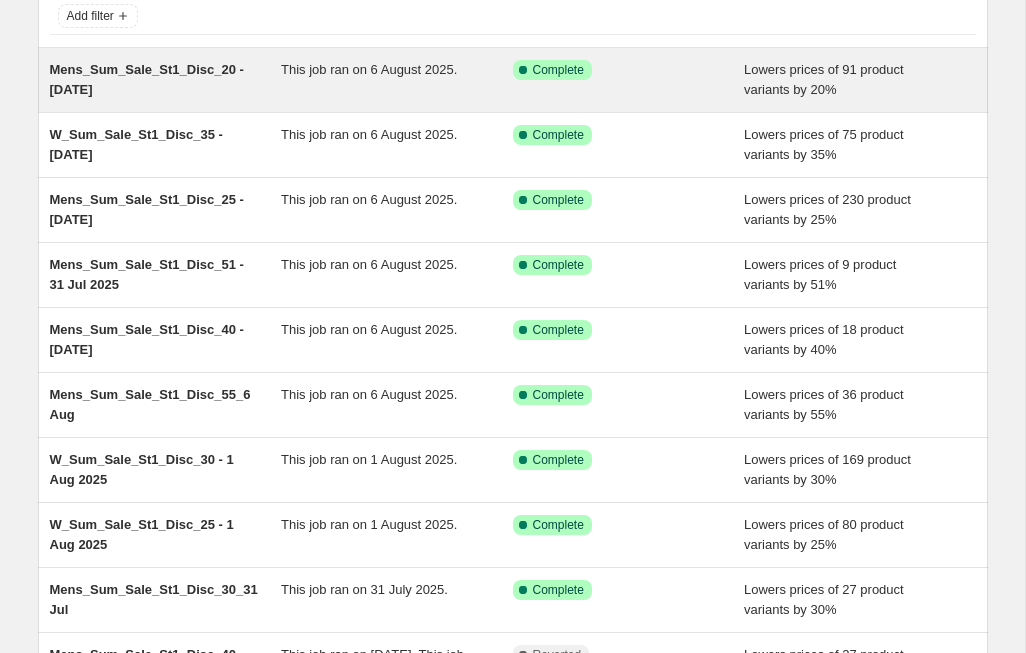 click on "Mens_Sum_Sale_St1_Disc_20 - [DATE]" at bounding box center [147, 79] 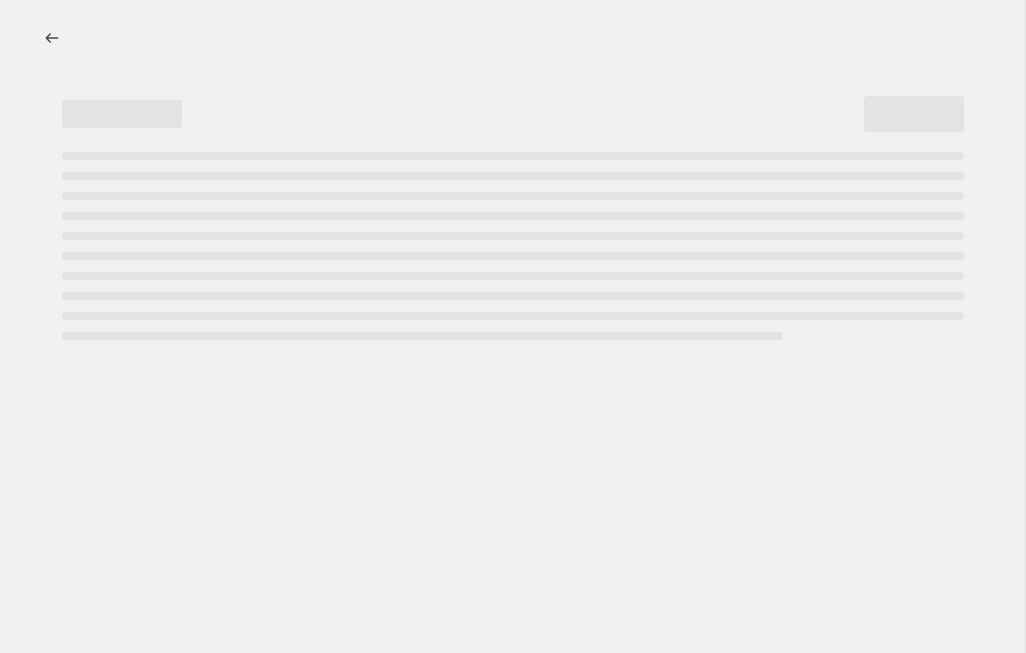 scroll, scrollTop: 0, scrollLeft: 0, axis: both 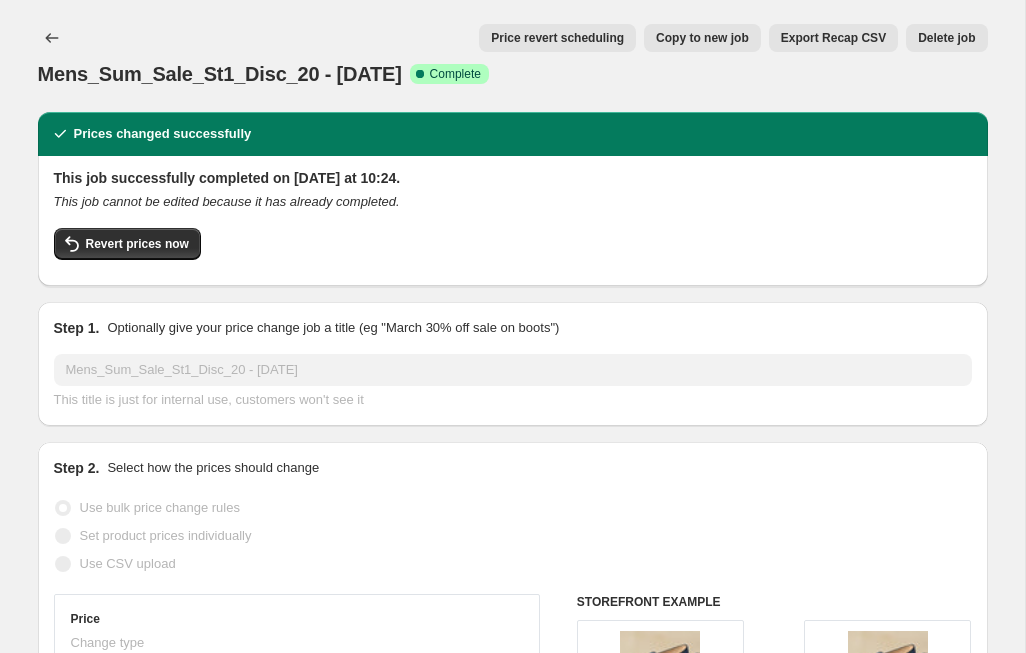 click on "Price revert scheduling" at bounding box center (557, 38) 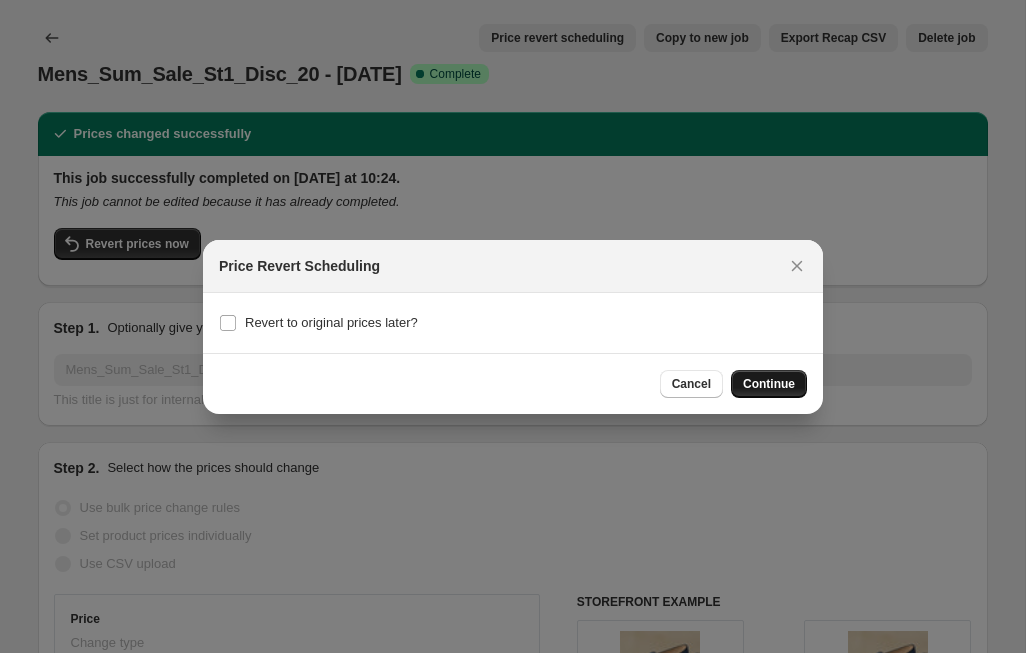 click on "Continue" at bounding box center (769, 384) 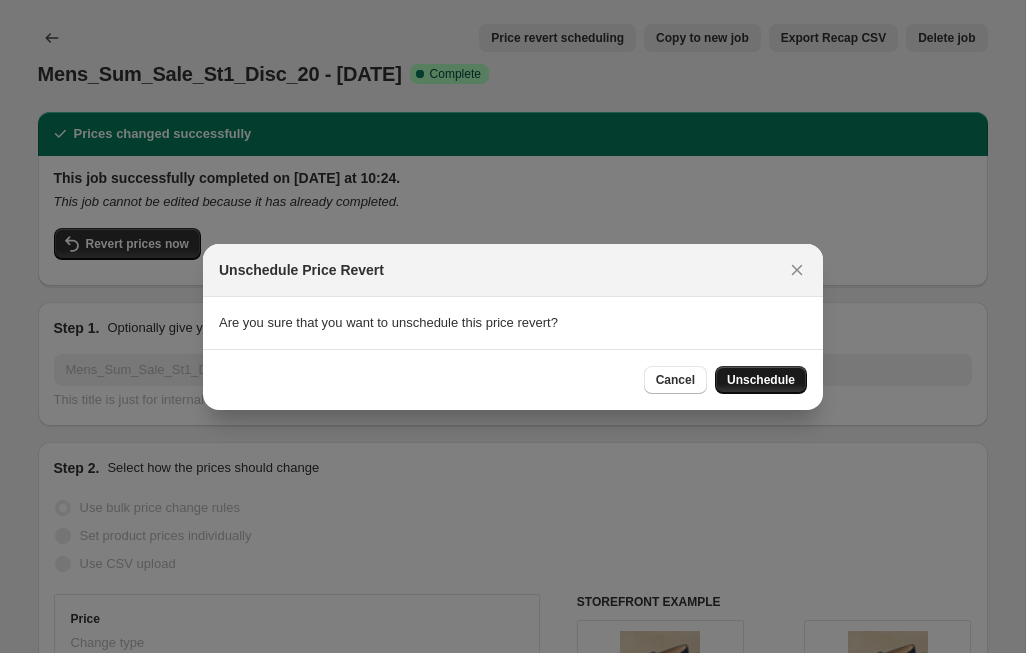 click on "Unschedule" at bounding box center [761, 380] 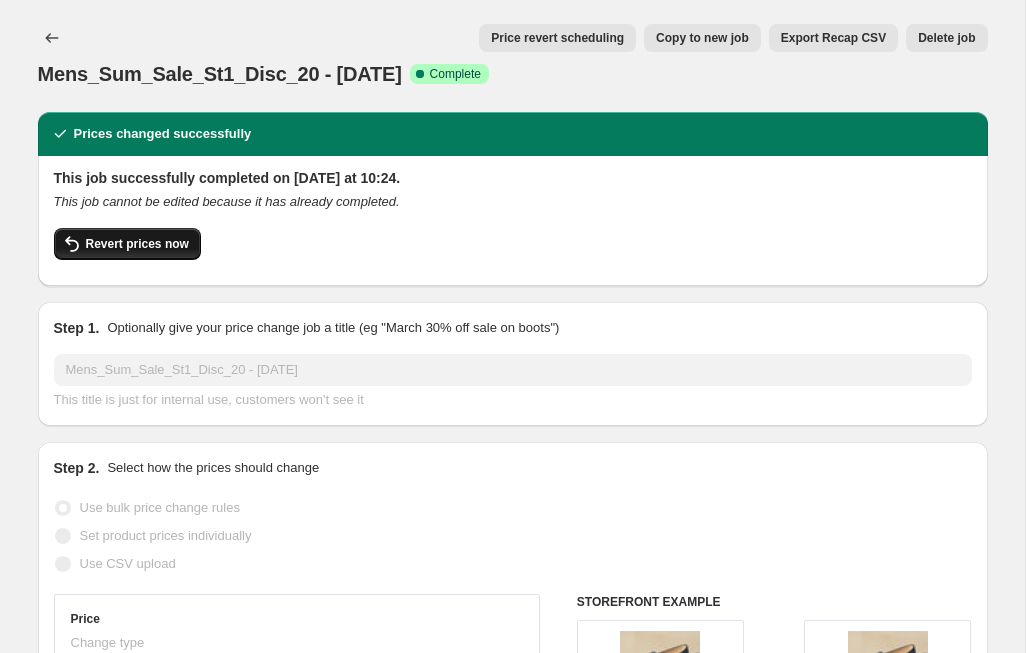 click on "Revert prices now" at bounding box center (137, 244) 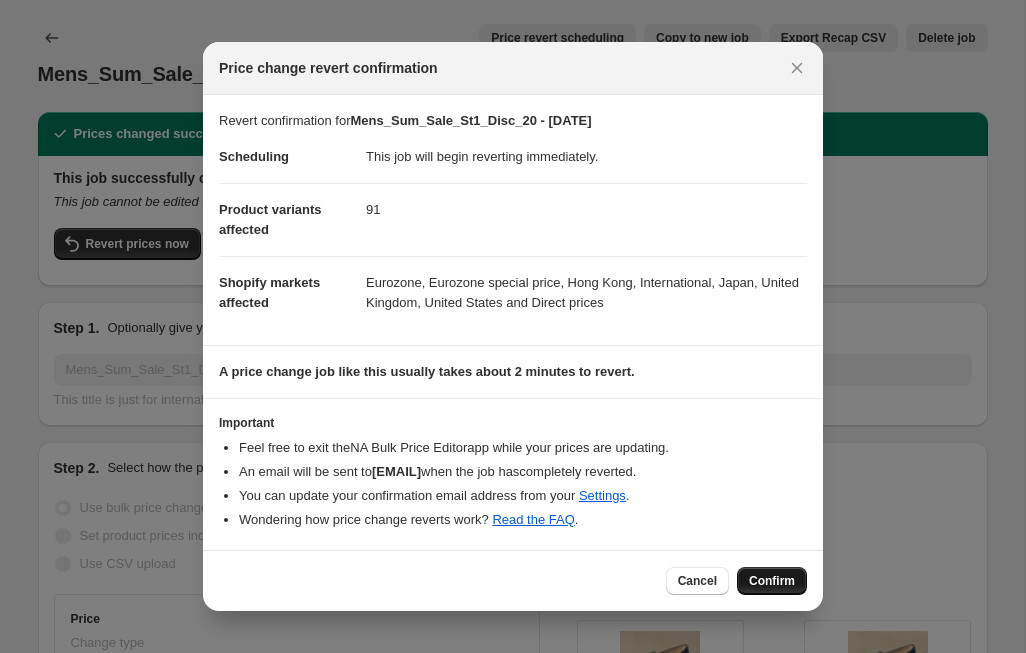 click on "Confirm" at bounding box center (772, 581) 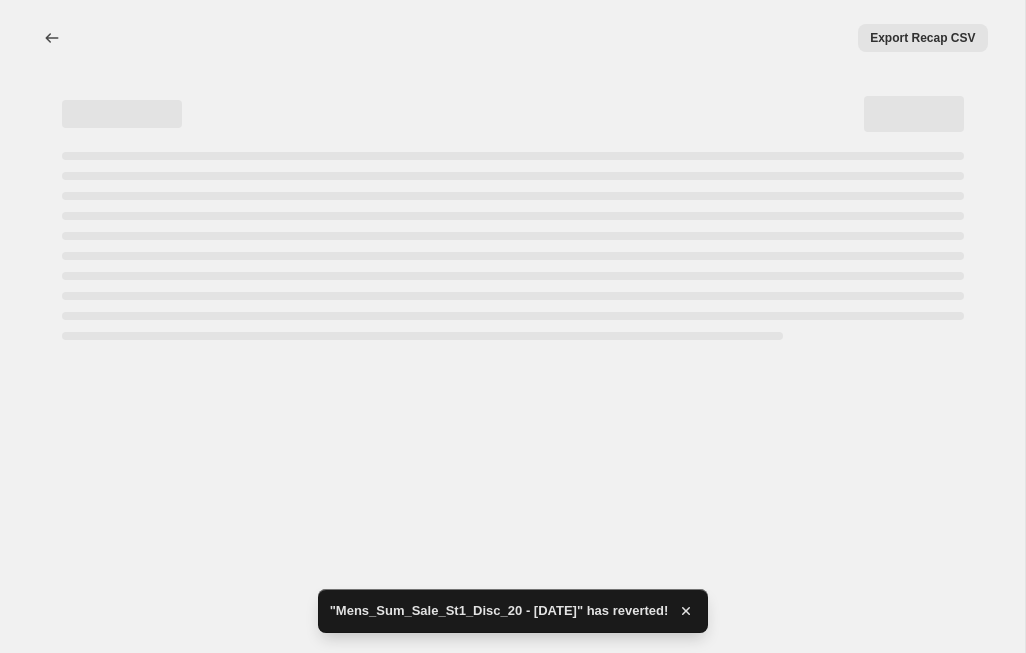 select on "percentage" 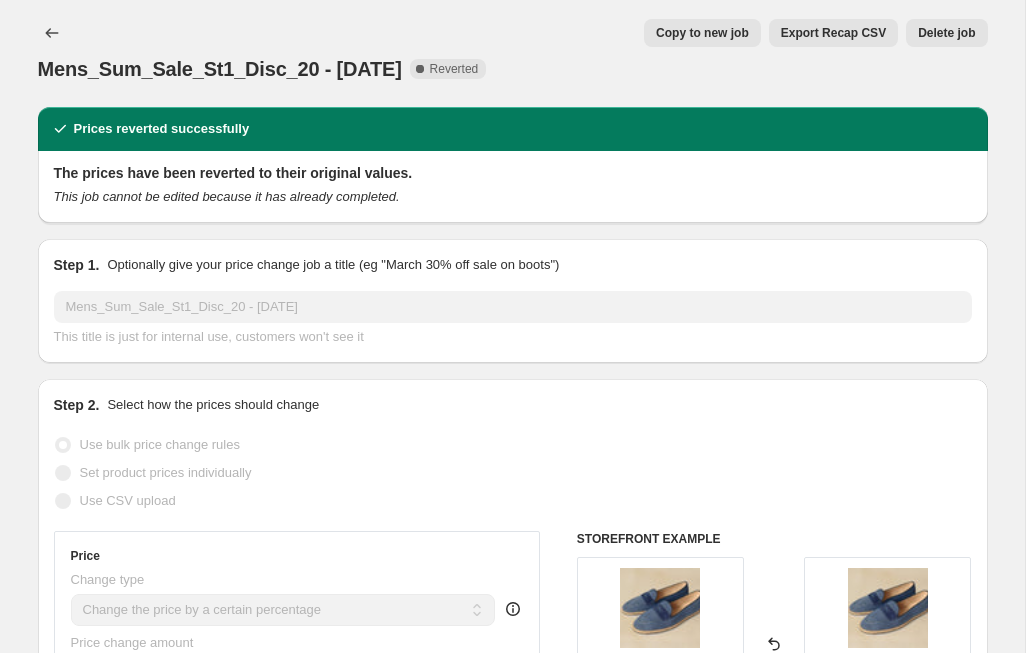 scroll, scrollTop: 0, scrollLeft: 0, axis: both 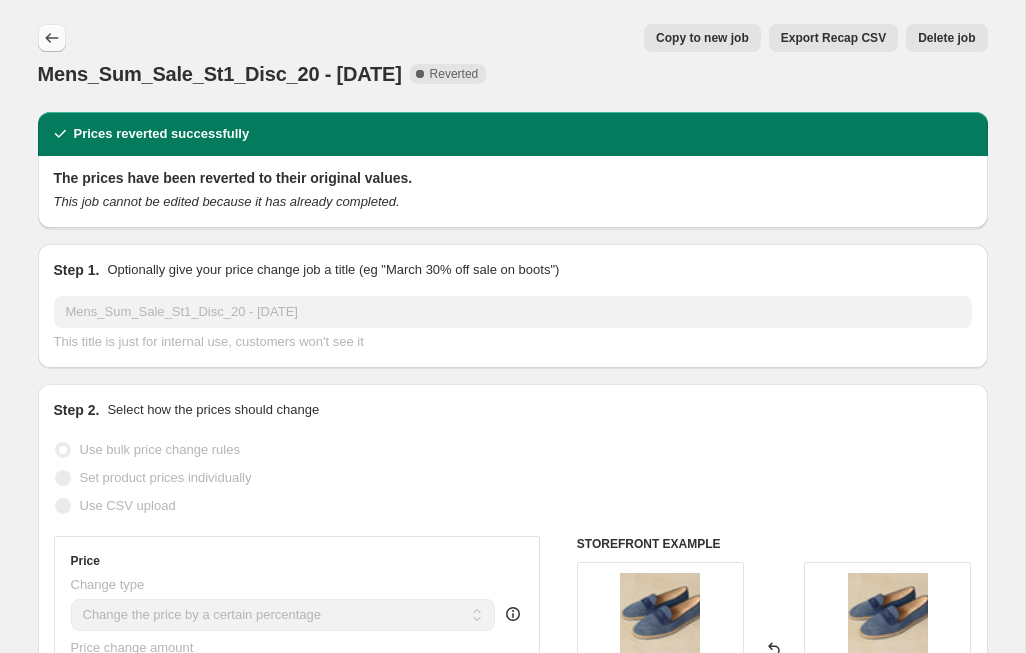 click 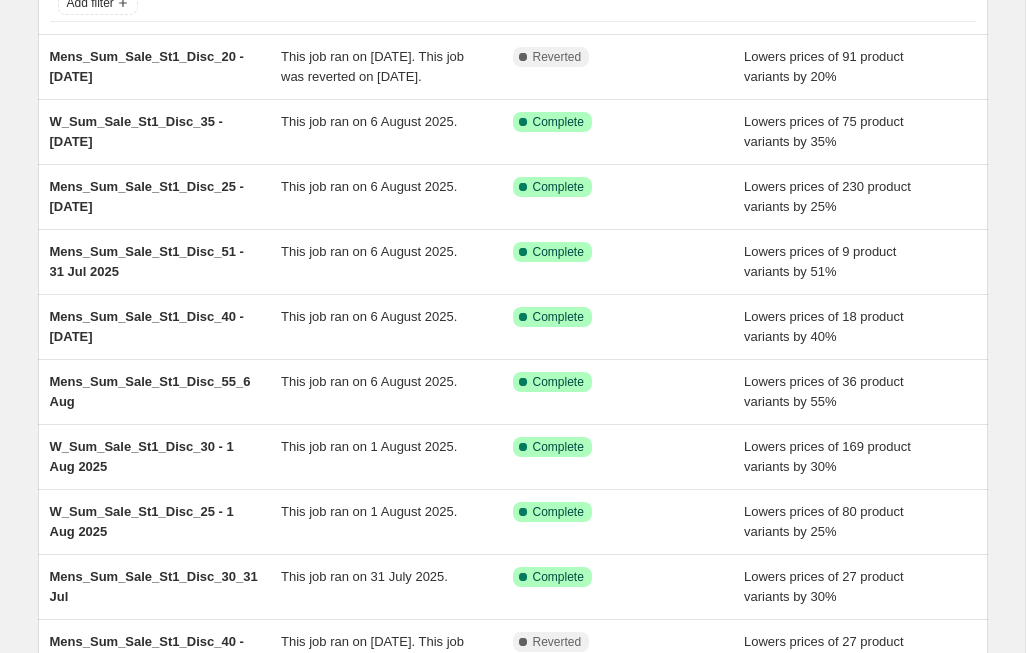 scroll, scrollTop: 160, scrollLeft: 0, axis: vertical 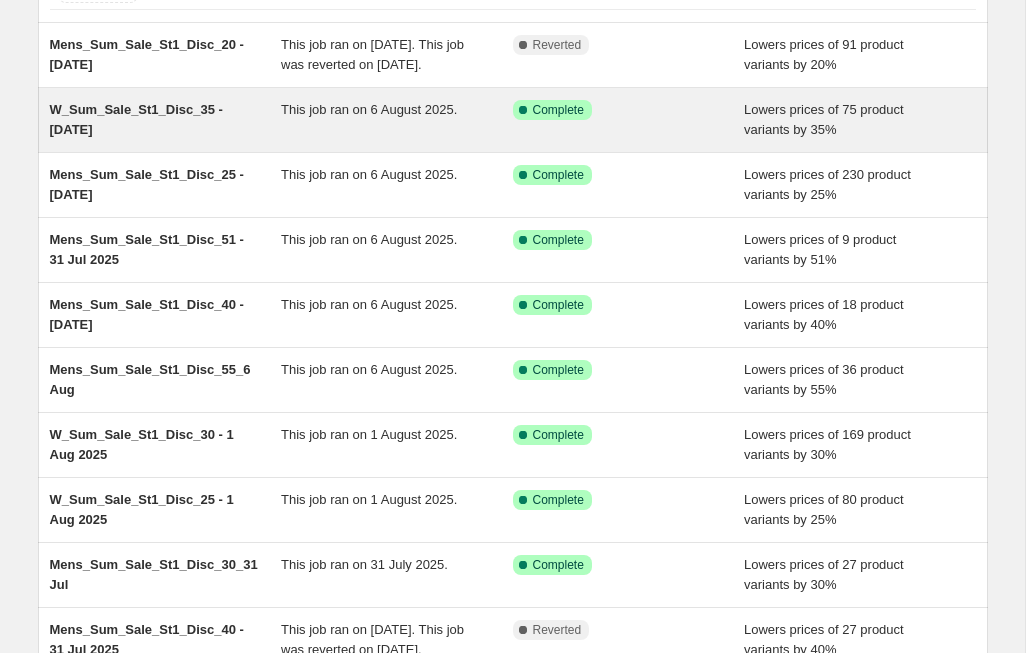 click on "W_Sum_Sale_St1_Disc_35 - [DATE]" at bounding box center (136, 119) 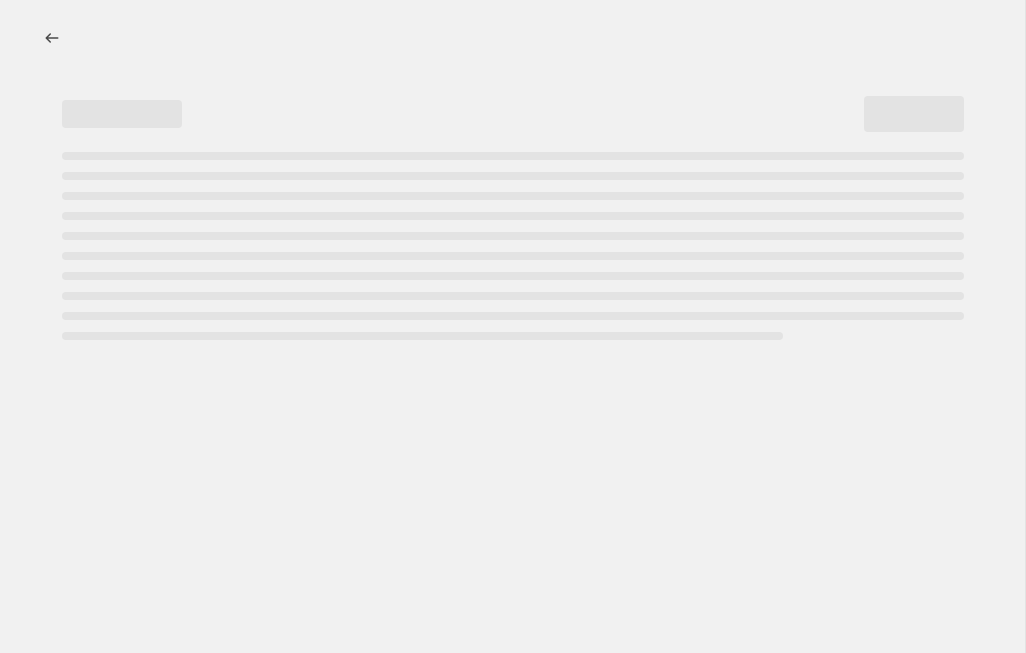 scroll, scrollTop: 0, scrollLeft: 0, axis: both 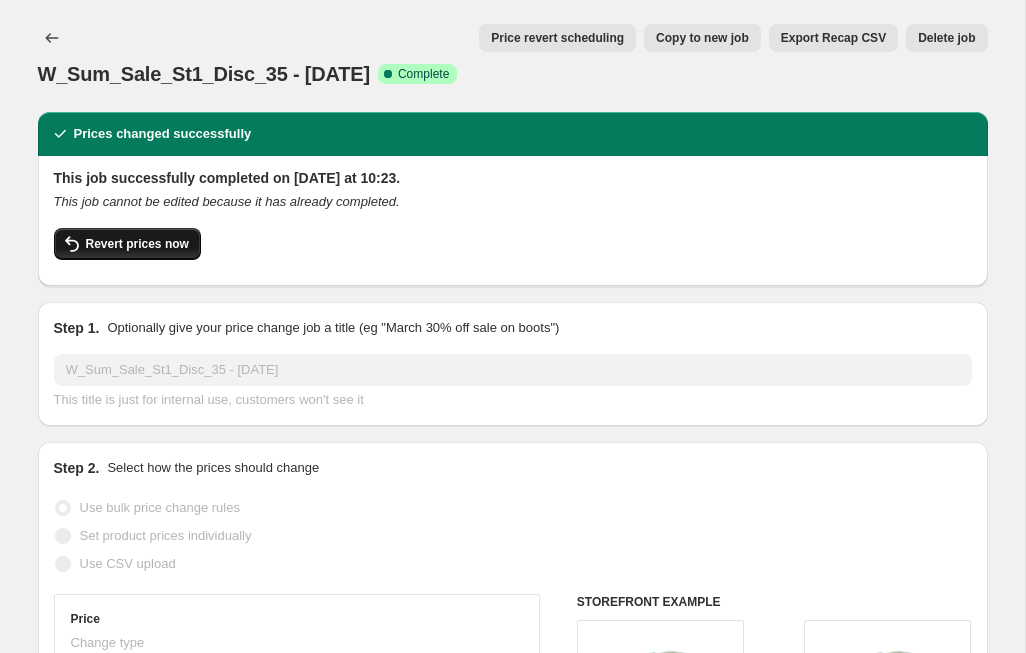 click on "Revert prices now" at bounding box center (137, 244) 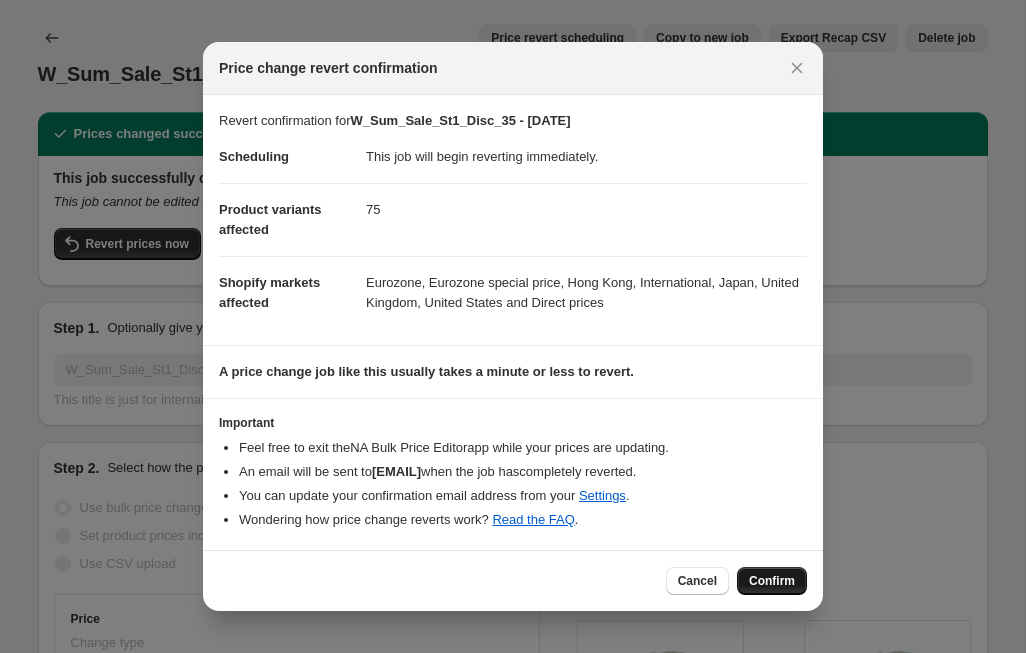 click on "Confirm" at bounding box center [772, 581] 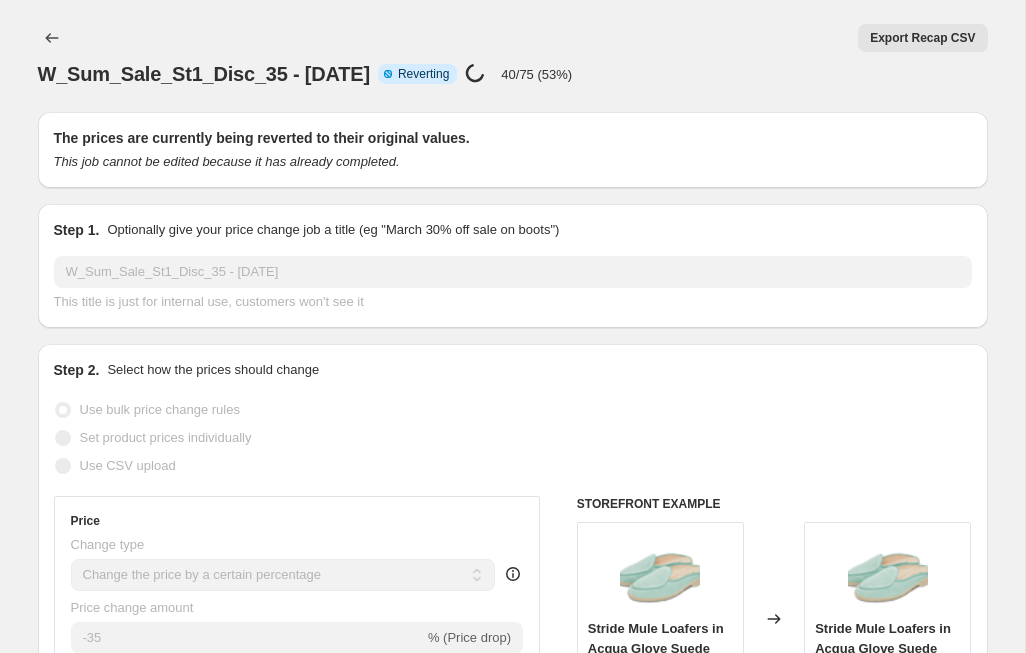 select on "percentage" 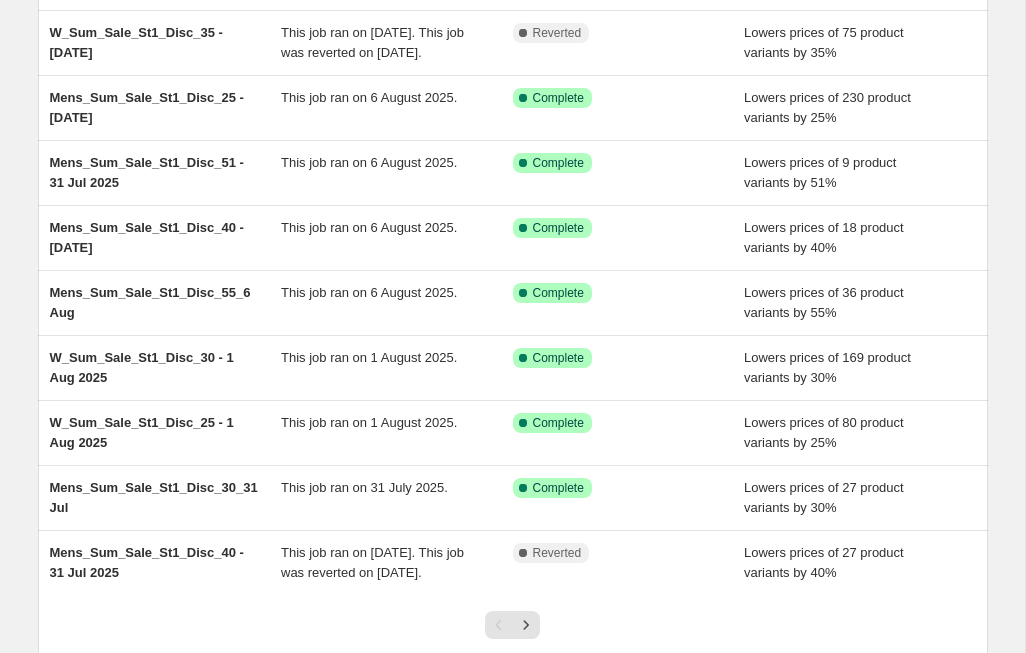 scroll, scrollTop: 239, scrollLeft: 0, axis: vertical 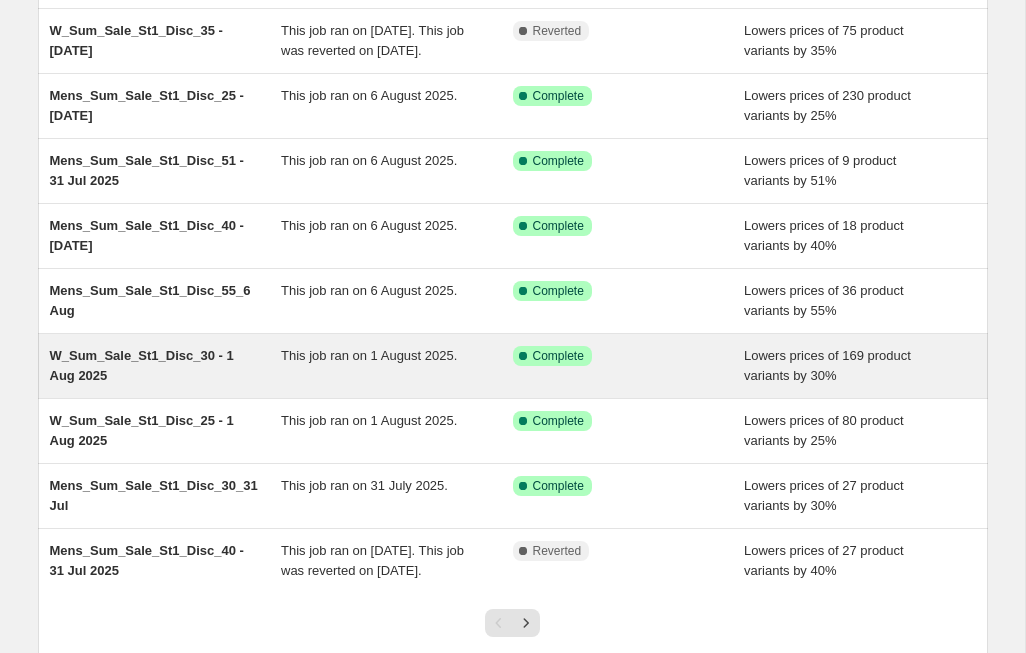 click on "W_Sum_Sale_St1_Disc_30 - 1 Aug 2025" at bounding box center (142, 365) 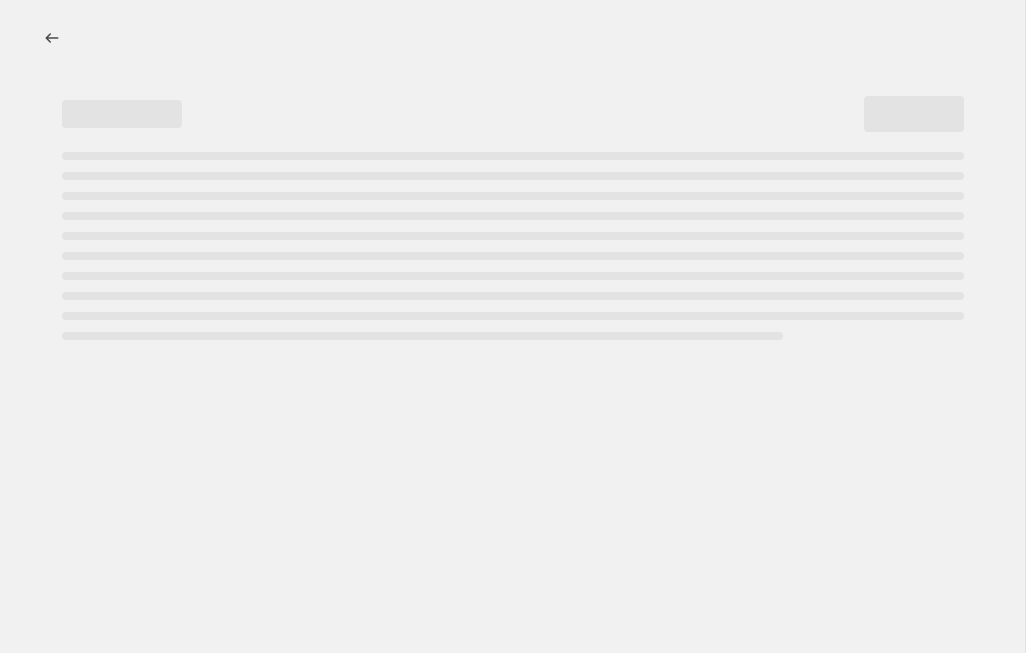 select on "percentage" 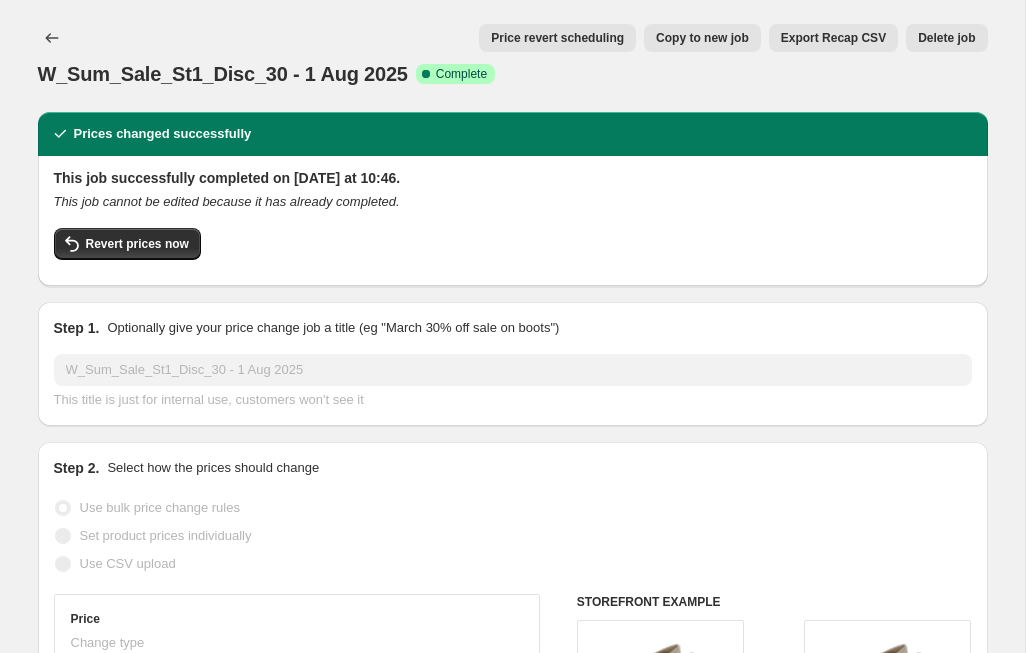 scroll, scrollTop: 0, scrollLeft: 0, axis: both 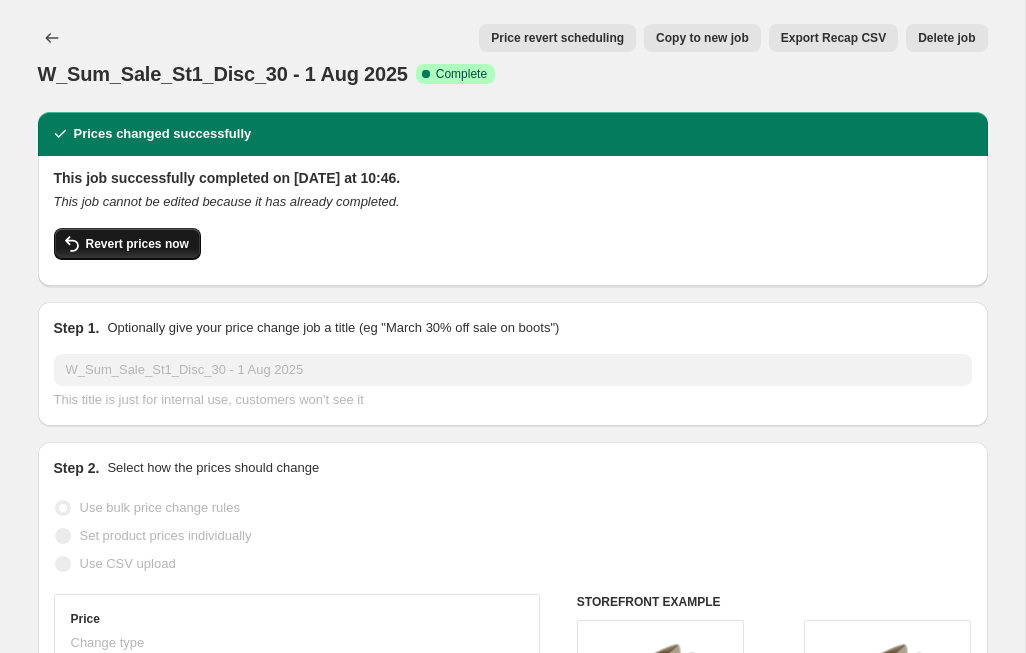 click on "Revert prices now" at bounding box center (137, 244) 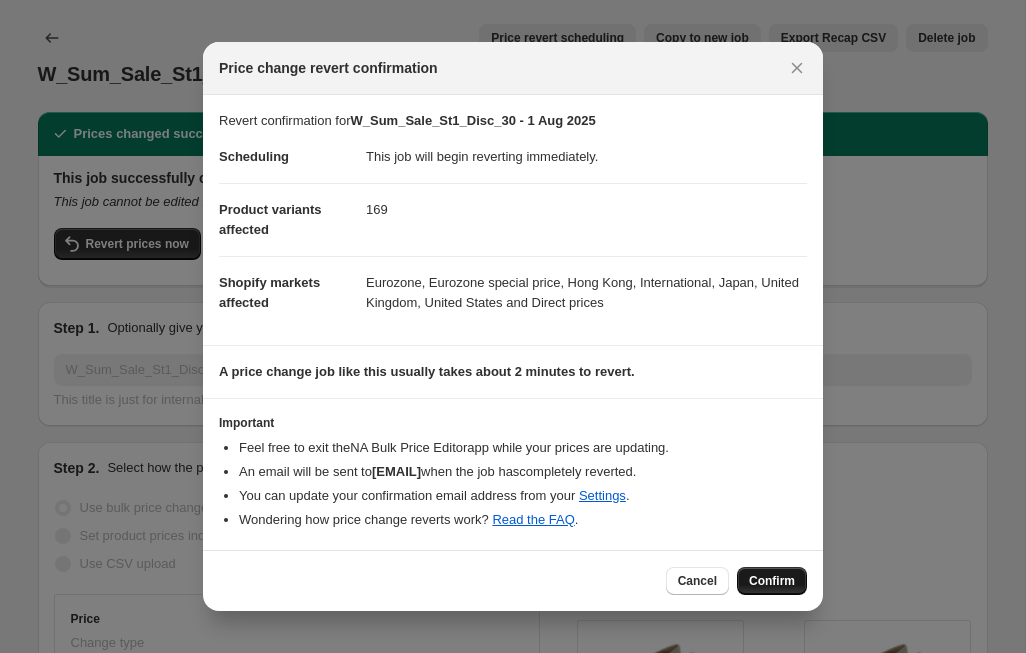 click on "Confirm" at bounding box center [772, 581] 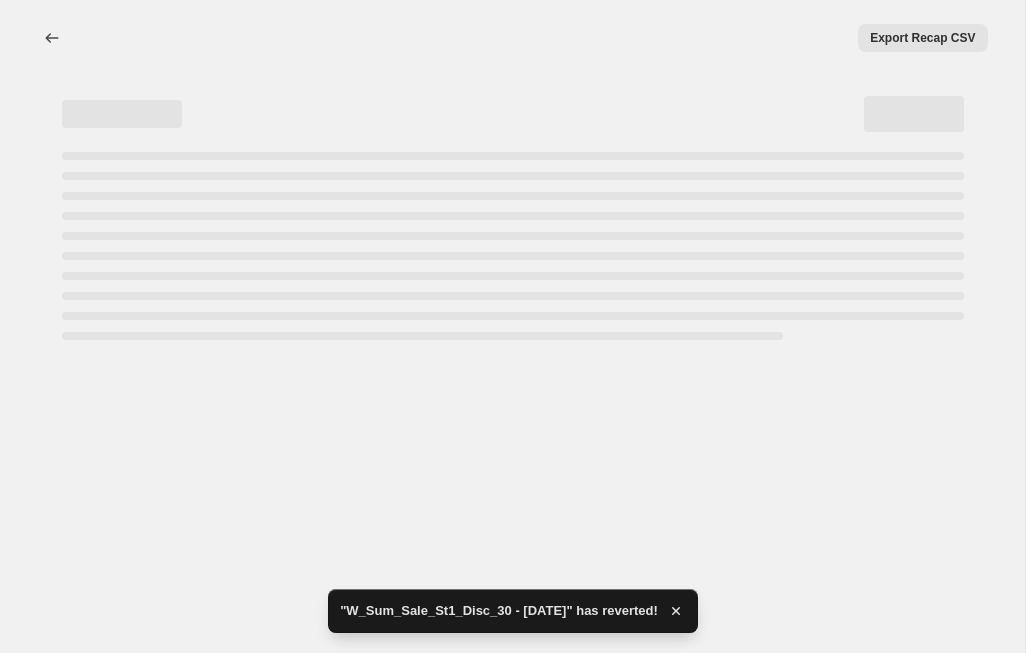 select on "percentage" 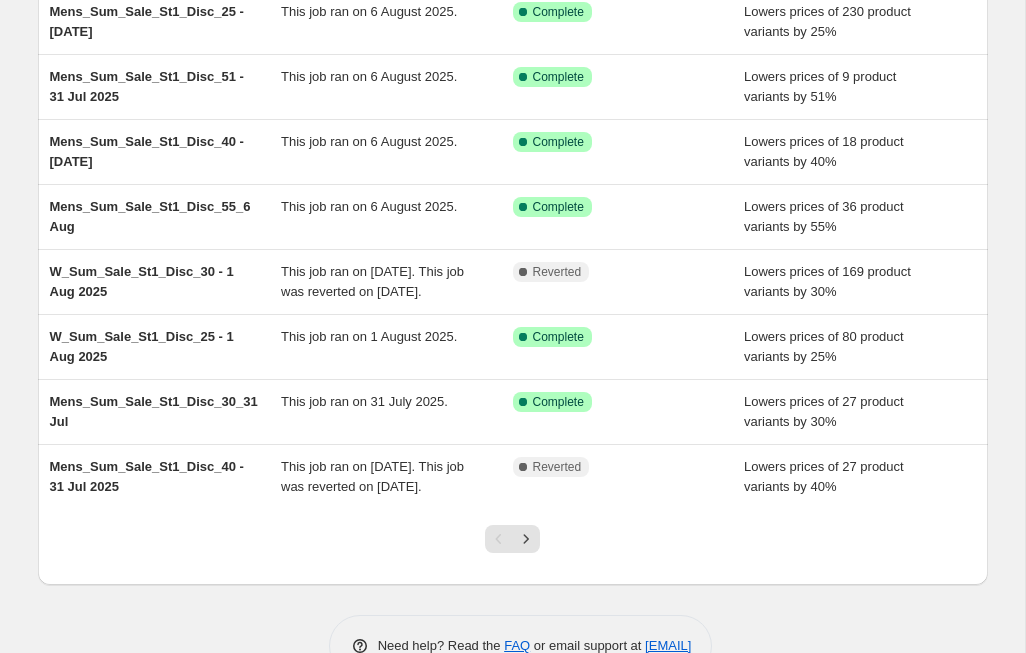 scroll, scrollTop: 325, scrollLeft: 0, axis: vertical 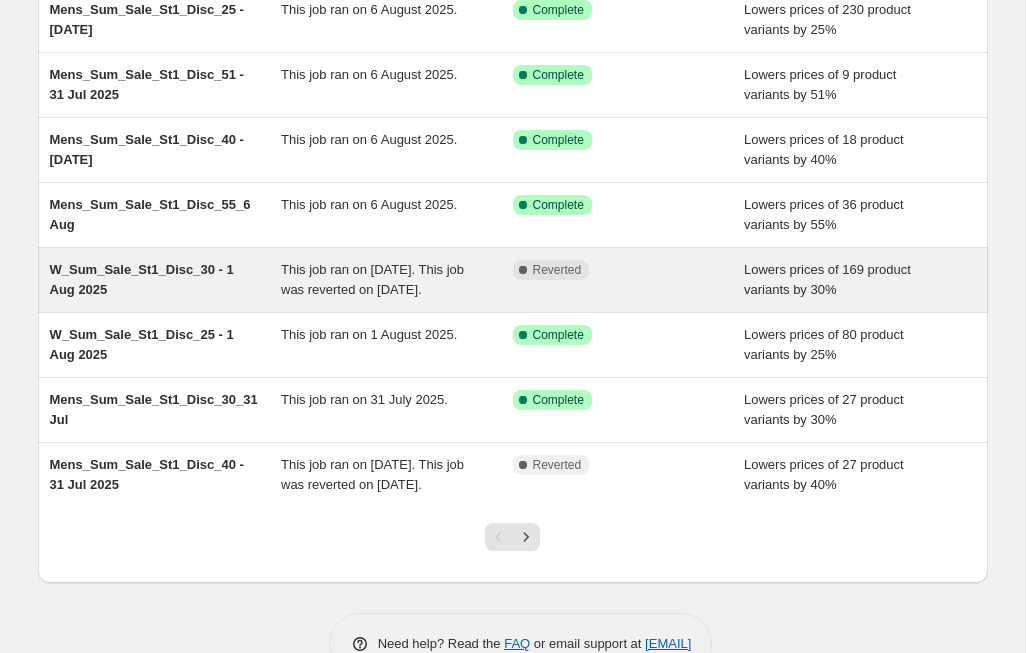click on "W_Sum_Sale_St1_Disc_30 - 1 Aug 2025" at bounding box center [142, 279] 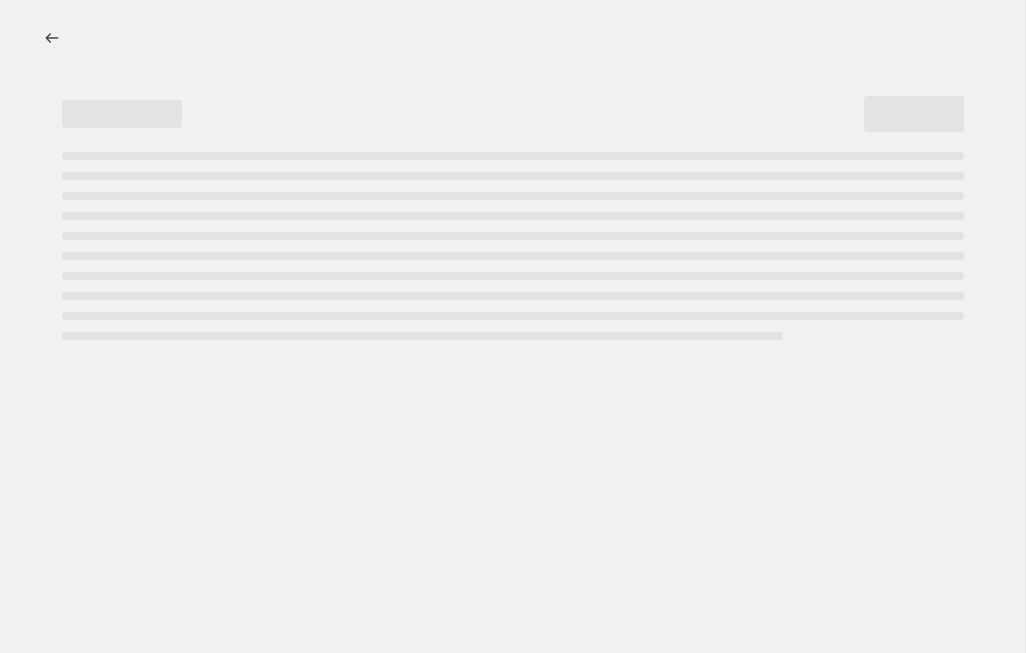 scroll, scrollTop: 0, scrollLeft: 0, axis: both 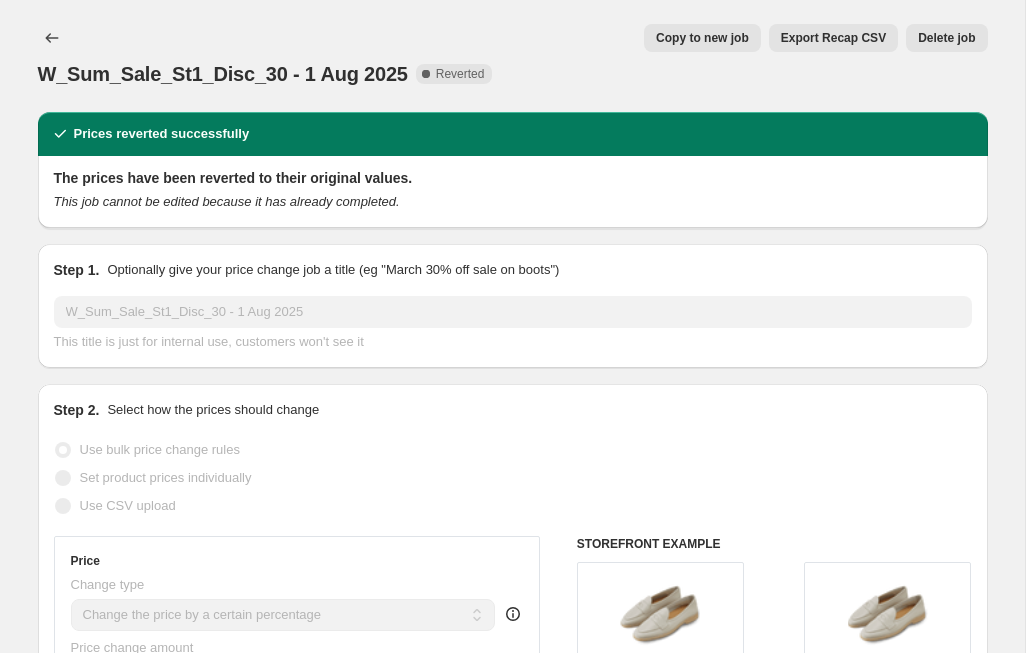 click on "Copy to new job" at bounding box center (702, 38) 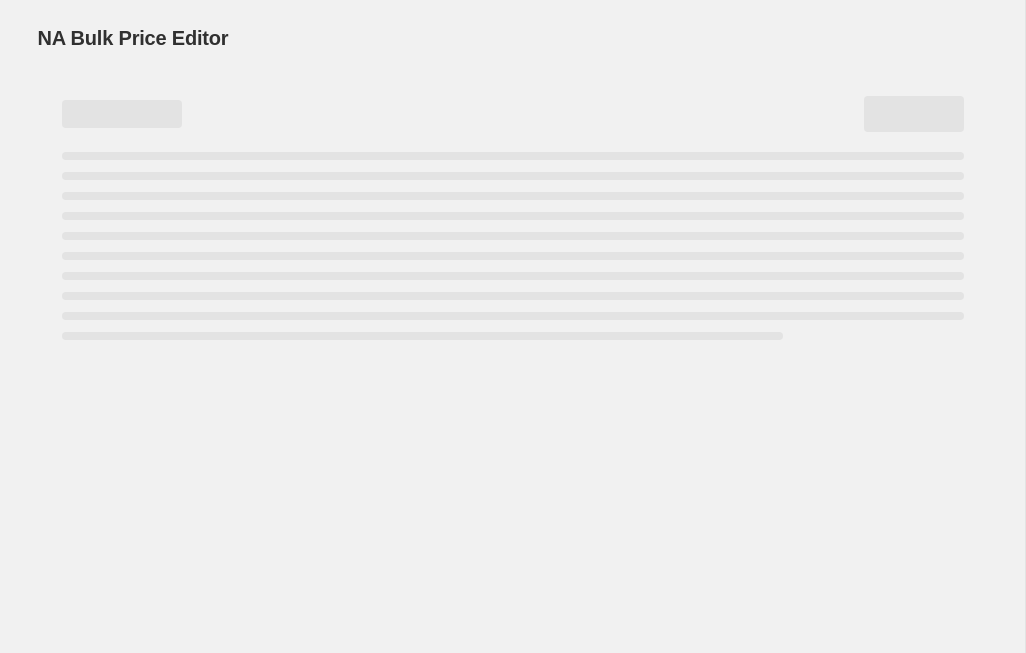 select on "percentage" 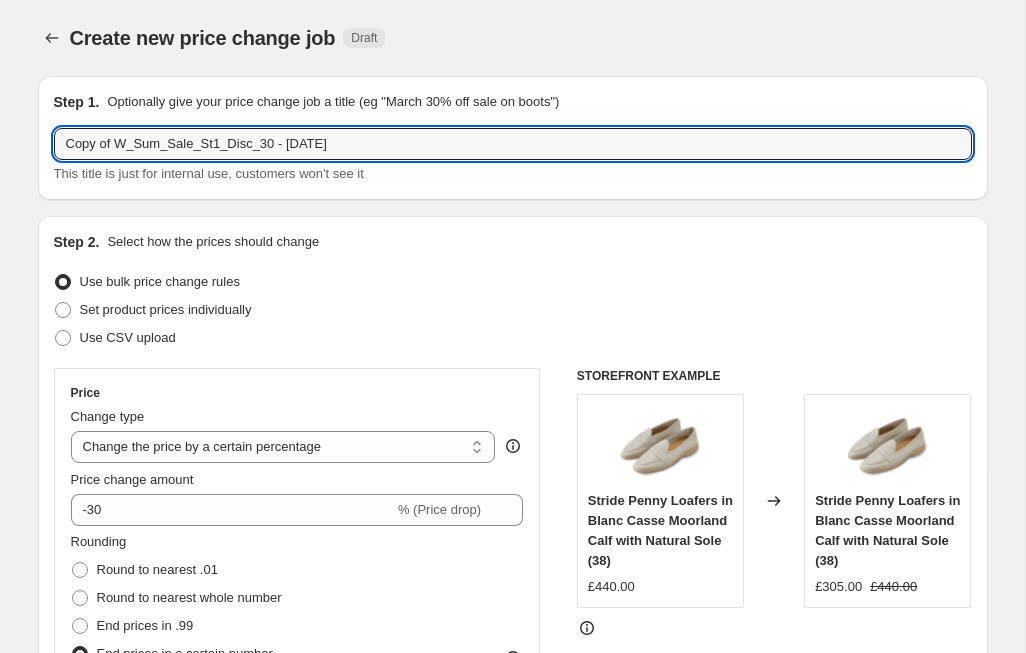 drag, startPoint x: 116, startPoint y: 146, endPoint x: 51, endPoint y: 143, distance: 65.06919 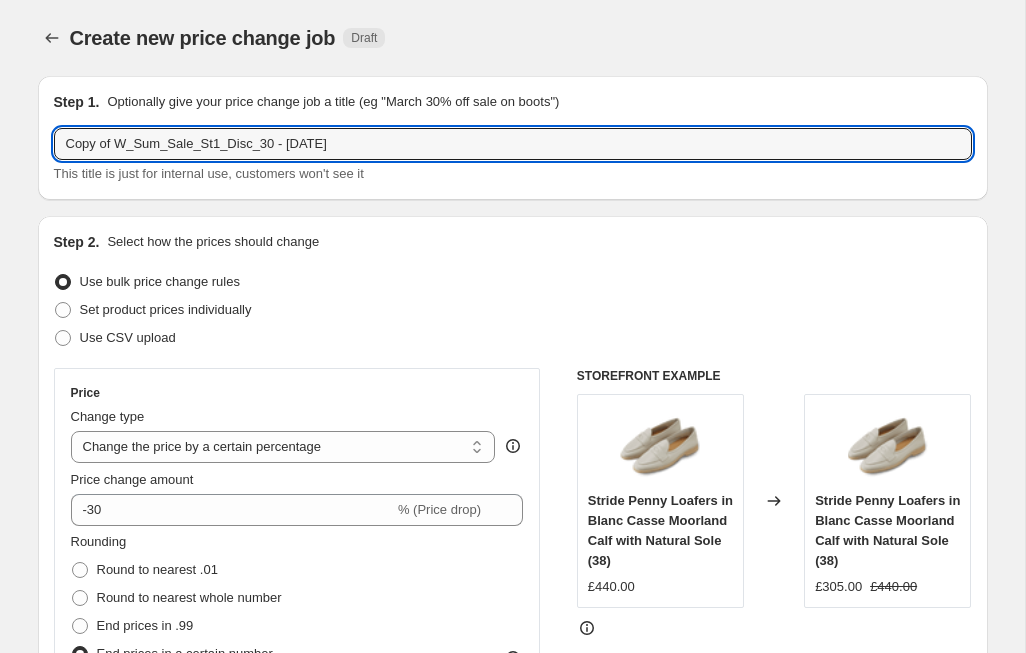 click on "Step 1. Optionally give your price change job a title (eg "March 30% off sale on boots") Copy of W_Sum_Sale_St1_Disc_30 - [DATE] This title is just for internal use, customers won't see it" at bounding box center (513, 138) 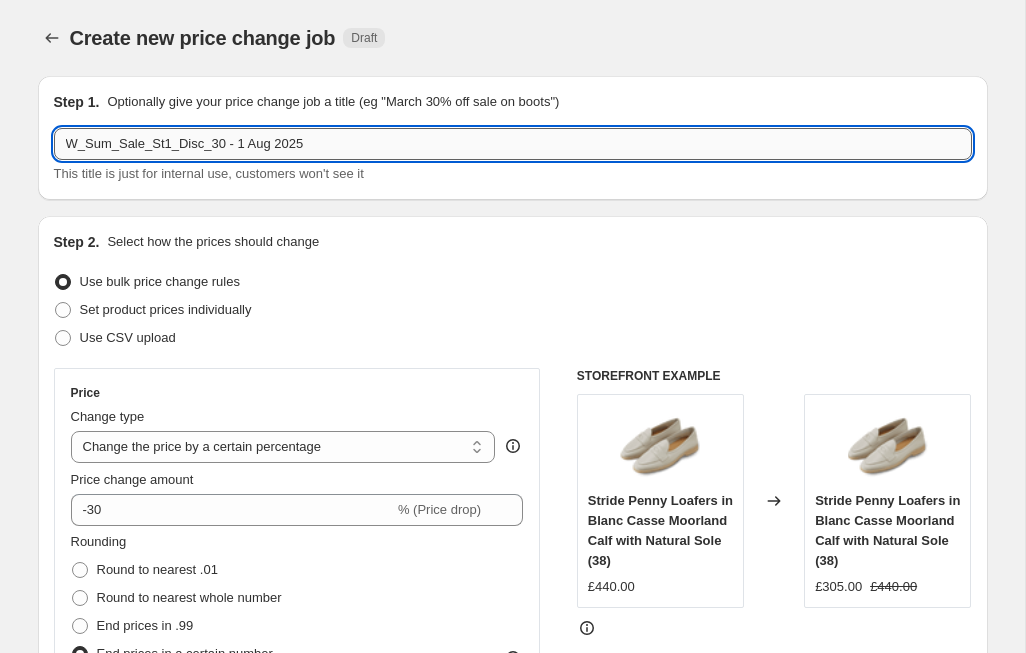 click on "W_Sum_Sale_St1_Disc_30 - 1 Aug 2025" at bounding box center [513, 144] 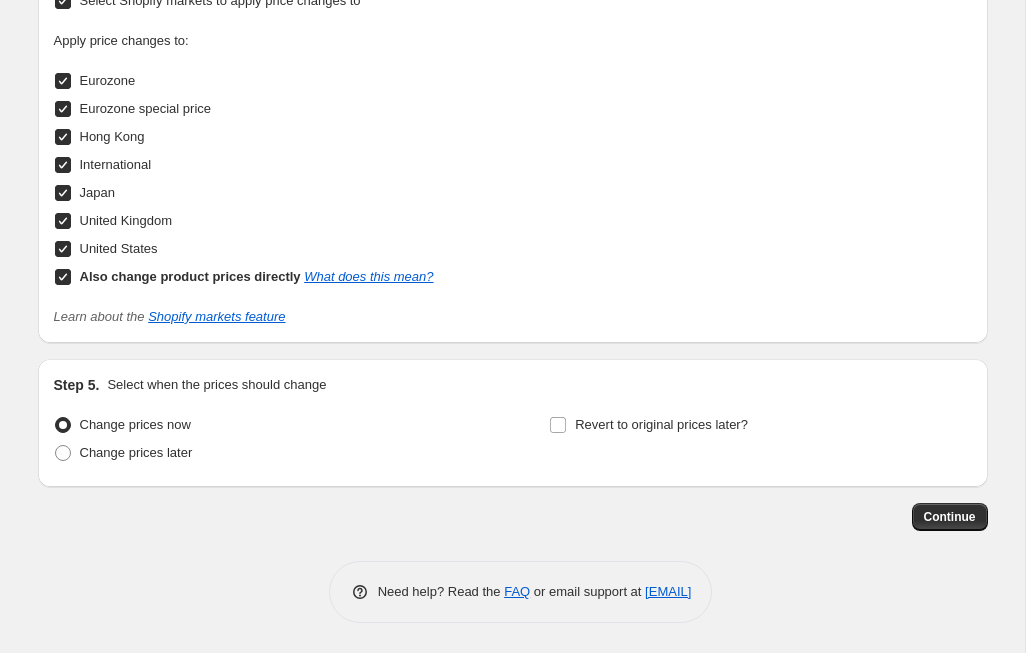 scroll, scrollTop: 2171, scrollLeft: 0, axis: vertical 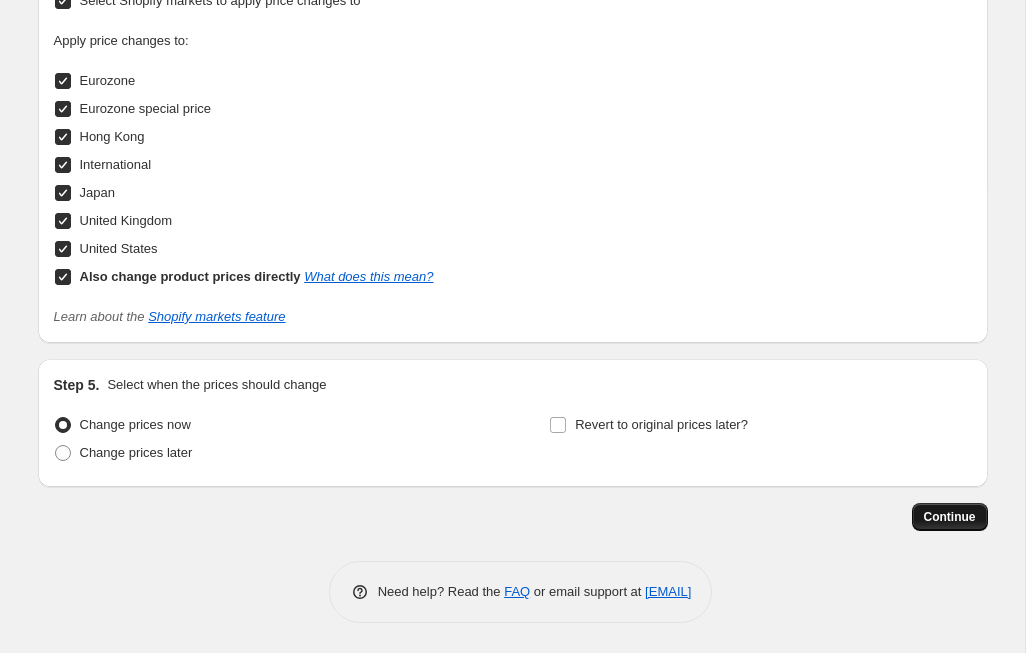 type on "W_Sum_Sale_St1_Disc_30 - [DATE]" 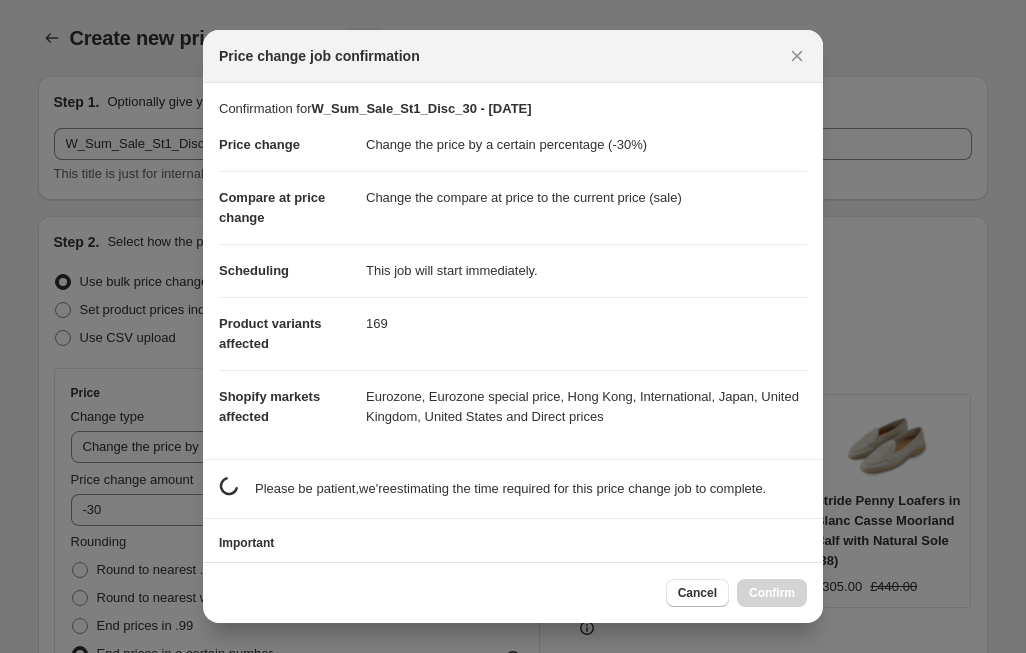 scroll, scrollTop: 0, scrollLeft: 0, axis: both 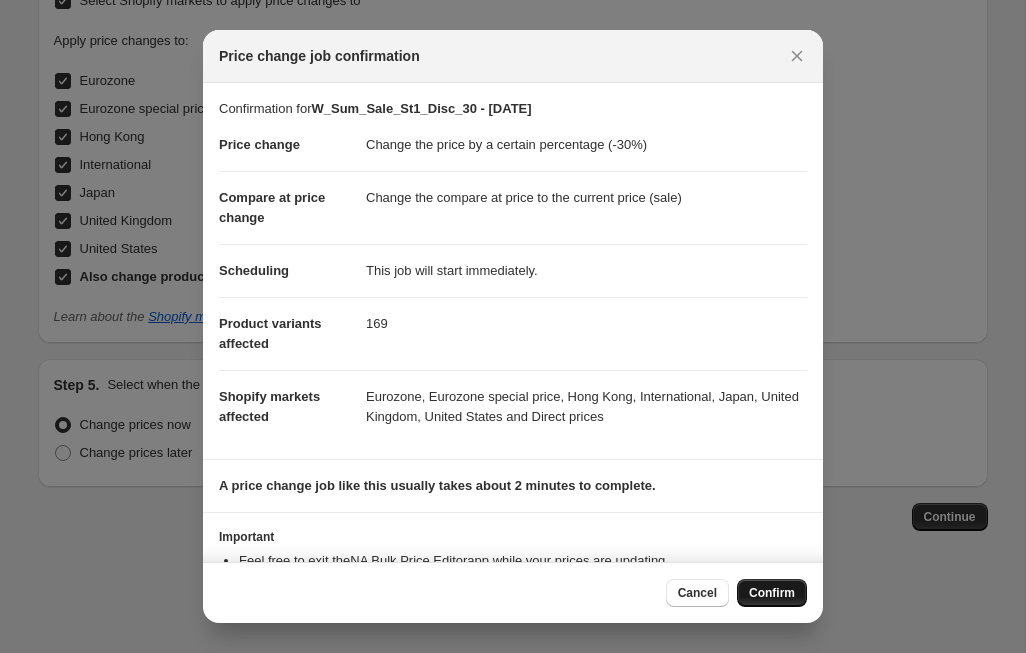 click on "Confirm" at bounding box center [772, 593] 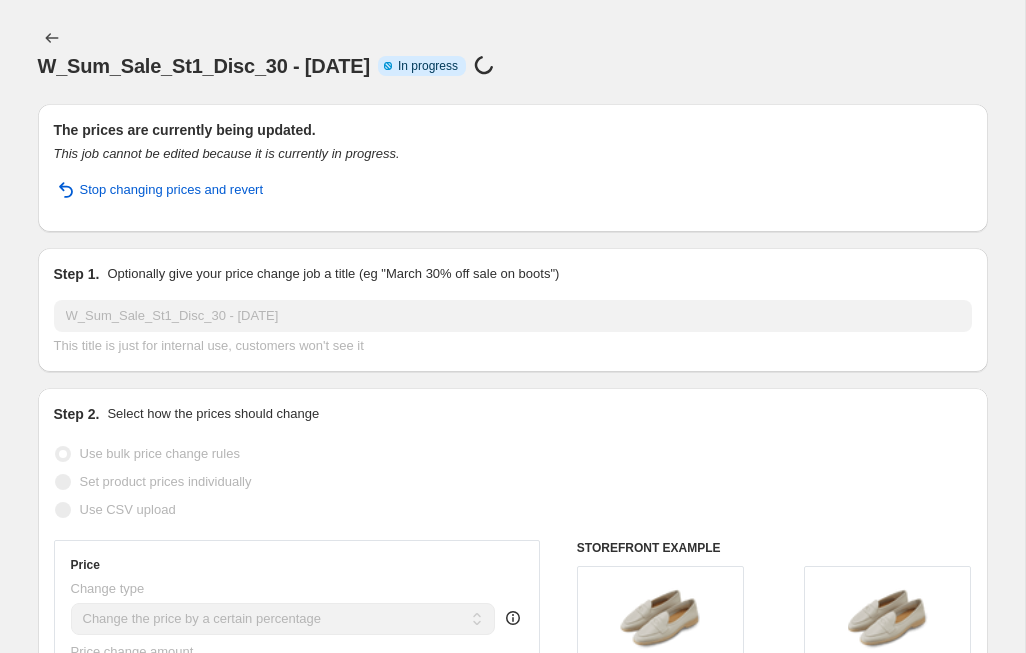 scroll, scrollTop: 0, scrollLeft: 0, axis: both 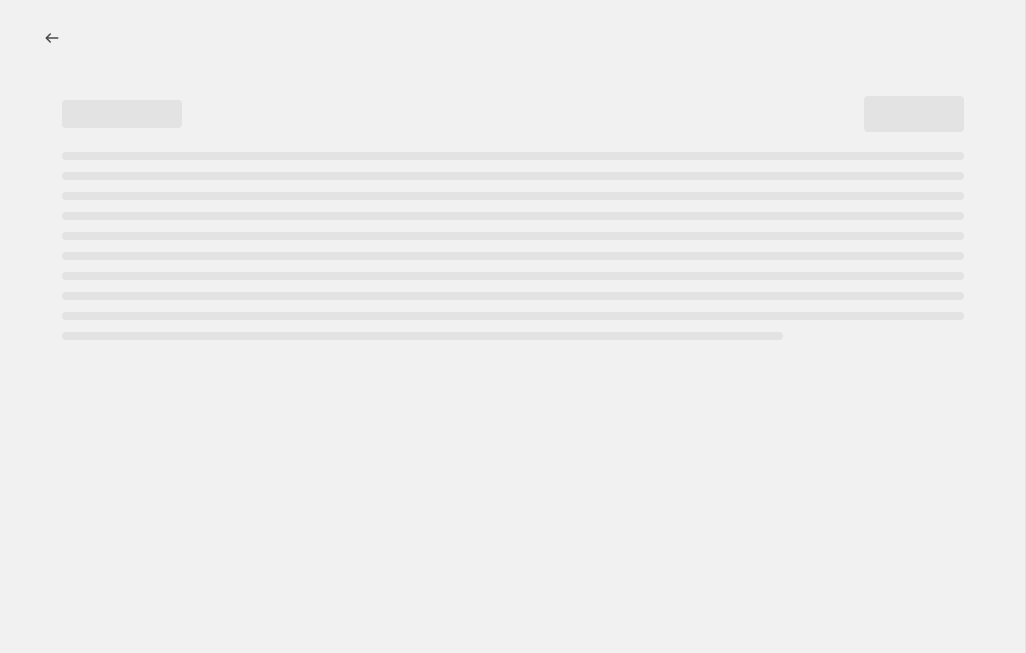 select on "percentage" 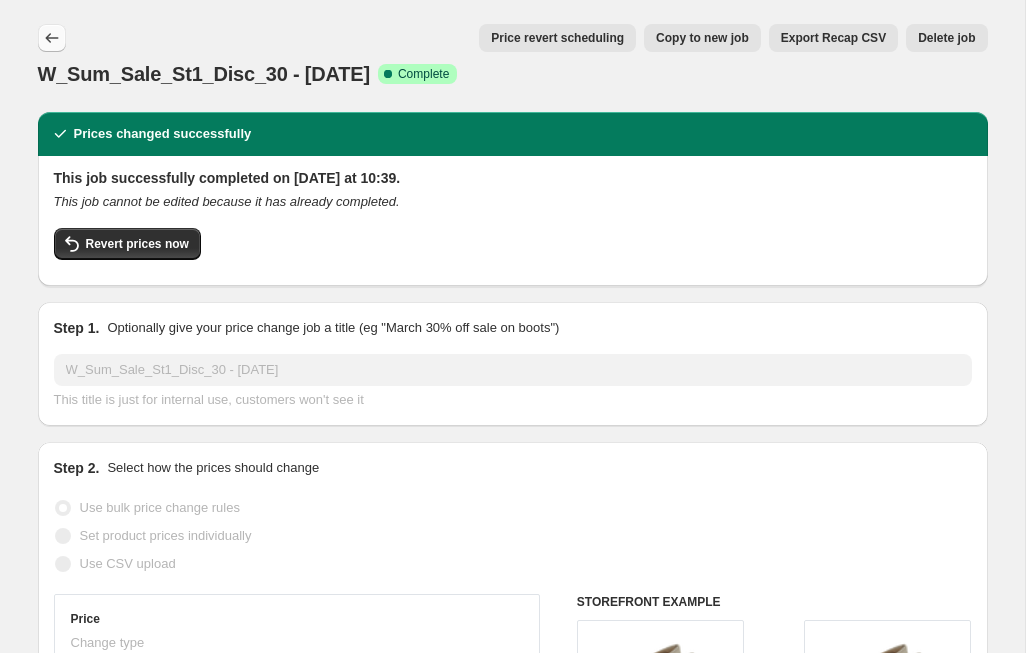 click 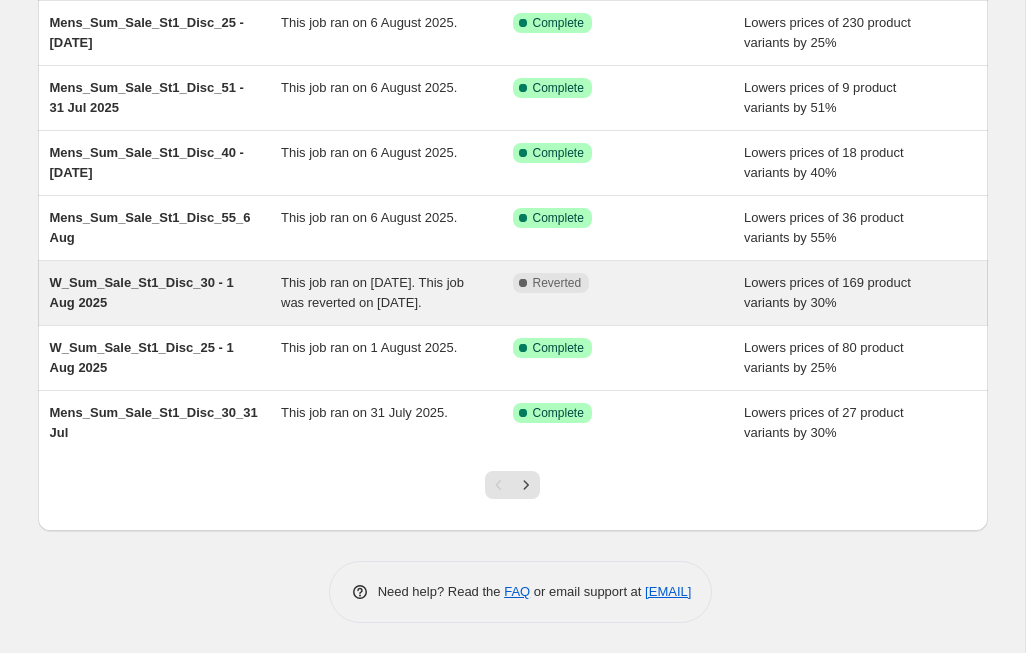 scroll, scrollTop: 437, scrollLeft: 0, axis: vertical 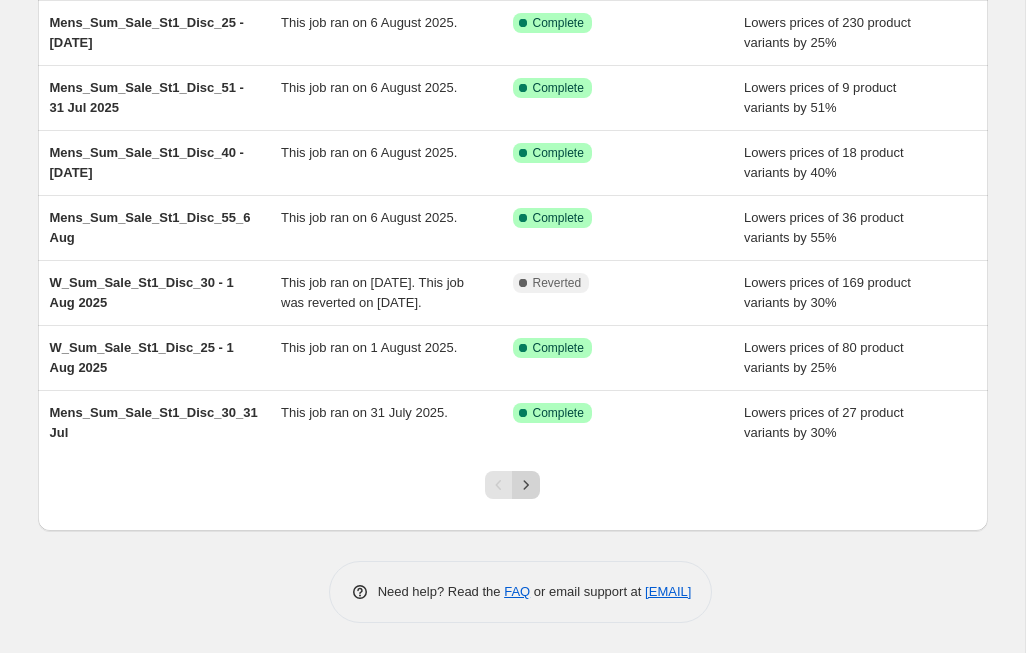 click at bounding box center [526, 485] 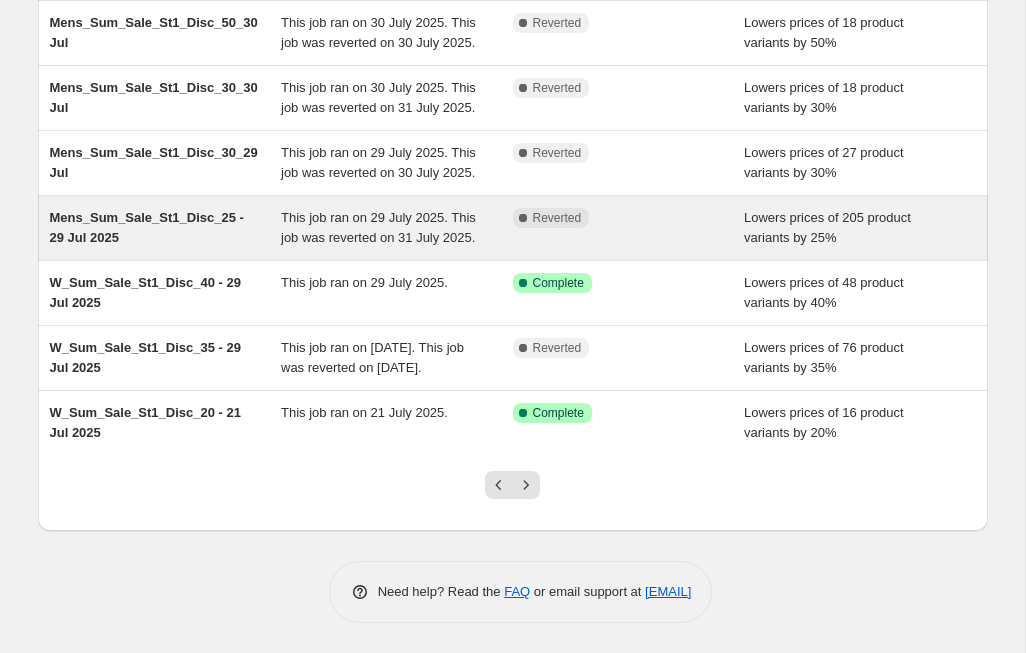 scroll, scrollTop: 537, scrollLeft: 0, axis: vertical 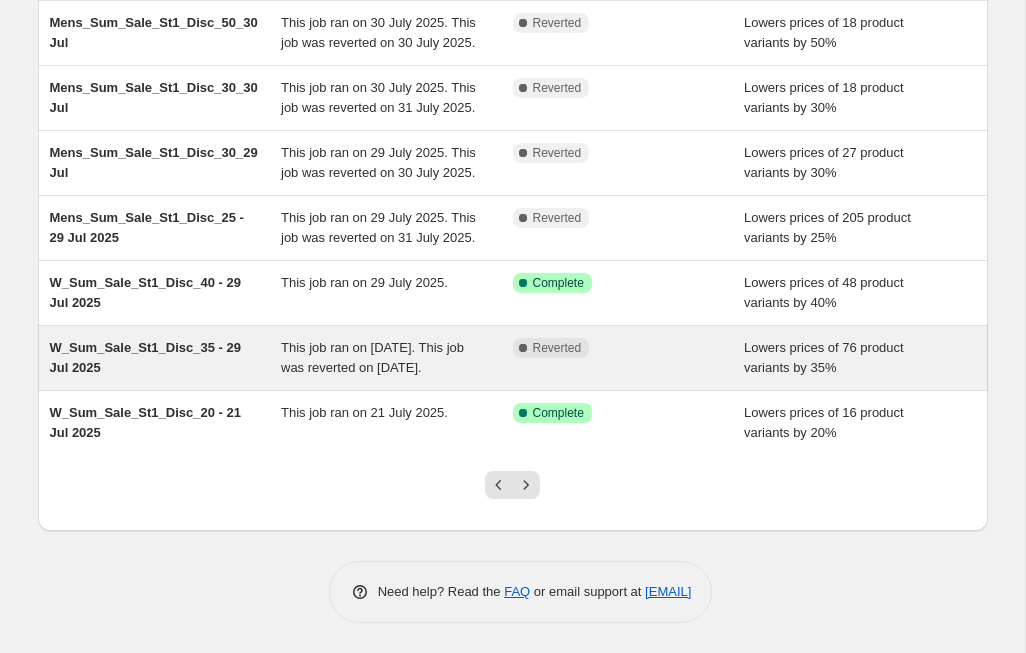 click on "W_Sum_Sale_St1_Disc_35 - 29 Jul 2025" at bounding box center (166, 358) 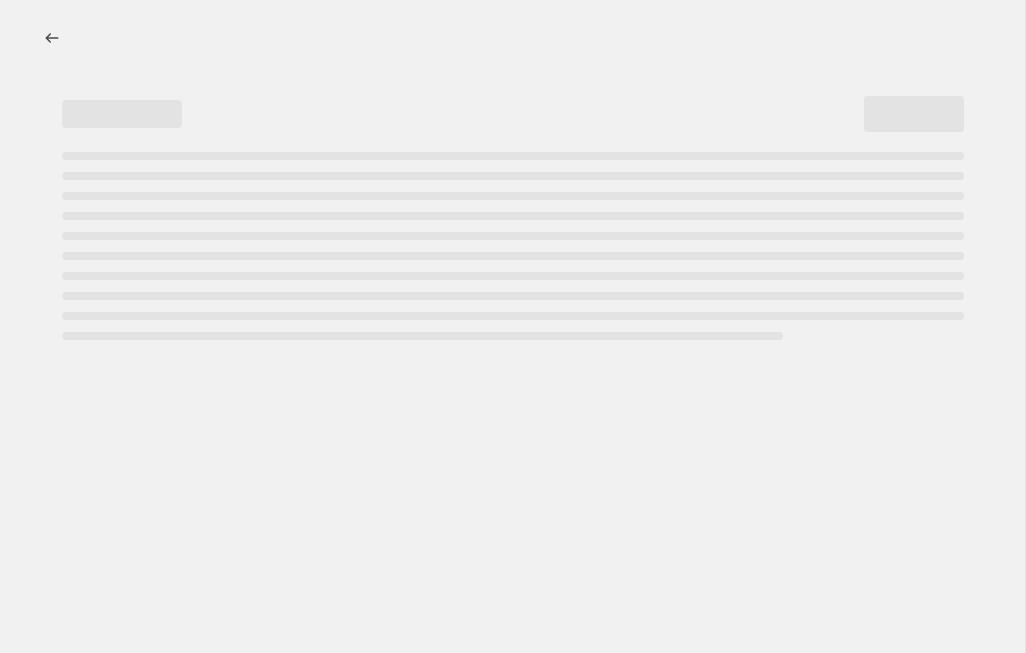 scroll, scrollTop: 0, scrollLeft: 0, axis: both 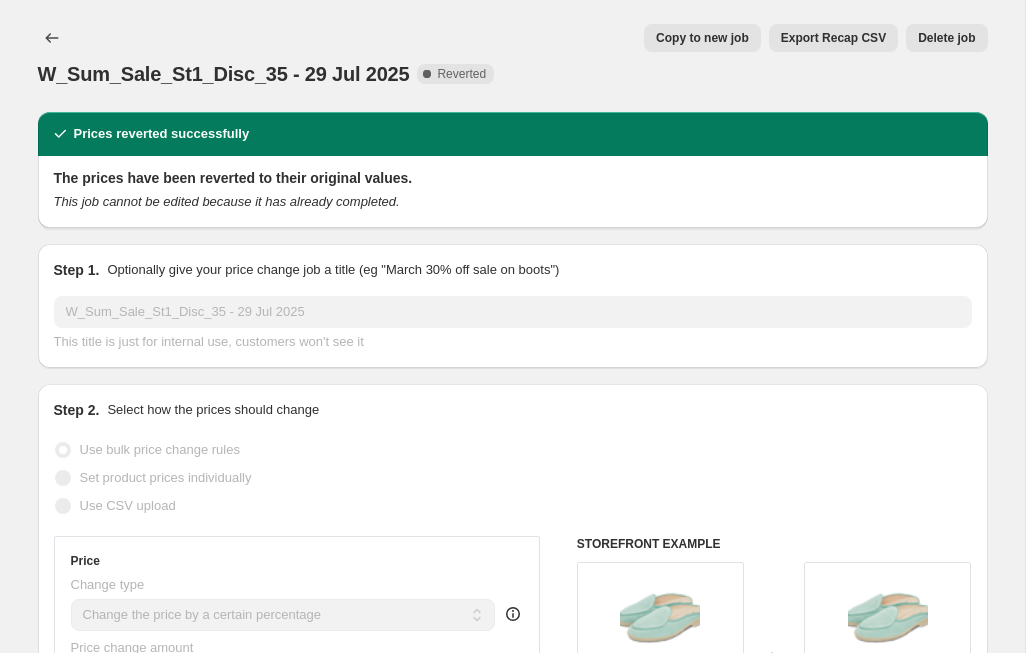 click on "Delete job" at bounding box center [946, 38] 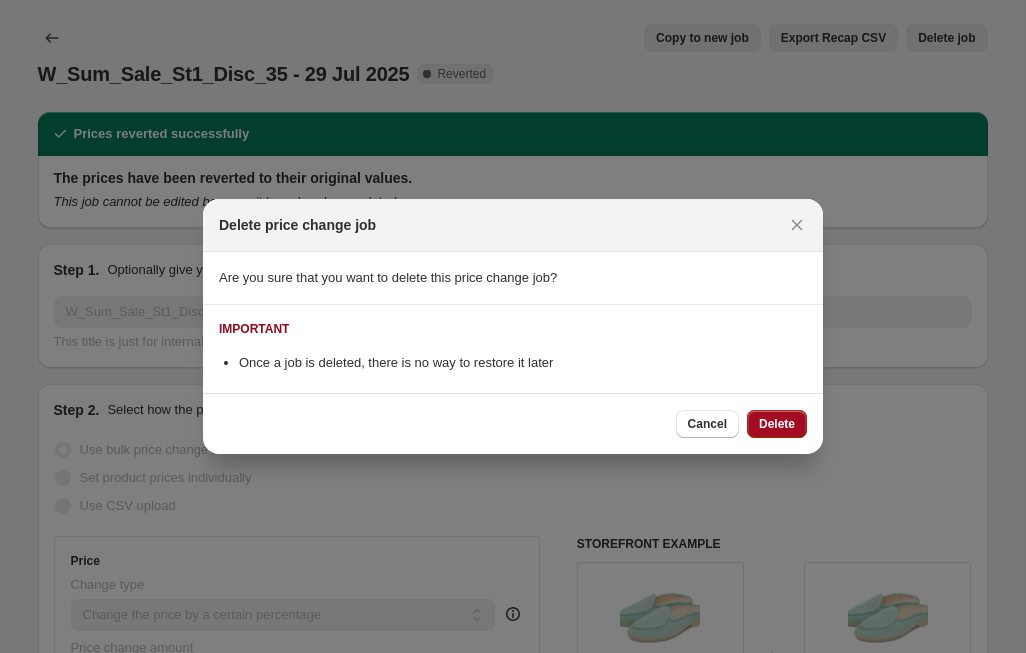 click on "Delete" at bounding box center [777, 424] 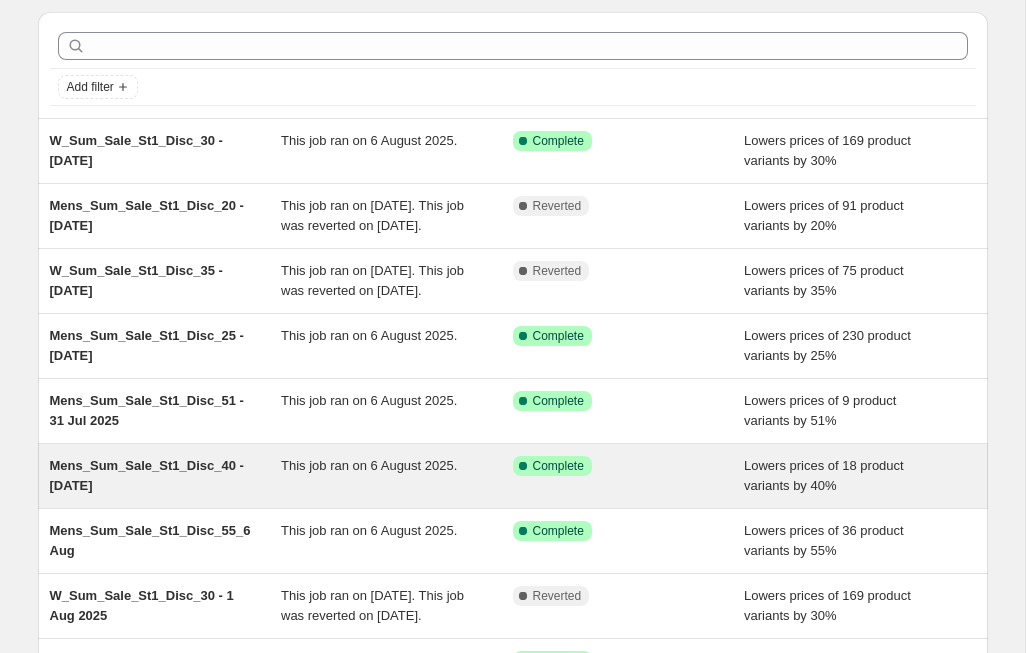 scroll, scrollTop: 0, scrollLeft: 0, axis: both 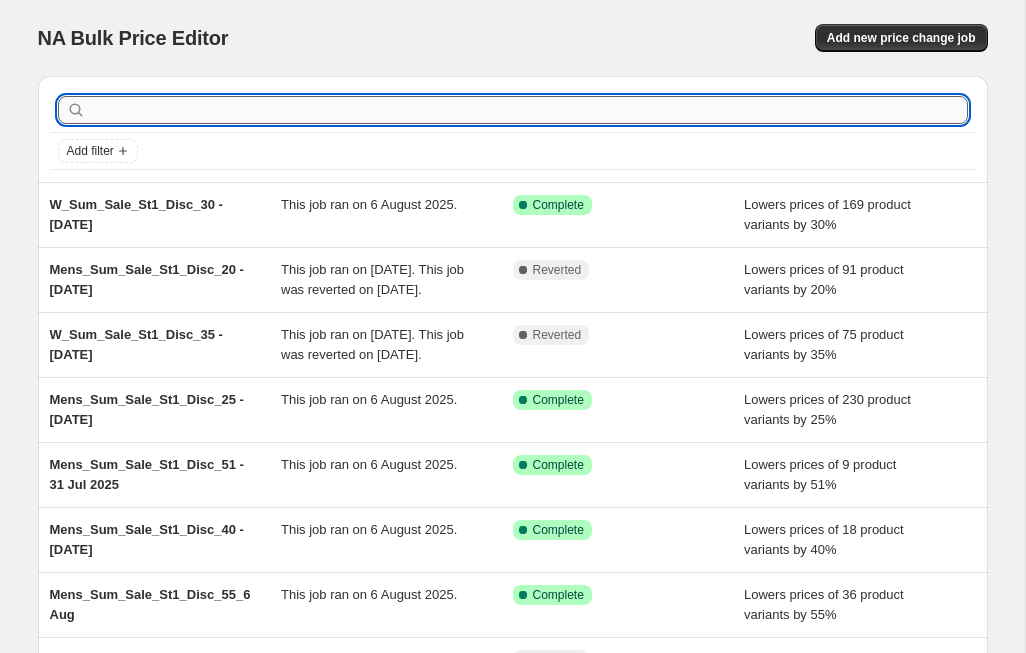 click at bounding box center [529, 110] 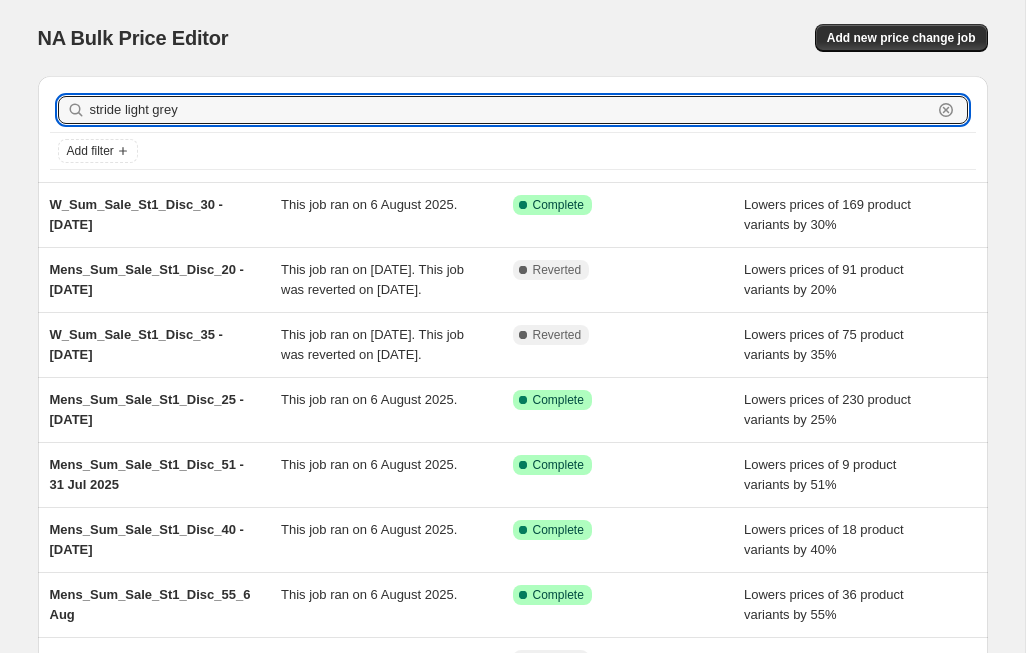 type on "stride light grey" 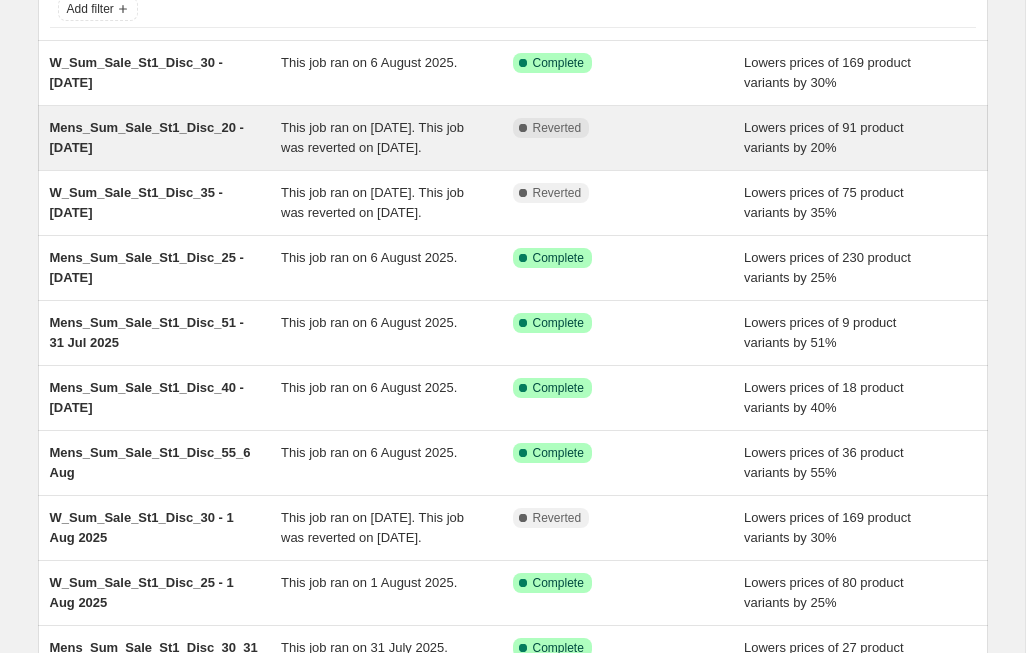 scroll, scrollTop: 153, scrollLeft: 0, axis: vertical 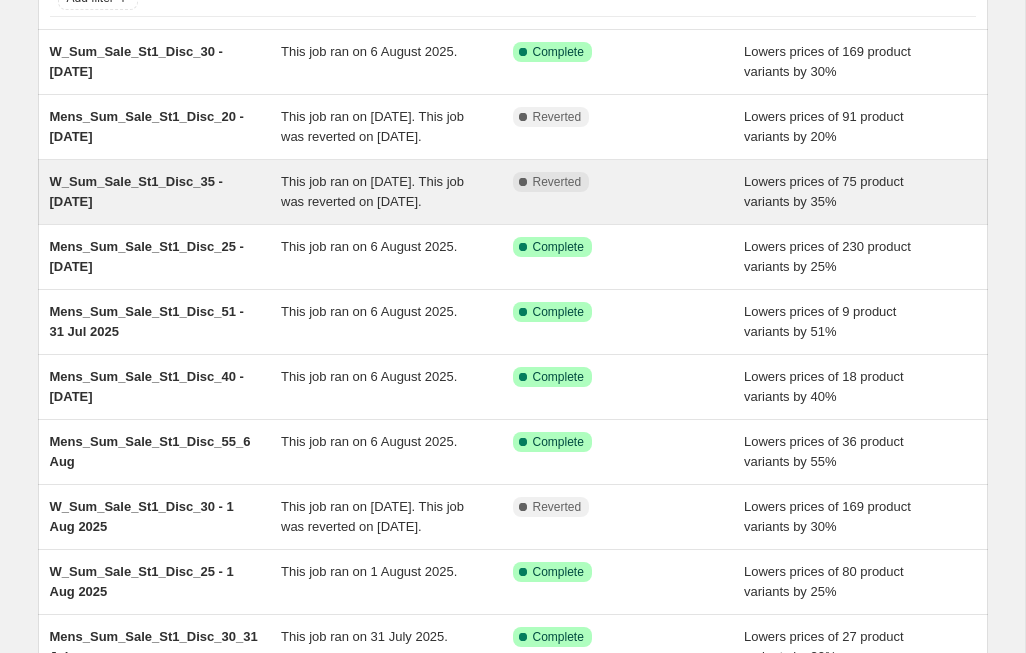 click on "W_Sum_Sale_St1_Disc_35 - [DATE]" at bounding box center (136, 191) 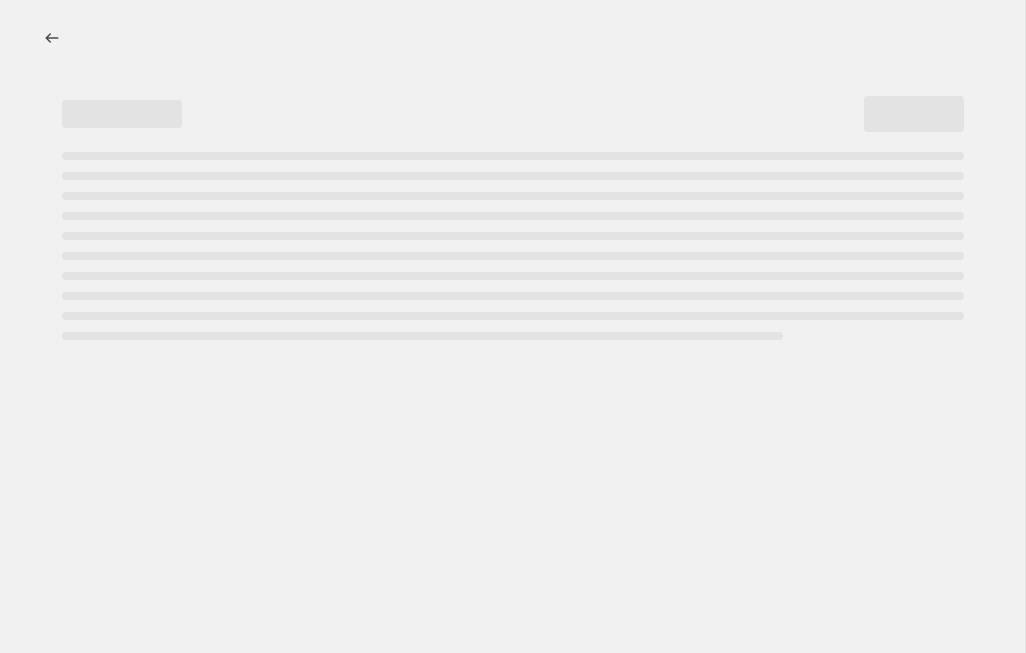 scroll, scrollTop: 0, scrollLeft: 0, axis: both 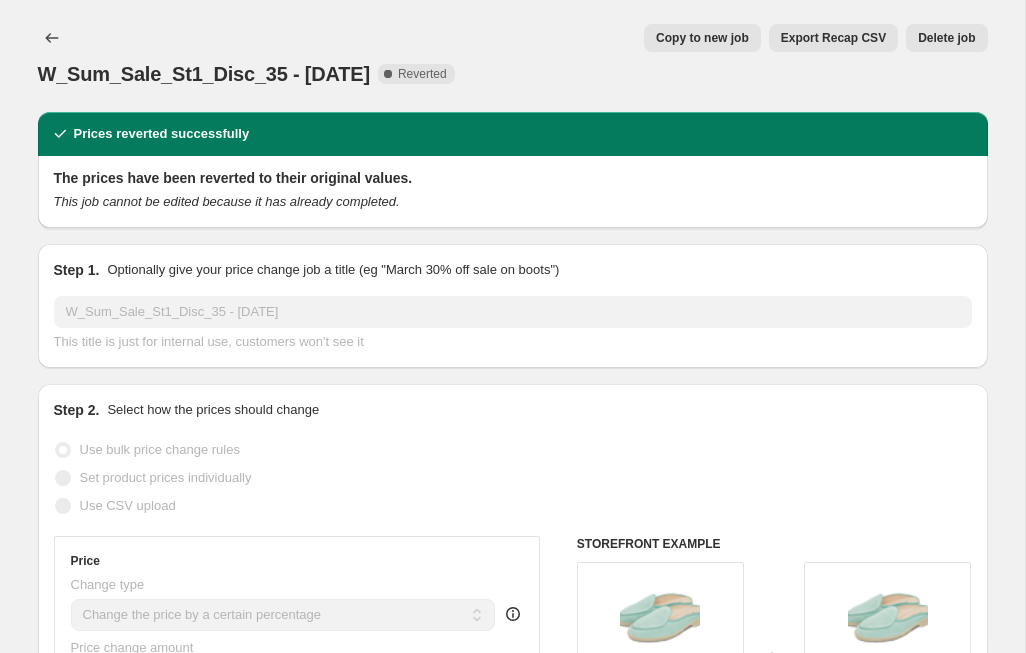click on "Copy to new job" at bounding box center [702, 38] 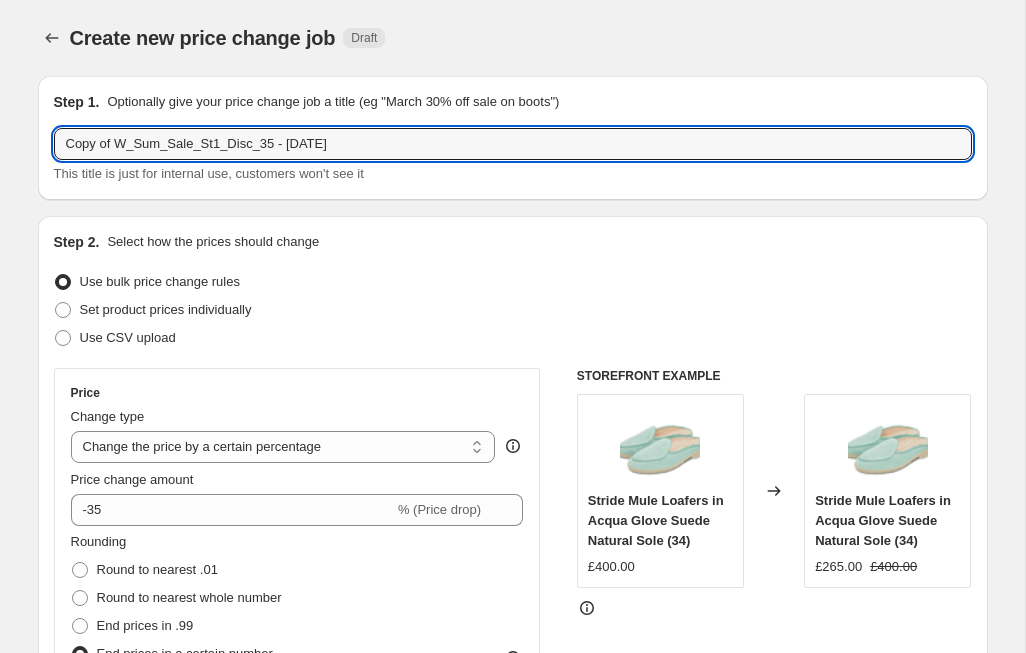 drag, startPoint x: 119, startPoint y: 147, endPoint x: 27, endPoint y: 143, distance: 92.086914 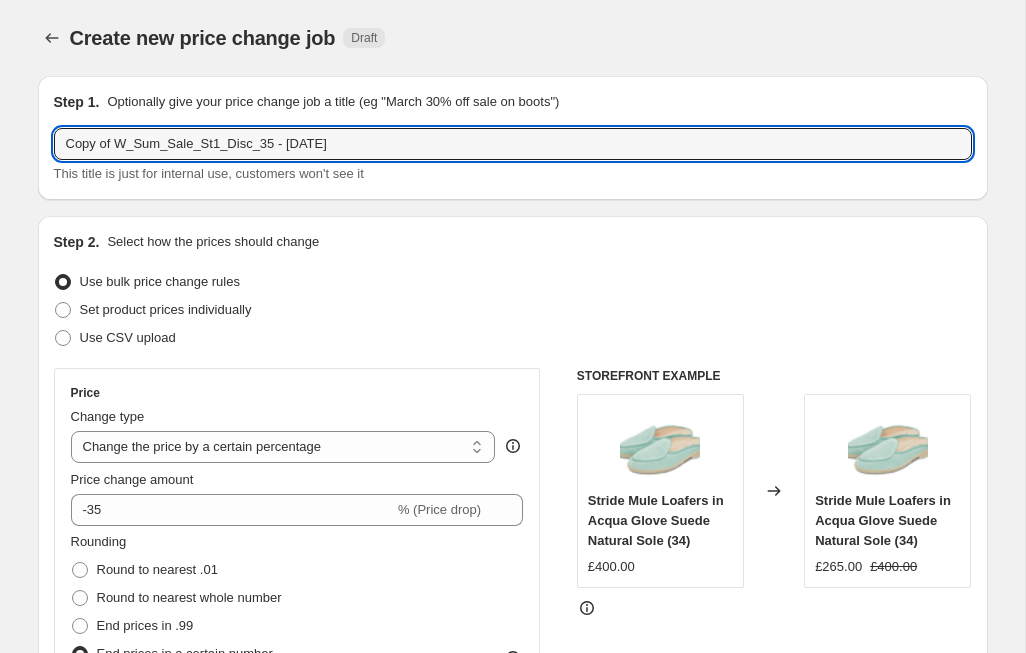 click on "Step 1. Optionally give your price change job a title (eg "March 30% off sale on boots") Copy of W_Sum_Sale_St1_Disc_35 - [DATE] This title is just for internal use, customers won't see it Step 2. Select how the prices should change Use bulk price change rules Set product prices individually Use CSV upload Price Change type Change the price to a certain amount Change the price by a certain amount Change the price by a certain percentage Change the price to the current compare at price (price before sale) Change the price by a certain amount relative to the compare at price Change the price by a certain percentage relative to the compare at price Don't change the price Change the price by a certain percentage relative to the cost per item Change price to certain cost margin Change the price by a certain percentage Price change amount -35 % (Price drop) Rounding Round to nearest .01 Round to nearest whole number End prices in .99 End prices in a certain number 5 . 0 0 Add digit Remove digit 5.00 " " Step 3." at bounding box center (505, 1381) 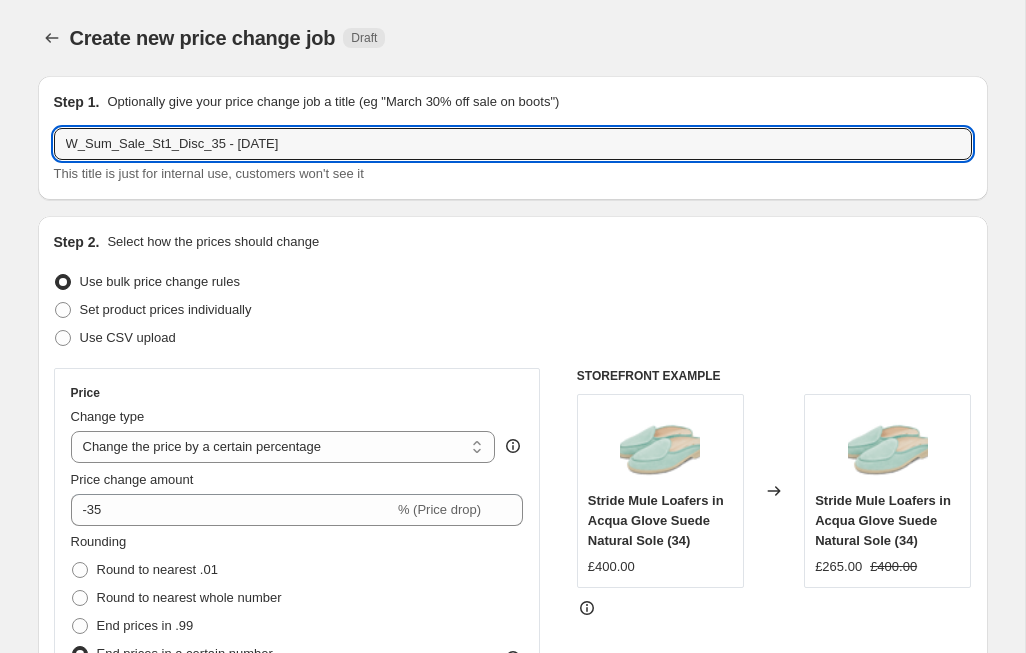 type on "W_Sum_Sale_St1_Disc_35 - [DATE]" 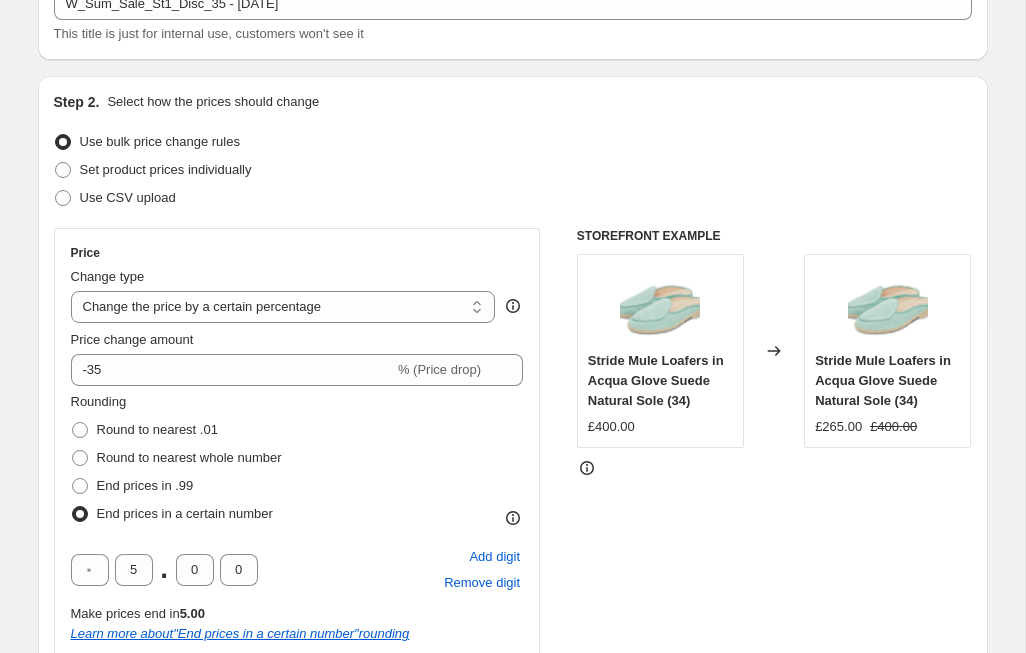 scroll, scrollTop: 98, scrollLeft: 0, axis: vertical 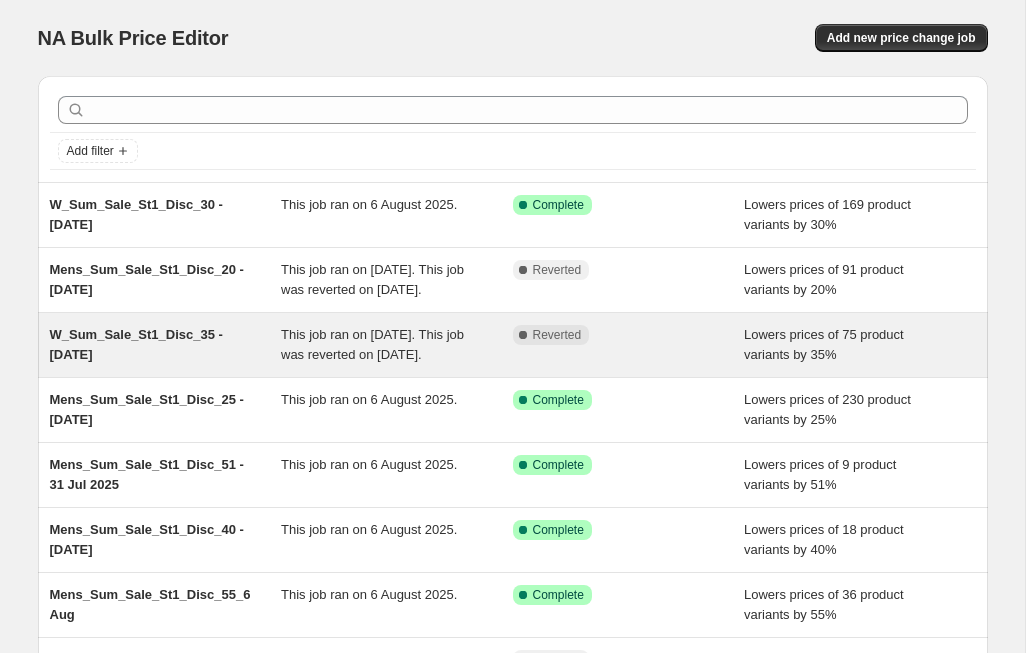 click on "W_Sum_Sale_St1_Disc_35 - [DATE]" at bounding box center (136, 344) 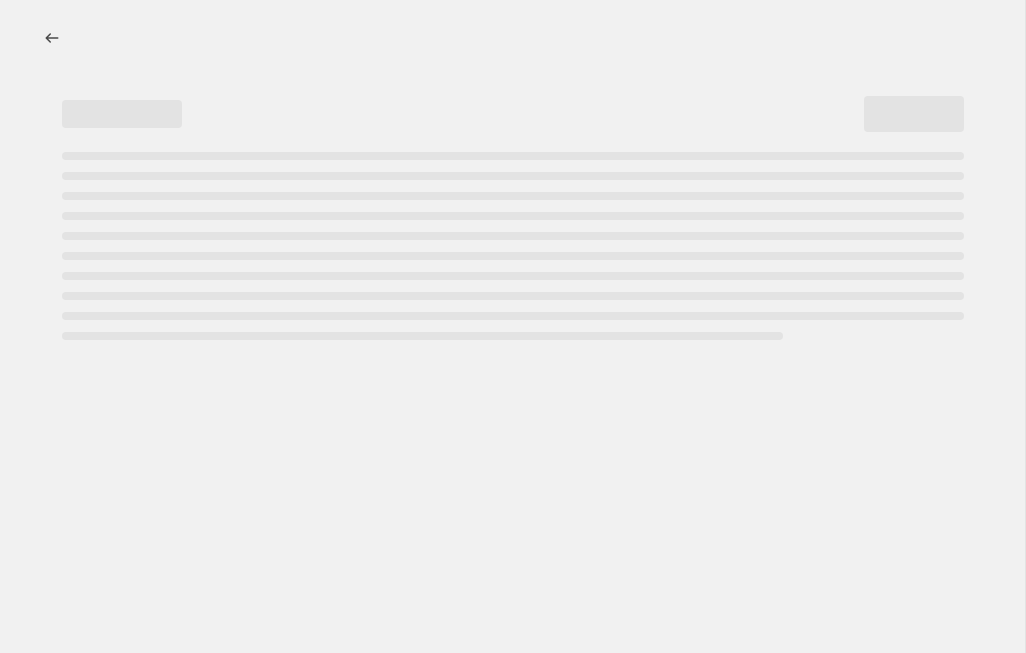 select on "percentage" 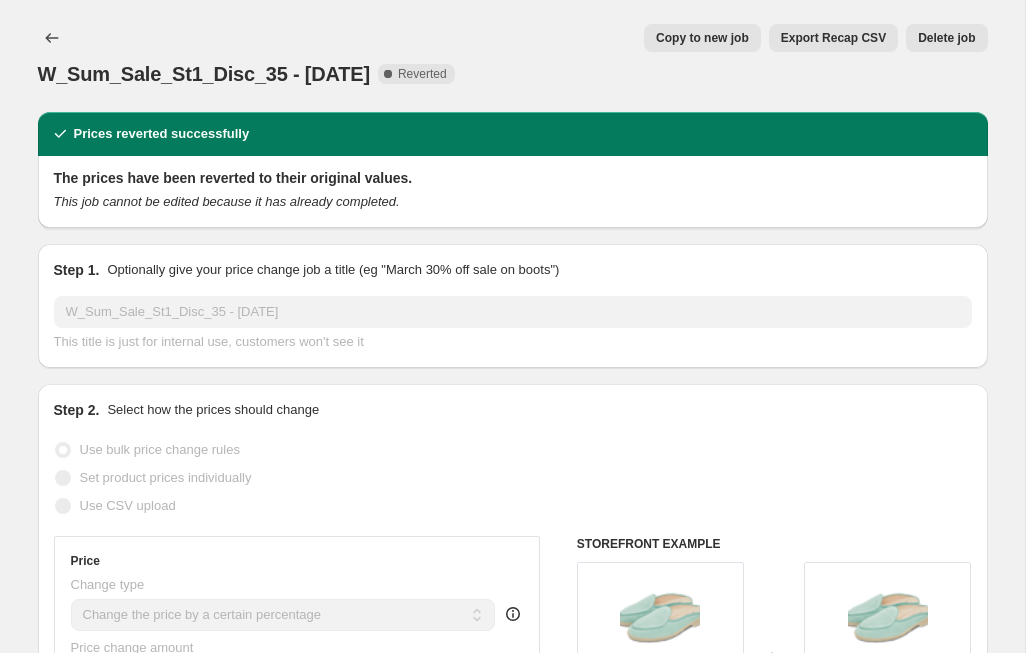 scroll, scrollTop: 0, scrollLeft: 0, axis: both 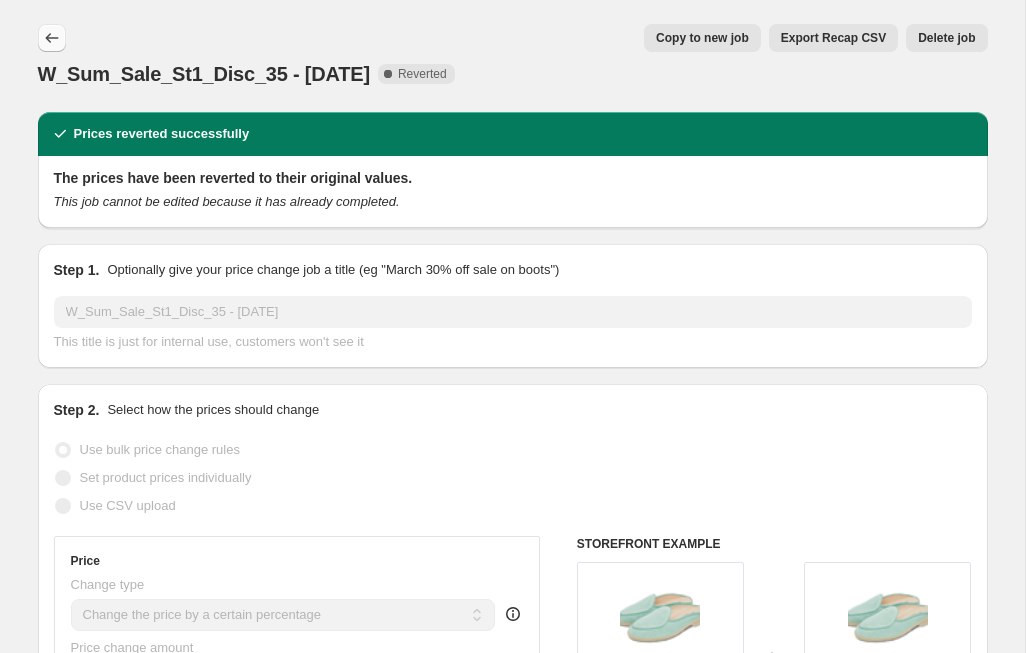 click 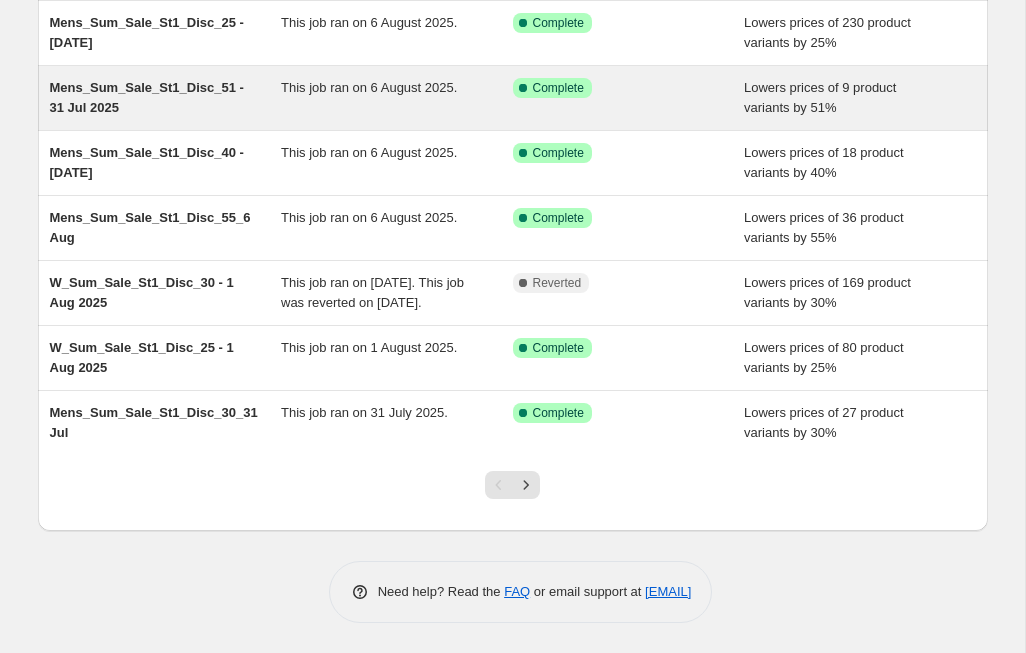 scroll, scrollTop: 420, scrollLeft: 0, axis: vertical 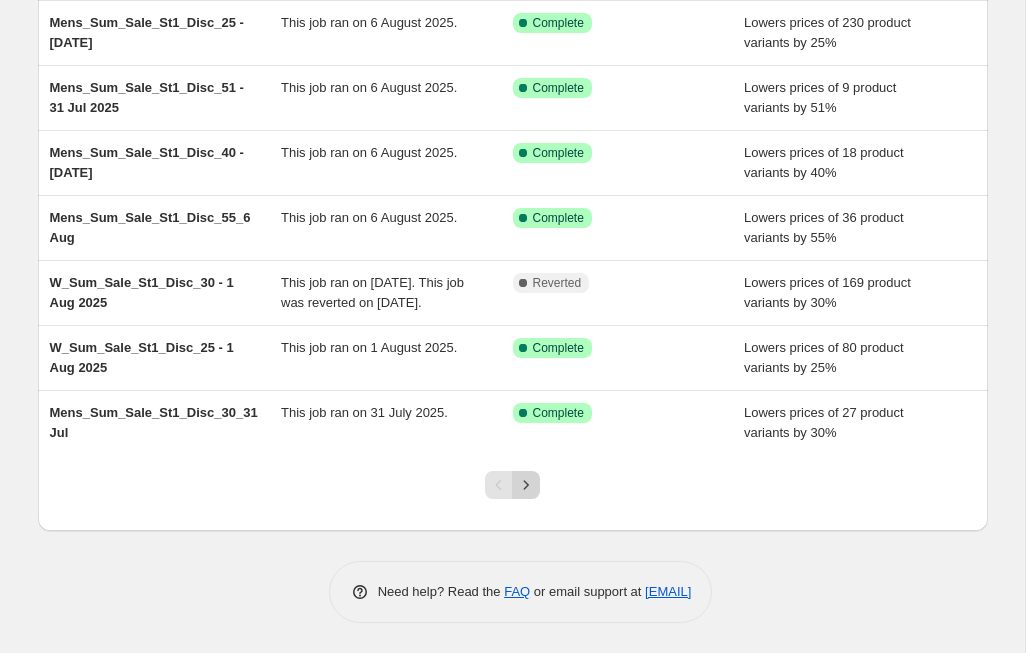 click 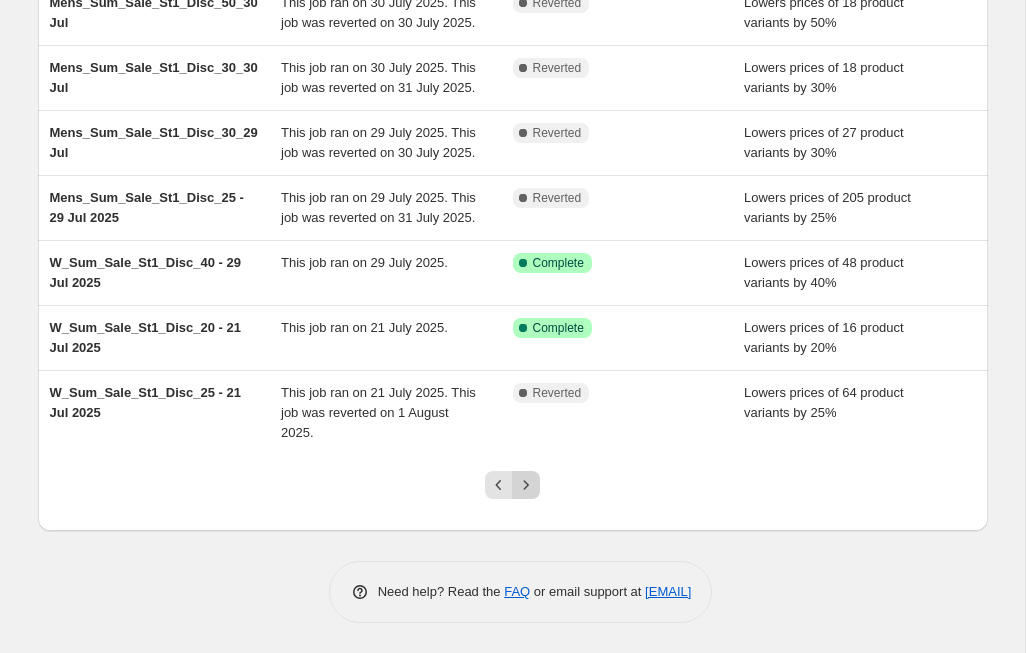 scroll, scrollTop: 537, scrollLeft: 0, axis: vertical 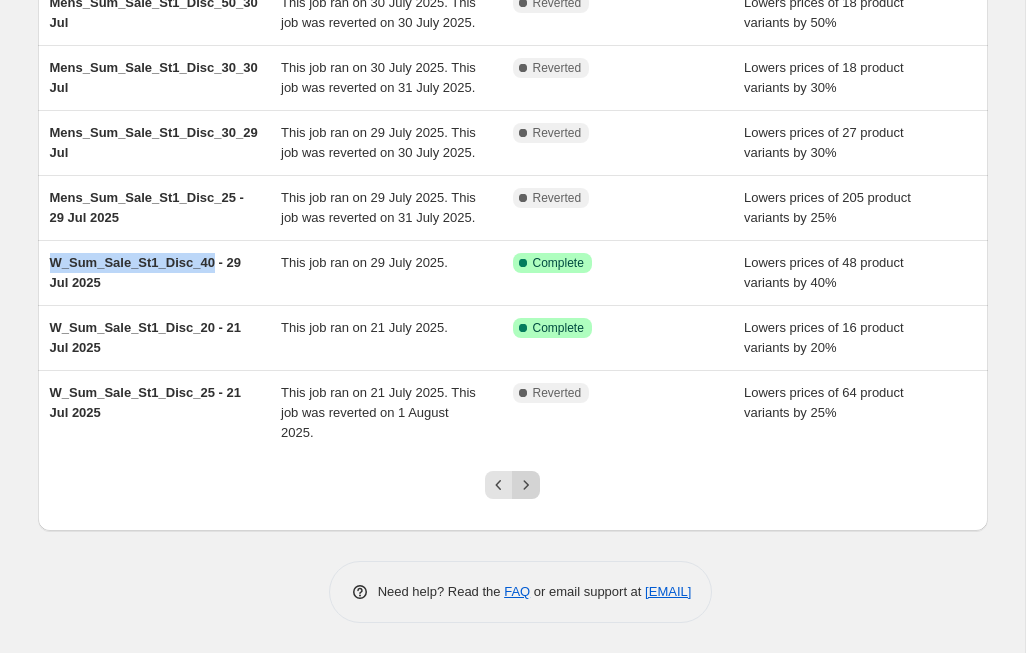 click 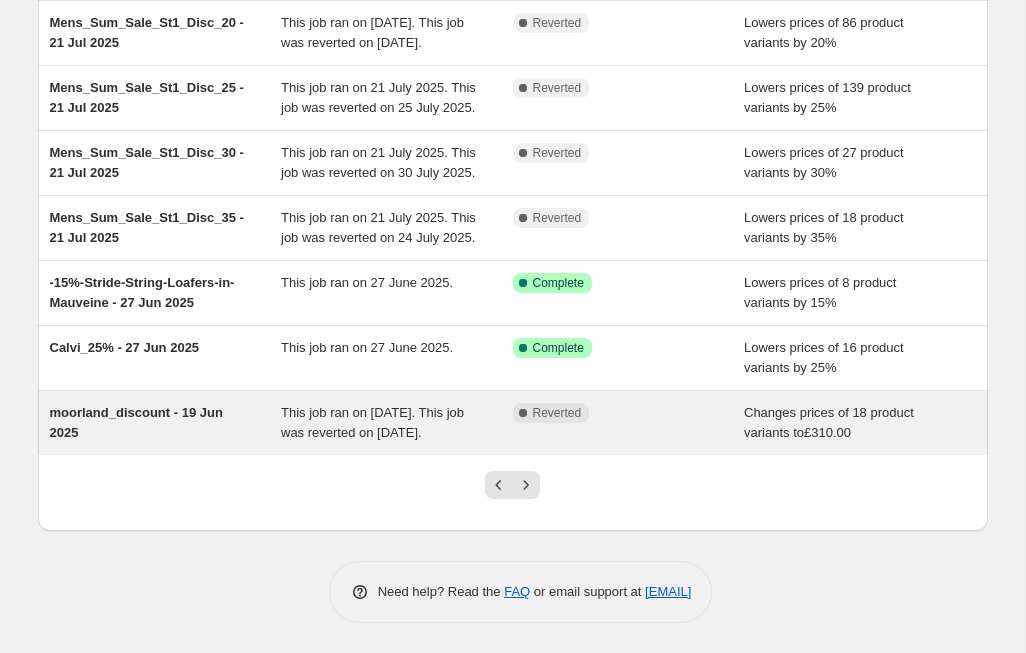 scroll, scrollTop: 497, scrollLeft: 0, axis: vertical 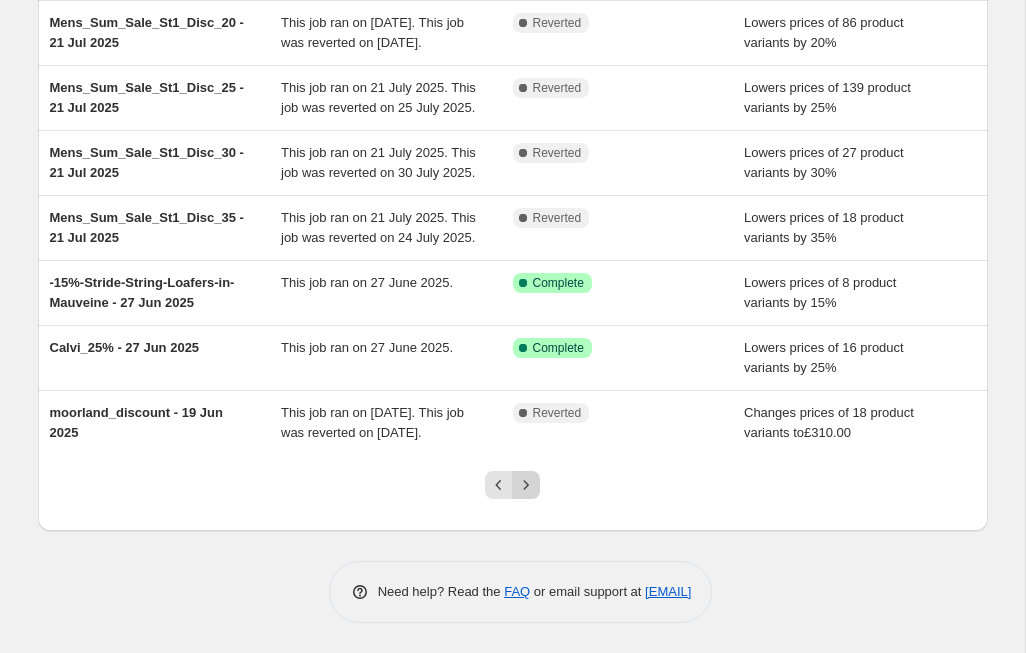 click 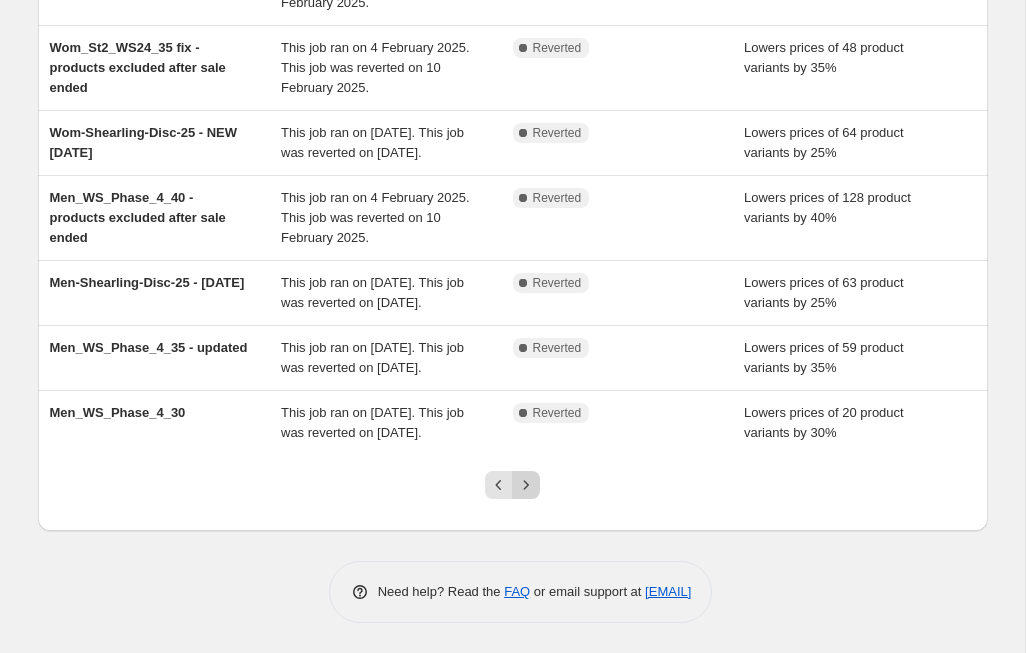 scroll, scrollTop: 577, scrollLeft: 0, axis: vertical 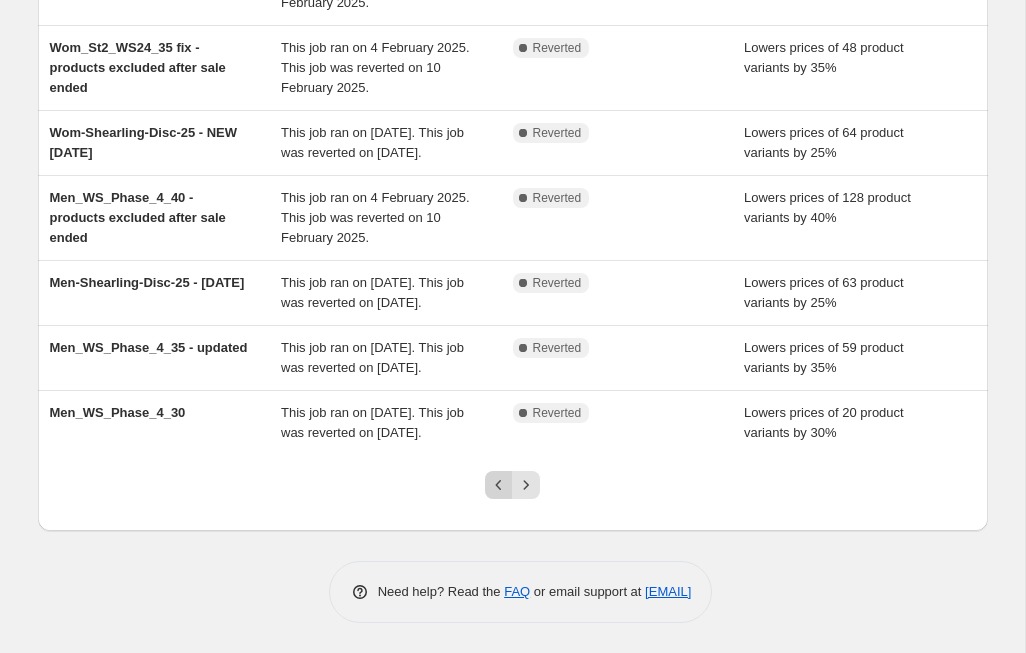 click 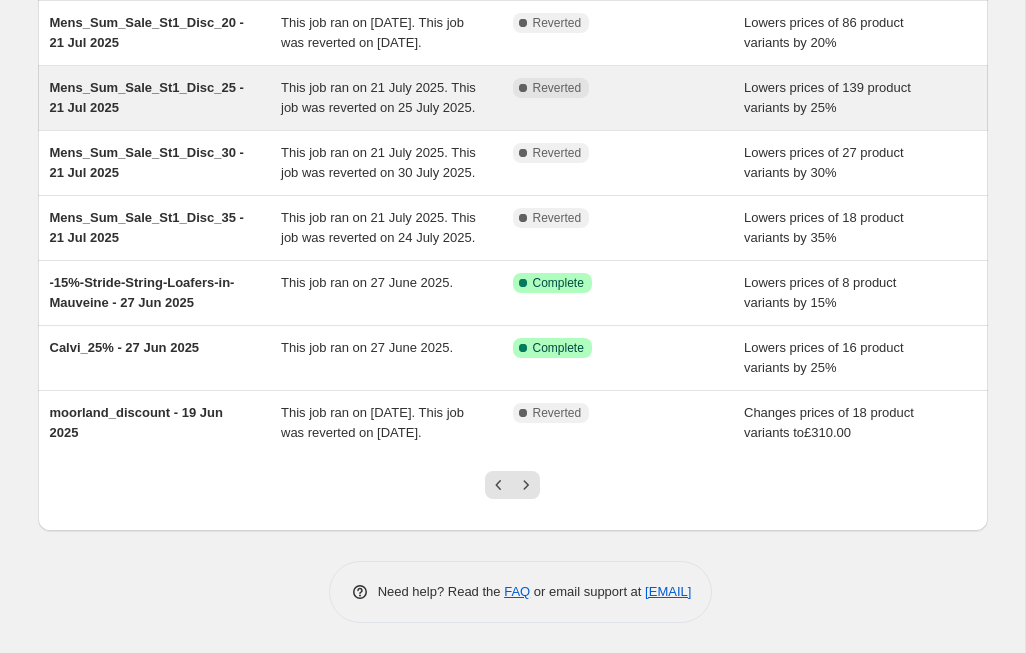 scroll, scrollTop: 497, scrollLeft: 0, axis: vertical 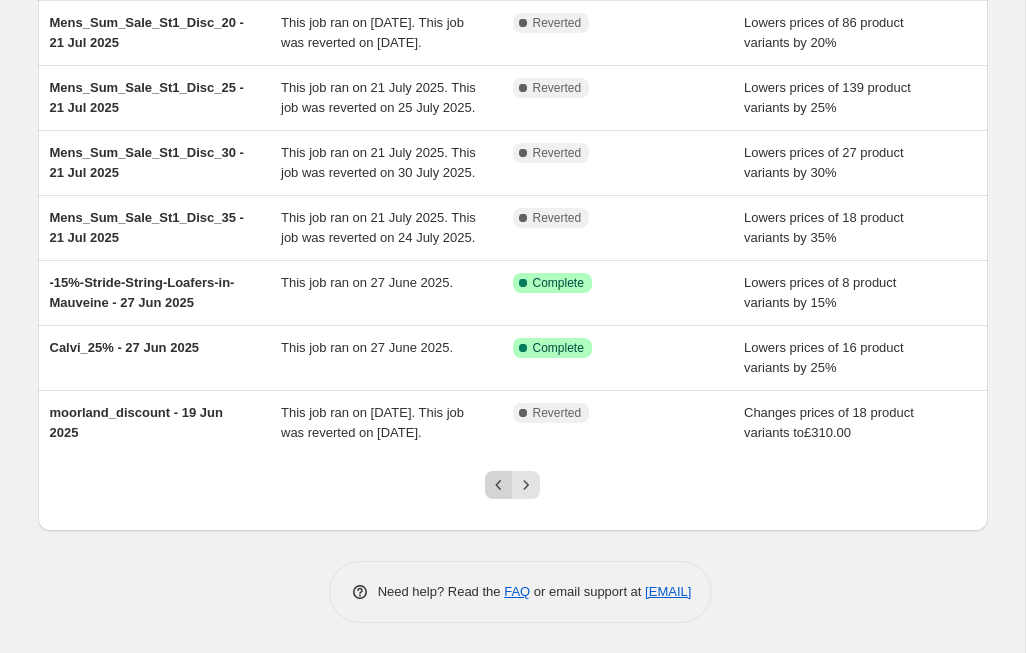 click 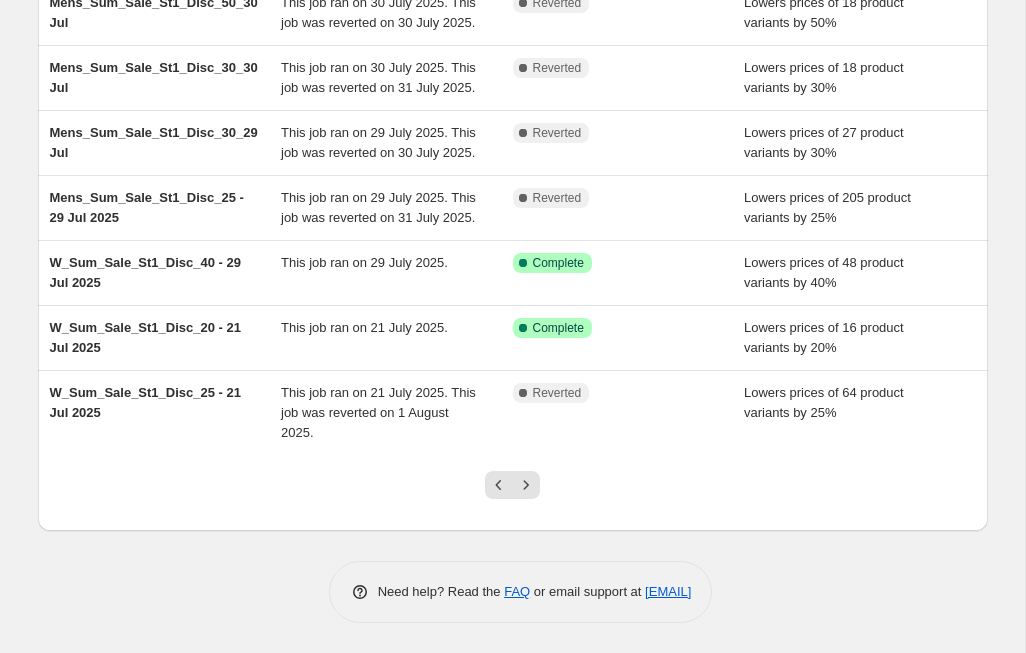 scroll, scrollTop: 537, scrollLeft: 0, axis: vertical 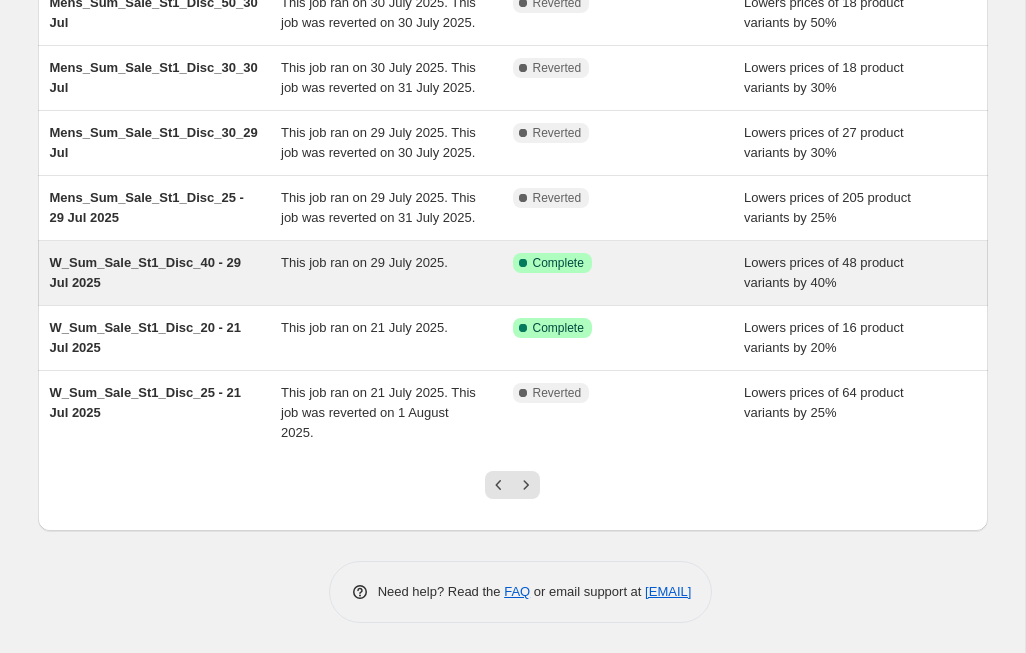 click on "W_Sum_Sale_St1_Disc_40 - 29 Jul 2025" at bounding box center [146, 272] 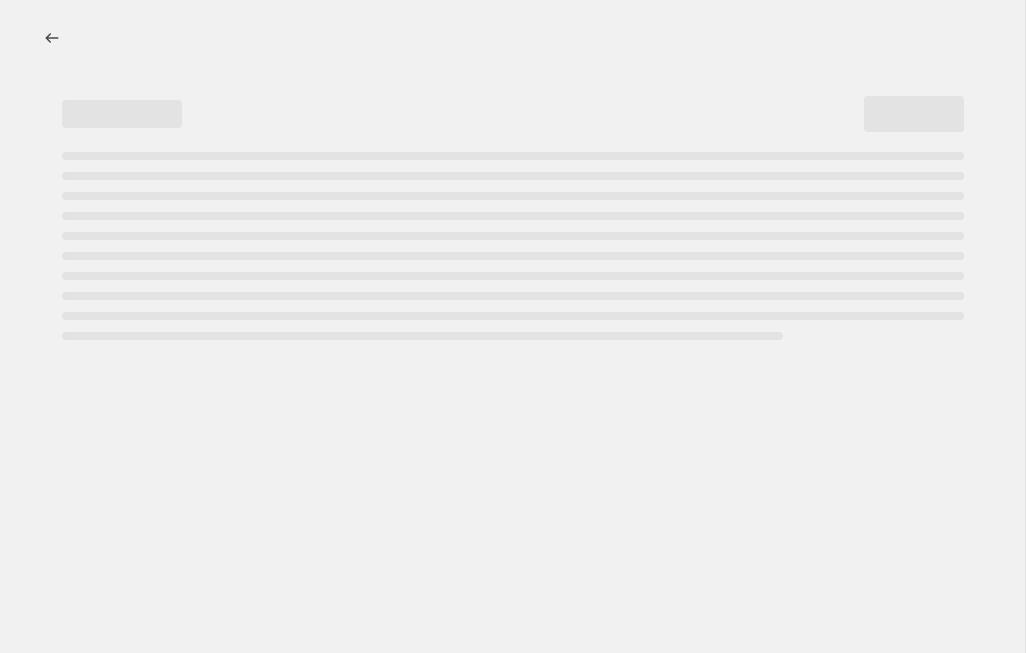 select on "percentage" 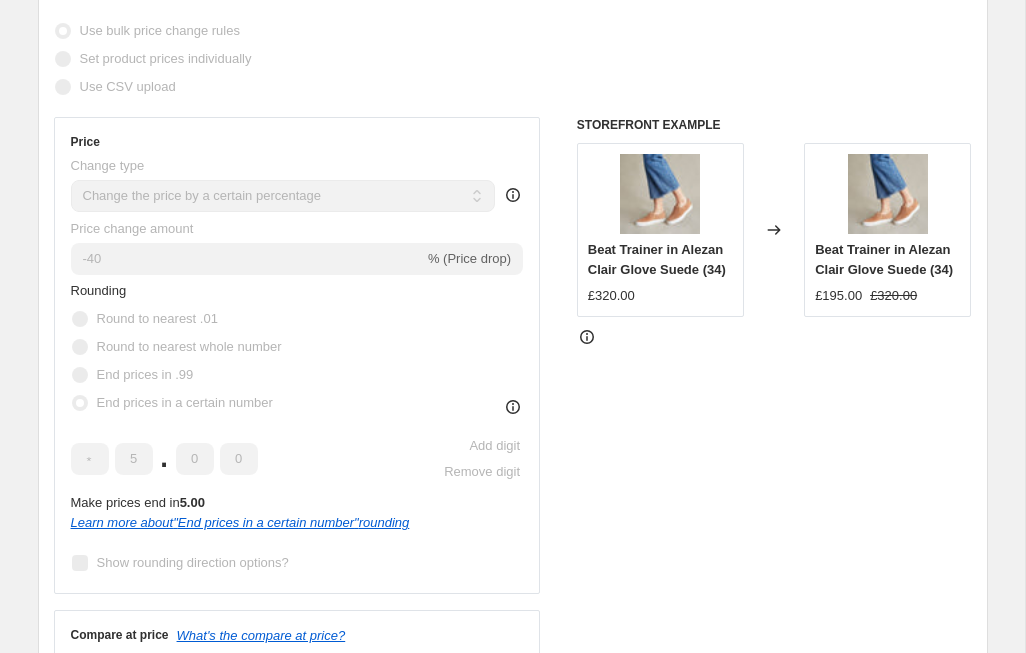 scroll, scrollTop: 474, scrollLeft: 0, axis: vertical 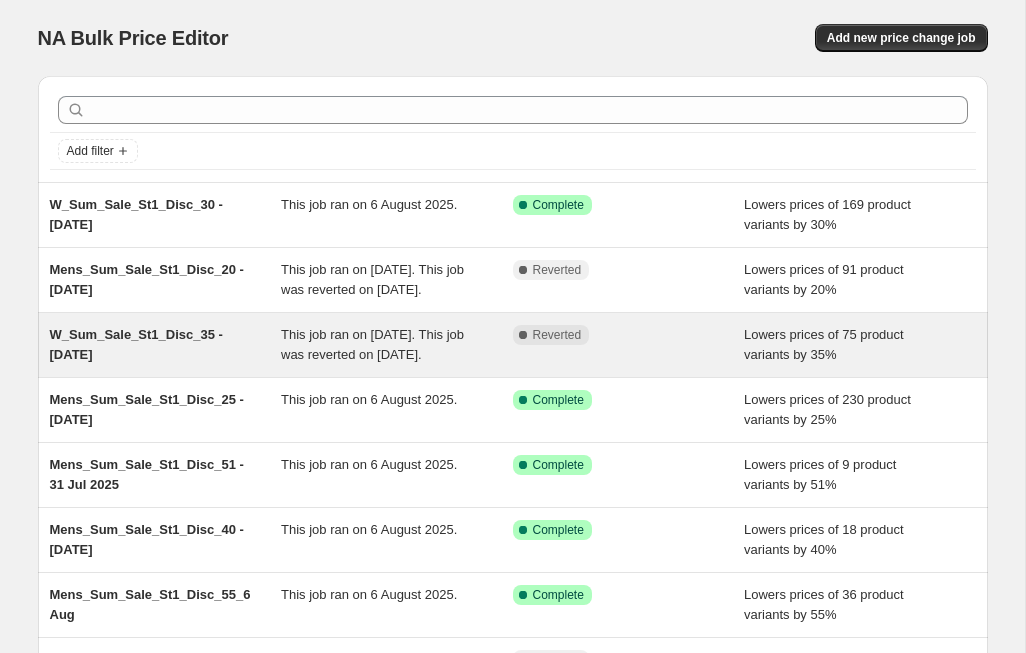 click on "W_Sum_Sale_St1_Disc_35 - [DATE]" at bounding box center (136, 344) 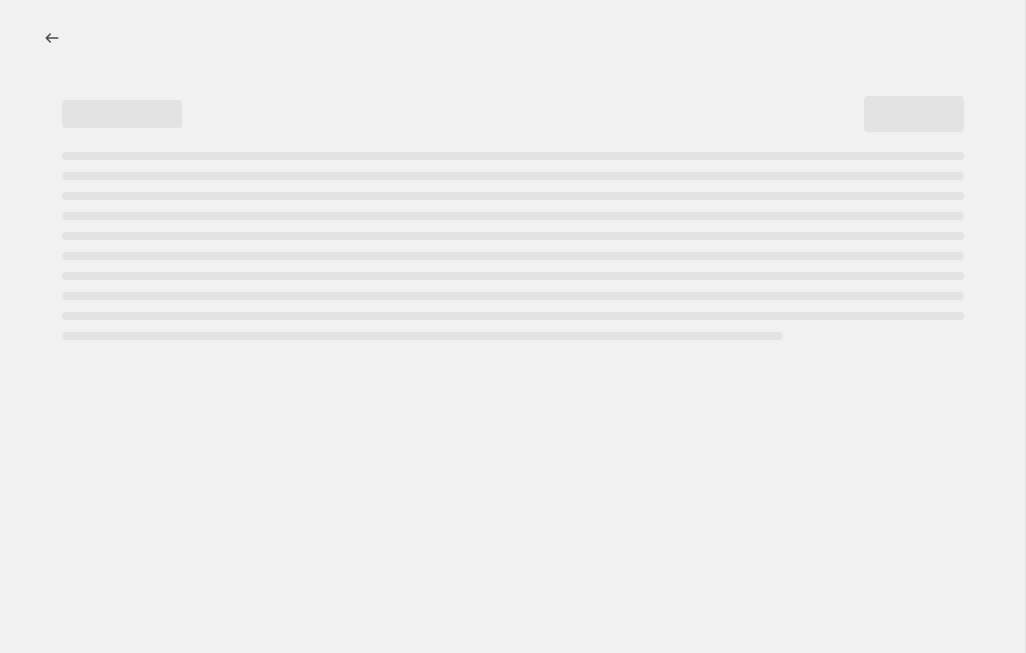 select on "percentage" 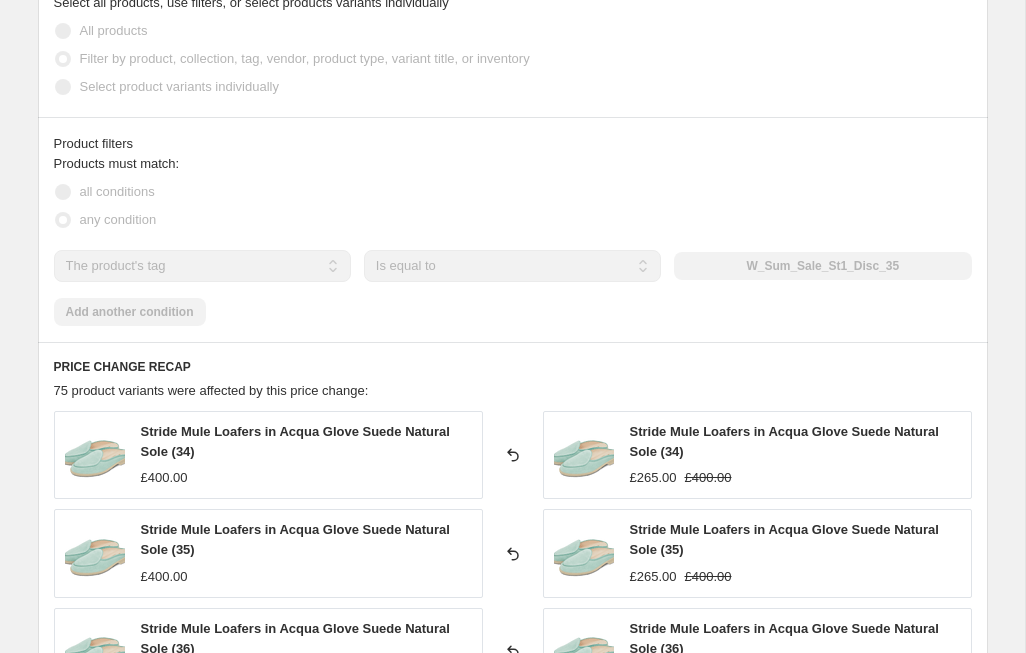 scroll, scrollTop: 1253, scrollLeft: 0, axis: vertical 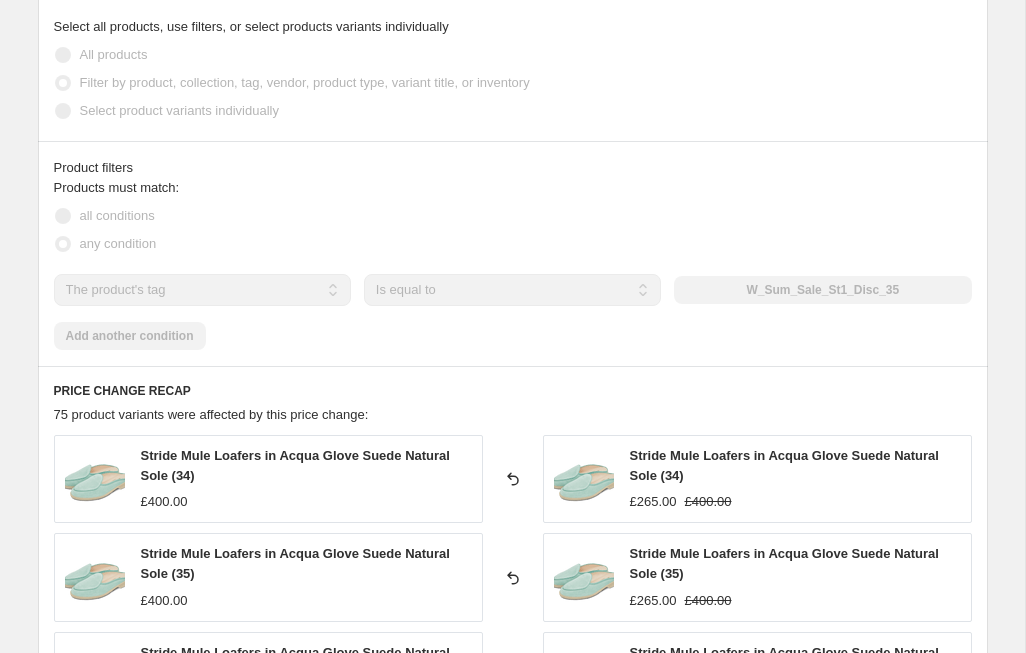 click on "W_Sum_Sale_St1_Disc_35" at bounding box center (822, 290) 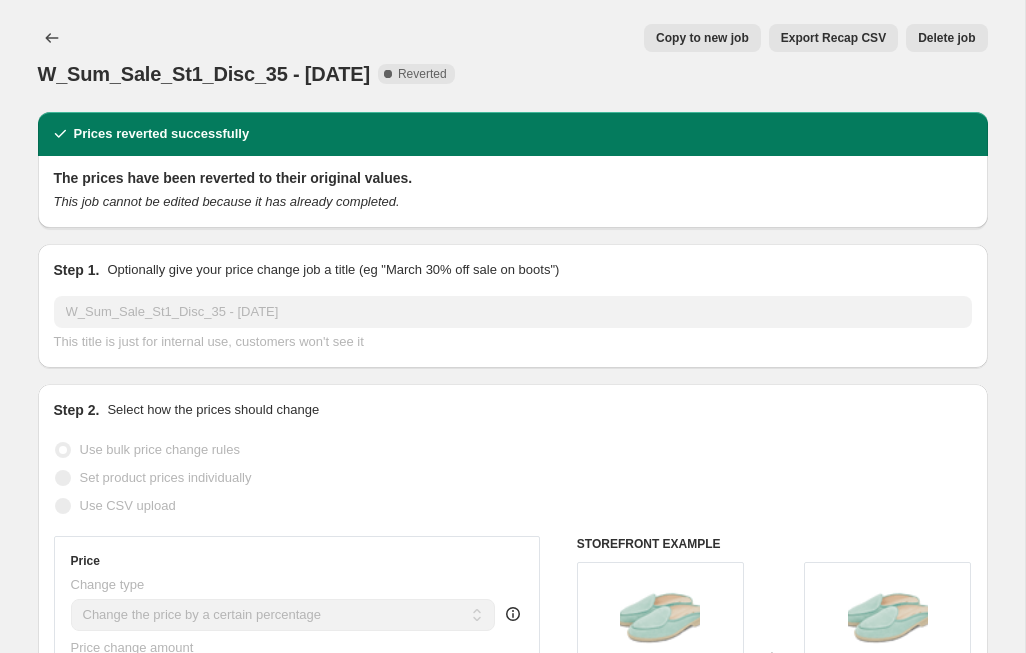 scroll, scrollTop: 0, scrollLeft: 0, axis: both 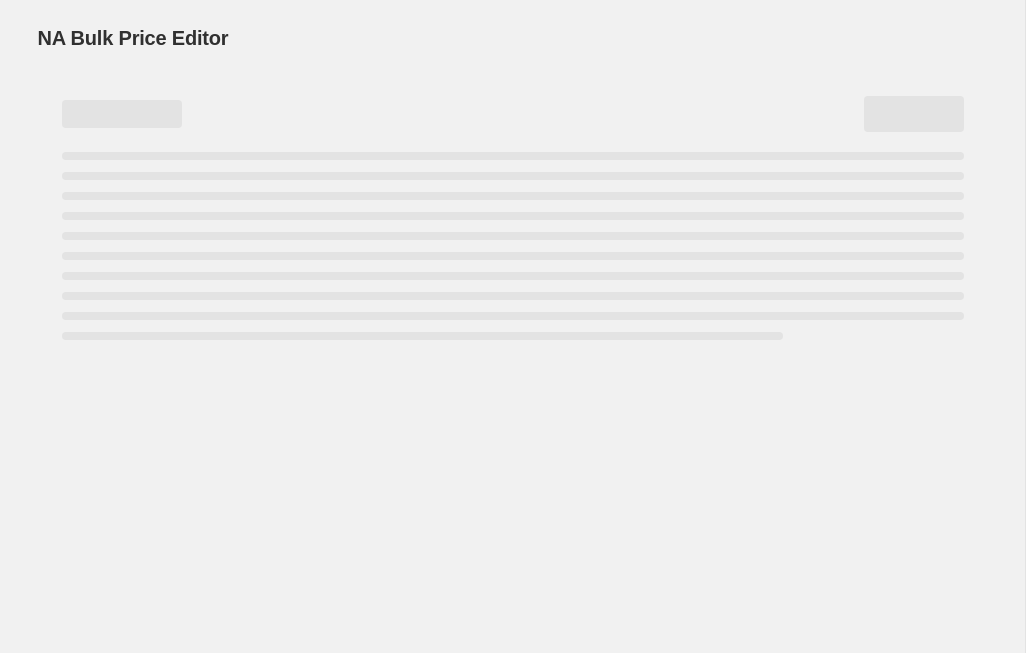 select on "percentage" 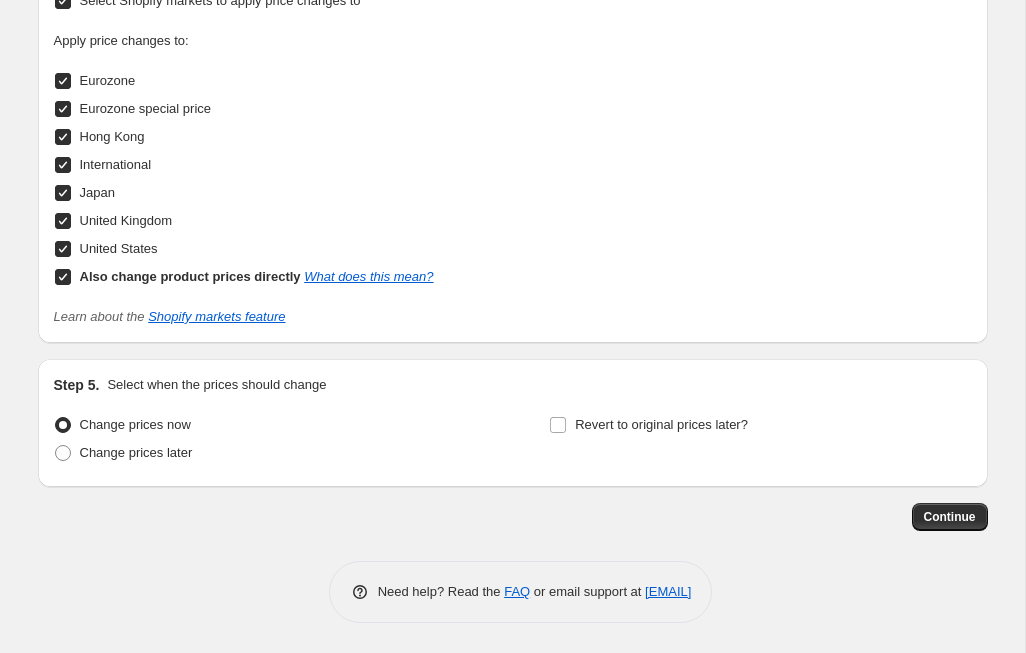 scroll, scrollTop: 2171, scrollLeft: 0, axis: vertical 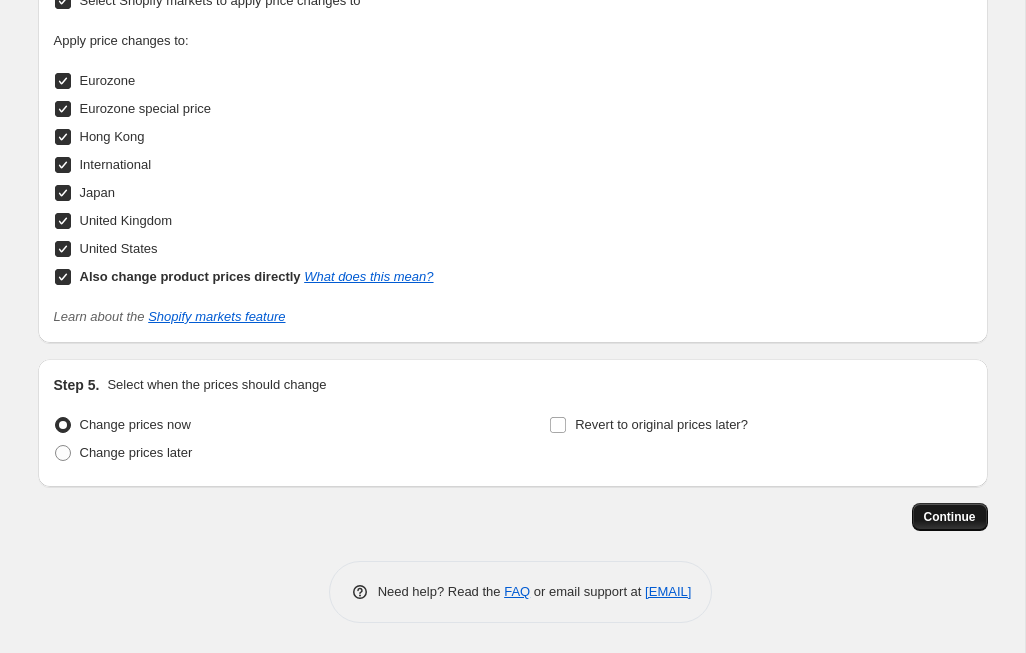 click on "Continue" at bounding box center (950, 517) 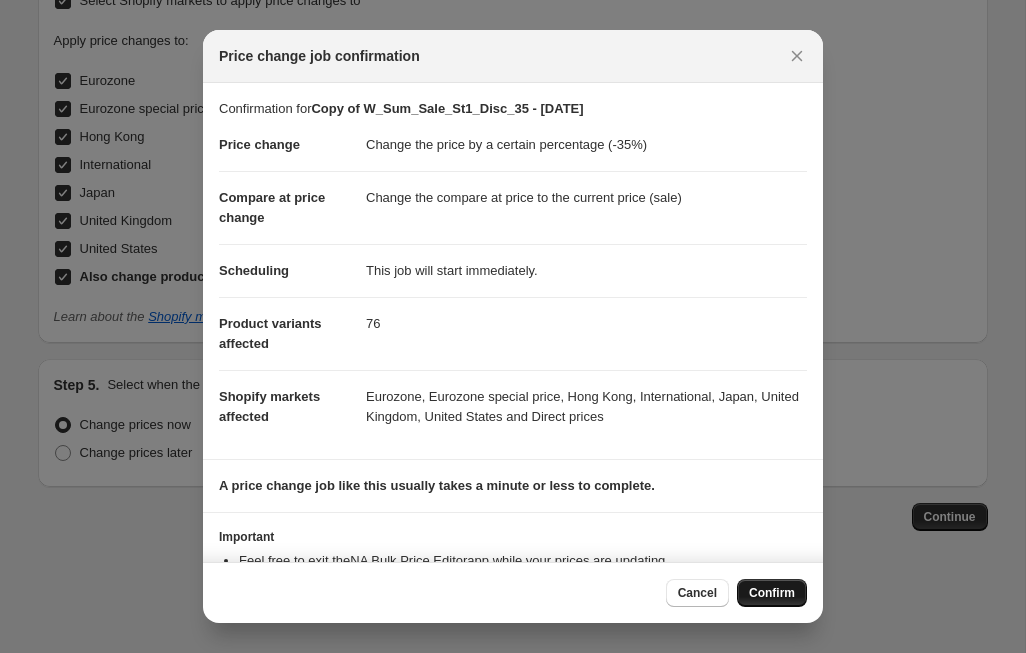 click on "Confirm" at bounding box center [772, 593] 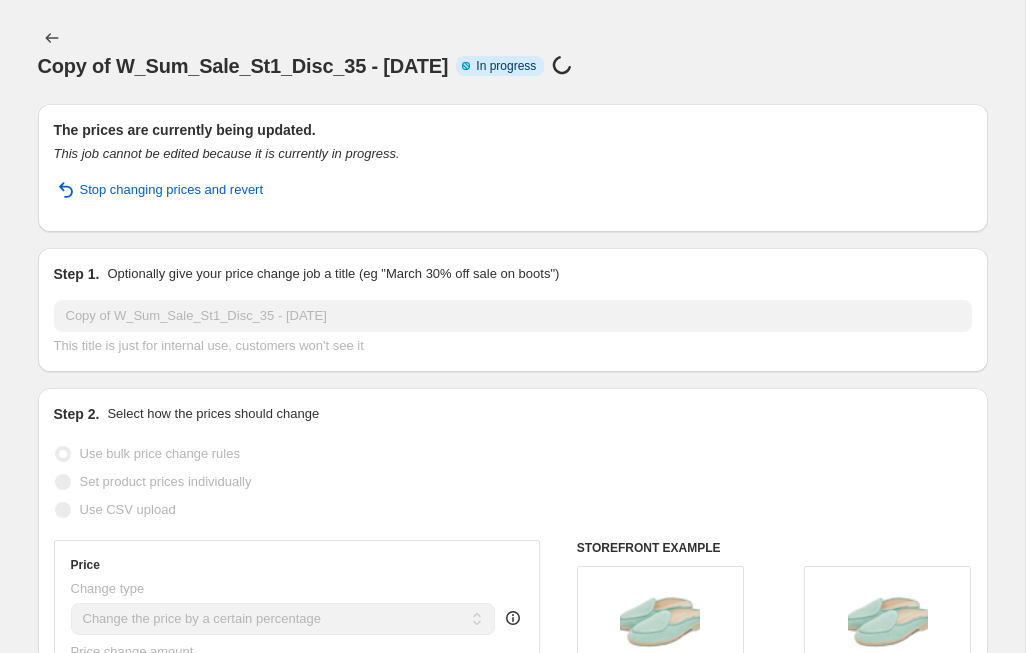 scroll, scrollTop: 0, scrollLeft: 0, axis: both 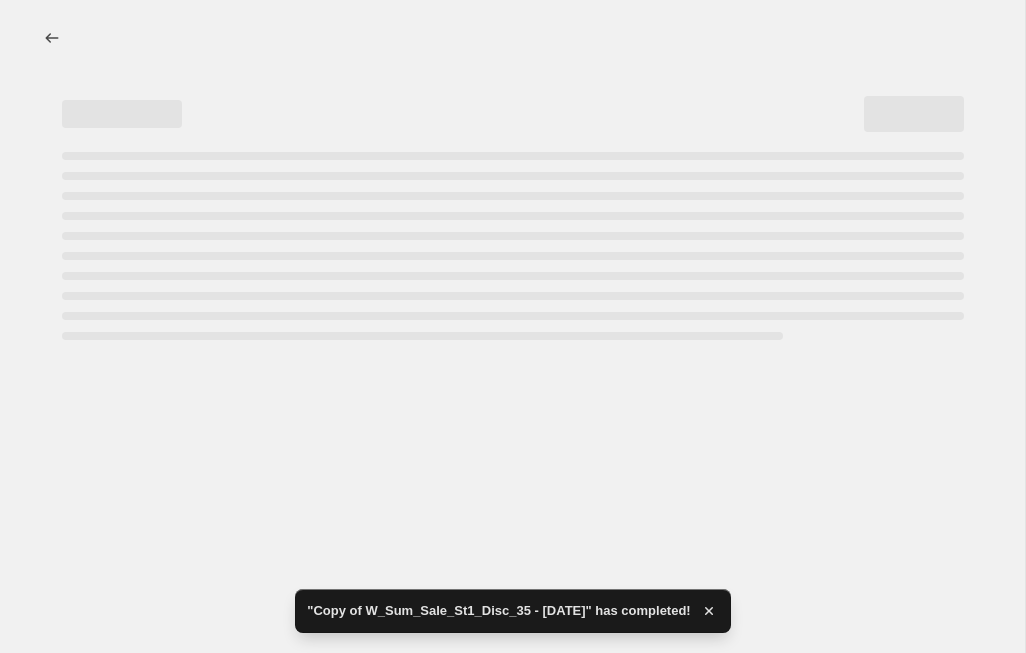 select on "percentage" 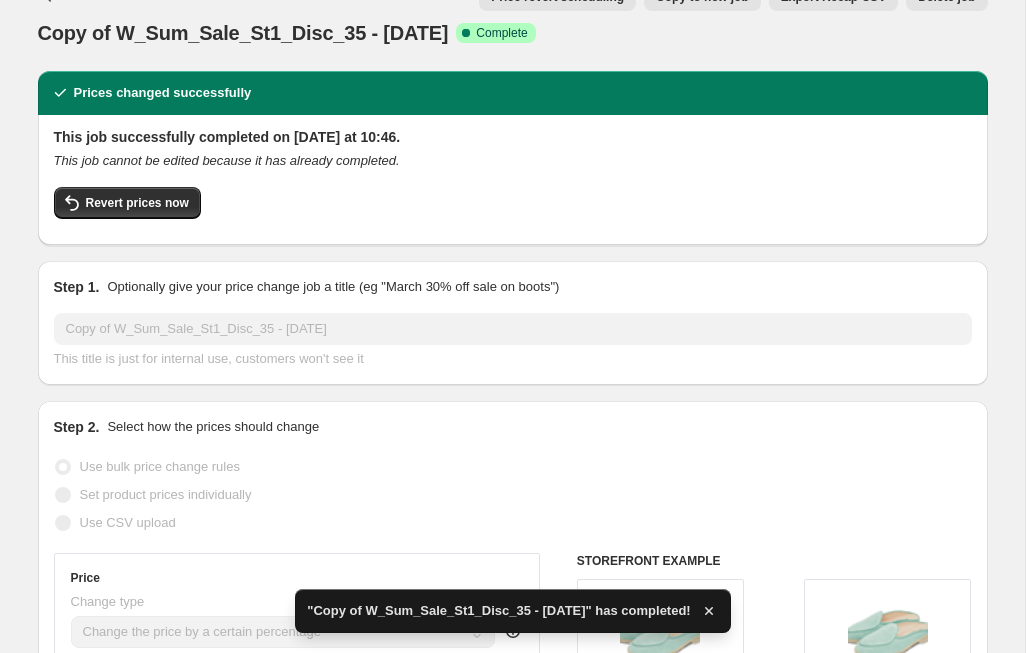 scroll, scrollTop: 57, scrollLeft: 0, axis: vertical 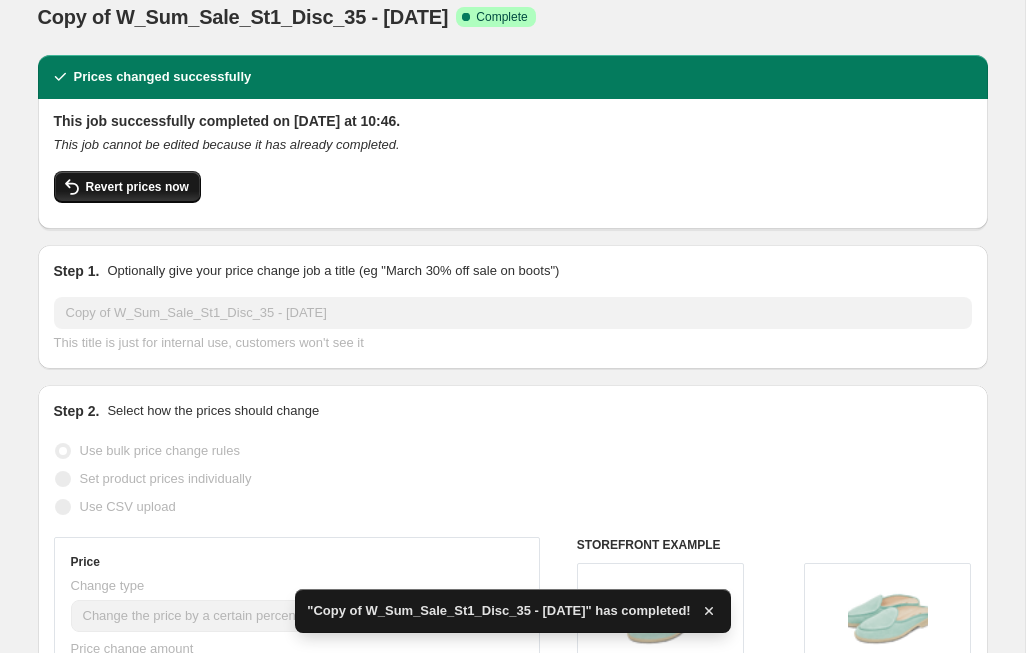 click on "Revert prices now" at bounding box center [137, 187] 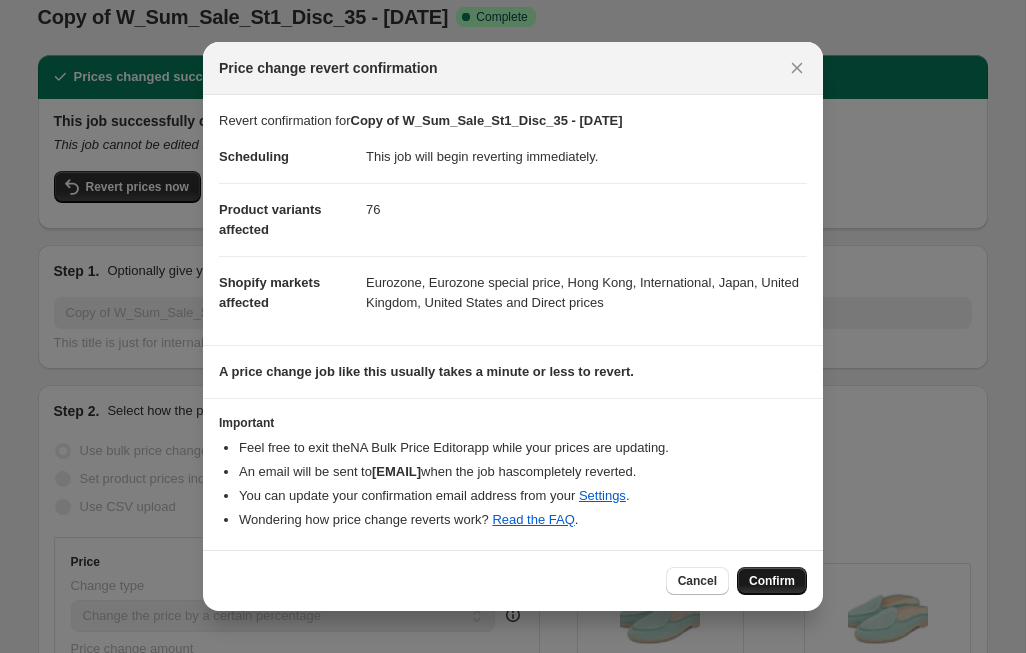 click on "Confirm" at bounding box center [772, 581] 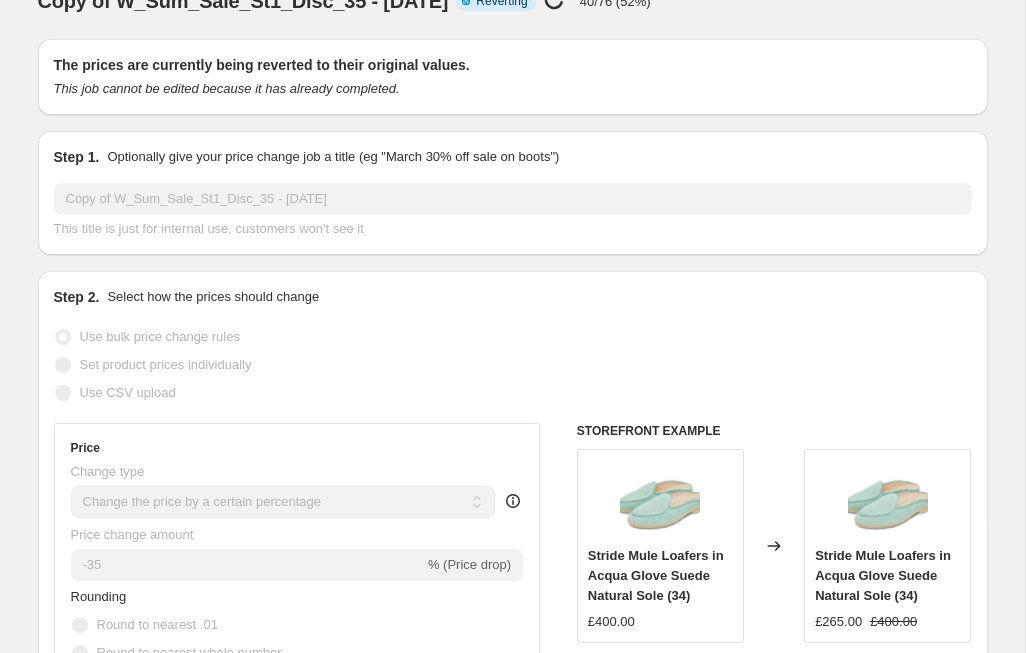 scroll, scrollTop: 74, scrollLeft: 0, axis: vertical 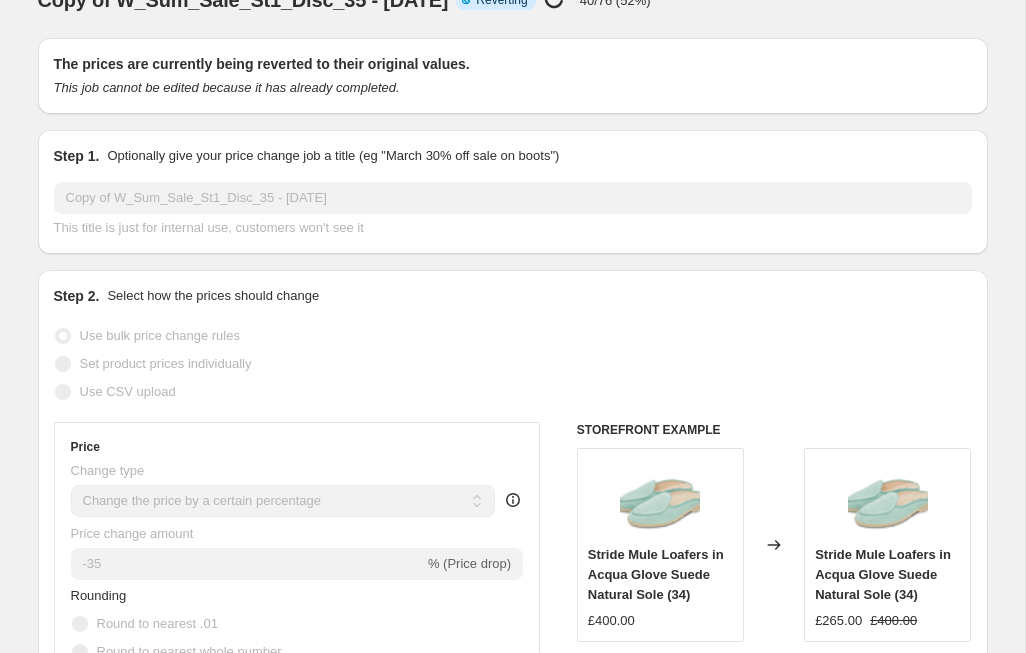 select on "percentage" 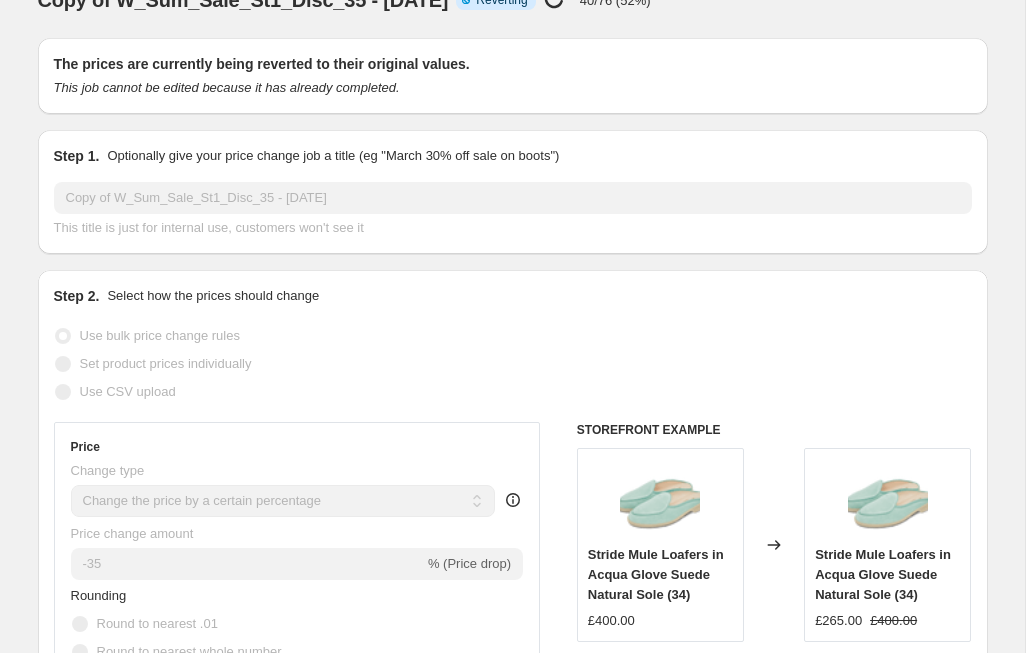 select on "tag" 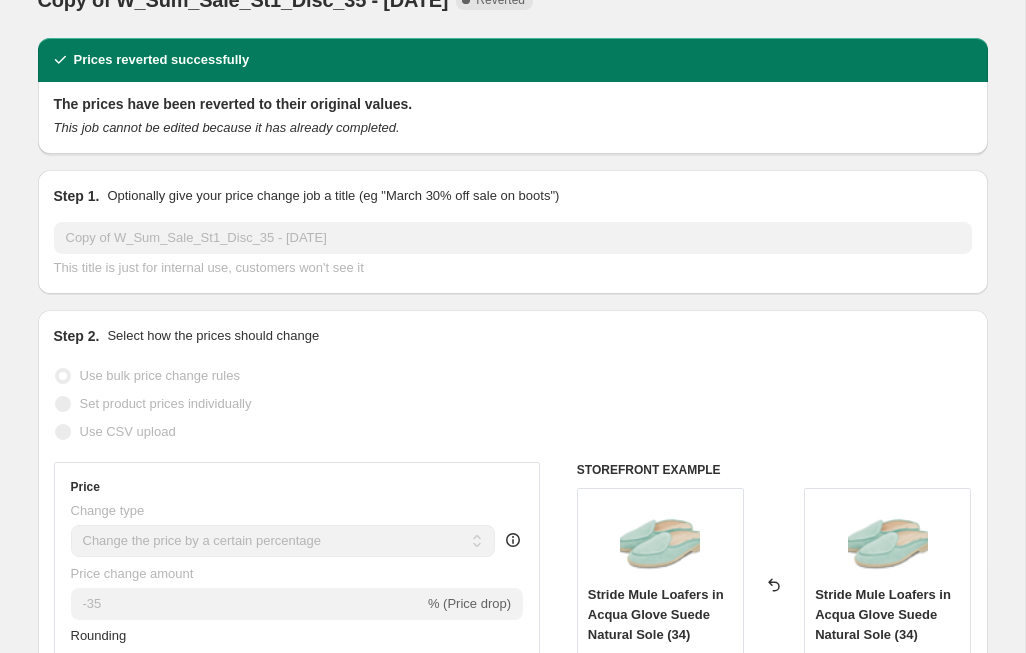 scroll, scrollTop: 0, scrollLeft: 0, axis: both 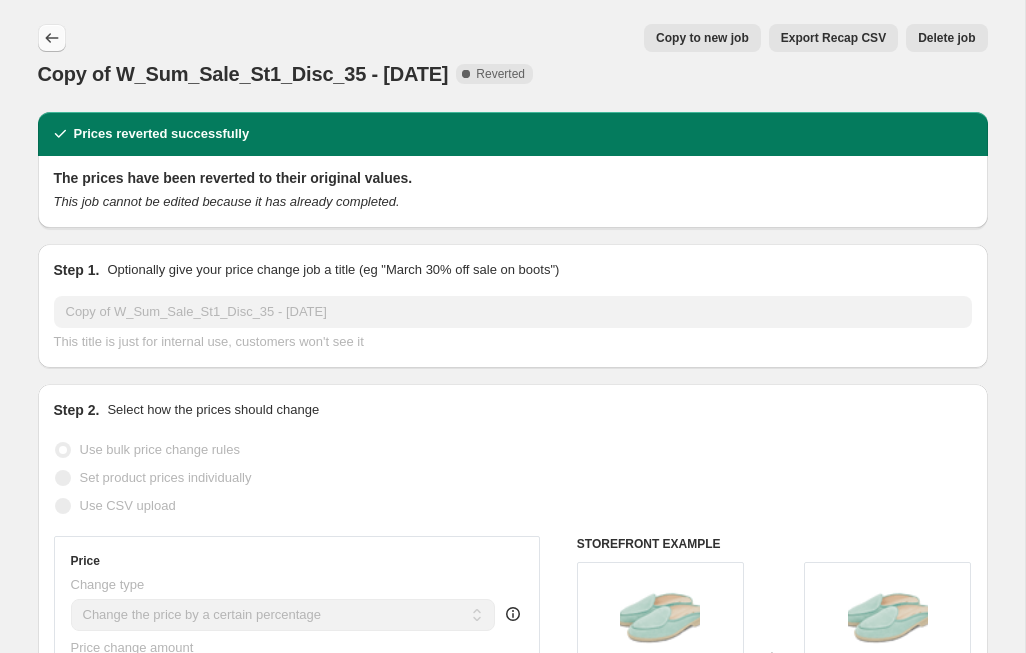 click 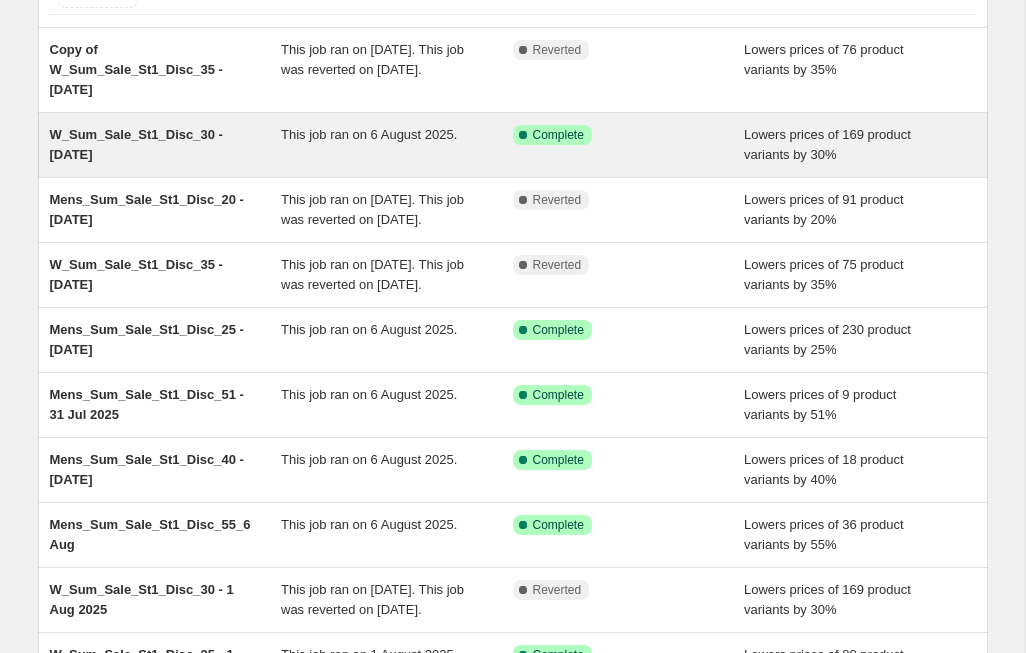 scroll, scrollTop: 158, scrollLeft: 0, axis: vertical 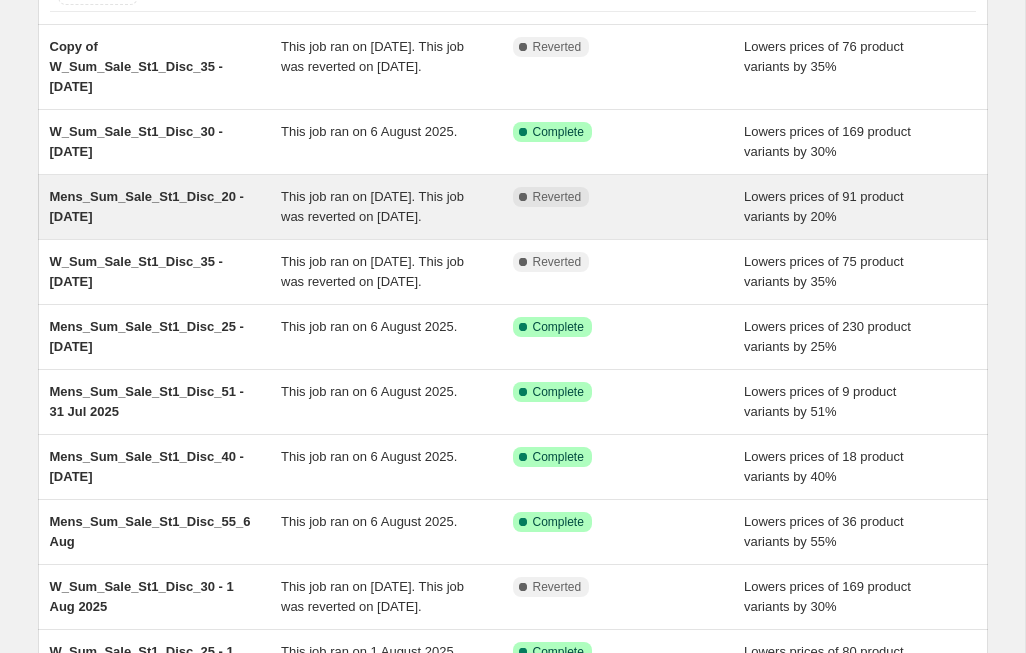 click on "Mens_Sum_Sale_St1_Disc_20 - [DATE]" at bounding box center [147, 206] 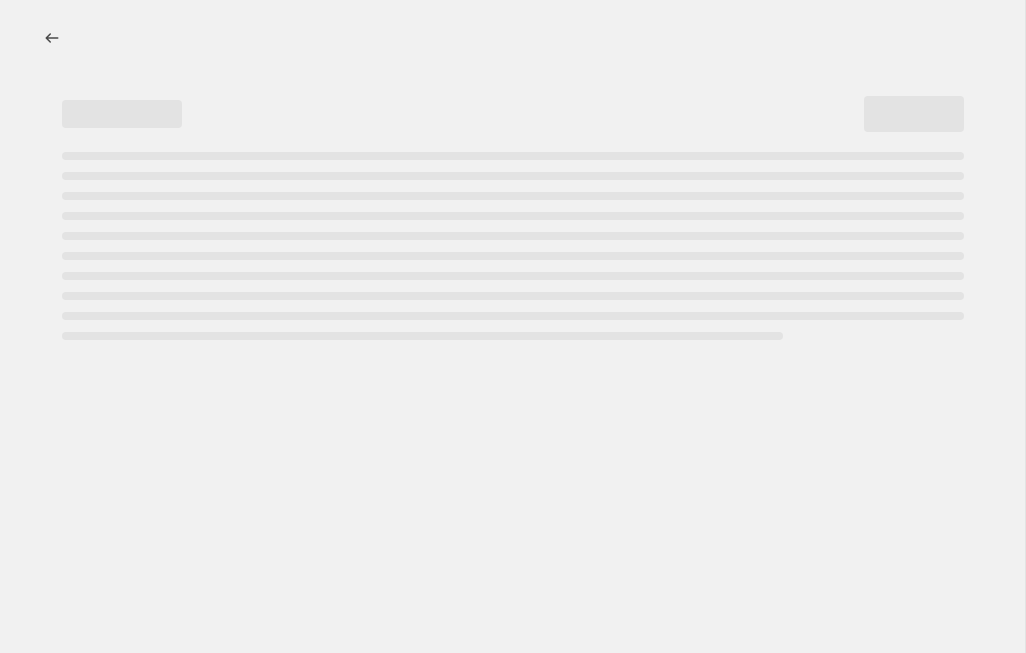 scroll, scrollTop: 0, scrollLeft: 0, axis: both 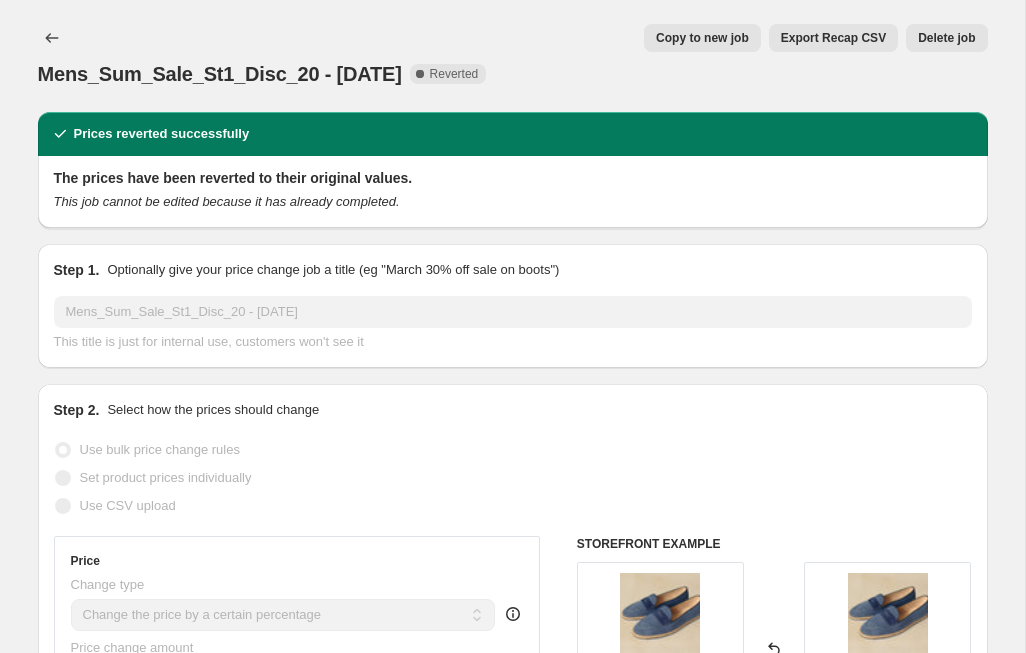 click on "Copy to new job" at bounding box center [702, 38] 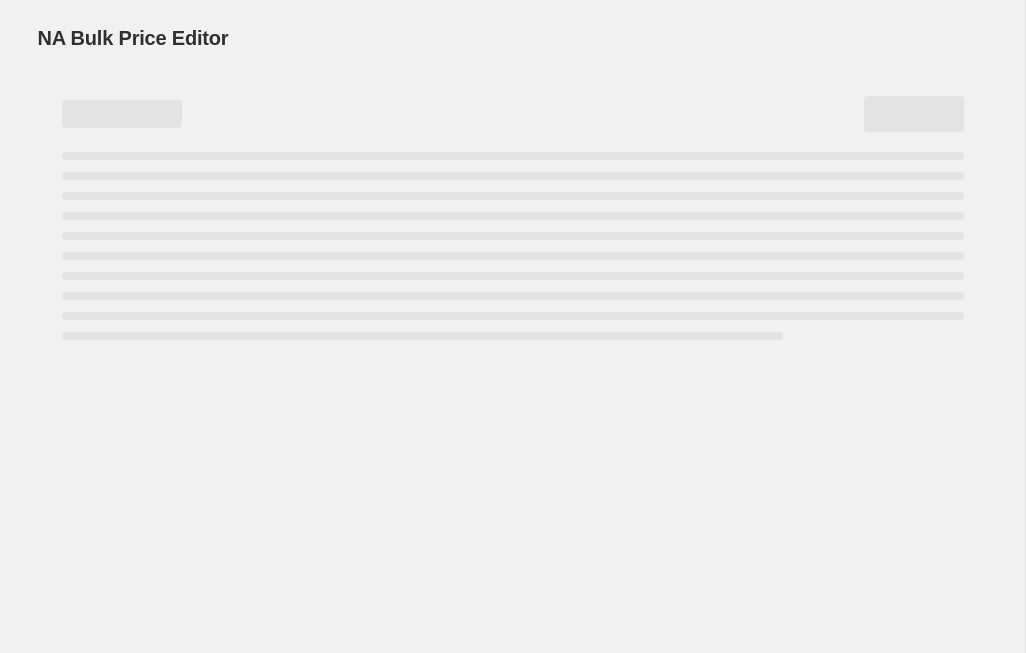 select on "percentage" 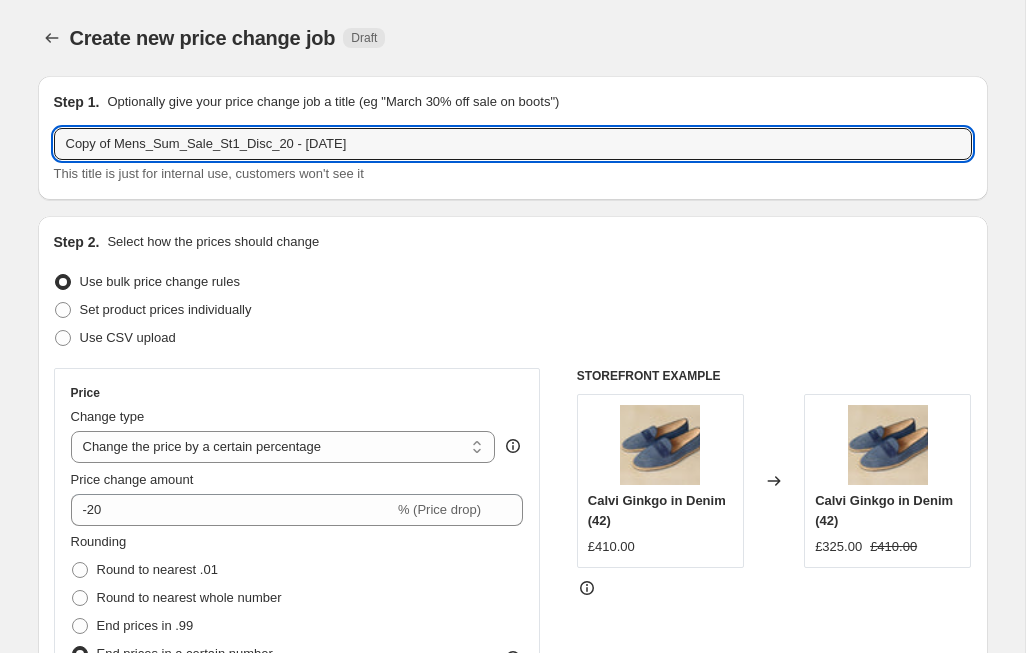 drag, startPoint x: 114, startPoint y: 145, endPoint x: -6, endPoint y: 134, distance: 120.50311 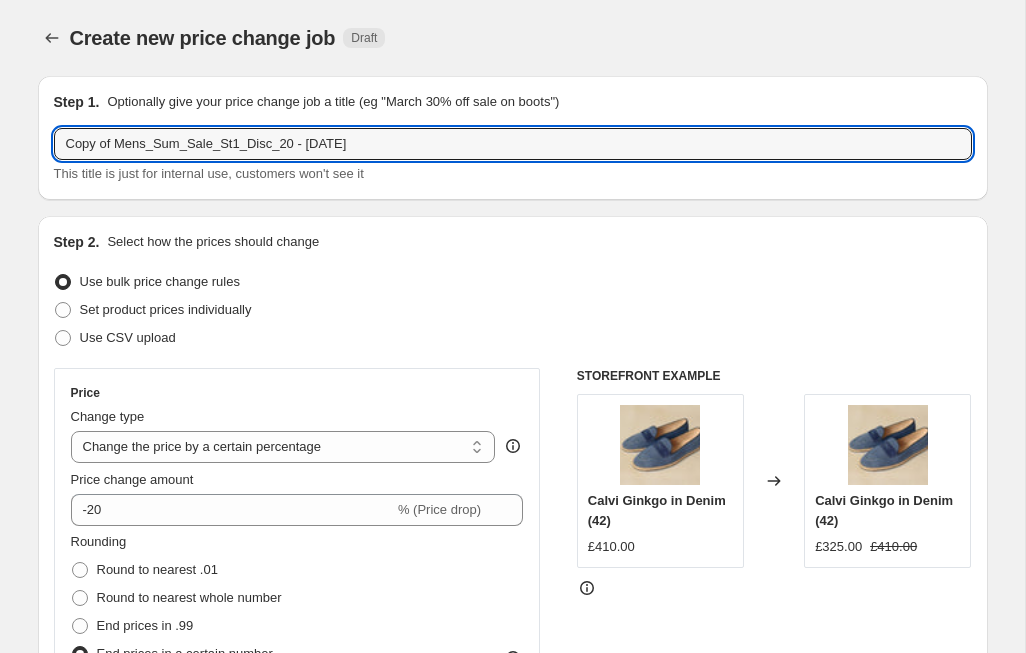 click on "Home Settings Plans Skip to content Create new price change job. This page is ready Create new price change job Draft Step 1. Optionally give your price change job a title (eg "March 30% off sale on boots") Copy of Mens_Sum_Sale_St1_Disc_20 - [DATE] This title is just for internal use, customers won't see it Step 2. Select how the prices should change Use bulk price change rules Set product prices individually Use CSV upload Price Change type Change the price to a certain amount Change the price by a certain amount Change the price by a certain percentage Change the price to the current compare at price (price before sale) Change the price by a certain amount relative to the compare at price Change the price by a certain percentage relative to the compare at price Don't change the price Change the price by a certain percentage relative to the cost per item Change price to certain cost margin Price change amount -[NUMBER] Rounding [NUMBER]" at bounding box center [513, 326] 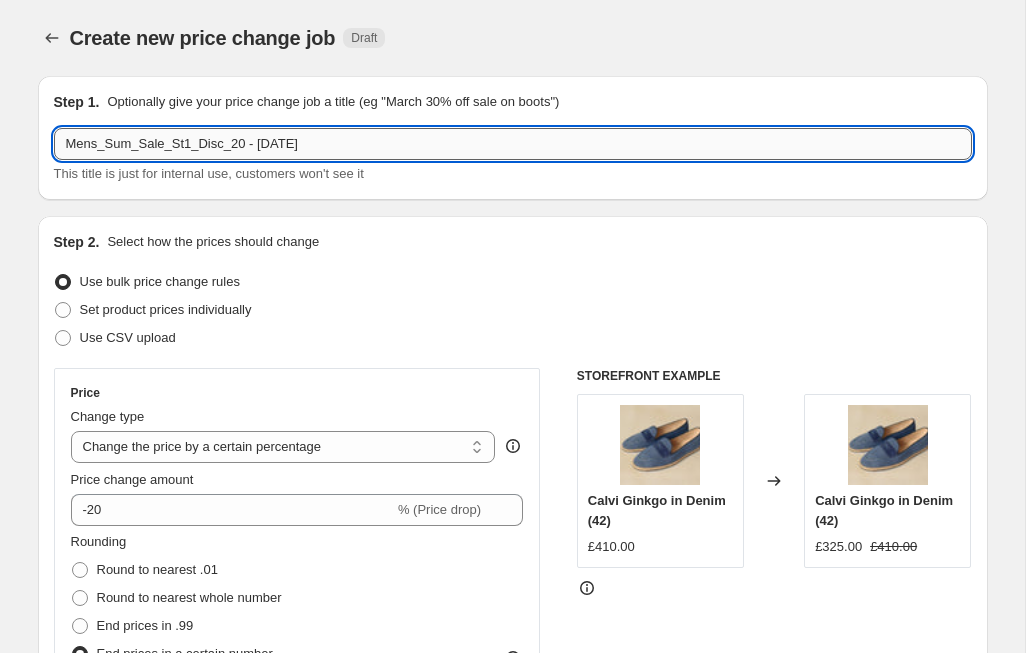 click on "Mens_Sum_Sale_St1_Disc_20 - [DATE]" at bounding box center (513, 144) 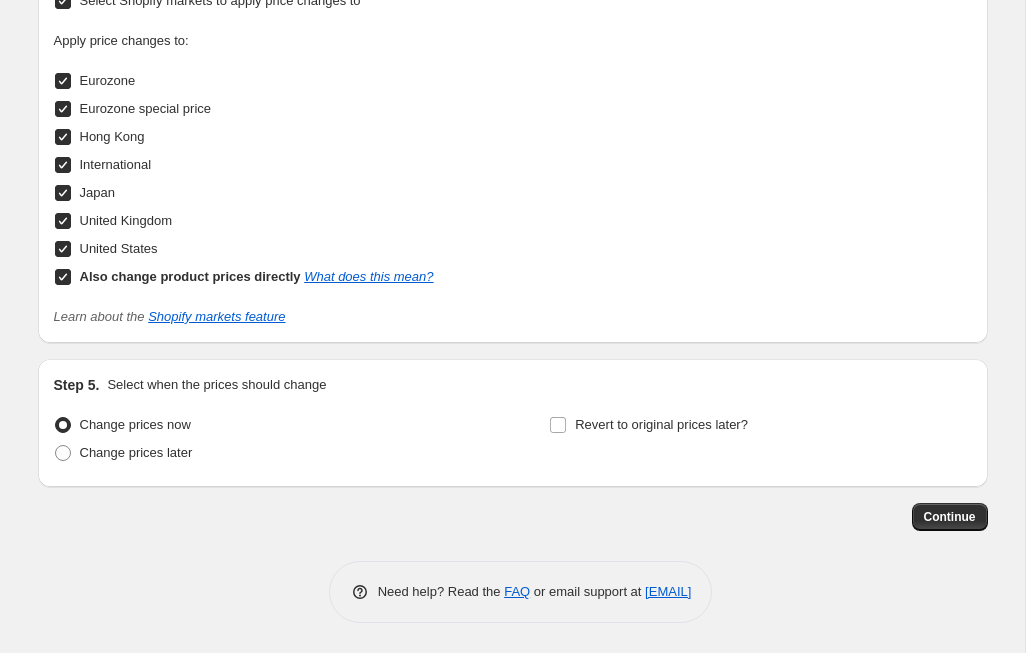 scroll, scrollTop: 2139, scrollLeft: 0, axis: vertical 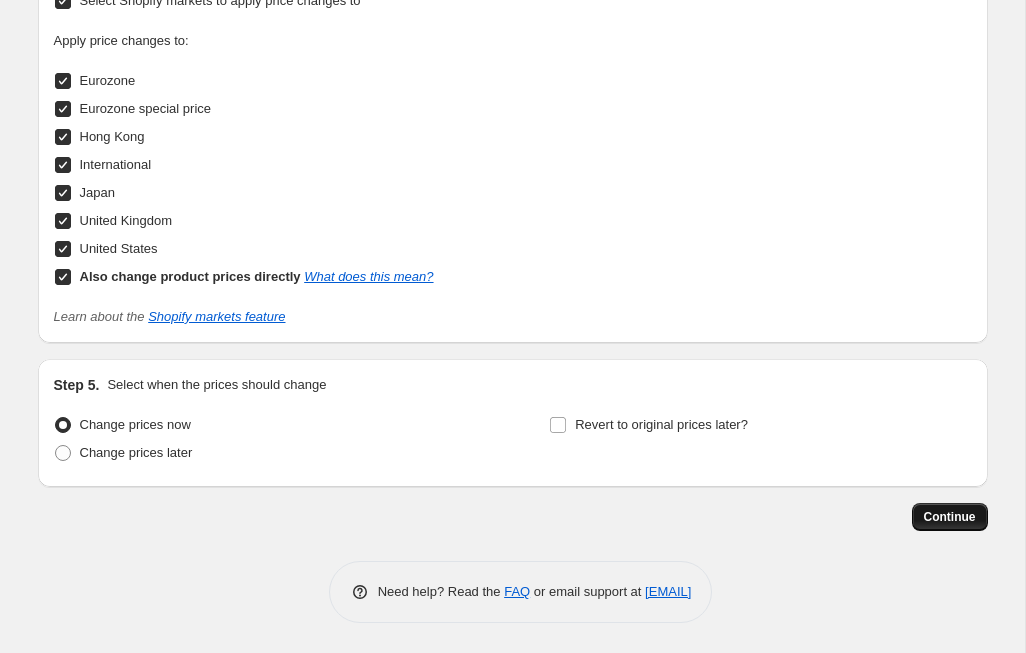 type on "Mens_Sum_Sale_St1_Disc_20 - [DATE]" 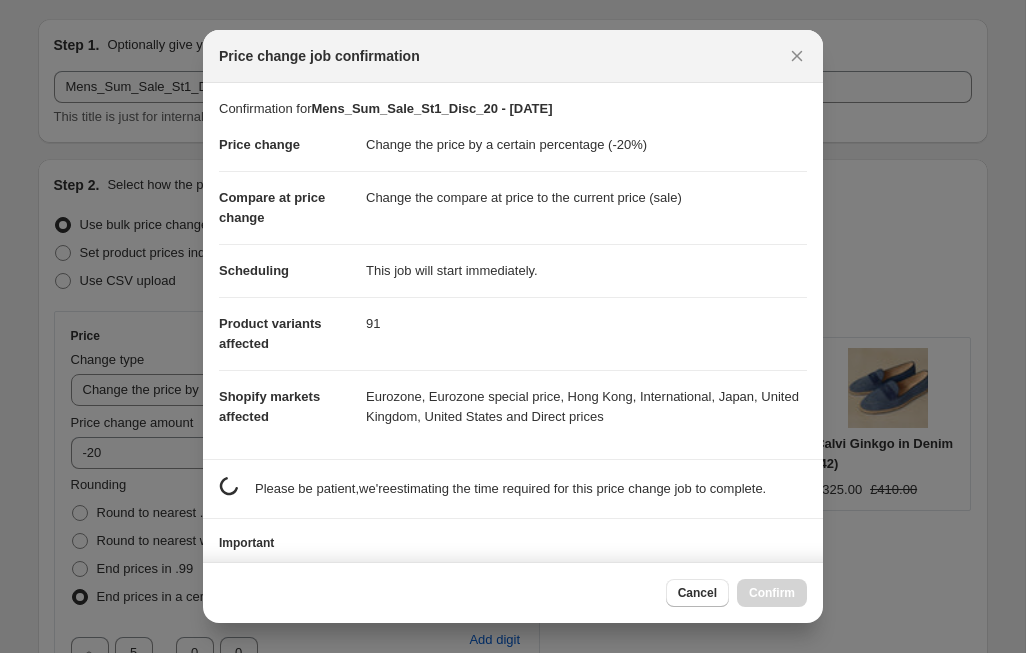 scroll, scrollTop: 0, scrollLeft: 0, axis: both 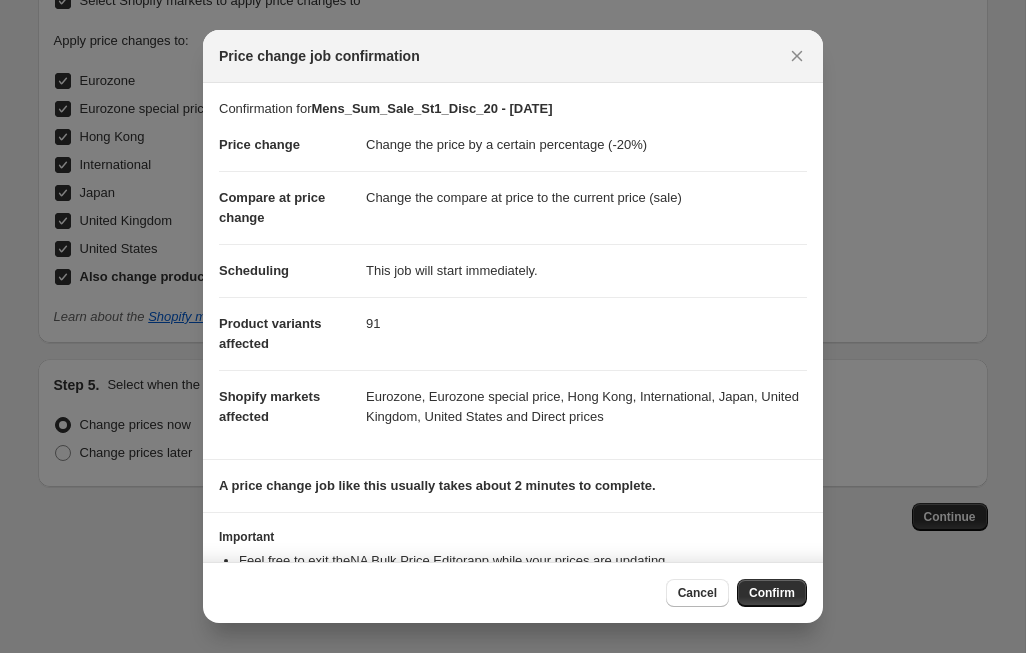 click on "Confirm" at bounding box center (772, 593) 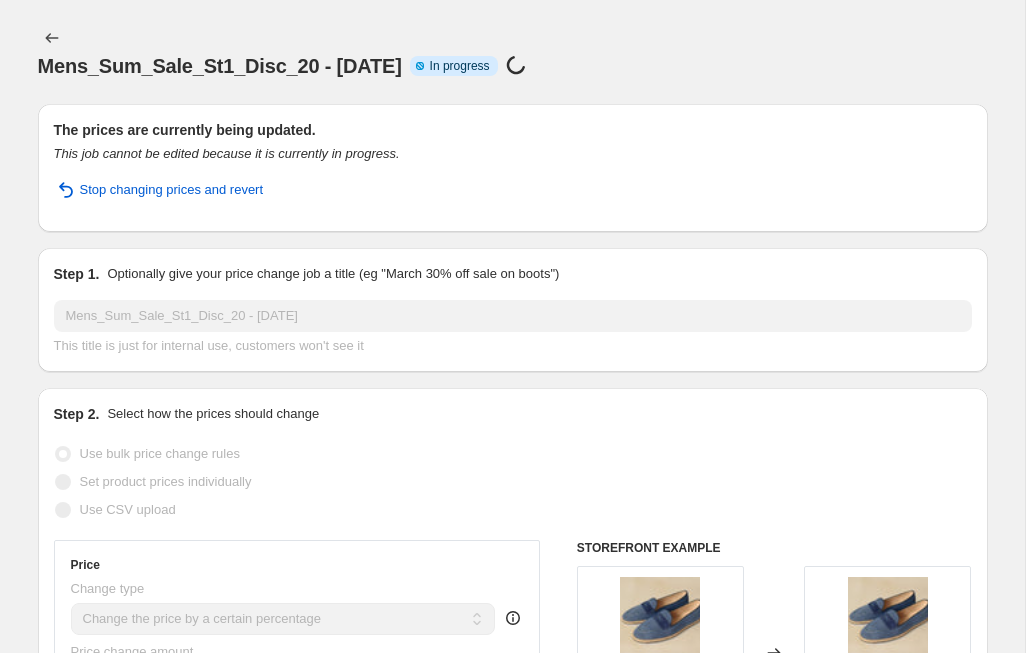 scroll, scrollTop: 2139, scrollLeft: 0, axis: vertical 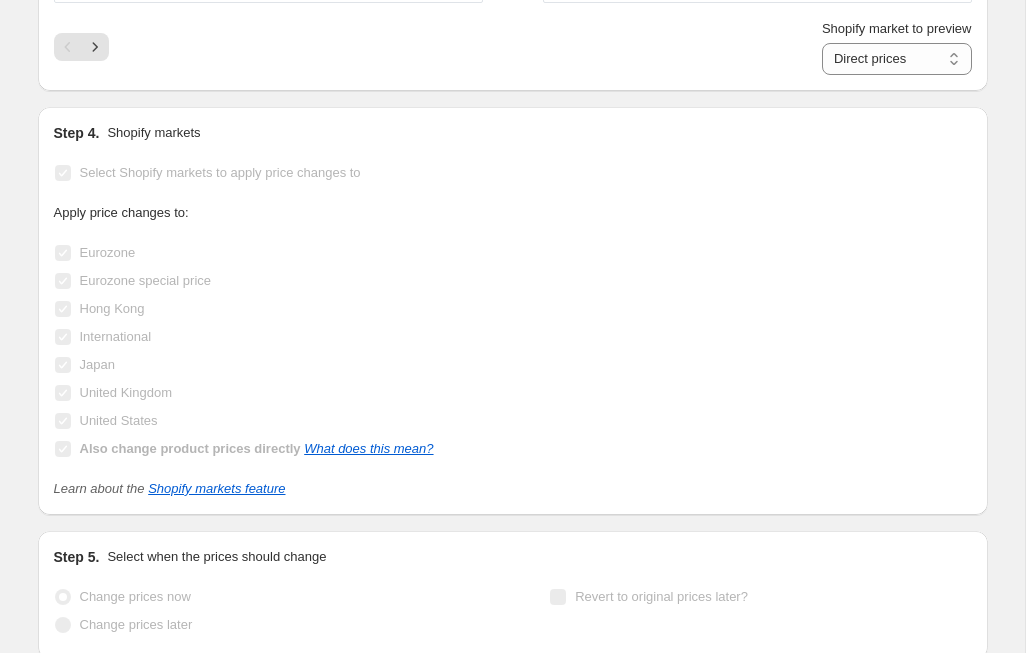 select on "percentage" 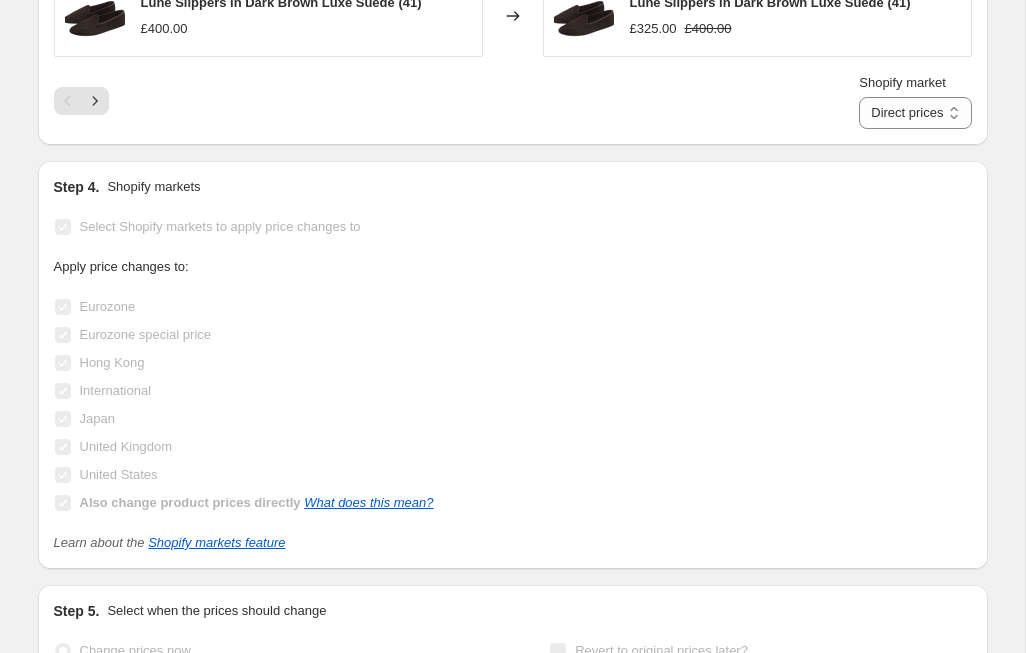 scroll, scrollTop: 0, scrollLeft: 0, axis: both 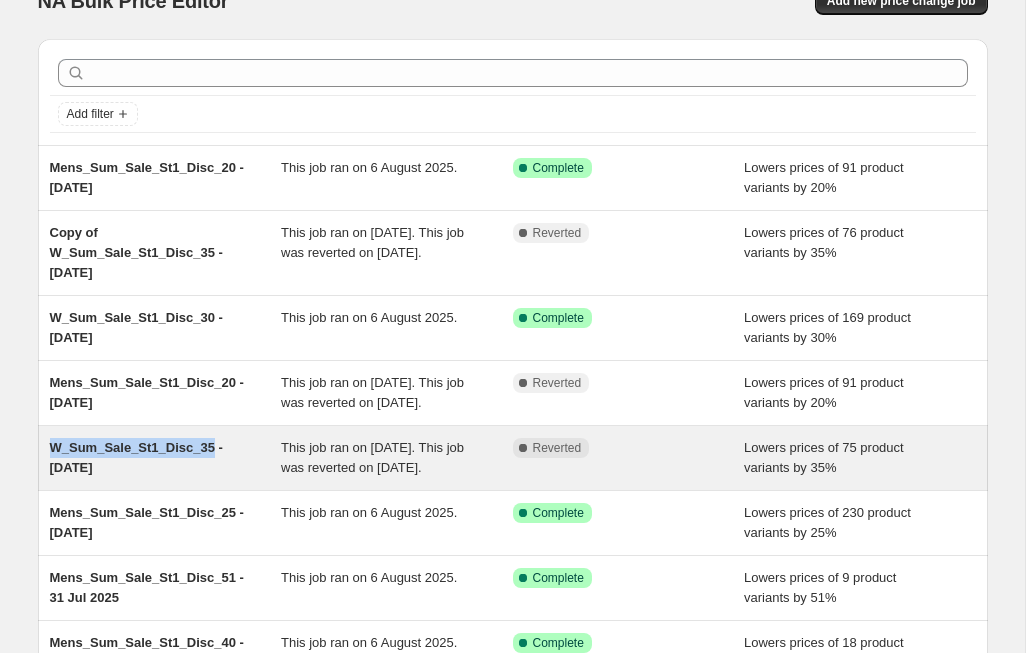 click on "W_Sum_Sale_St1_Disc_35 - [DATE]" at bounding box center [136, 457] 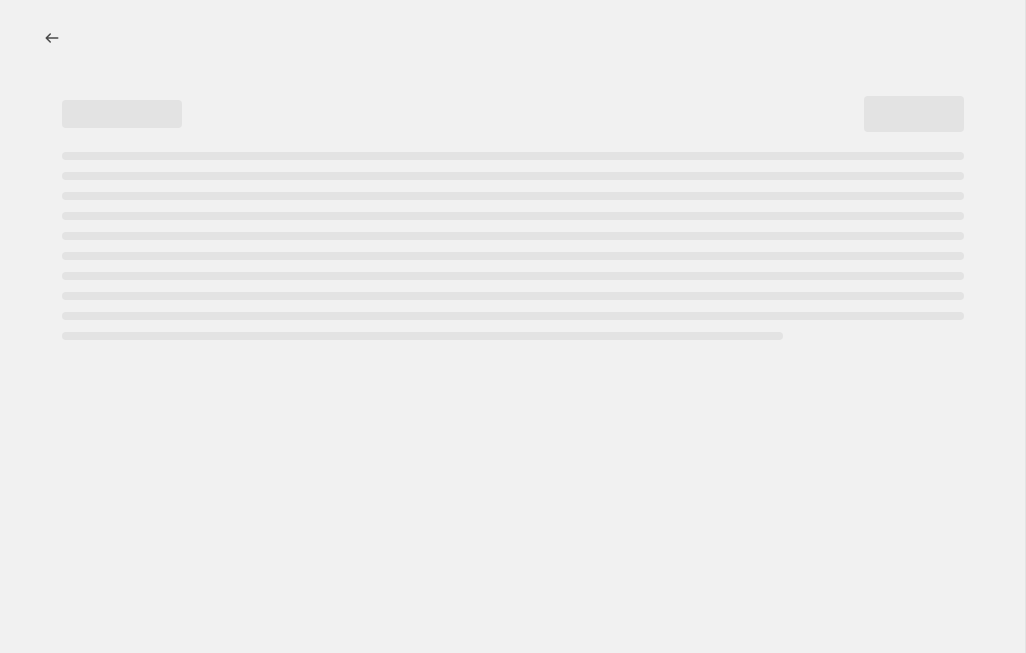 scroll, scrollTop: 0, scrollLeft: 0, axis: both 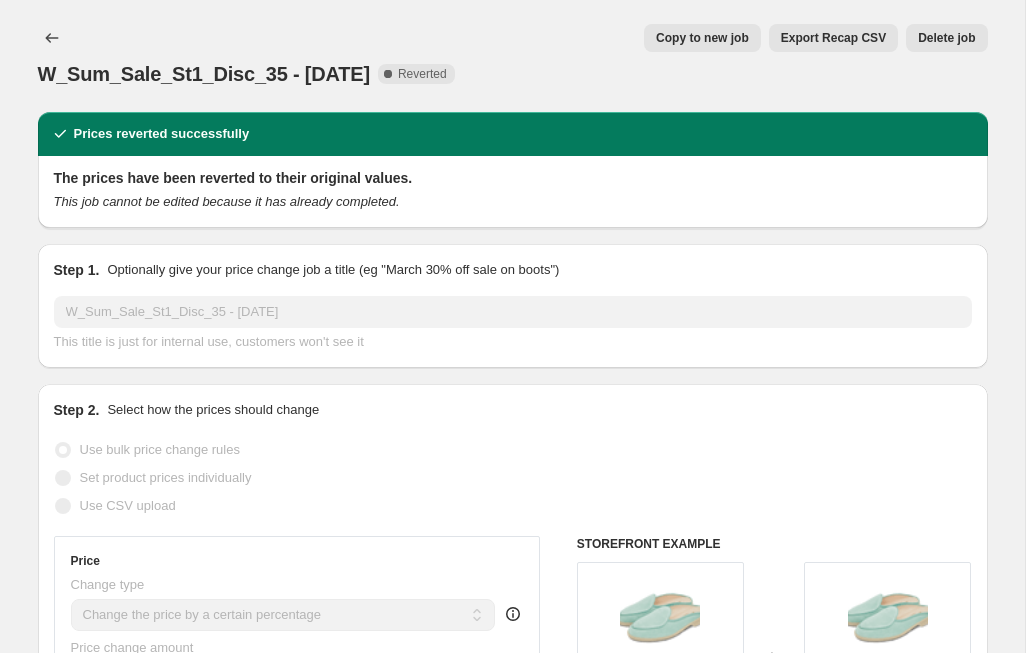 click on "Delete job" at bounding box center (946, 38) 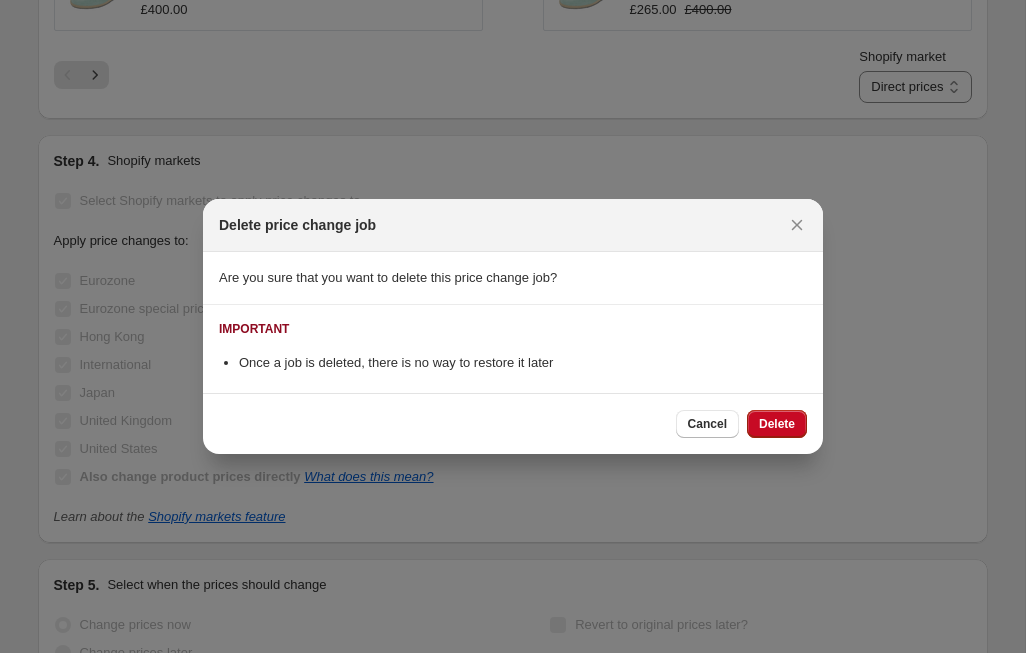 scroll, scrollTop: 0, scrollLeft: 0, axis: both 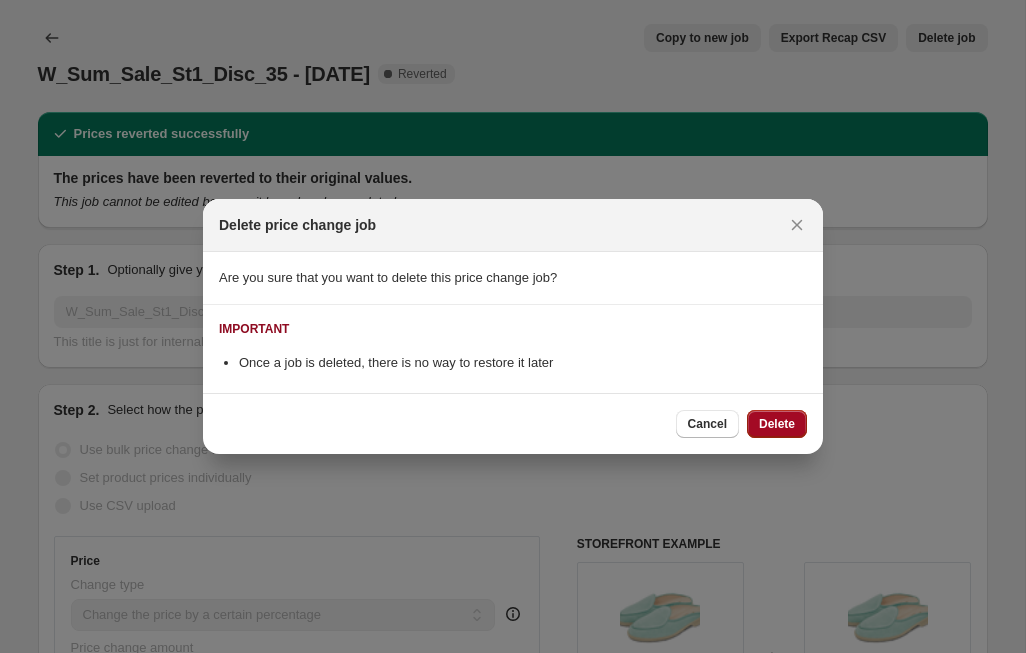 click on "Delete" at bounding box center [777, 424] 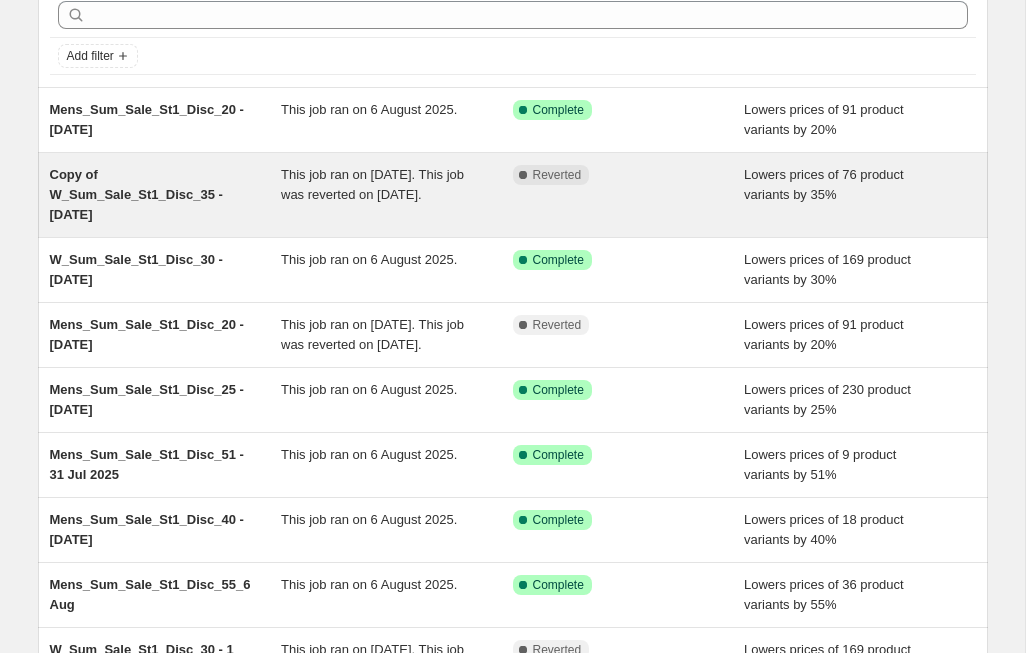 scroll, scrollTop: 105, scrollLeft: 0, axis: vertical 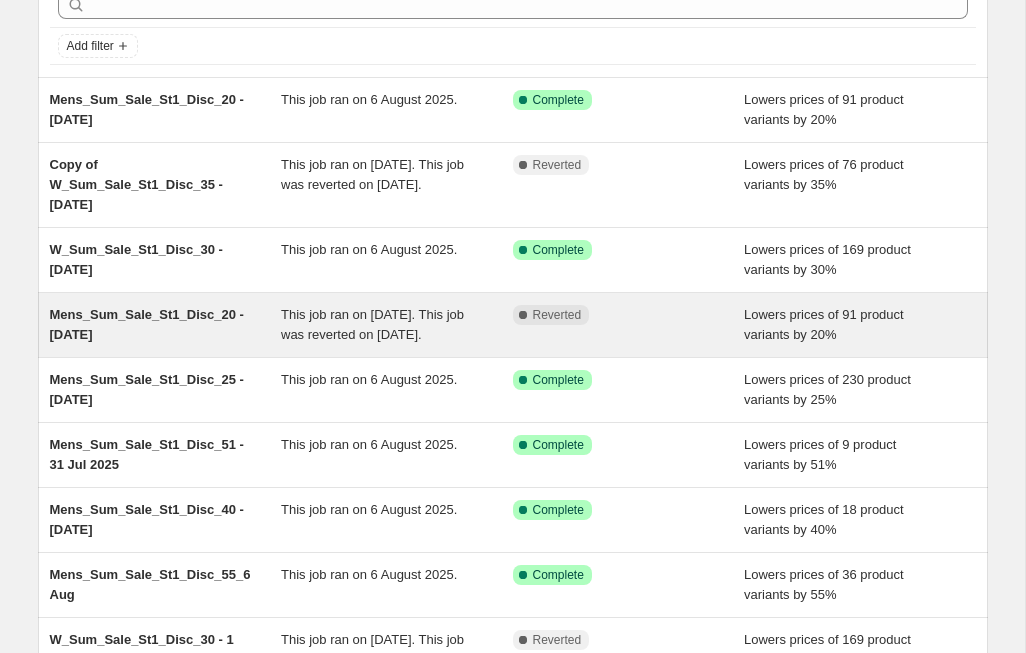 click on "Mens_Sum_Sale_St1_Disc_20 - [DATE] This job ran on [DATE]. This job was reverted on [DATE]. Complete Reverted Lowers prices of 91 product variants by 20%" at bounding box center (513, 325) 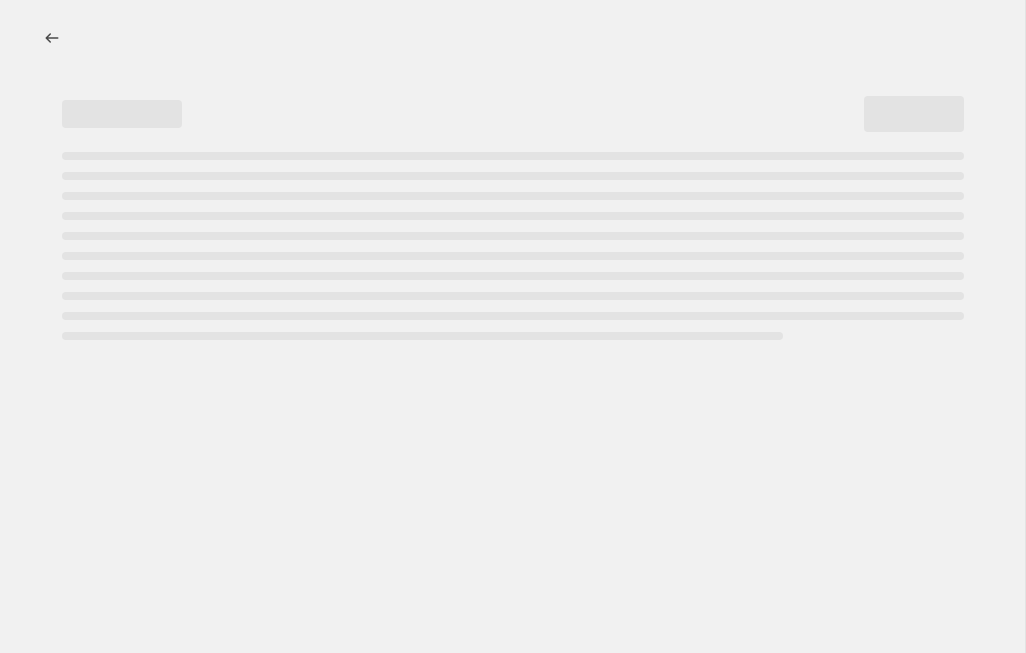 scroll, scrollTop: 0, scrollLeft: 0, axis: both 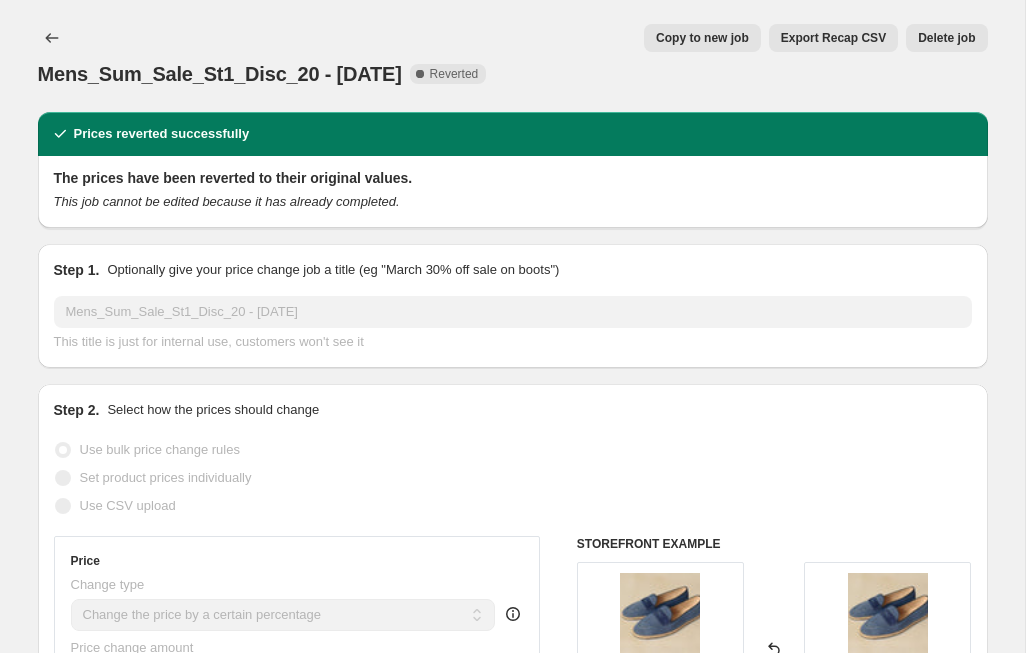 click on "Delete job" at bounding box center [946, 38] 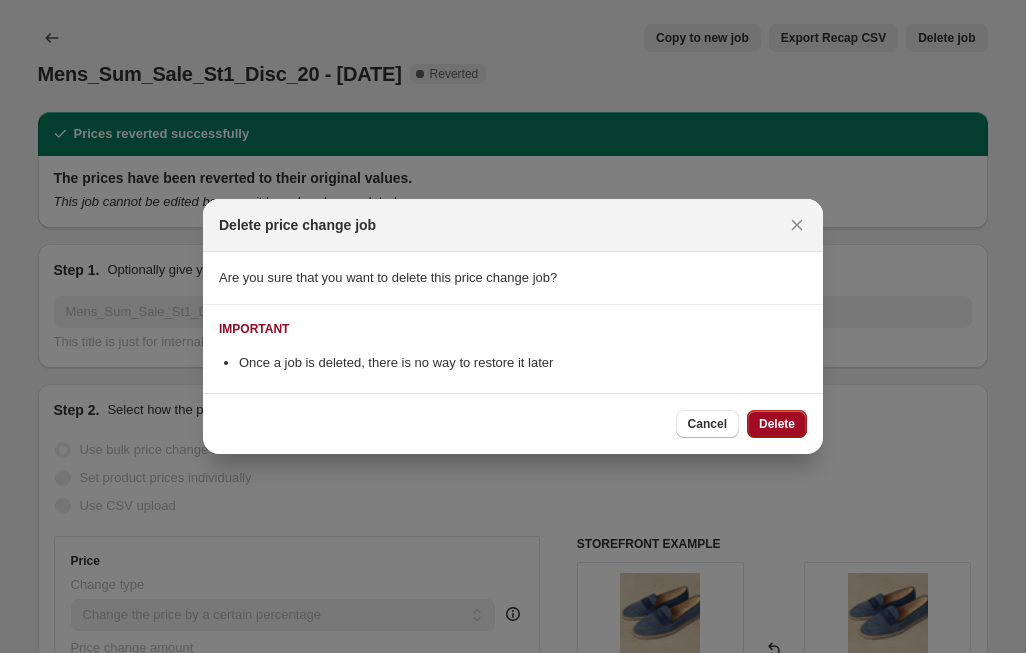 click on "Delete" at bounding box center [777, 424] 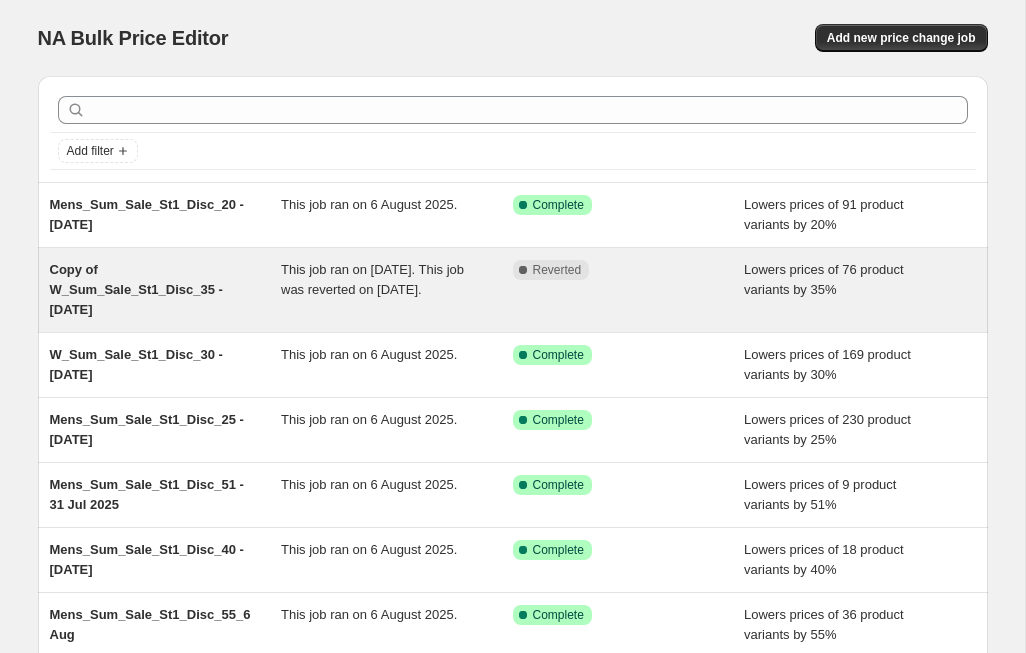 click on "Copy of W_Sum_Sale_St1_Disc_35 - [DATE]" at bounding box center [136, 289] 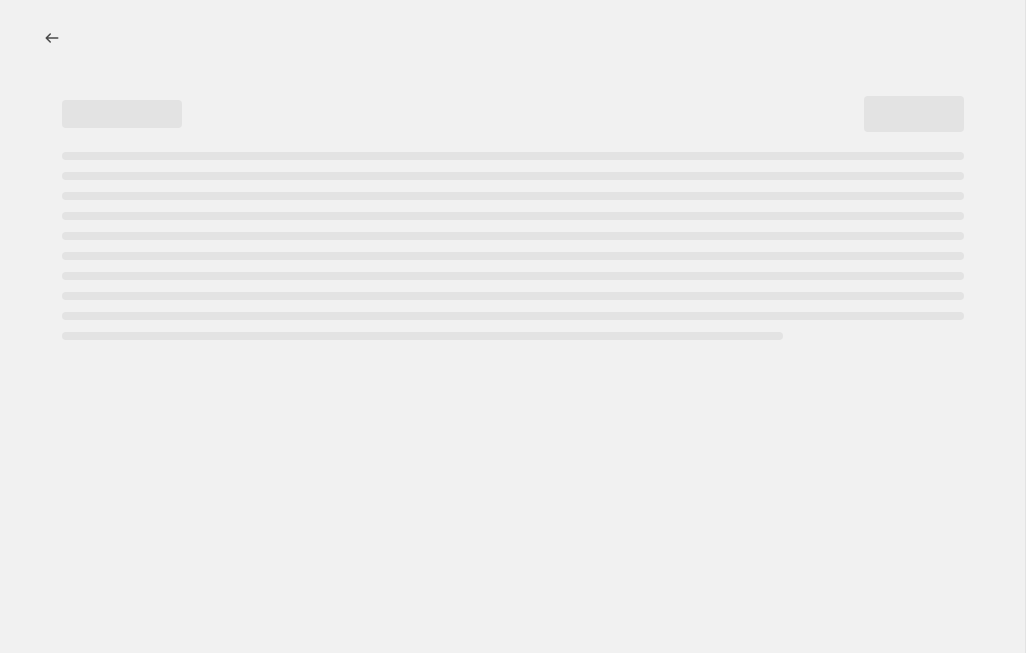 select on "percentage" 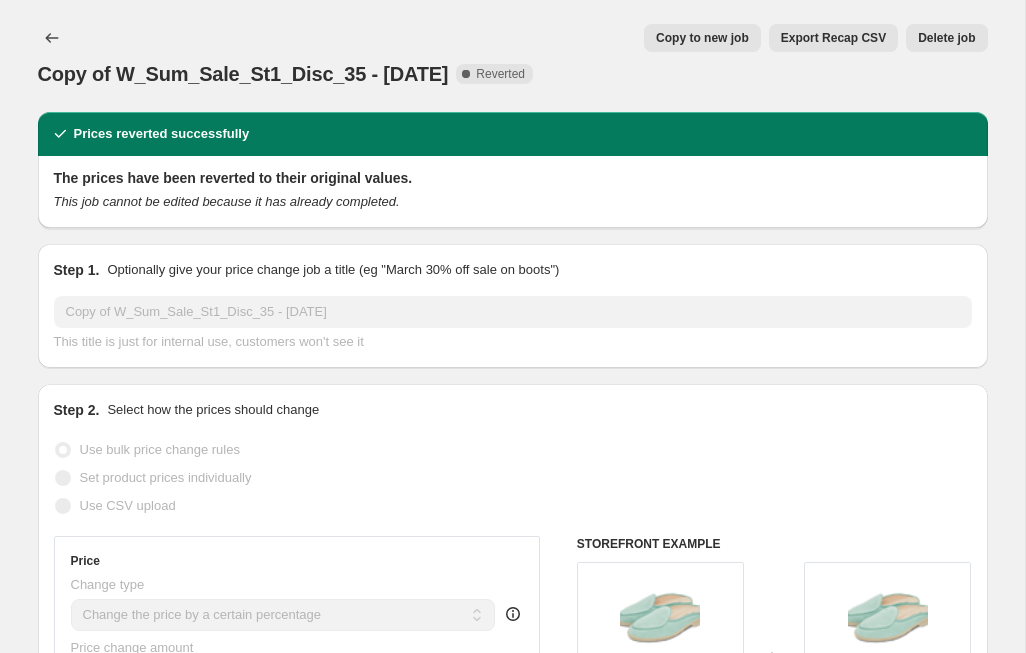 click on "Copy to new job" at bounding box center [702, 38] 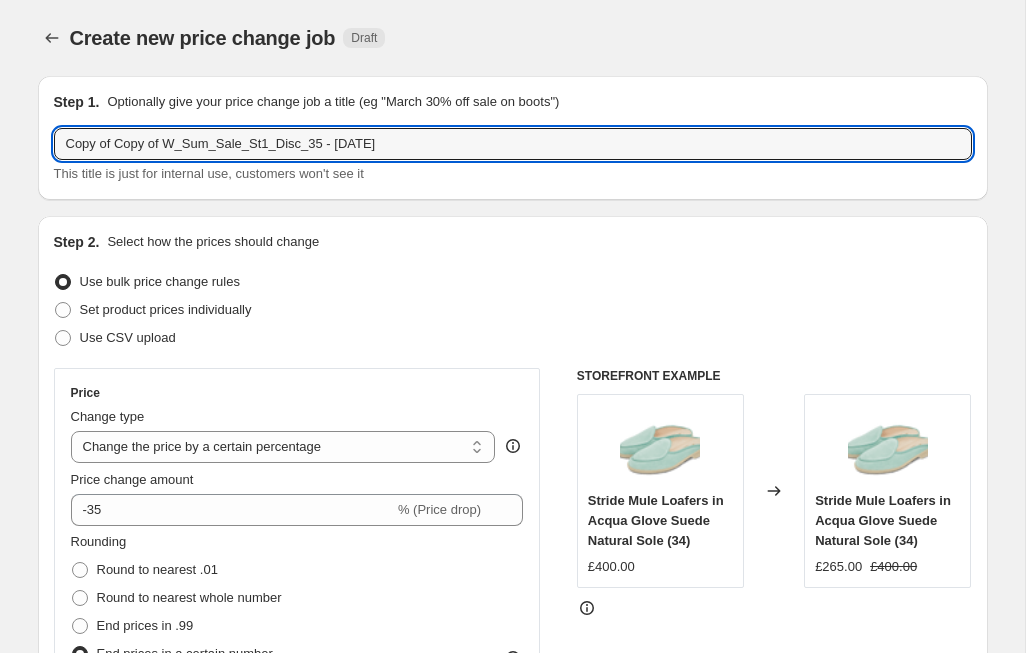 drag, startPoint x: 168, startPoint y: 143, endPoint x: 26, endPoint y: 144, distance: 142.00352 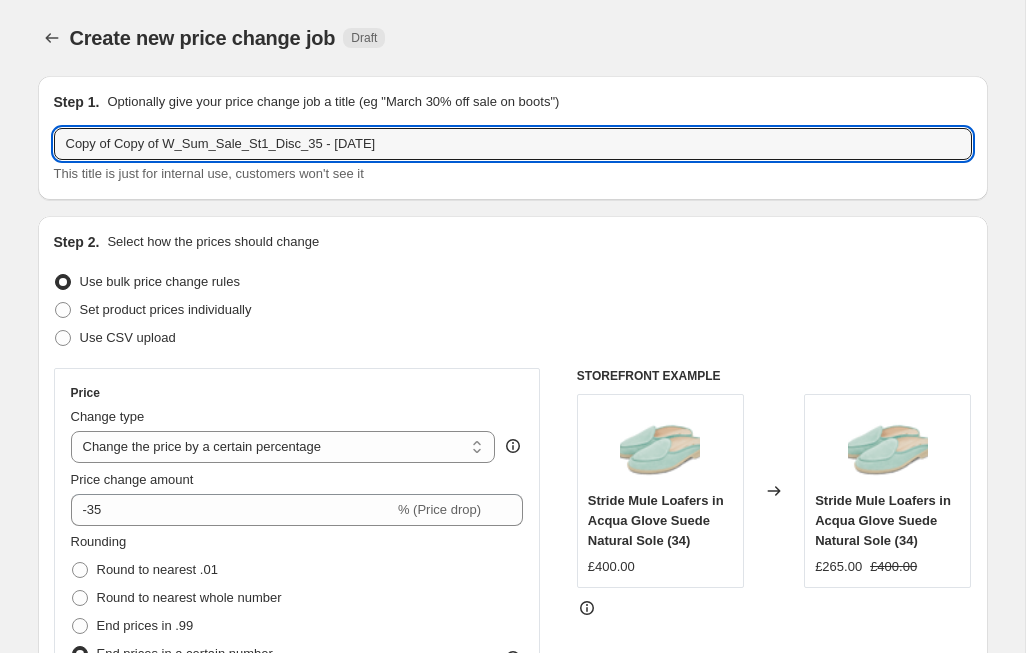 click on "Step 1. Optionally give your price change job a title (eg "March 30% off sale on boots") Copy of Copy of W_Sum_Sale_St1_Disc_35 - [DATE] This title is just for internal use, customers won't see it Step 2. Select how the prices should change Use bulk price change rules Set product prices individually Use CSV upload Price Change type Change the price to a certain amount Change the price by a certain amount Change the price by a certain percentage Change the price to the current compare at price (price before sale) Change the price by a certain amount relative to the compare at price Change the price by a certain percentage relative to the compare at price Don't change the price Change the price by a certain percentage relative to the cost per item Change price to certain cost margin Change the price by a certain percentage Price change amount -35 % (Price drop) Rounding Round to nearest .01 Round to nearest whole number End prices in .99 End prices in a certain number 5 . 0 0 Add digit Remove digit 5.00 " "" at bounding box center (505, 1381) 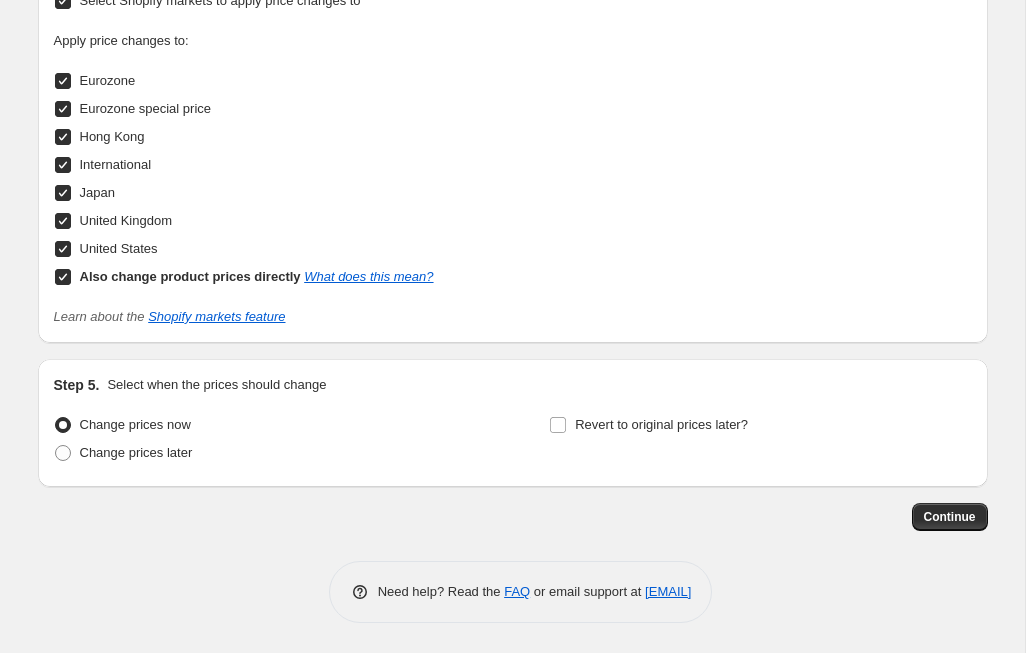 scroll, scrollTop: 2171, scrollLeft: 0, axis: vertical 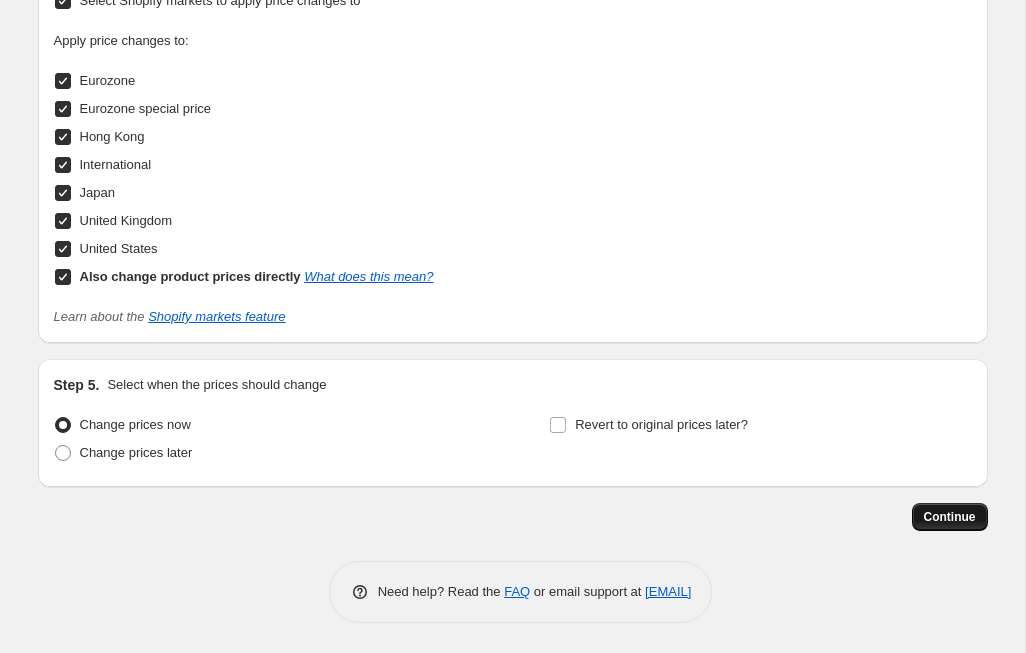 type on "W_Sum_Sale_St1_Disc_35 - [DATE]" 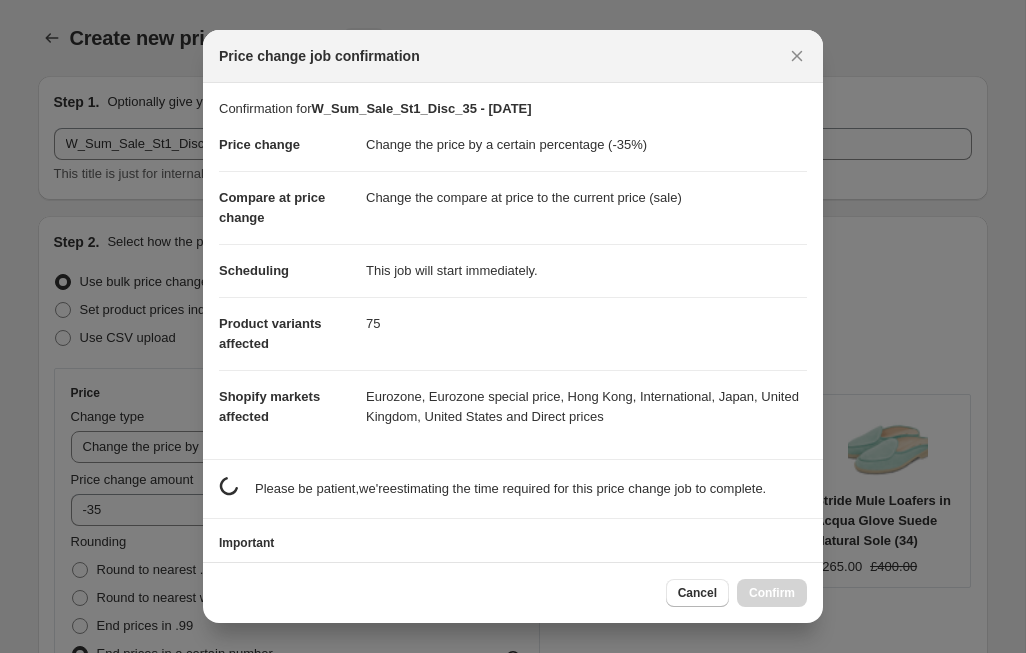 scroll, scrollTop: 0, scrollLeft: 0, axis: both 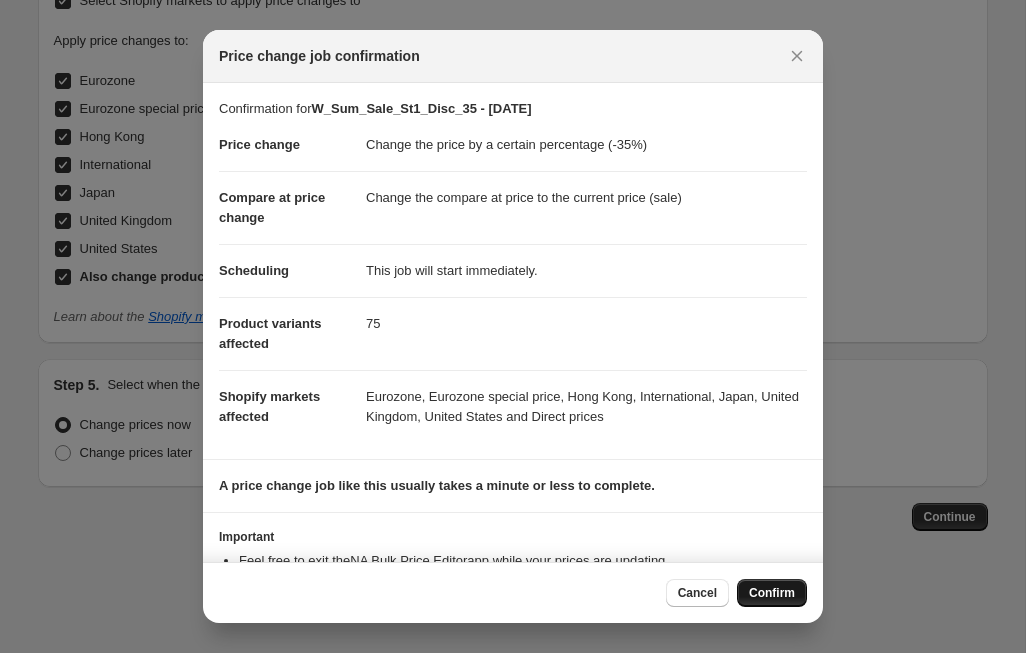 click on "Confirm" at bounding box center (772, 593) 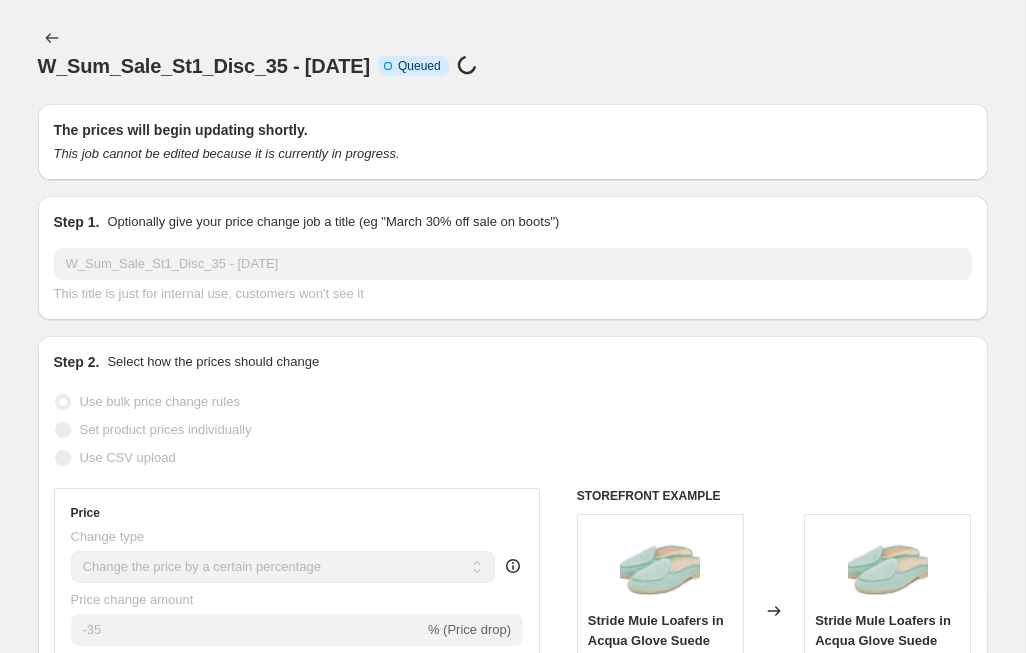 scroll, scrollTop: 2171, scrollLeft: 0, axis: vertical 